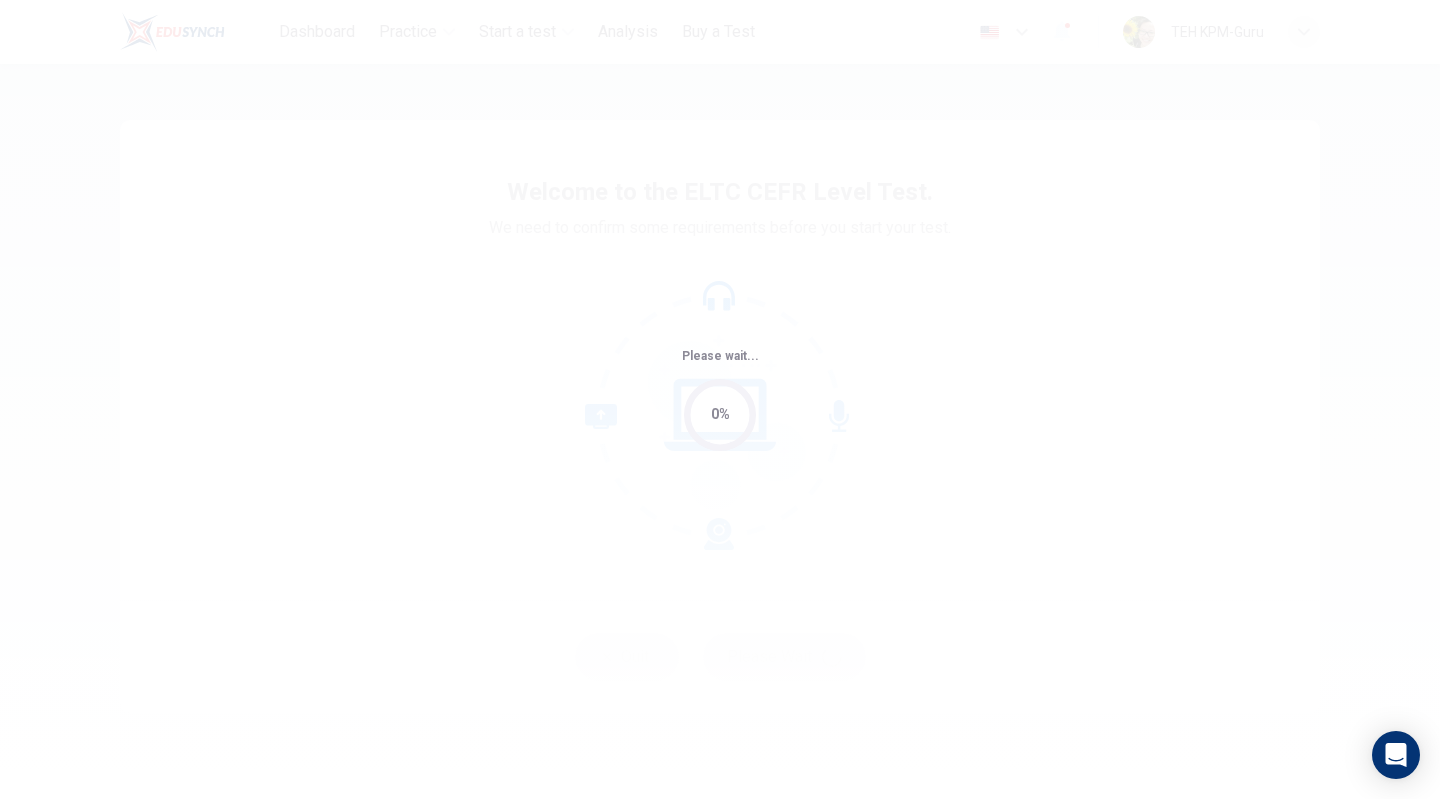 scroll, scrollTop: 0, scrollLeft: 0, axis: both 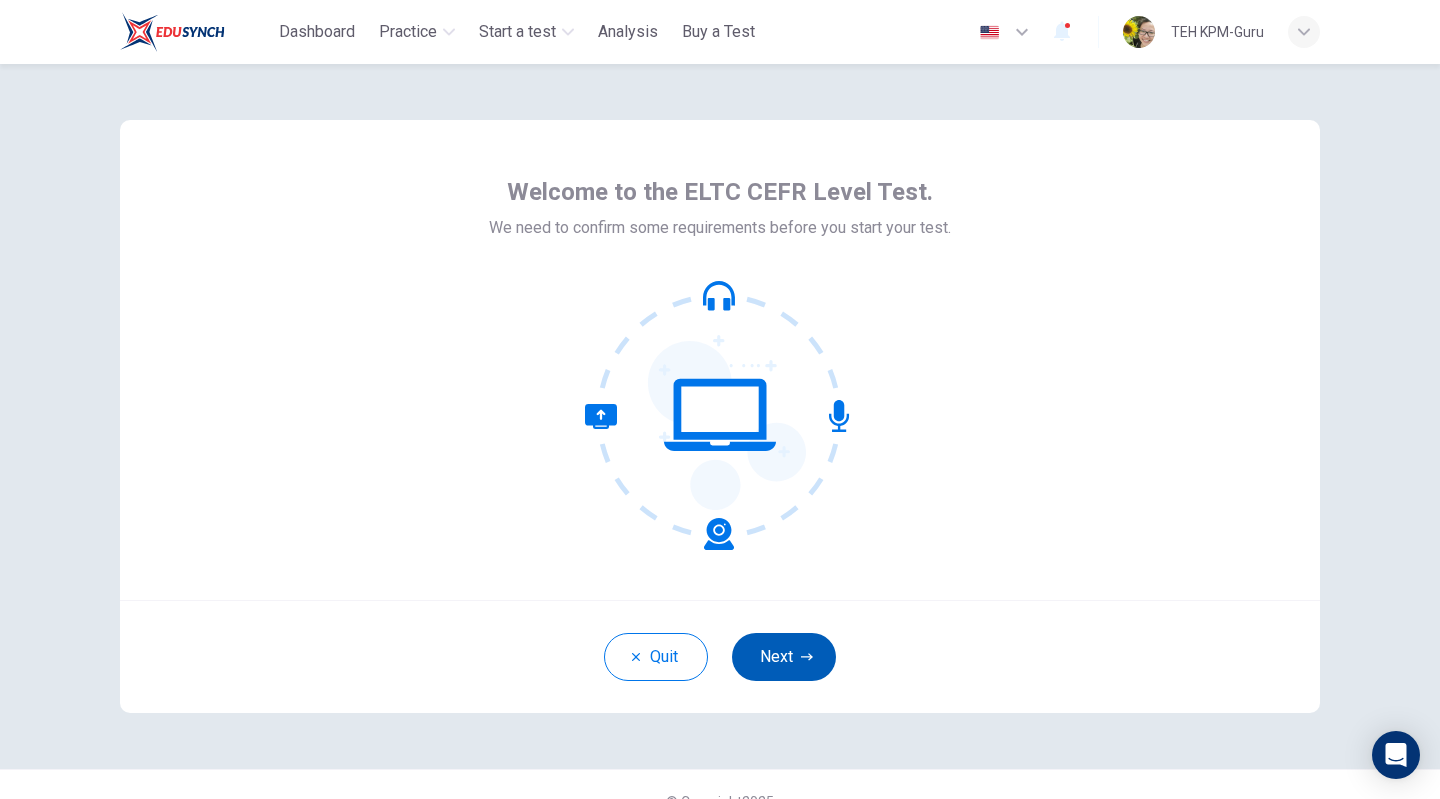 click 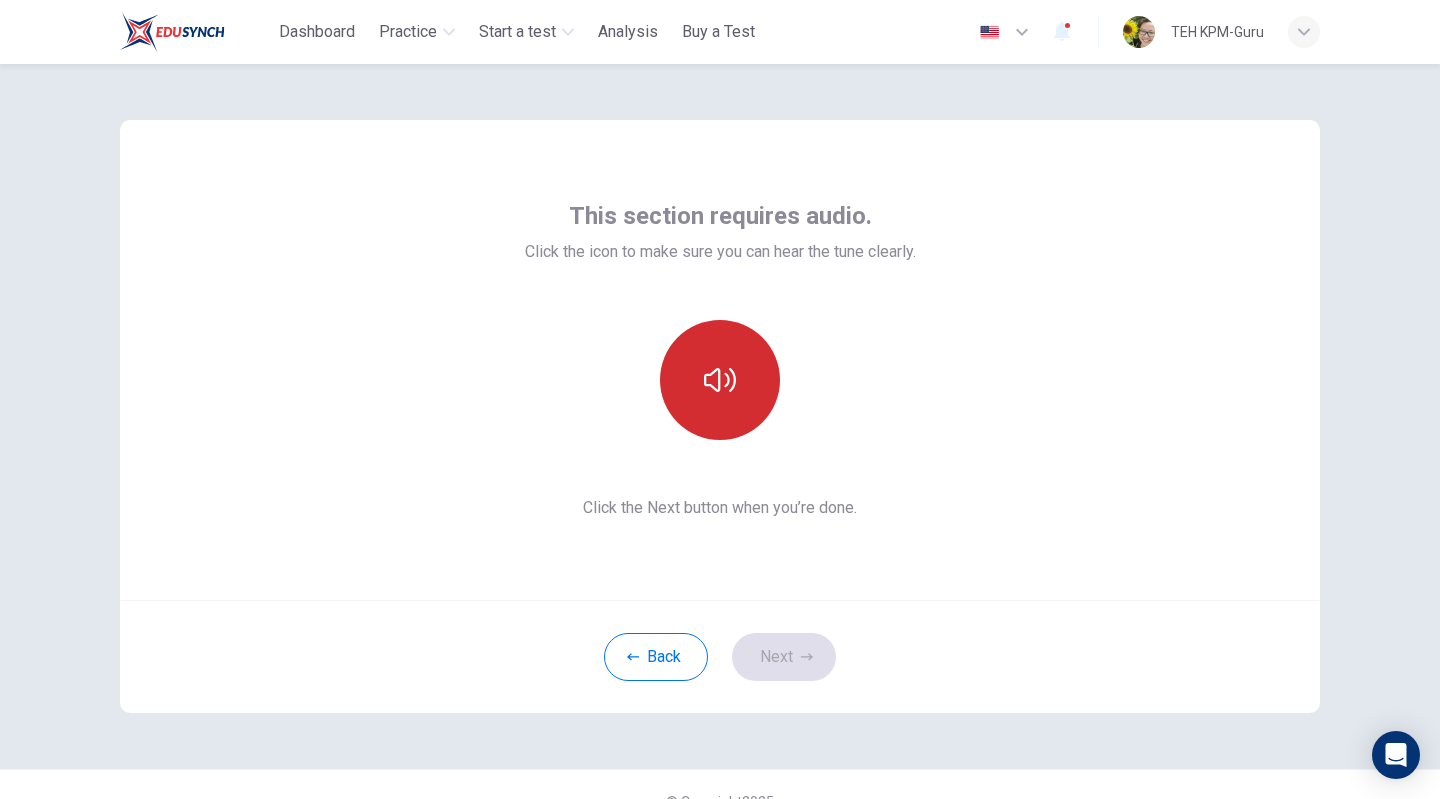 click 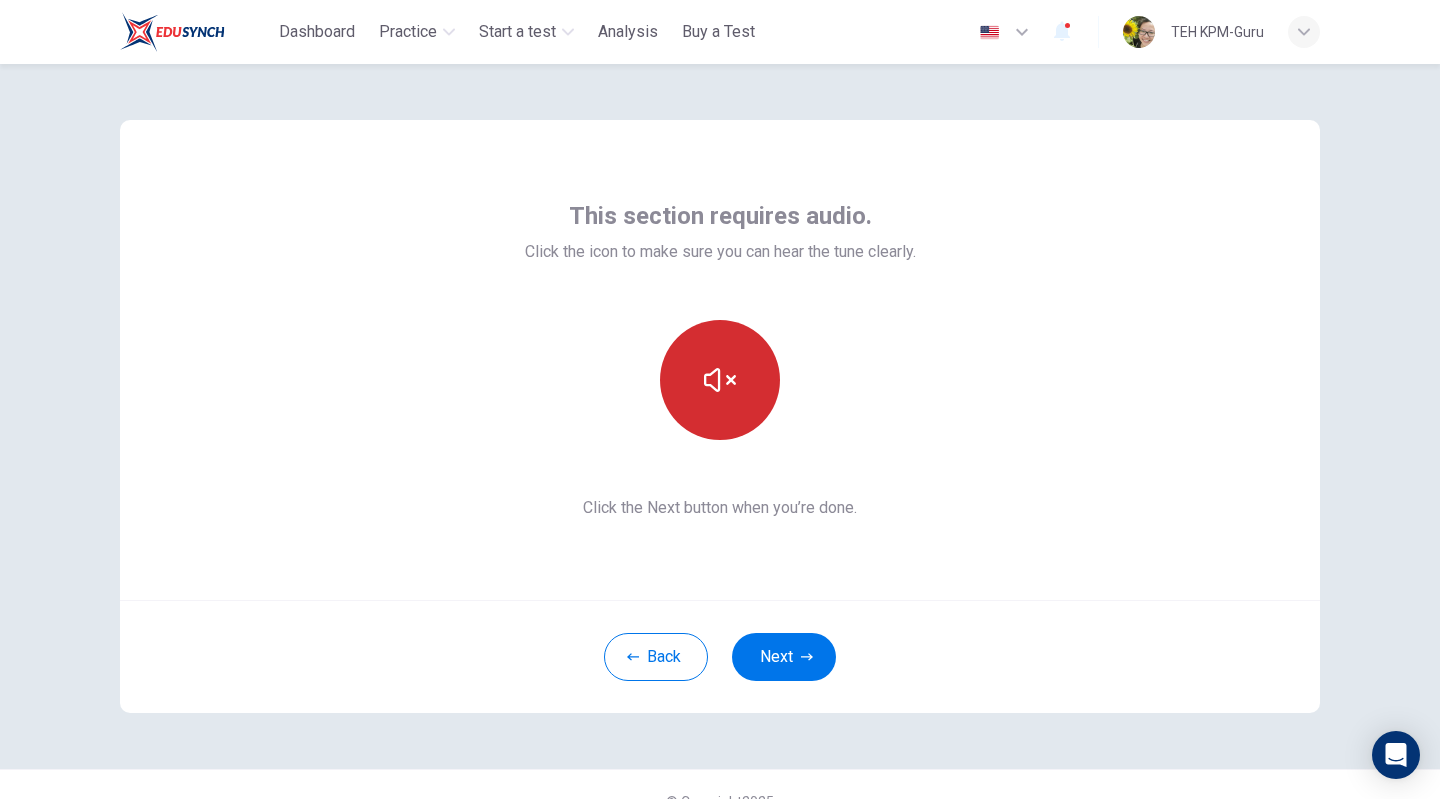 click at bounding box center (720, 380) 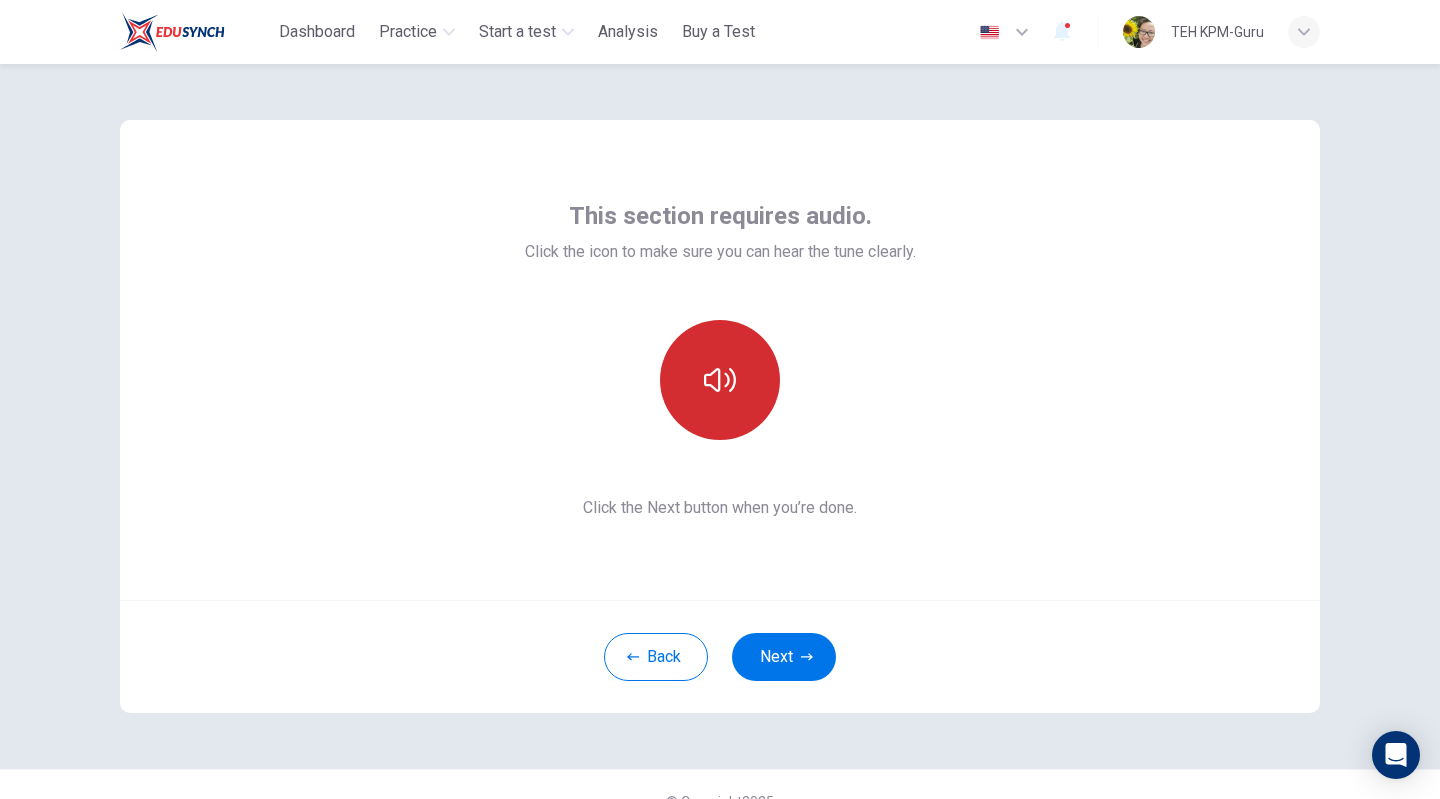 type 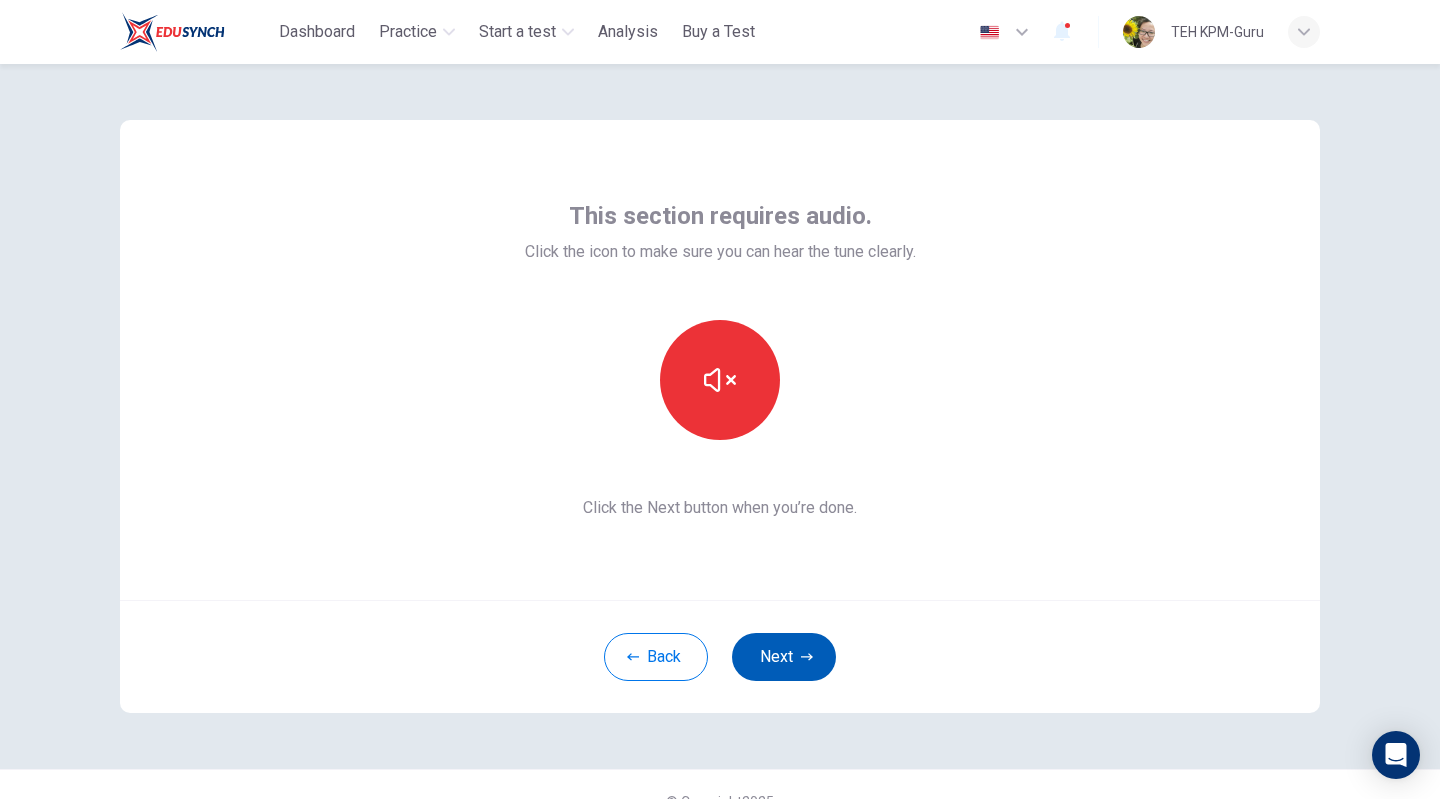 click 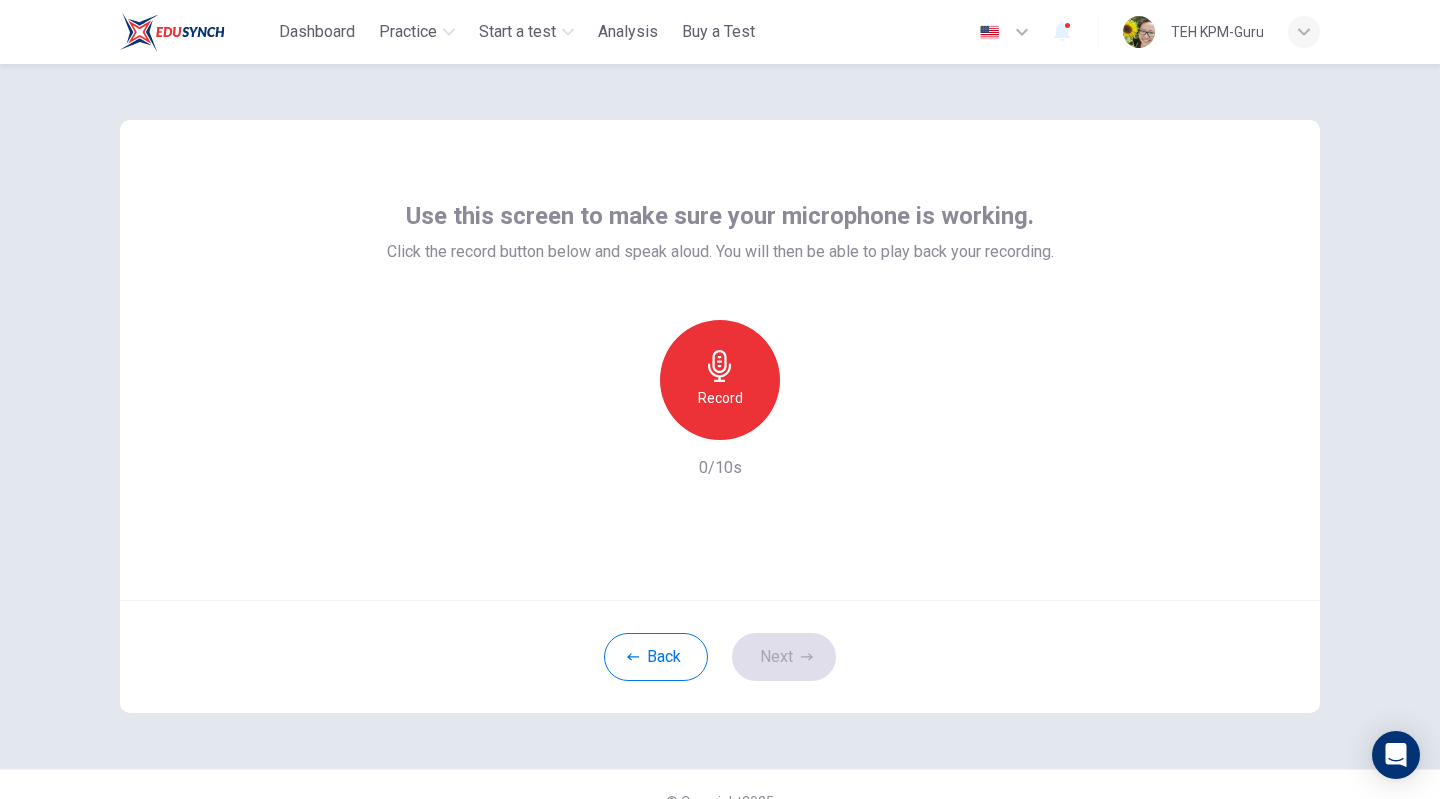 click 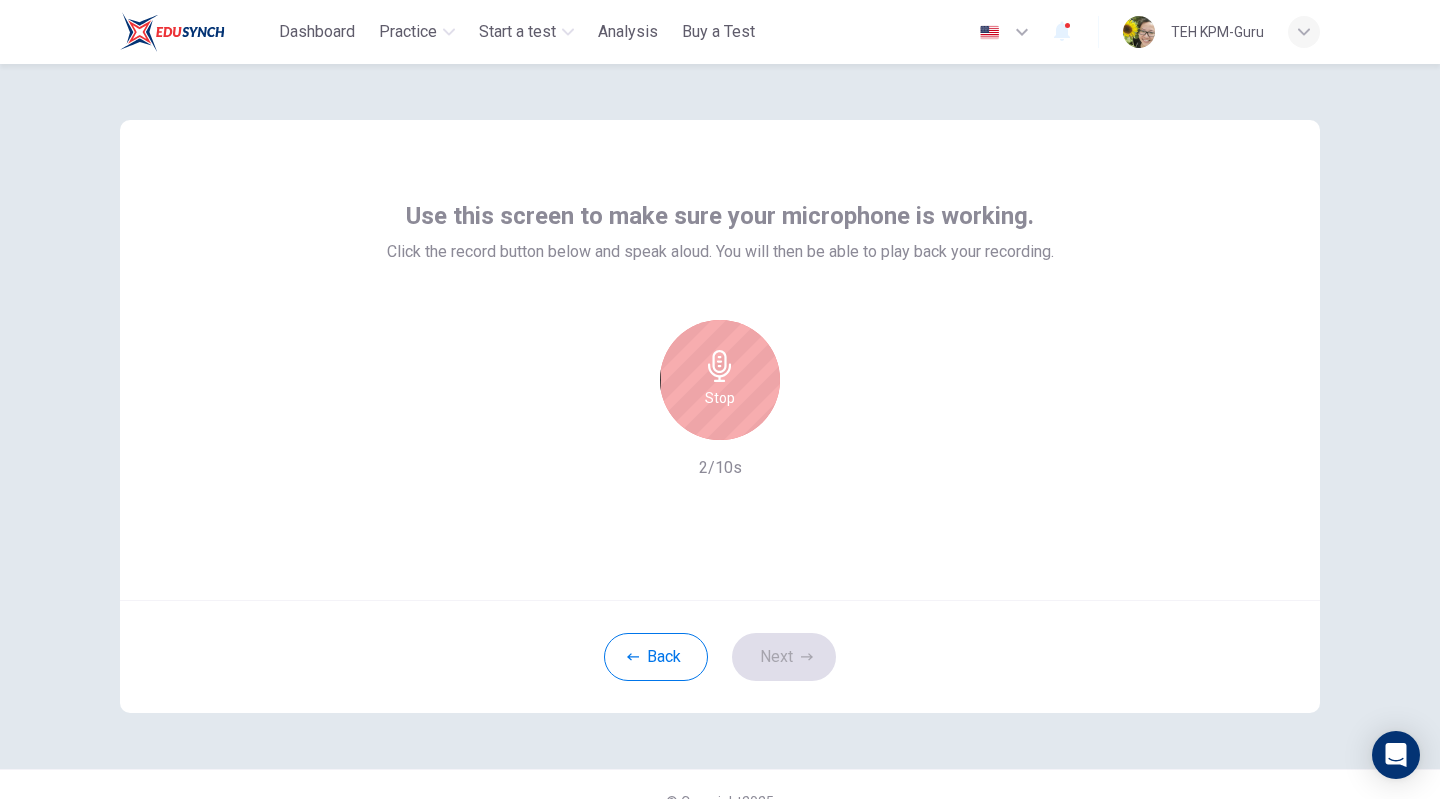 click on "Stop" at bounding box center (720, 398) 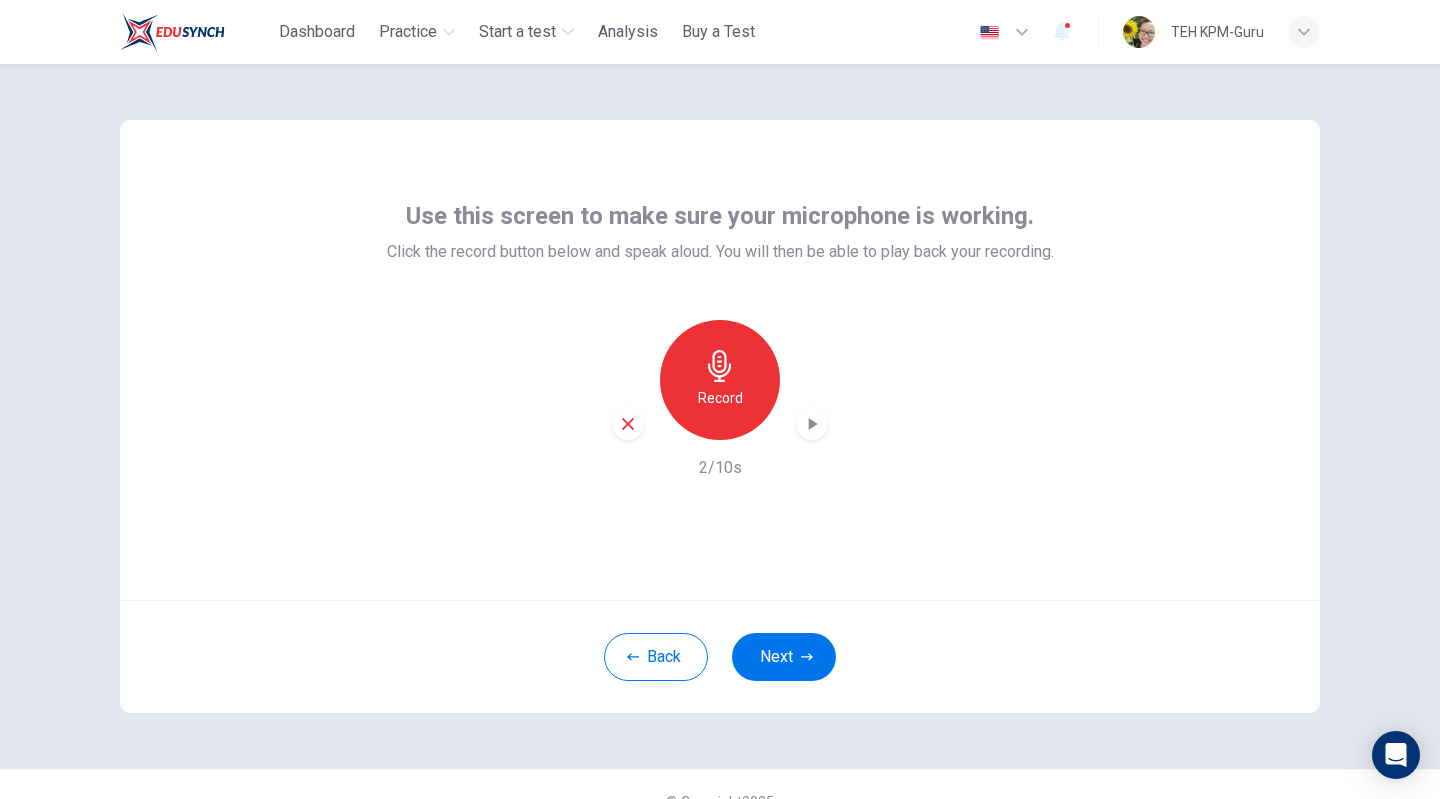 click 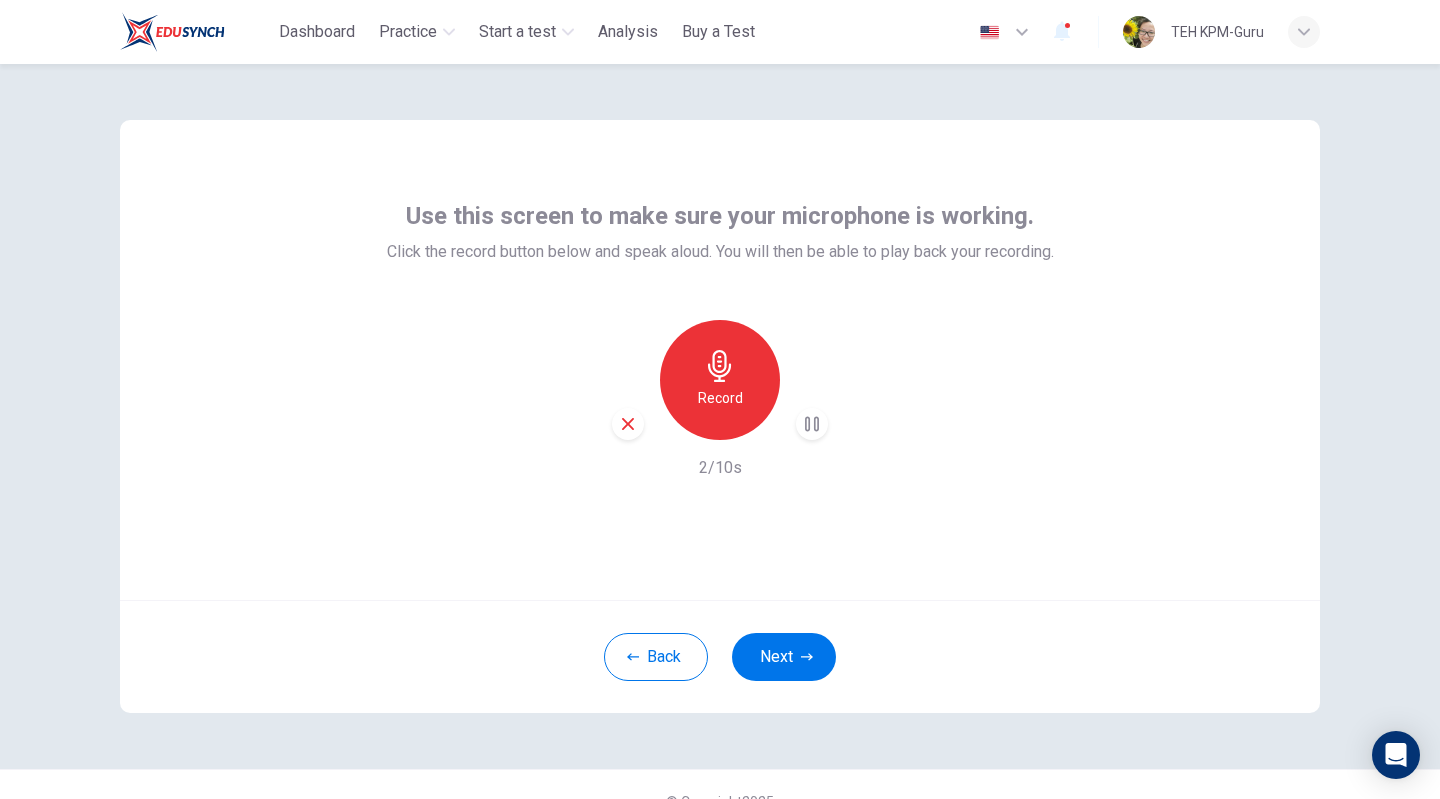 click on "Use this screen to make sure your microphone is working. Click the record button below and speak aloud. You will then be able to play back your recording. Record 2/10s Back Next © Copyright 2025" at bounding box center [720, 431] 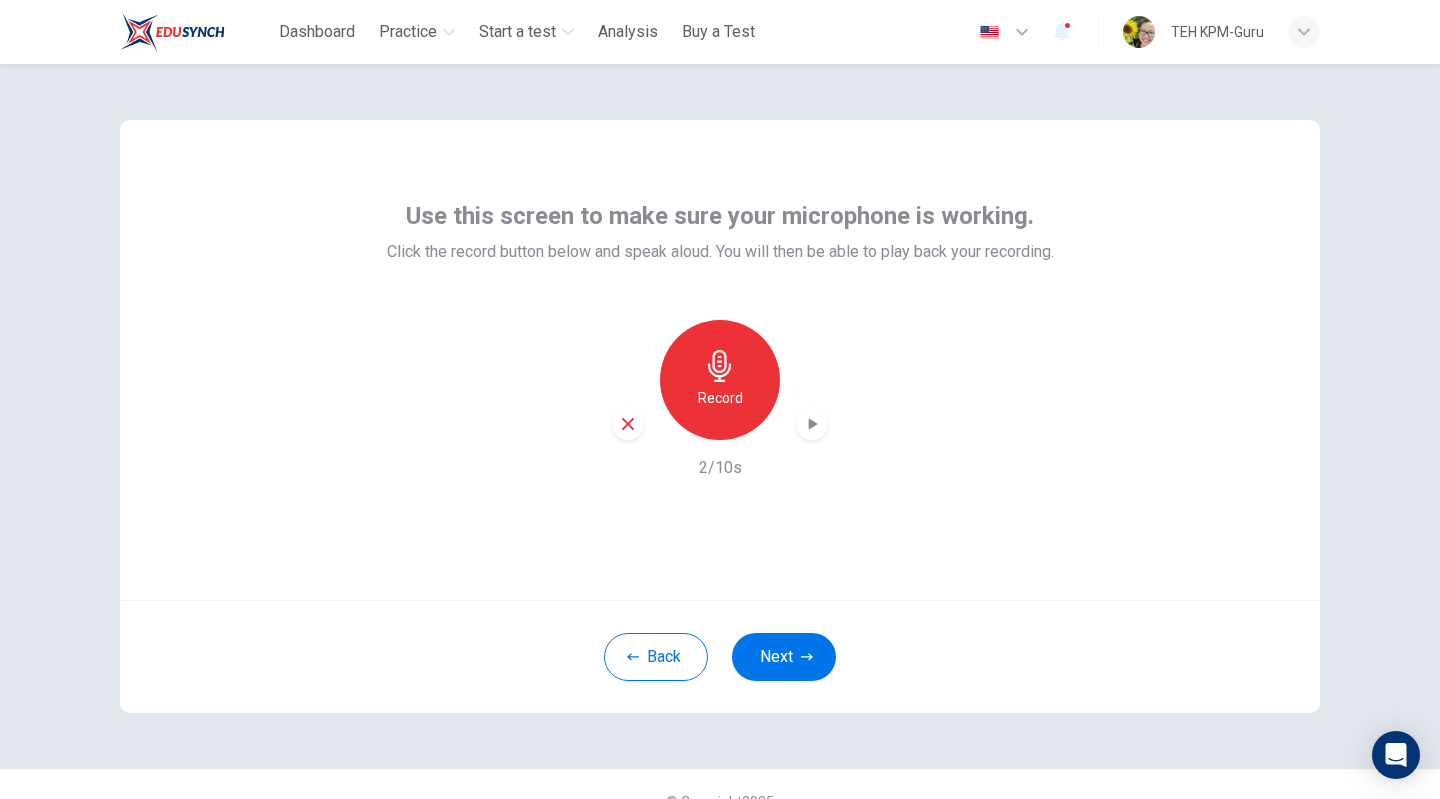 click at bounding box center (628, 424) 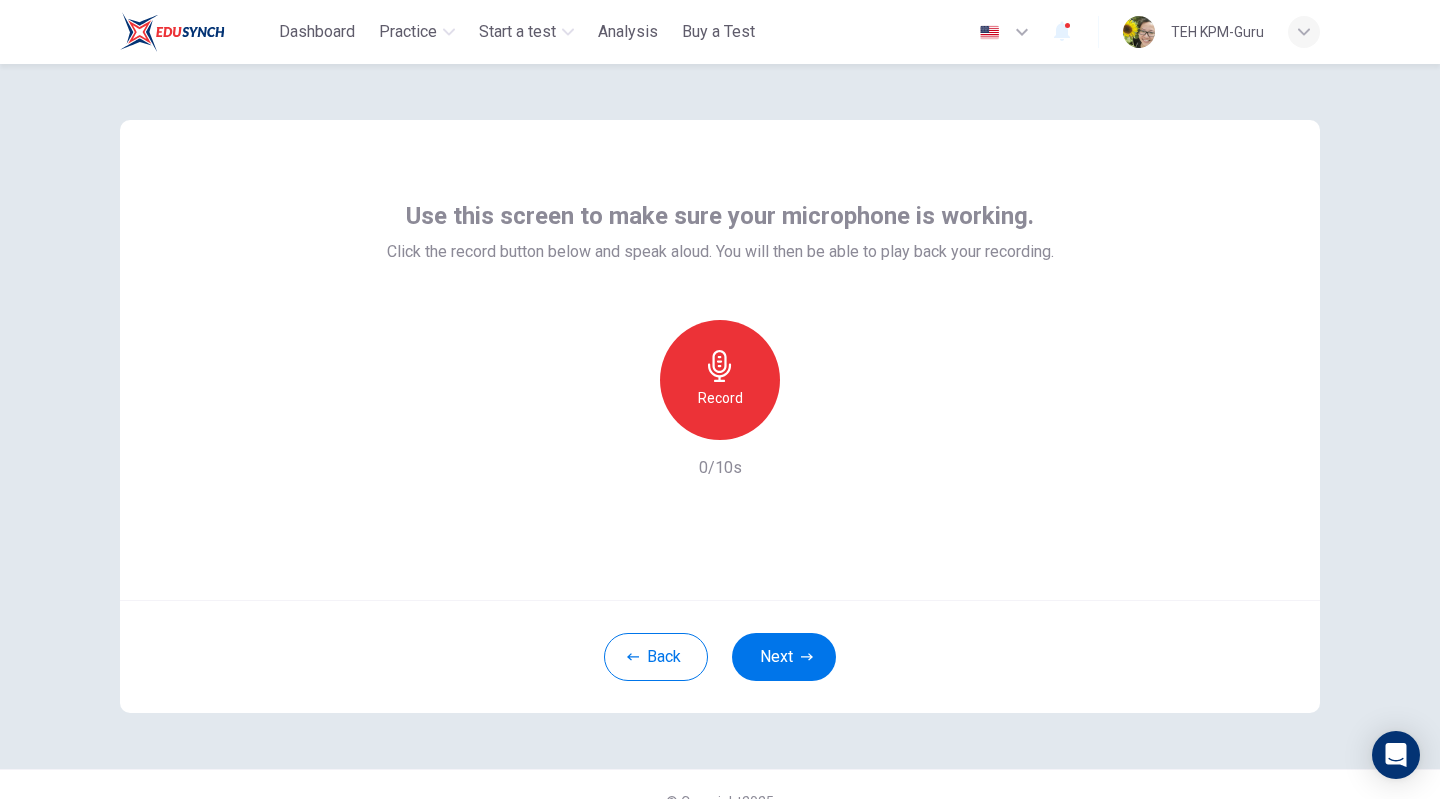 click 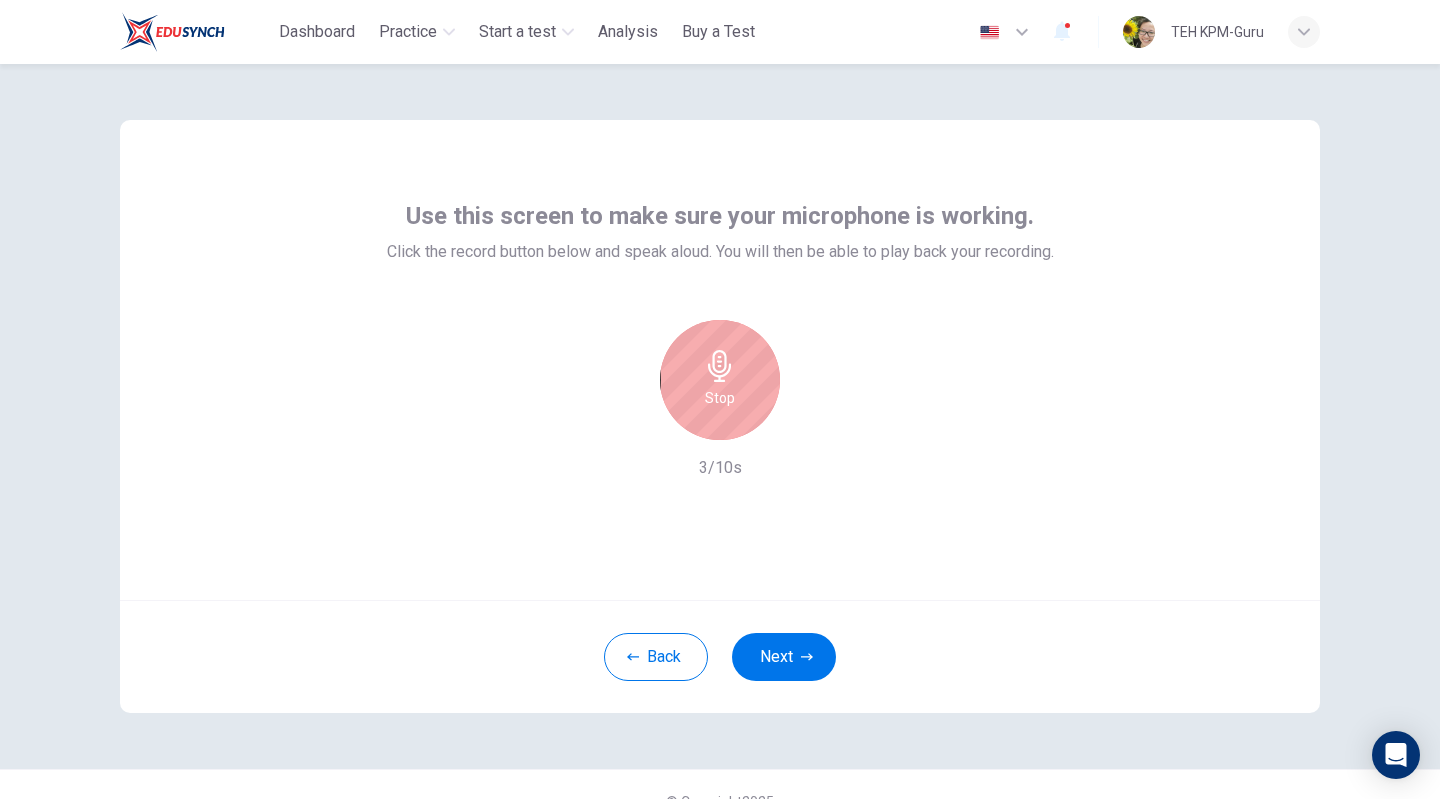 click 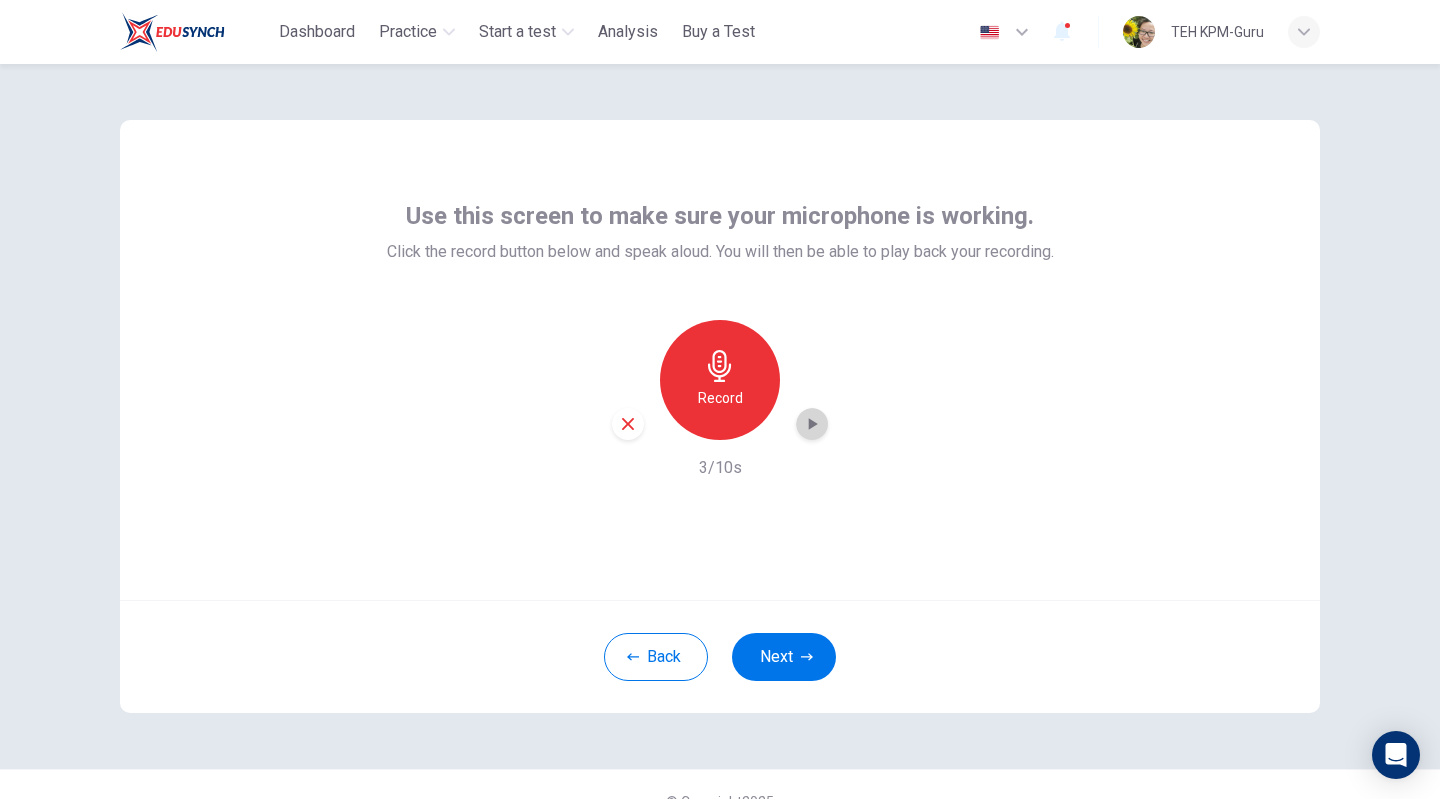 click 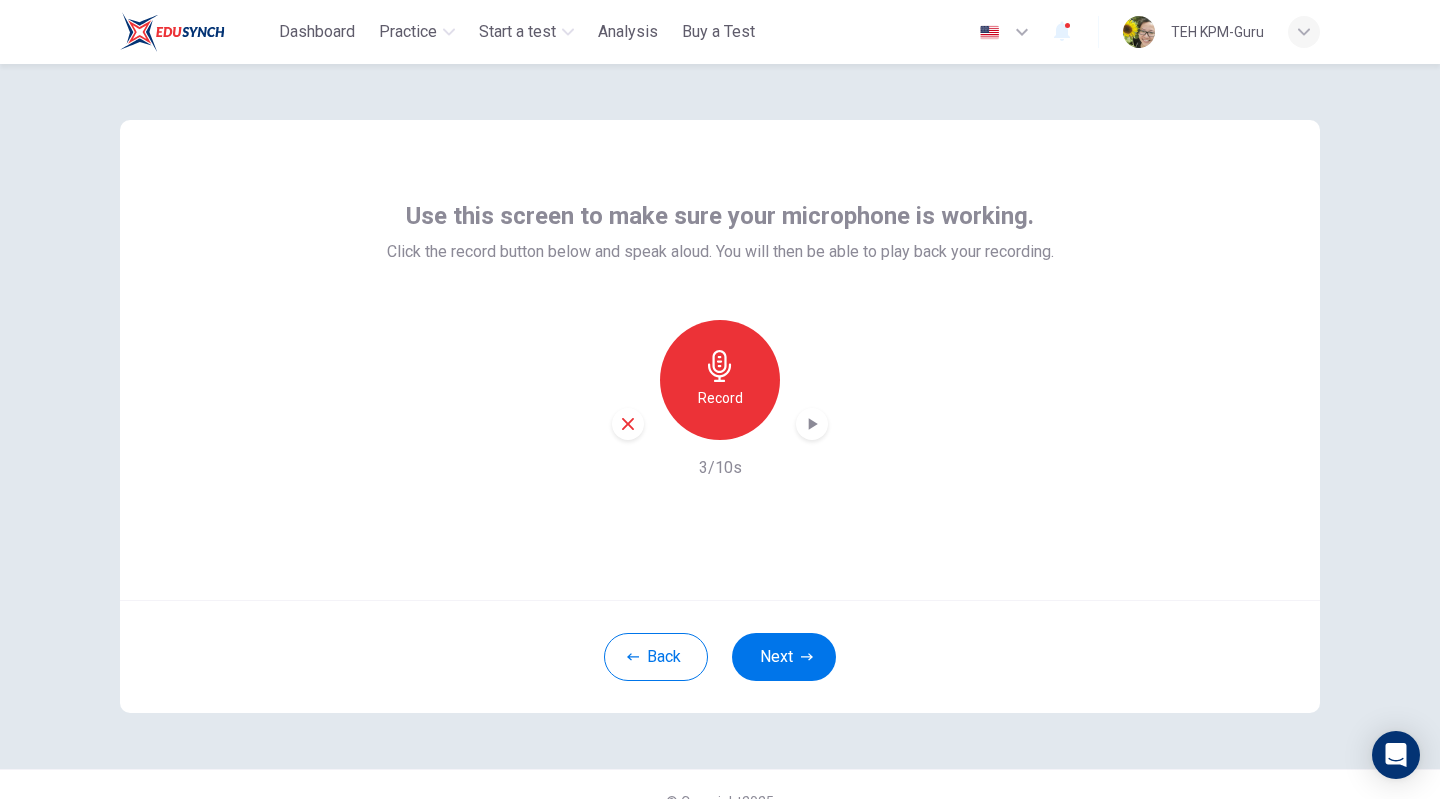 click 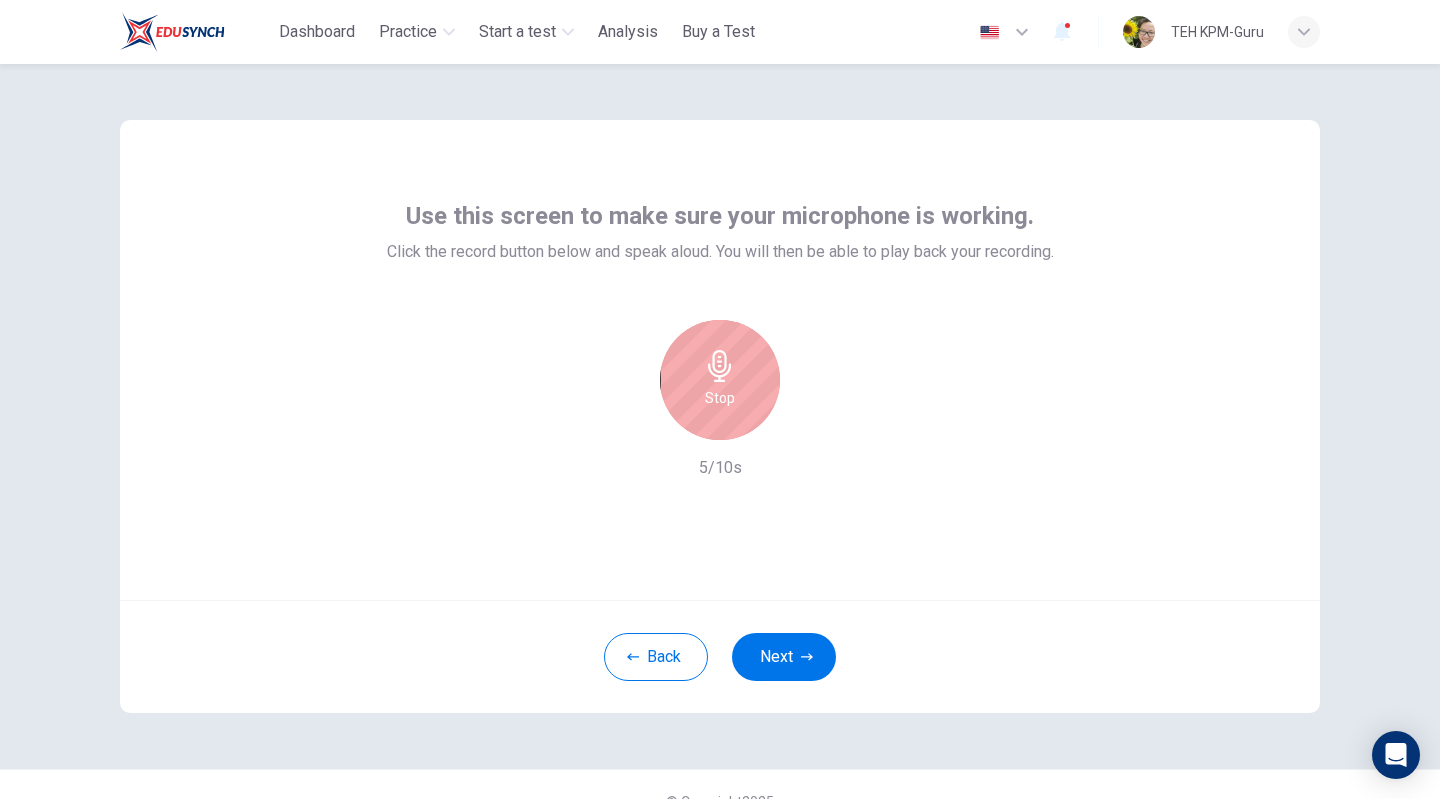 click on "Stop" at bounding box center (720, 398) 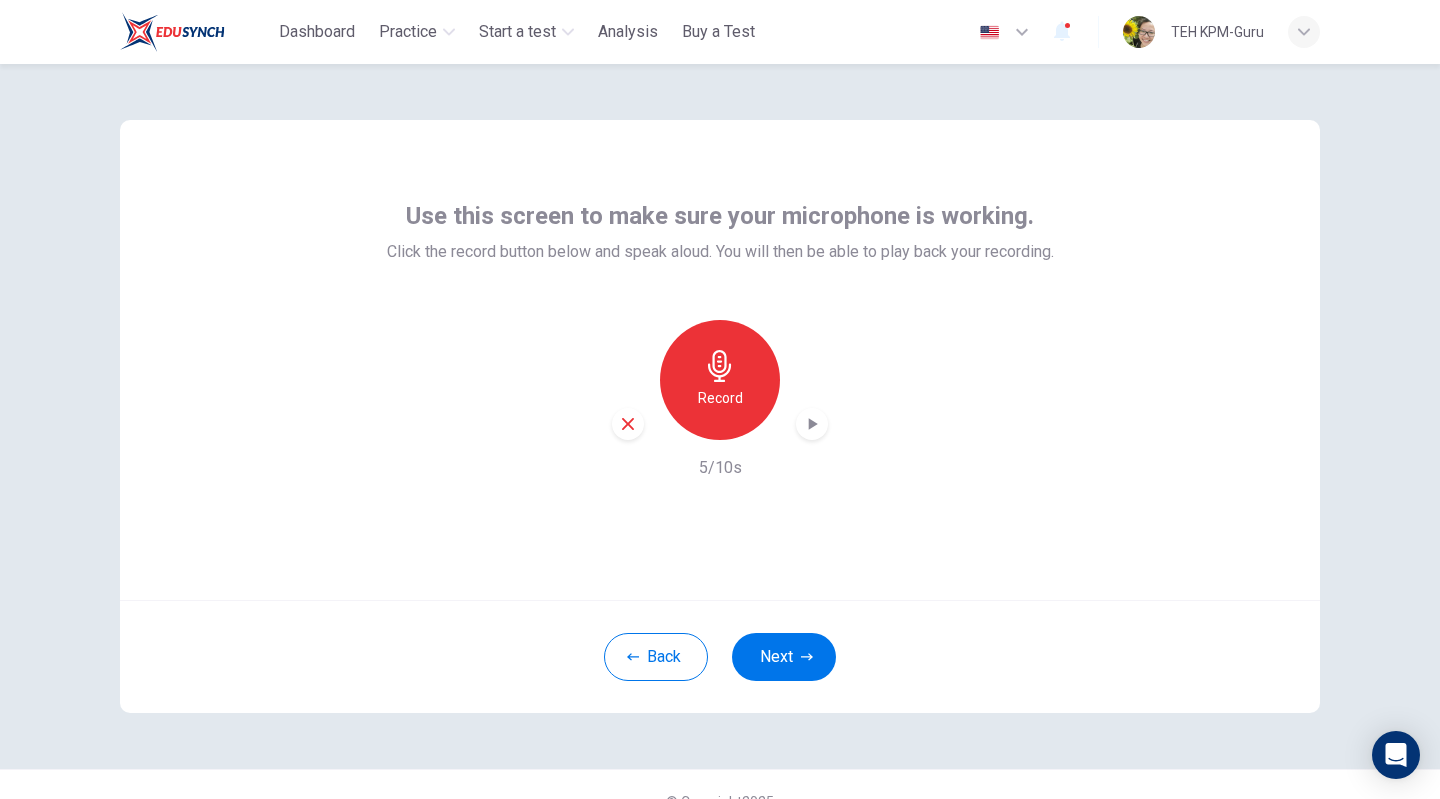 click 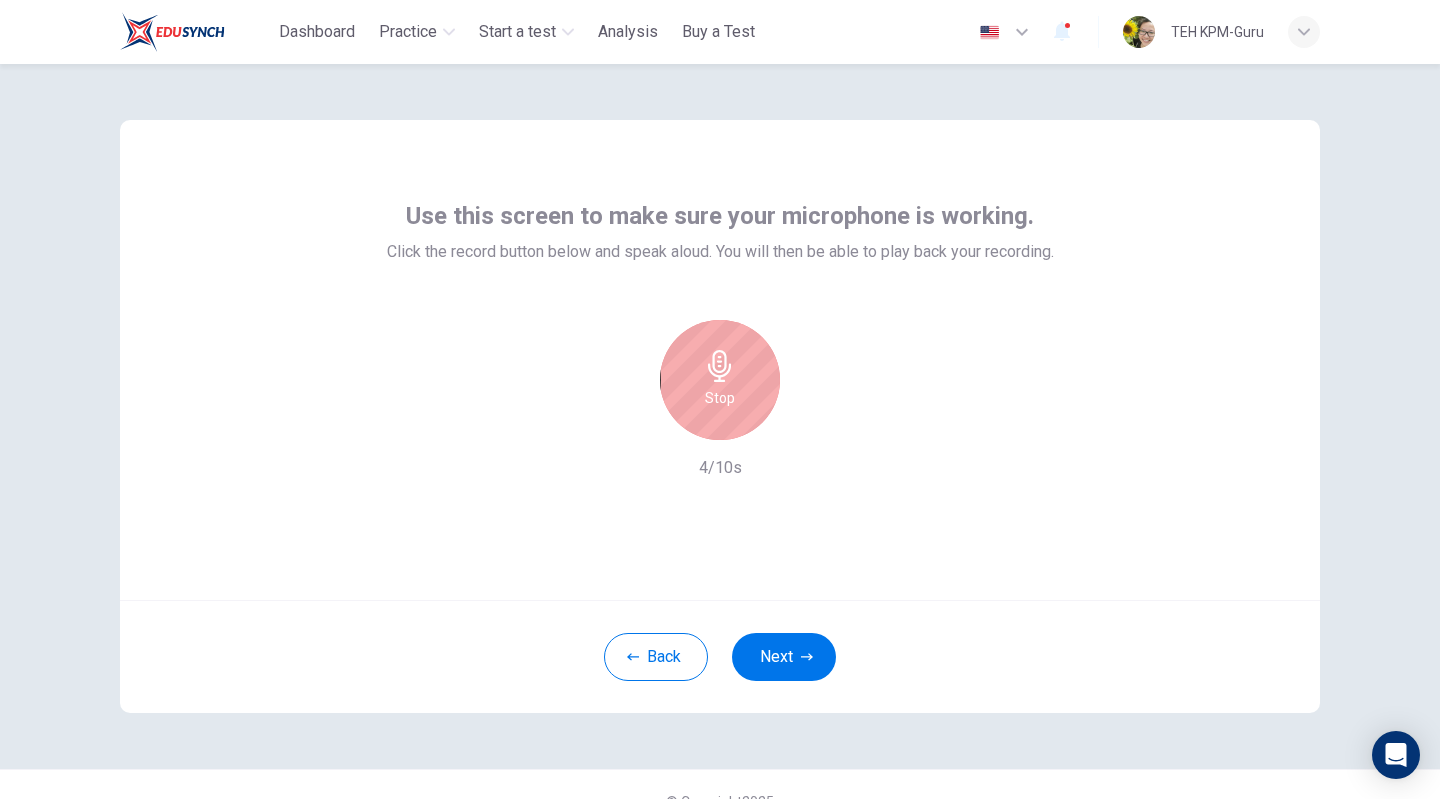 click 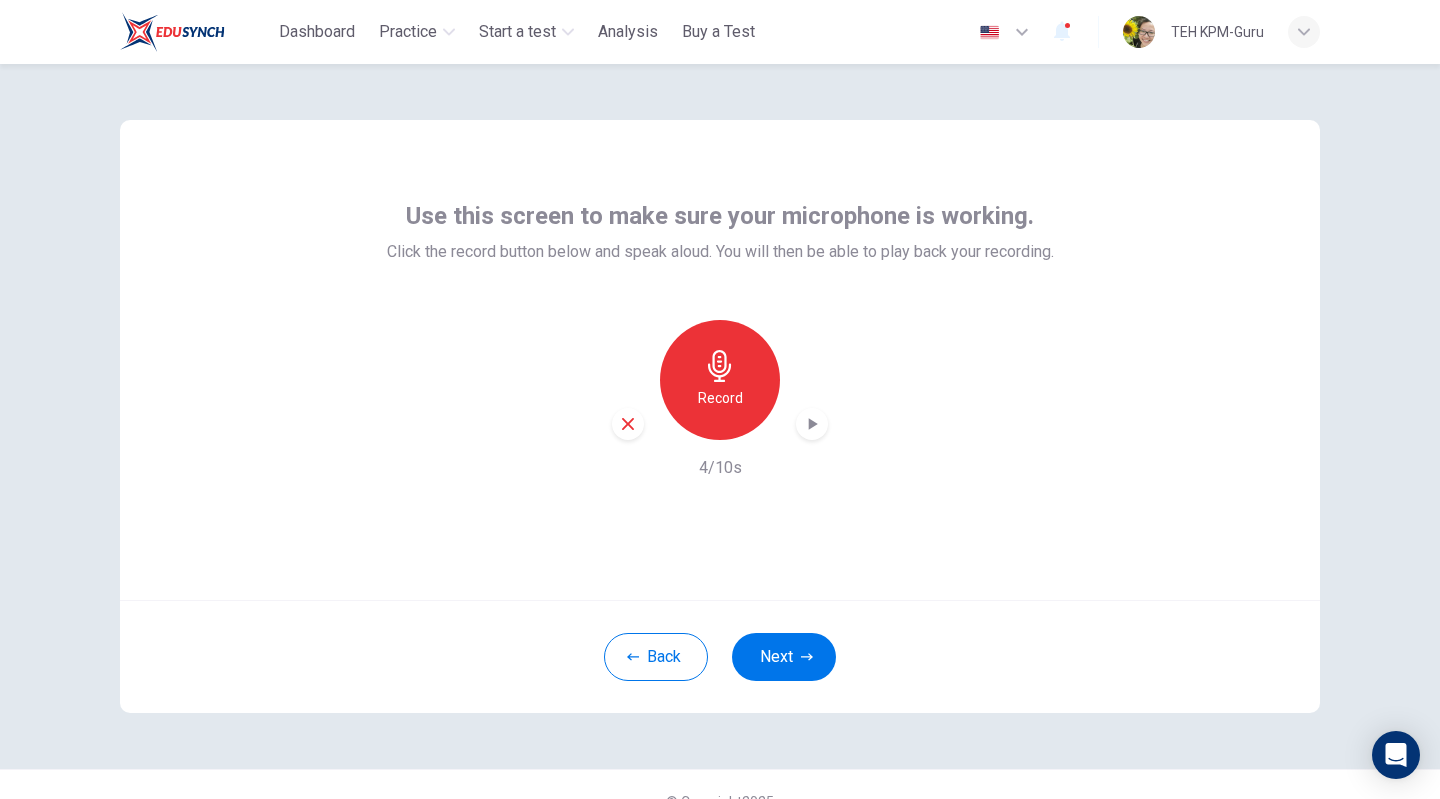 click 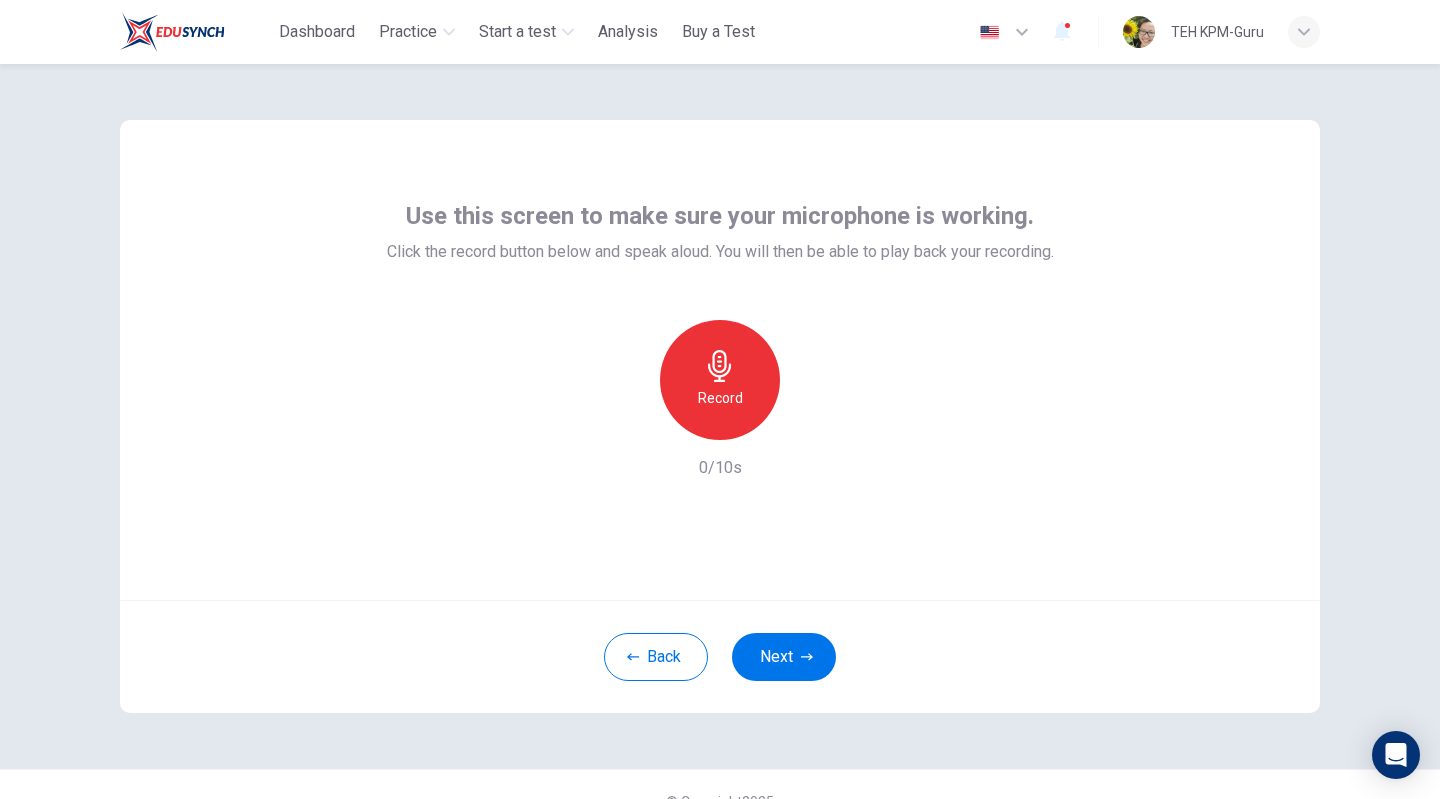 click 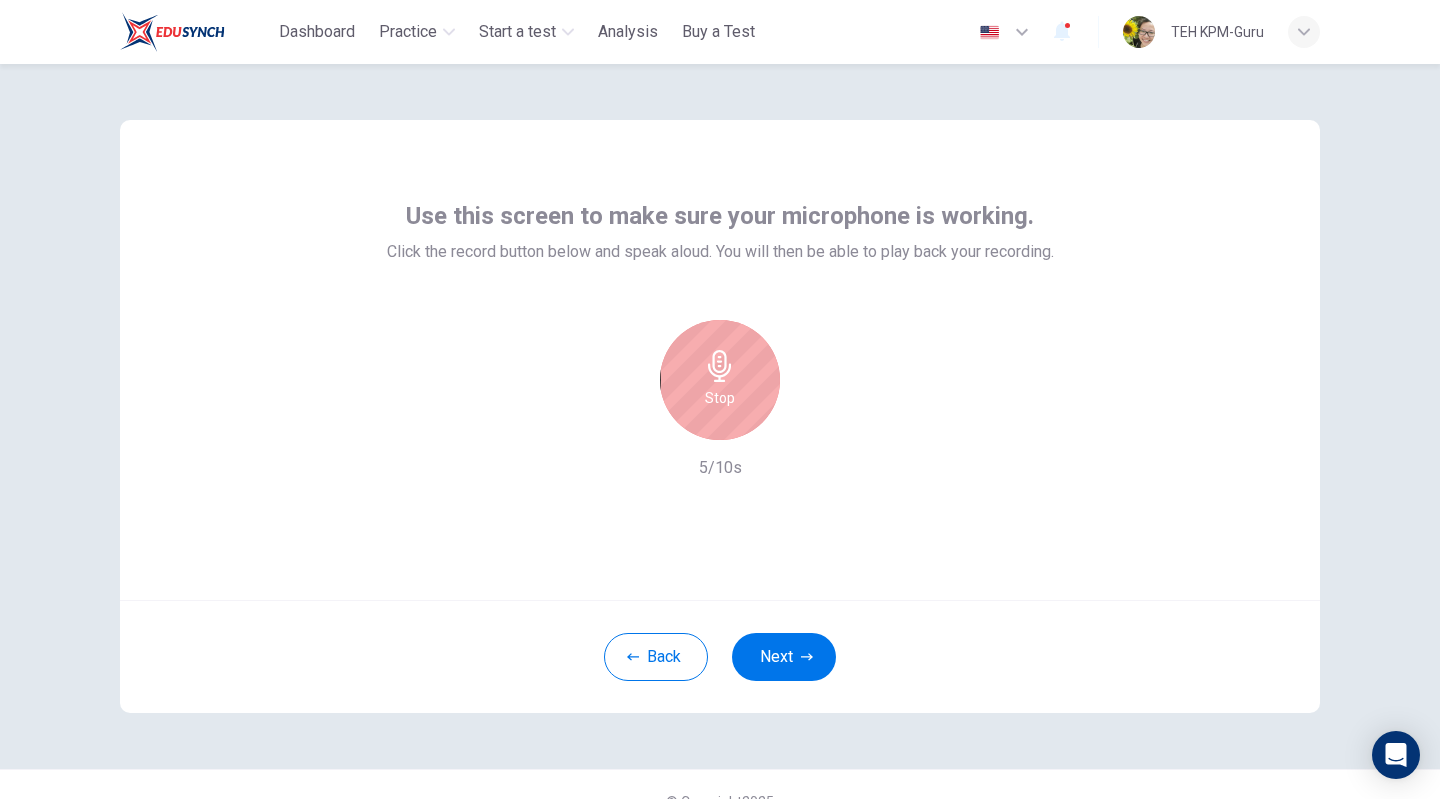 click 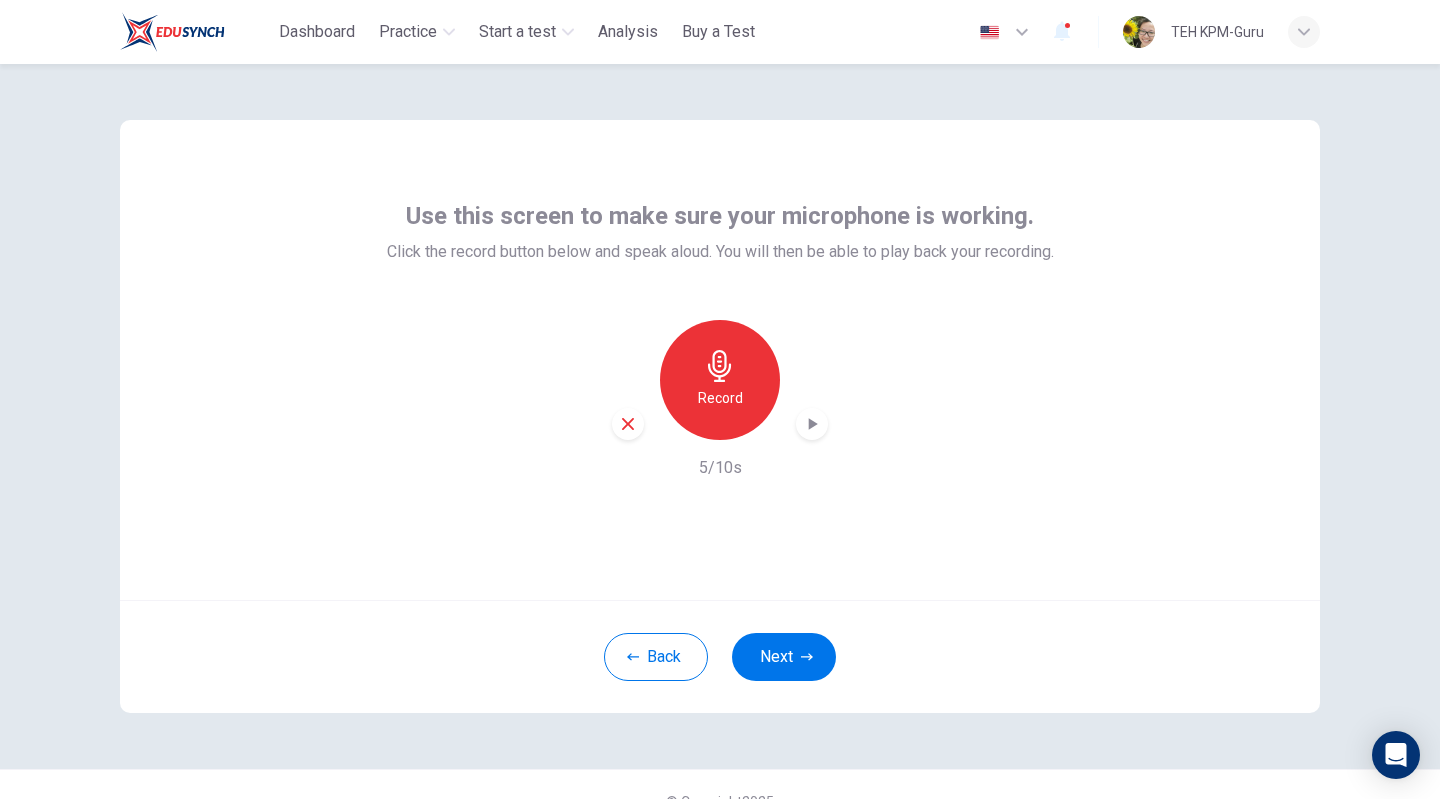click 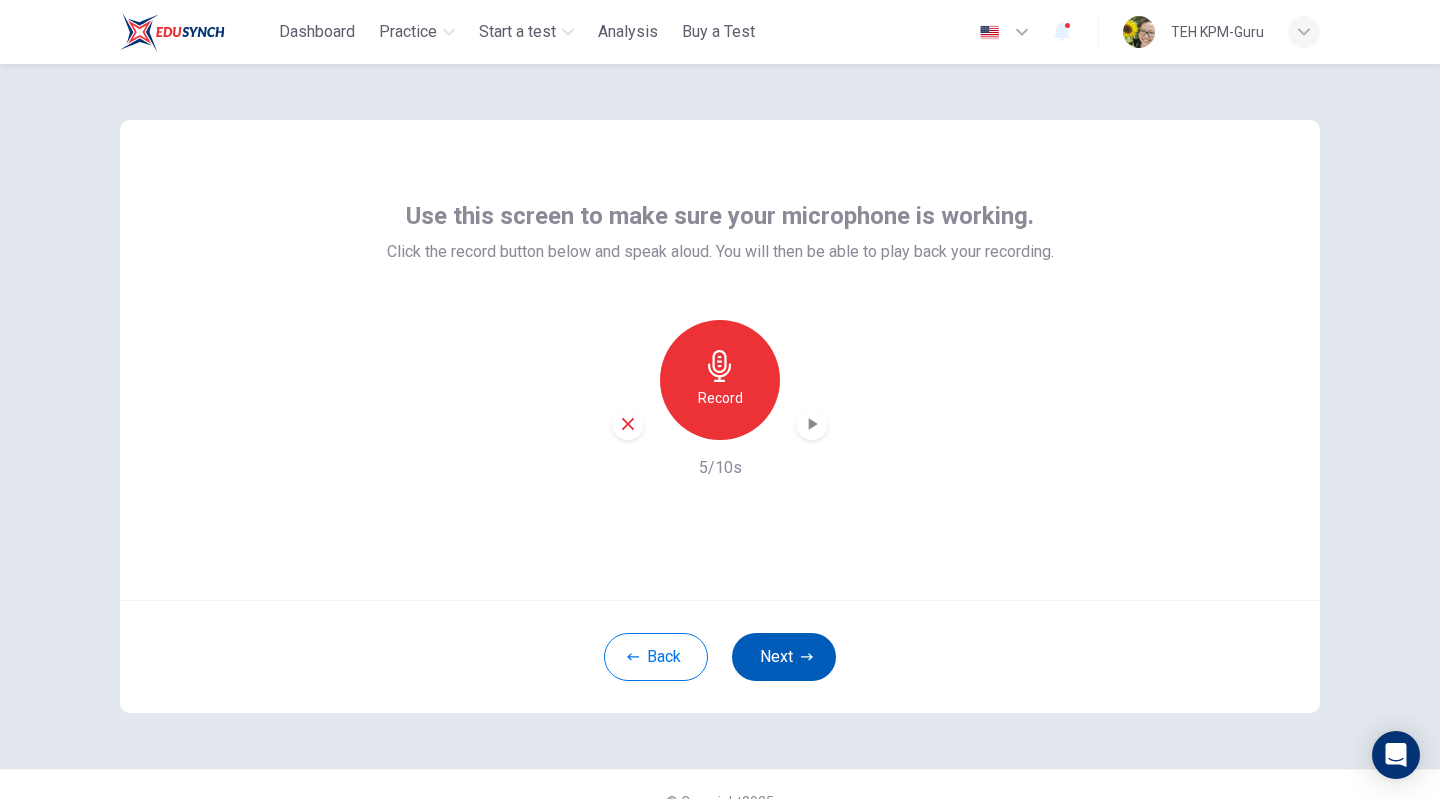 click 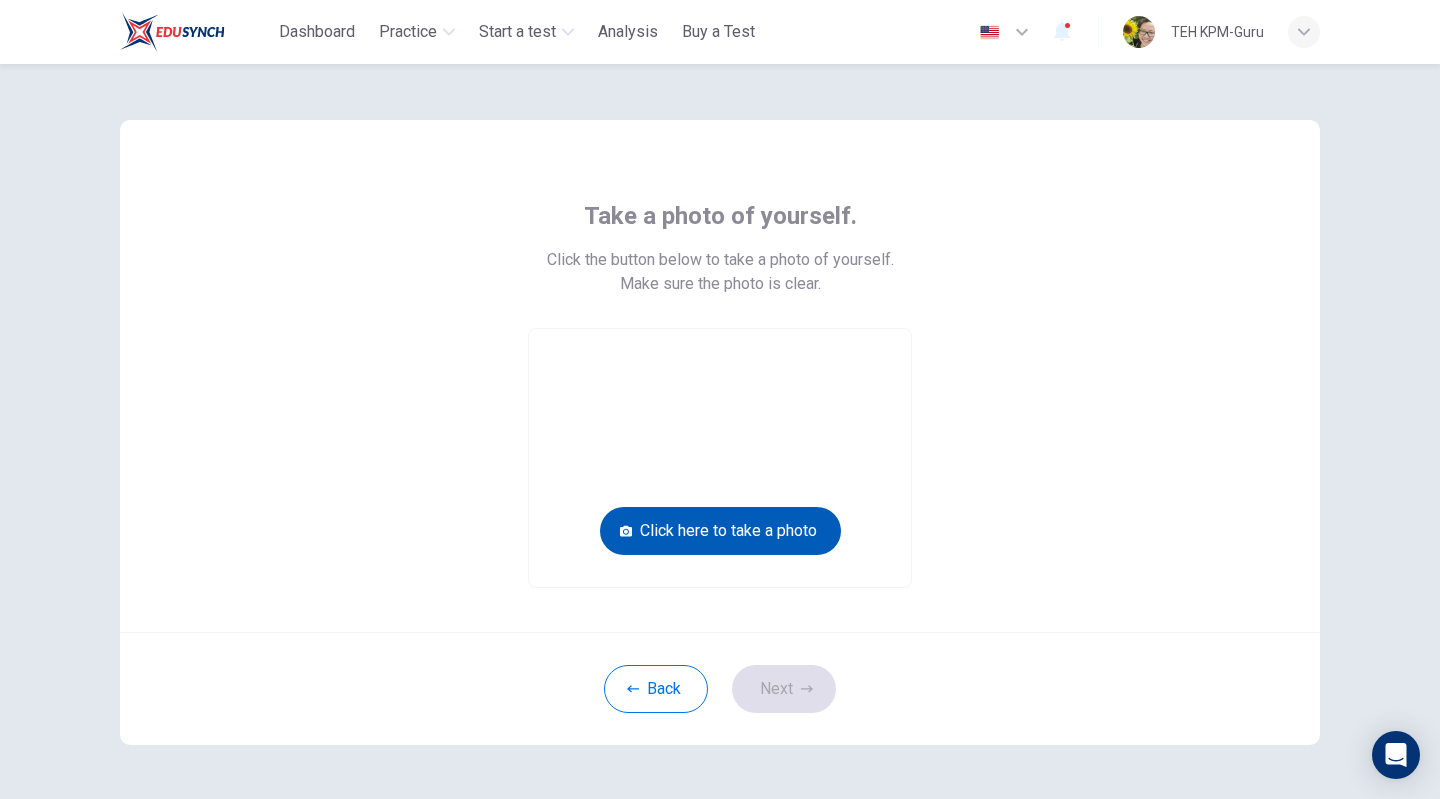 click on "Click here to take a photo" at bounding box center (720, 531) 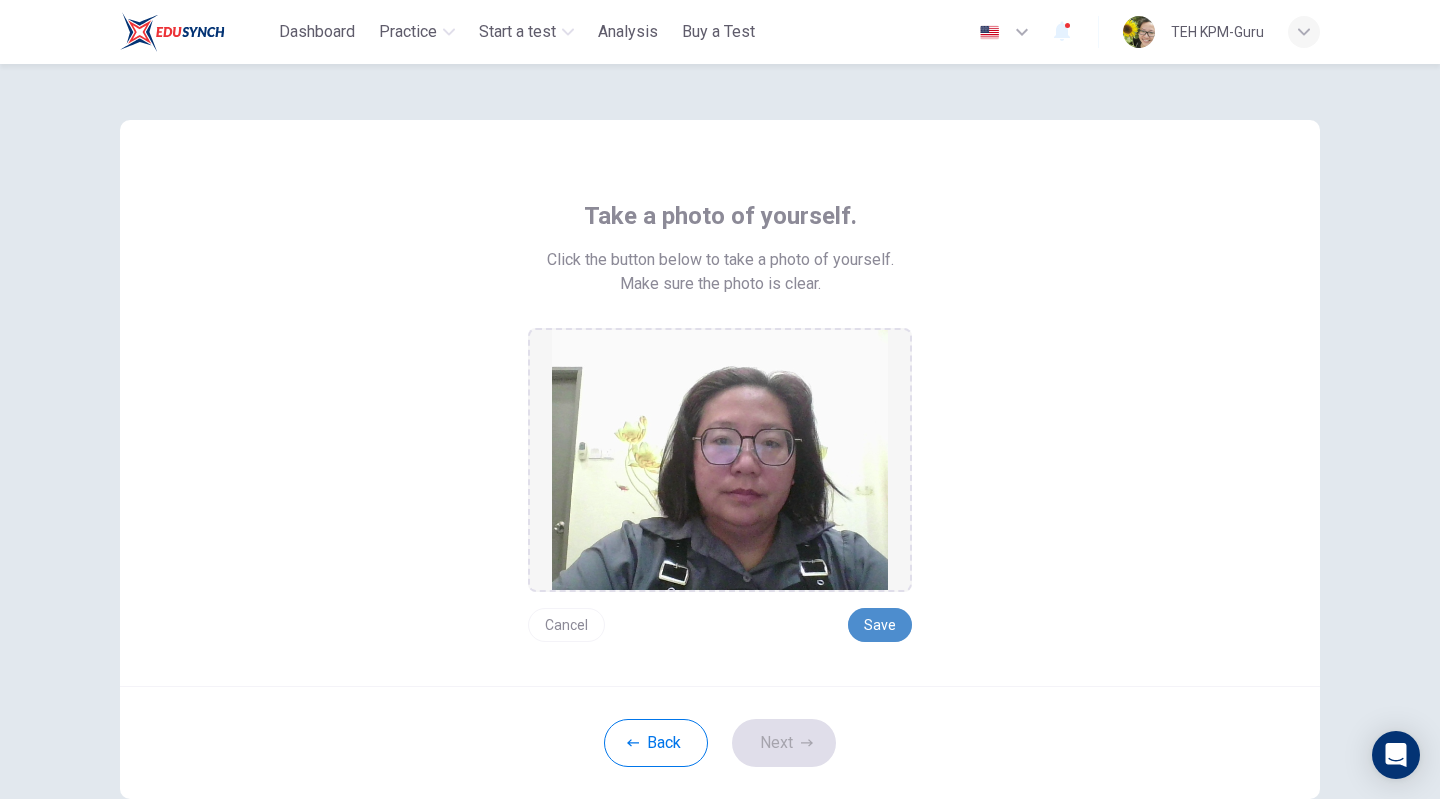 click on "Save" at bounding box center [880, 625] 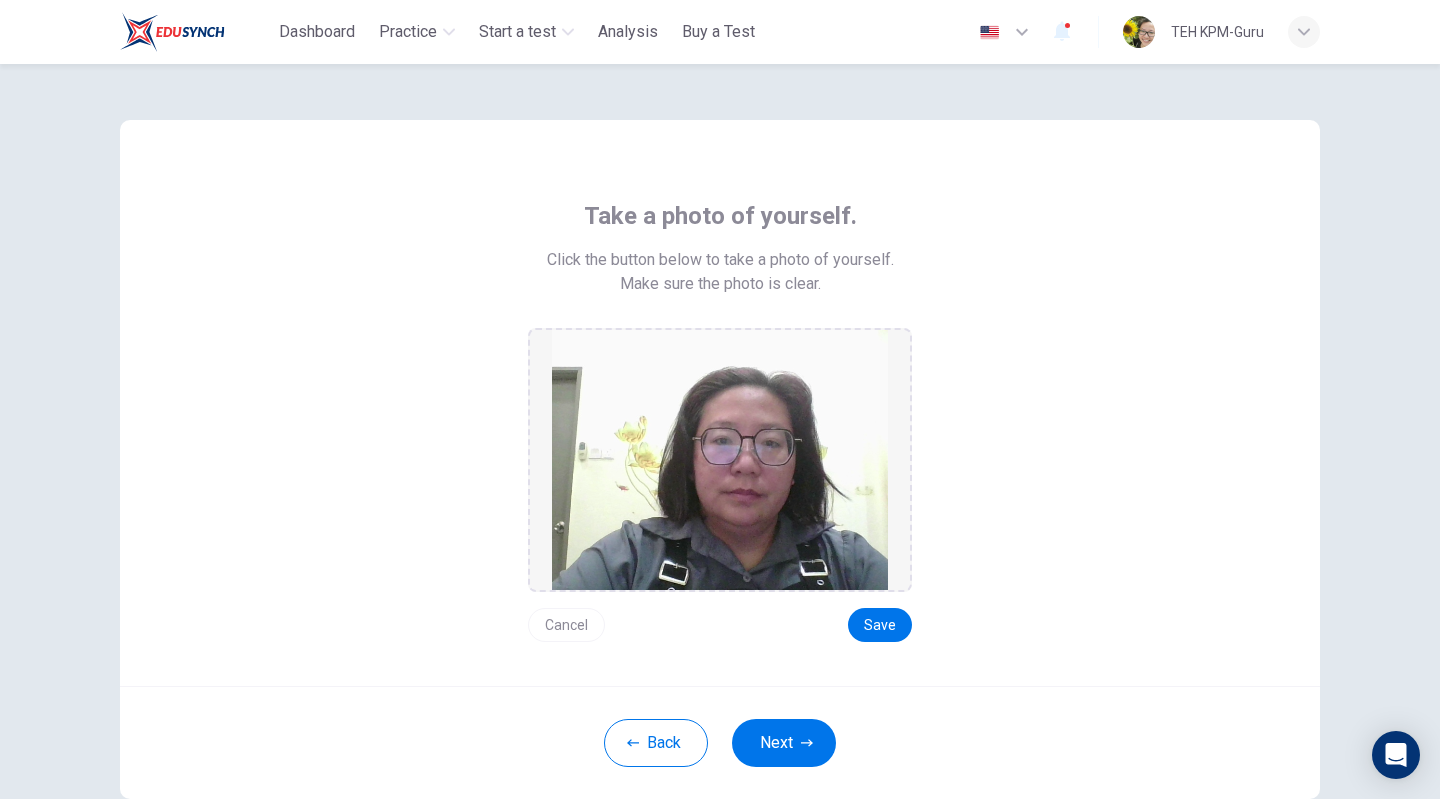 click on "Save" at bounding box center [880, 625] 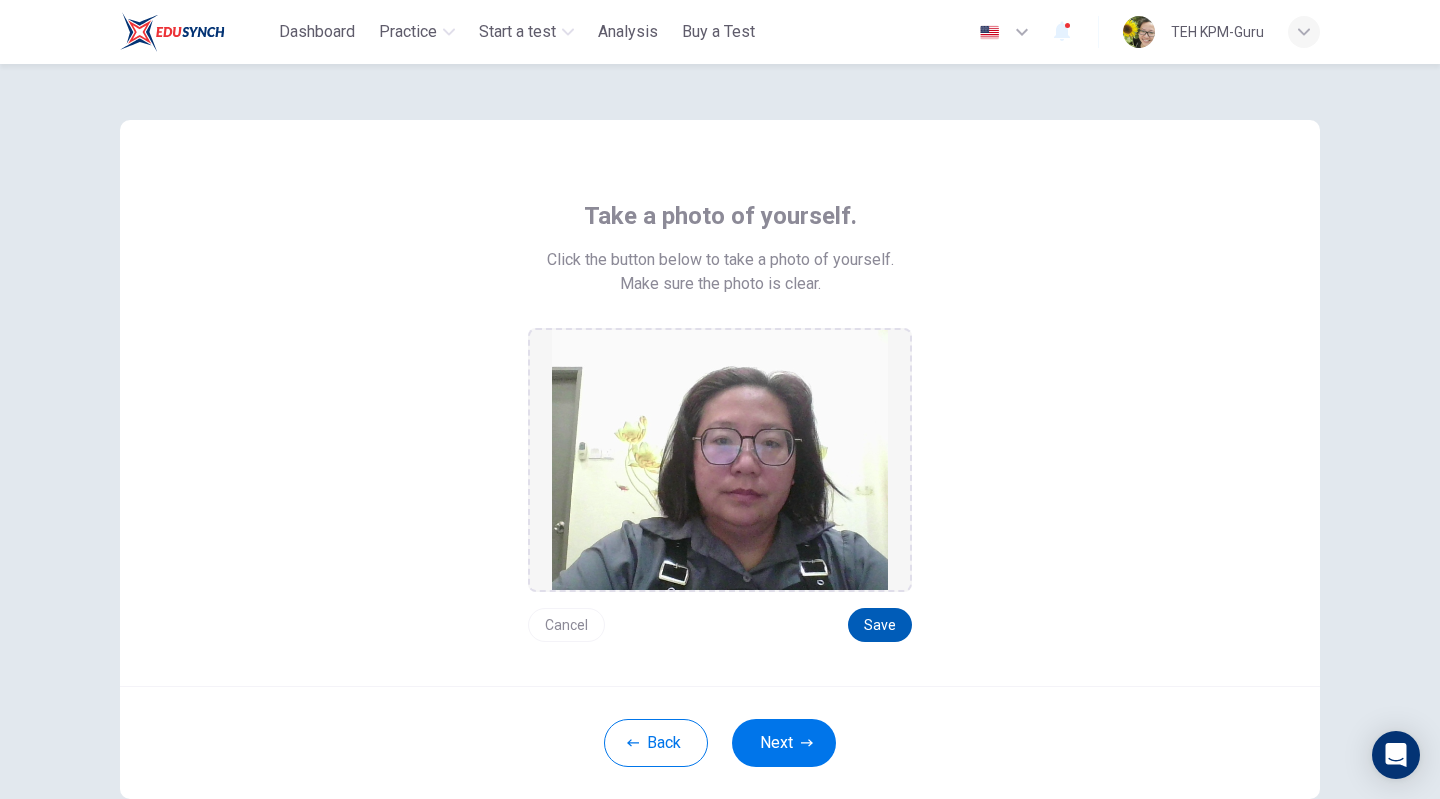 click on "Save" at bounding box center [880, 625] 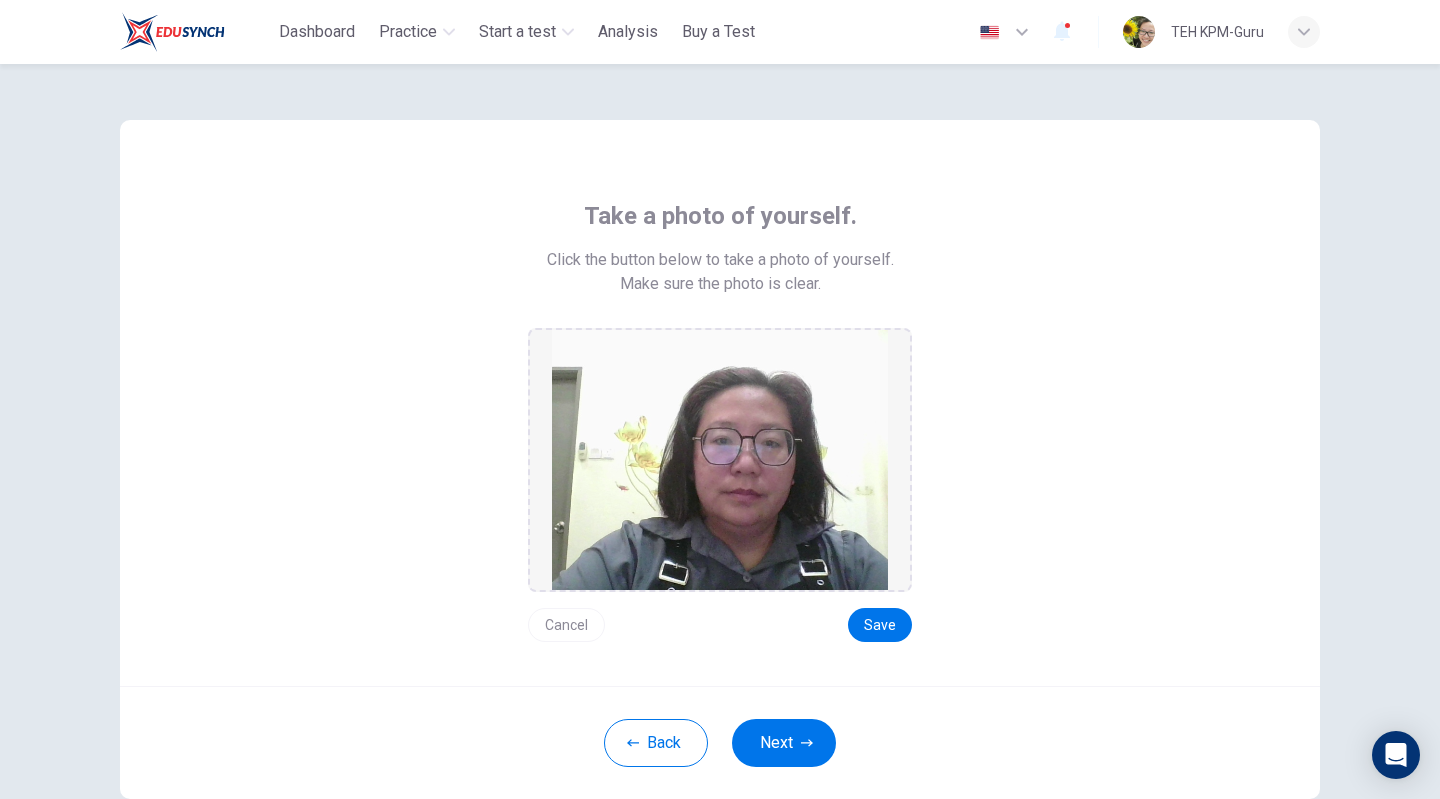 click on "Take a photo of yourself. Click the button below to take a photo of yourself. Make sure the photo is clear. Cancel Save" at bounding box center [720, 421] 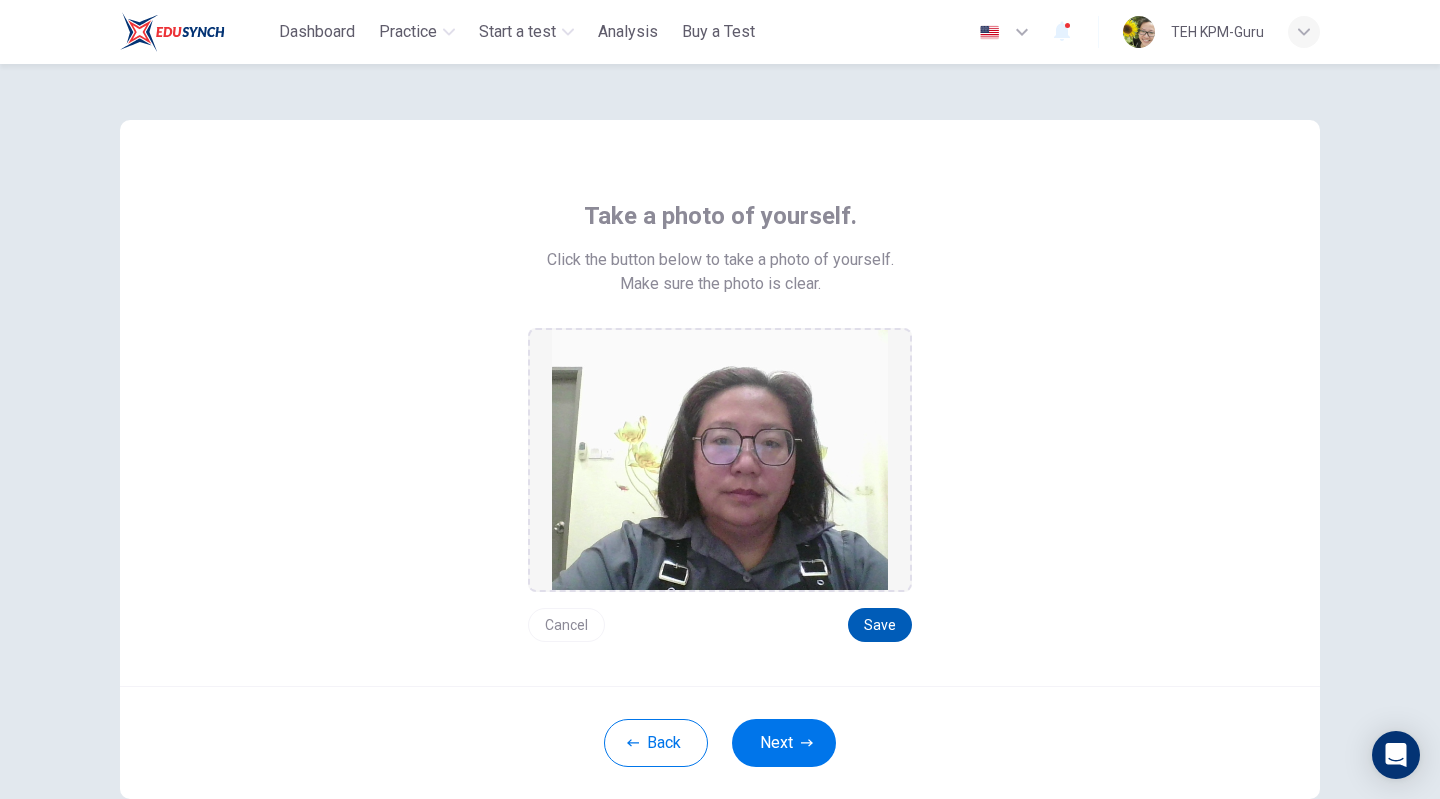 click on "Save" at bounding box center (880, 625) 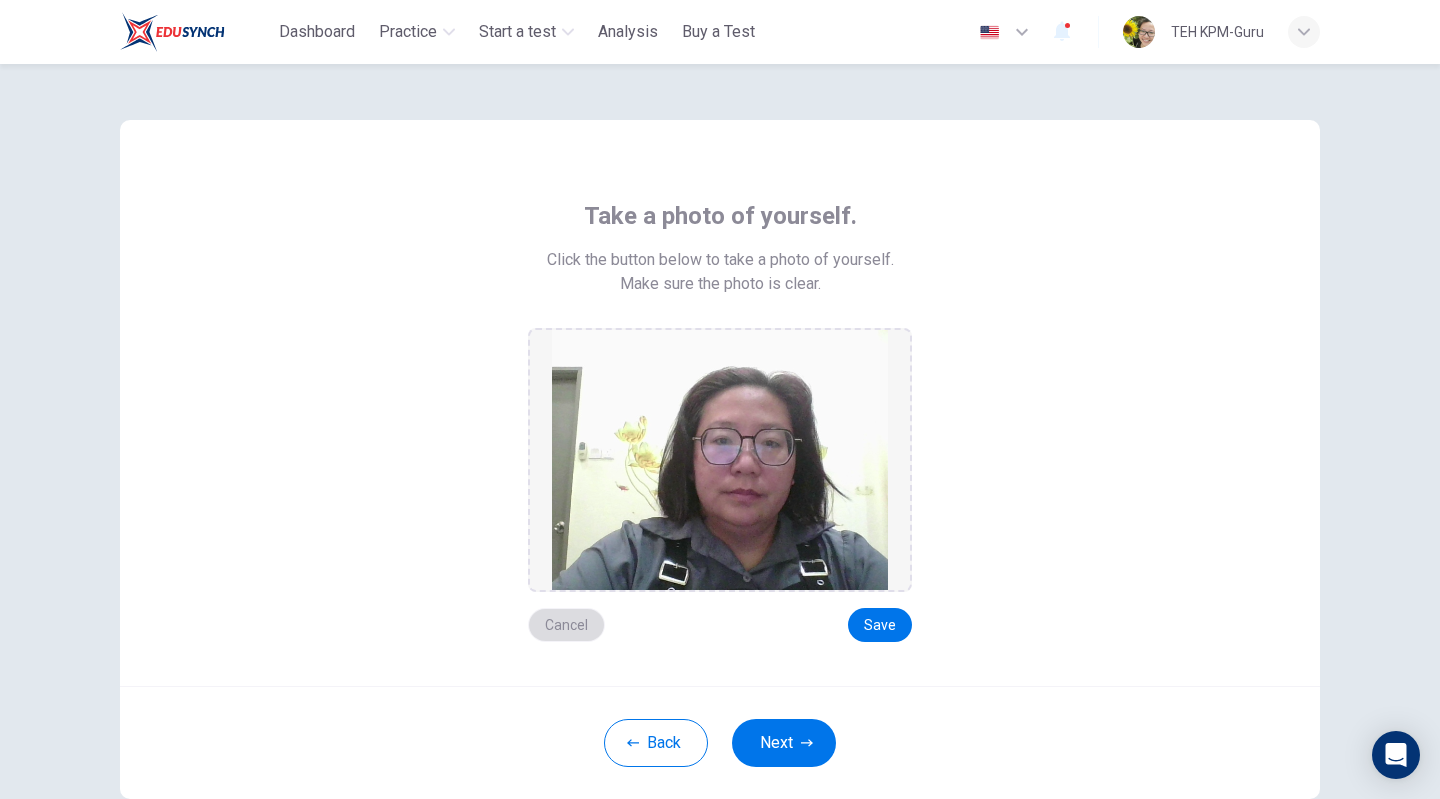 click on "Cancel" at bounding box center [566, 625] 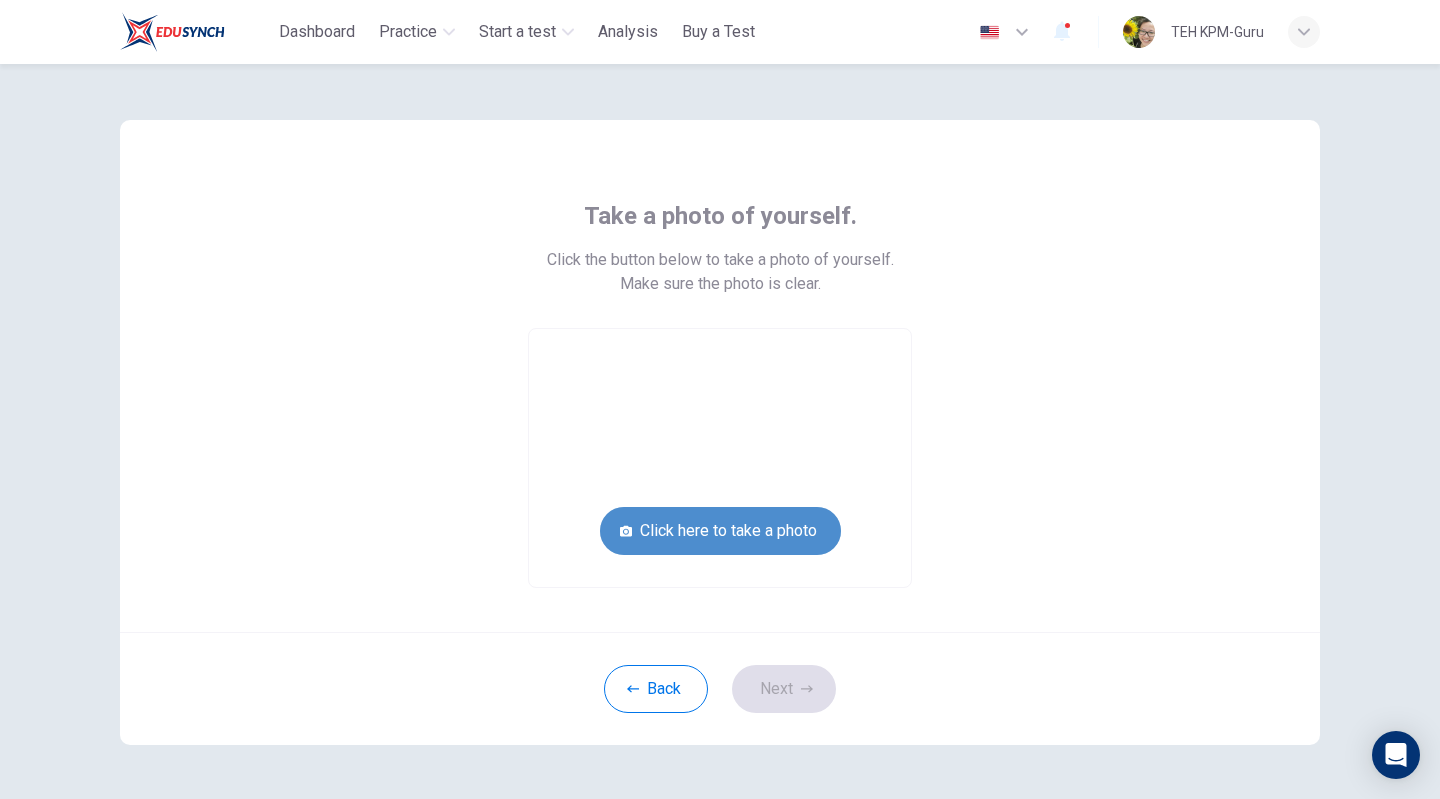 click on "Click here to take a photo" at bounding box center (720, 531) 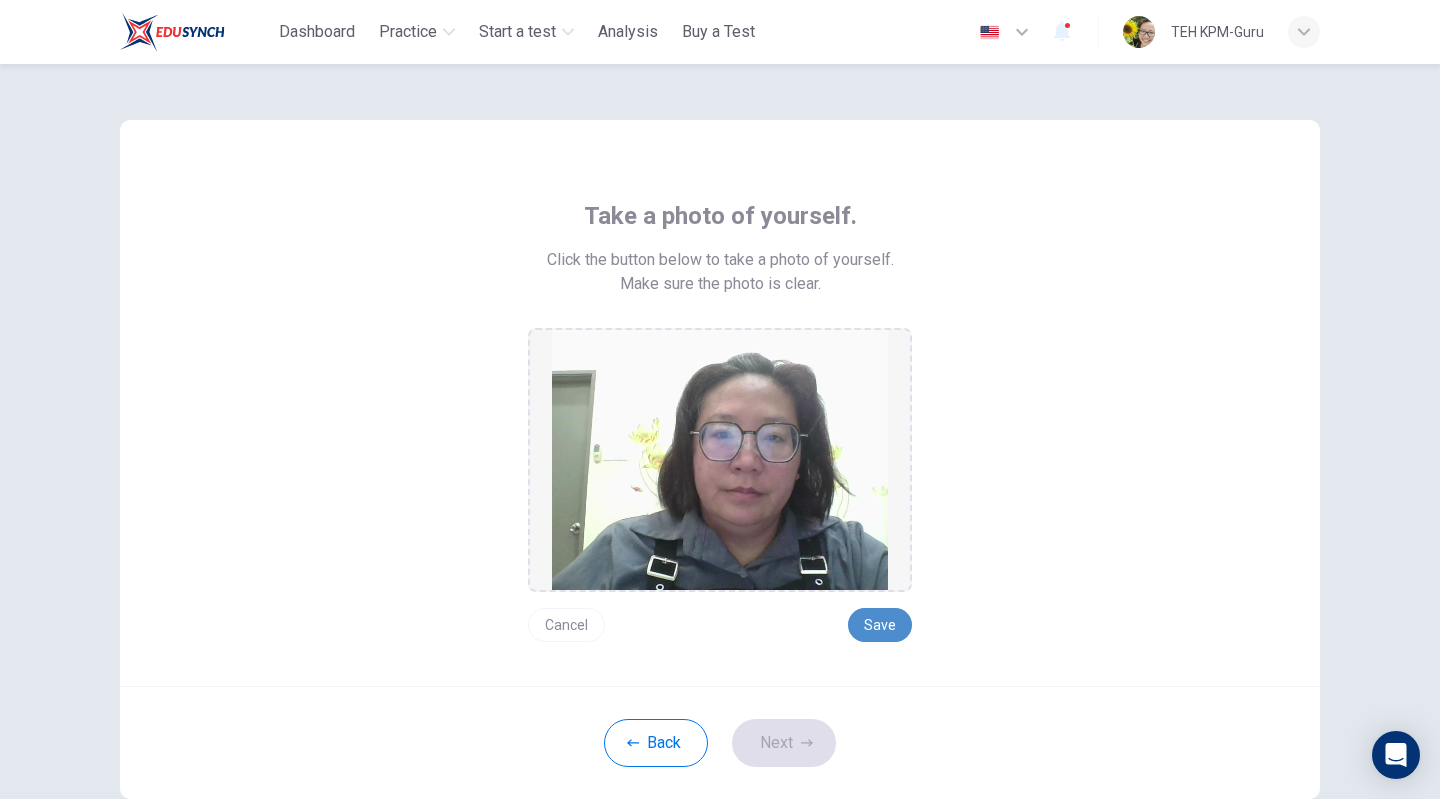 click on "Save" at bounding box center [880, 625] 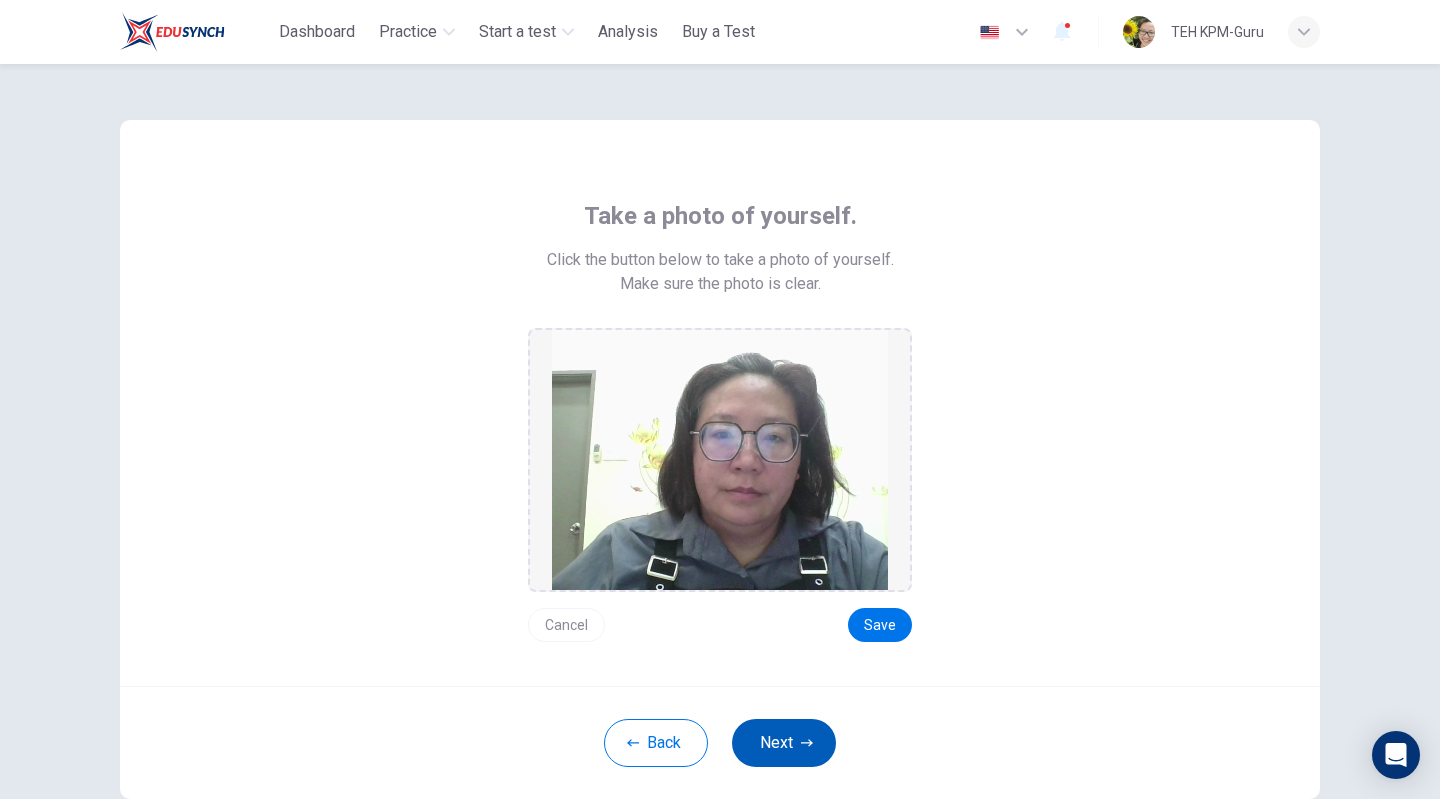 click on "Next" at bounding box center [784, 743] 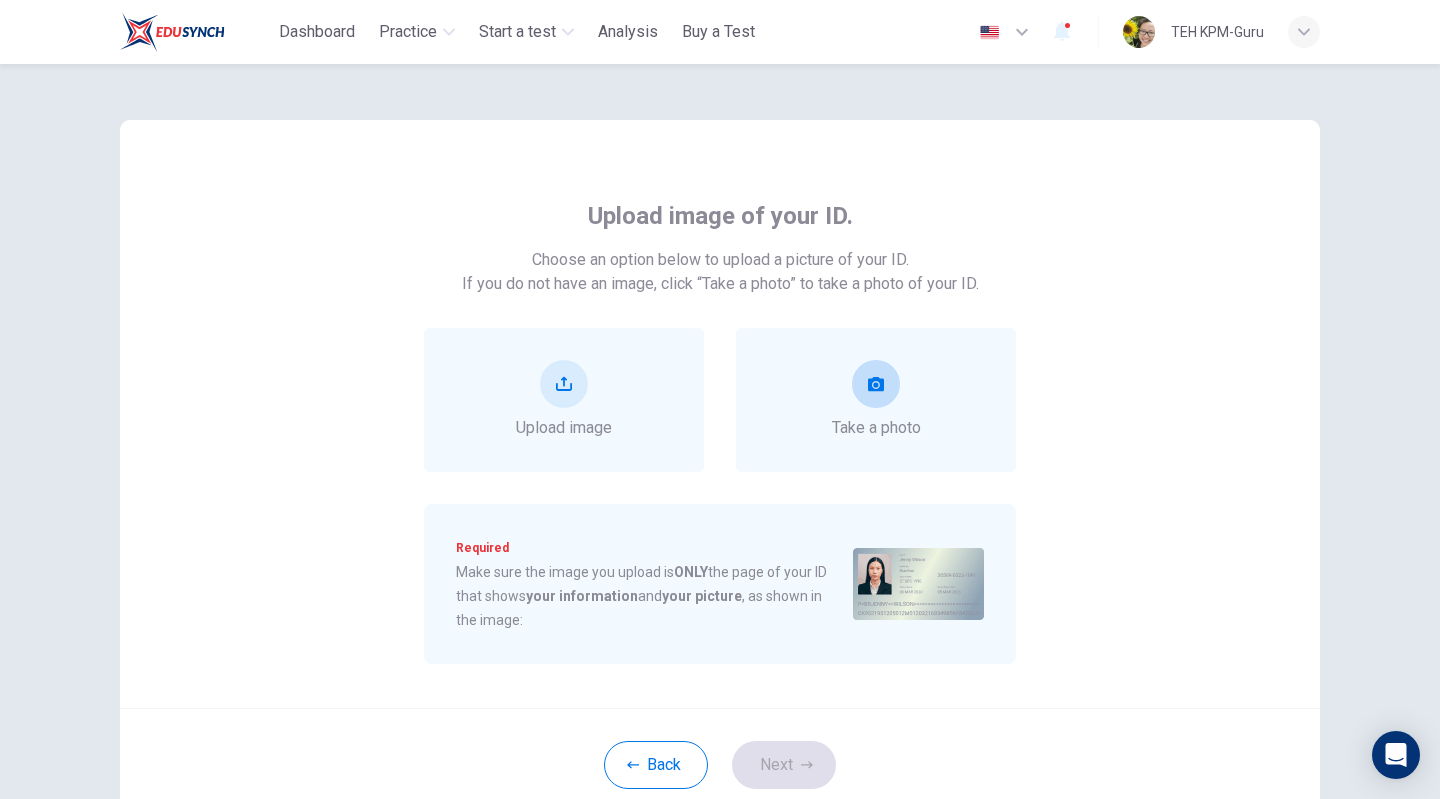 click on "Take a photo" at bounding box center [876, 400] 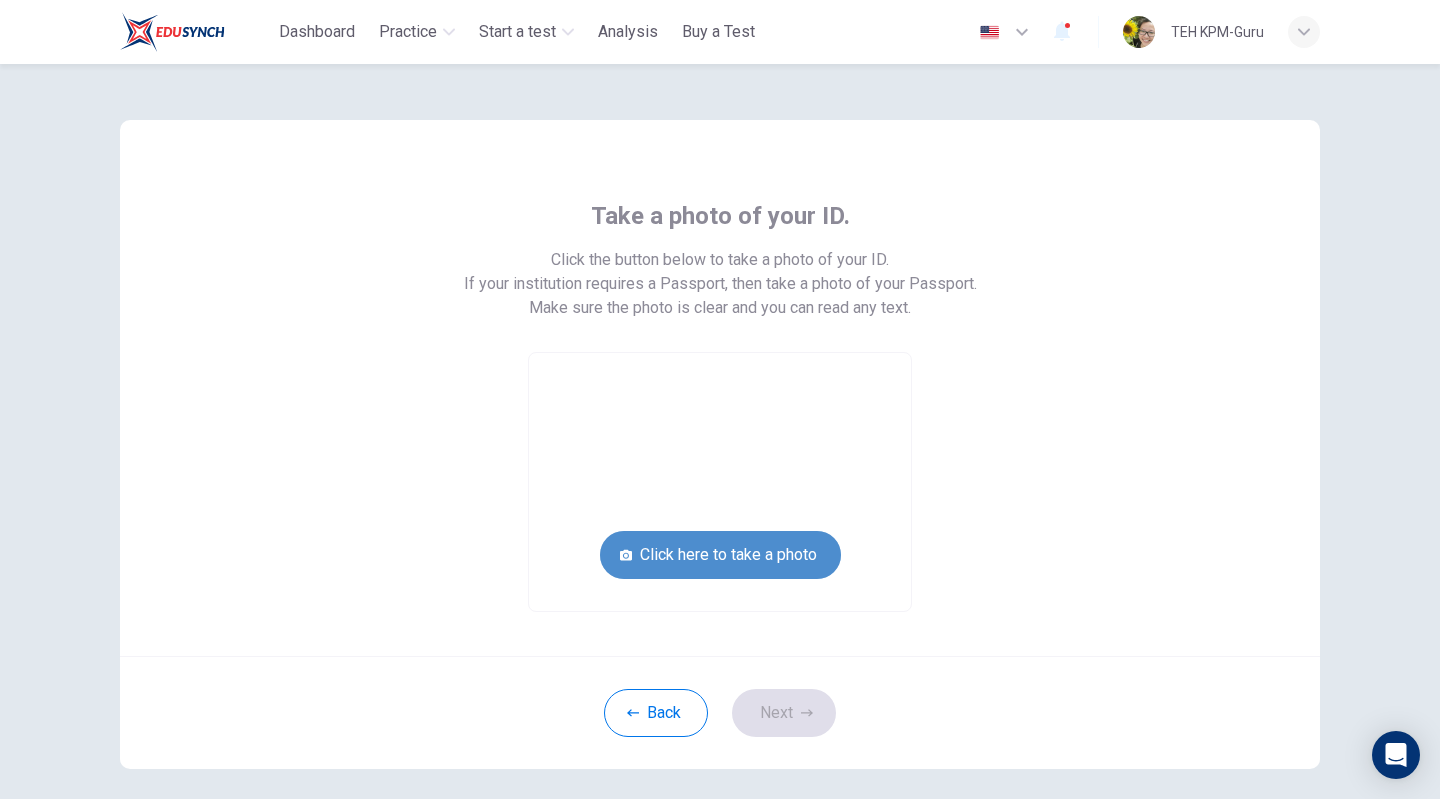 click on "Click here to take a photo" at bounding box center (720, 555) 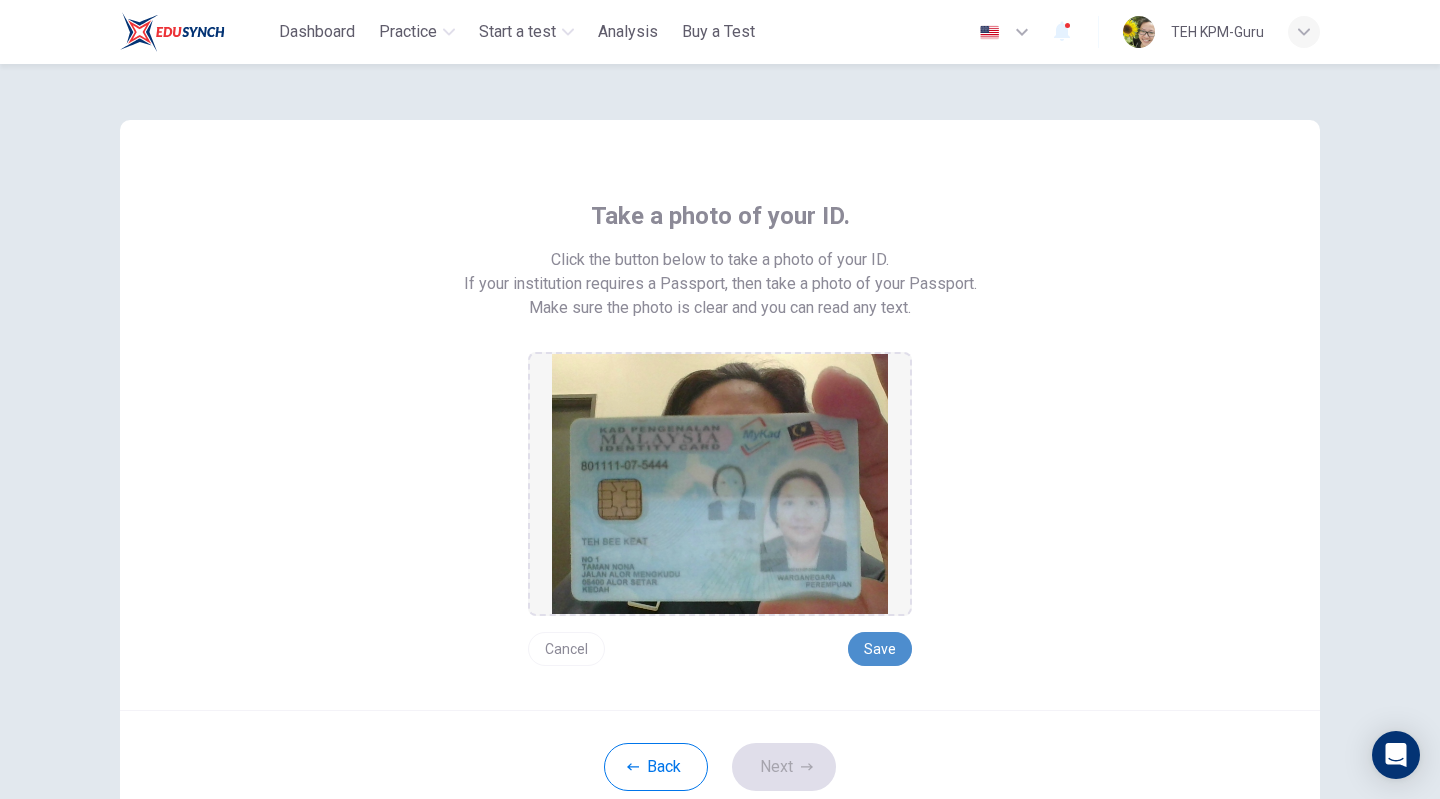 click on "Save" at bounding box center (880, 649) 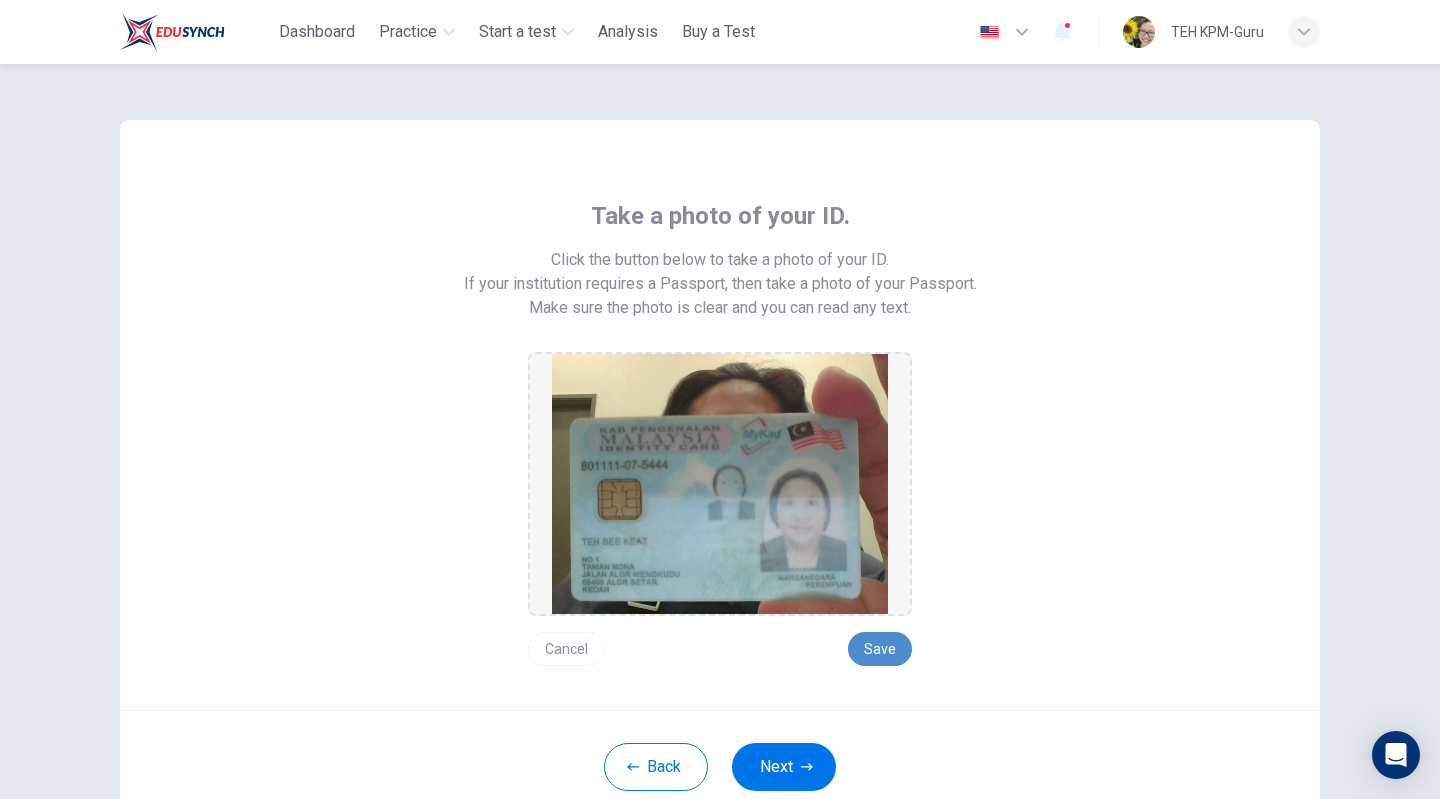 click on "Save" at bounding box center [880, 649] 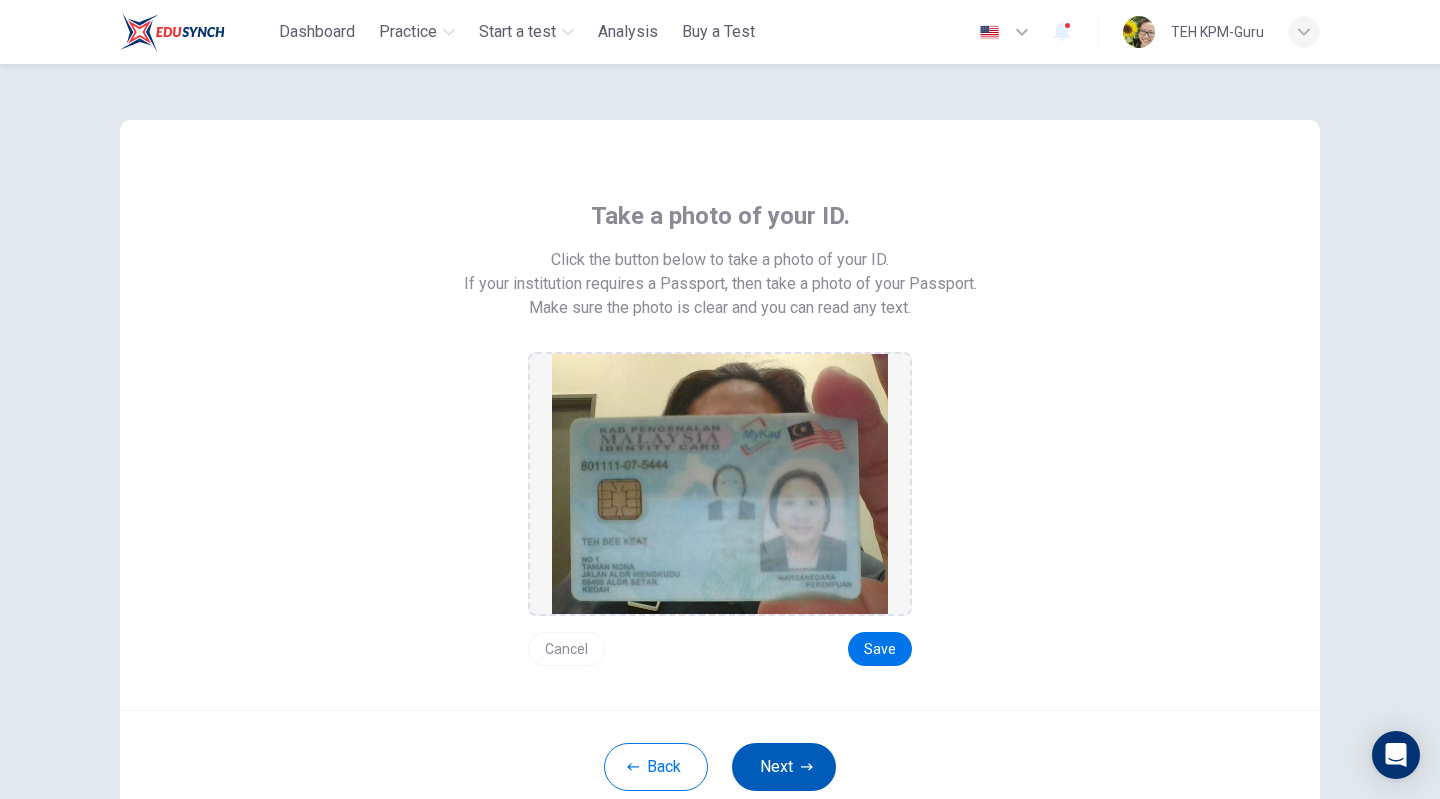 click 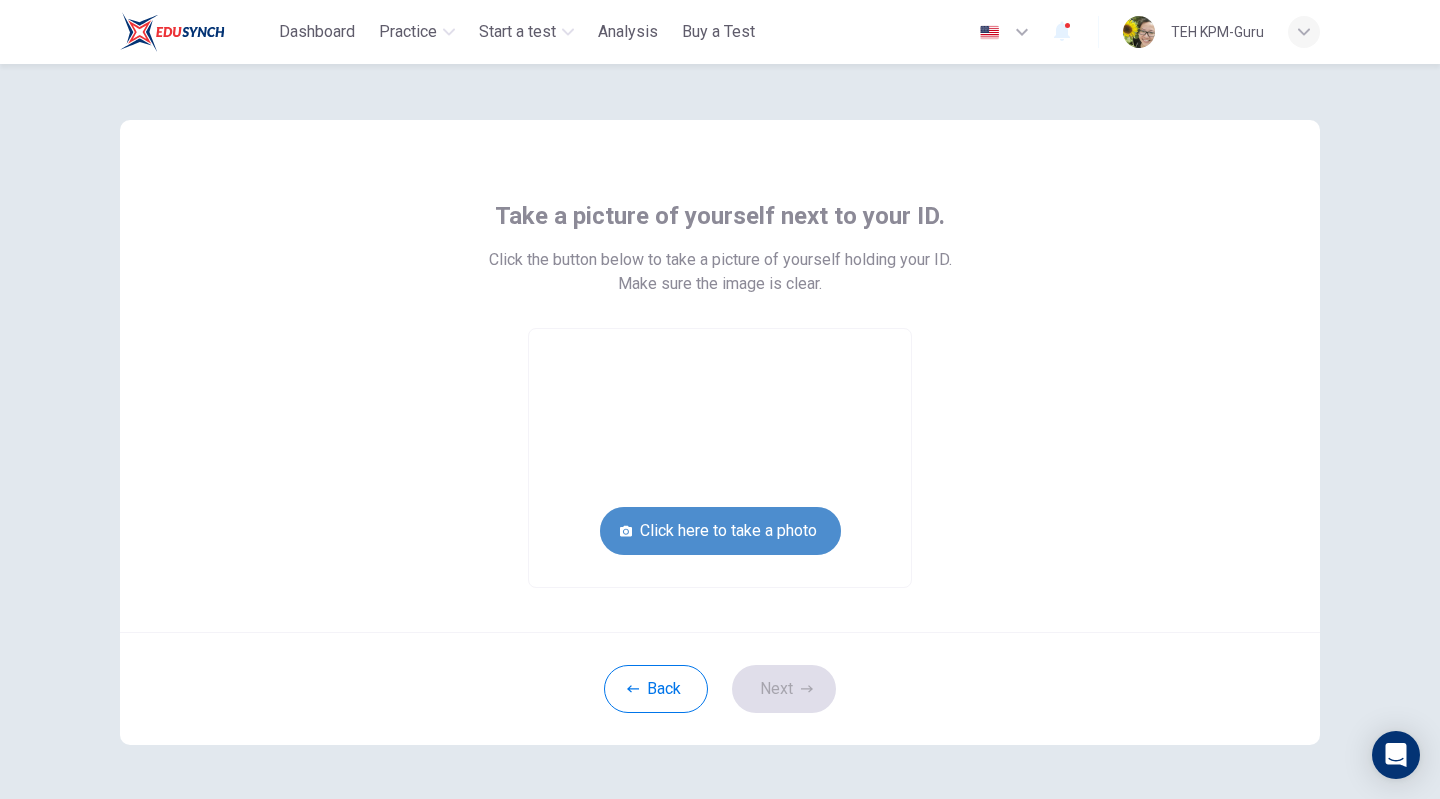 click on "Click here to take a photo" at bounding box center [720, 531] 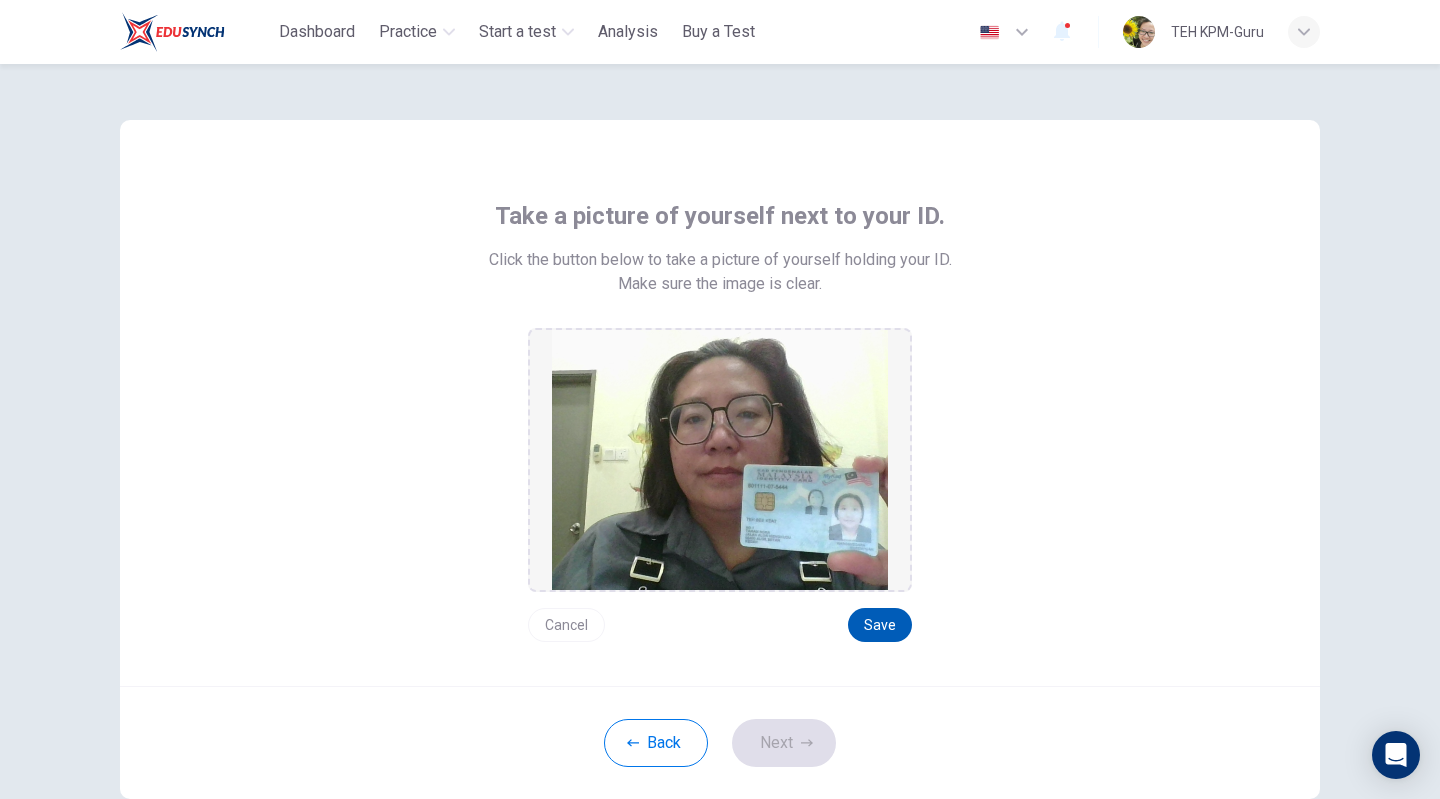 click on "Save" at bounding box center (880, 625) 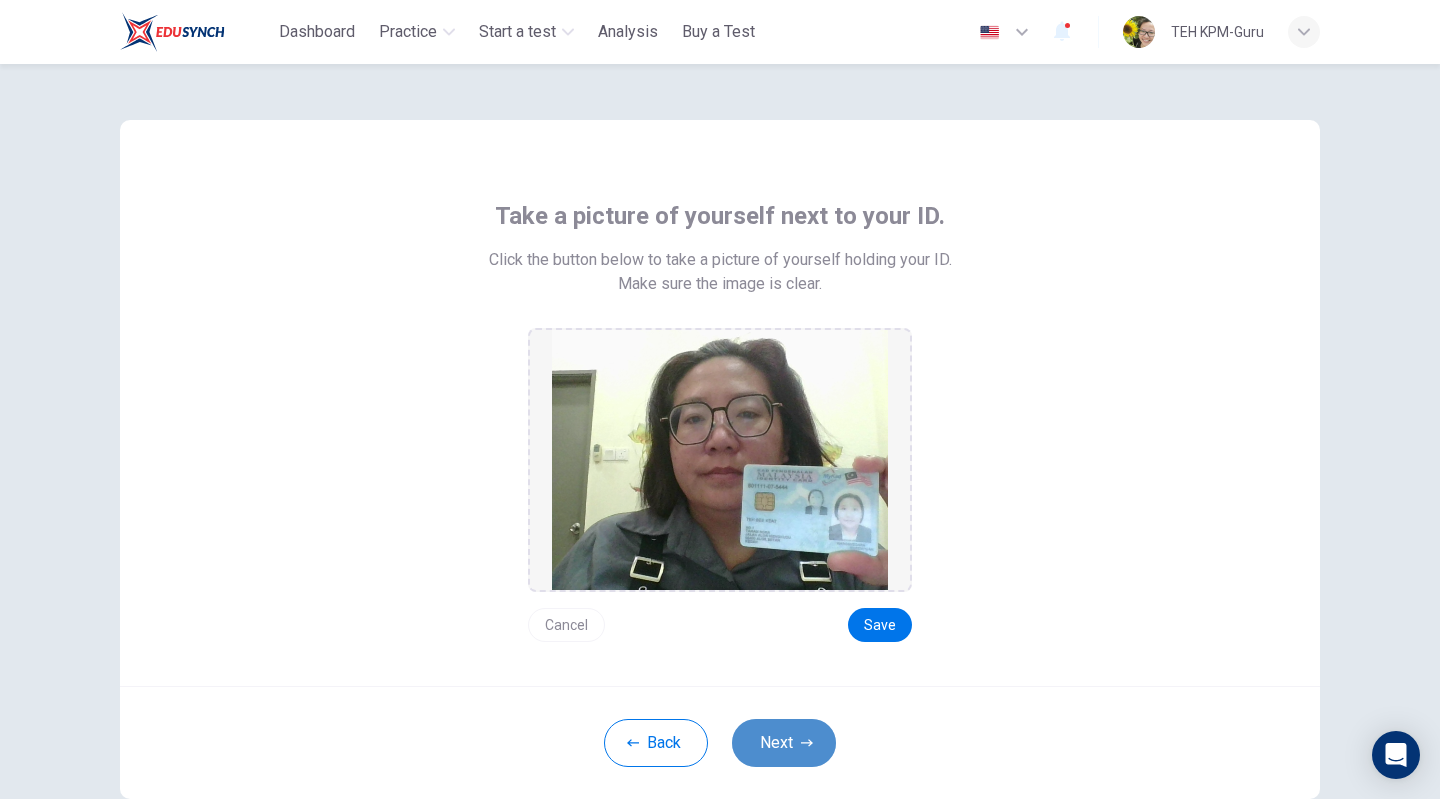 click on "Next" at bounding box center [784, 743] 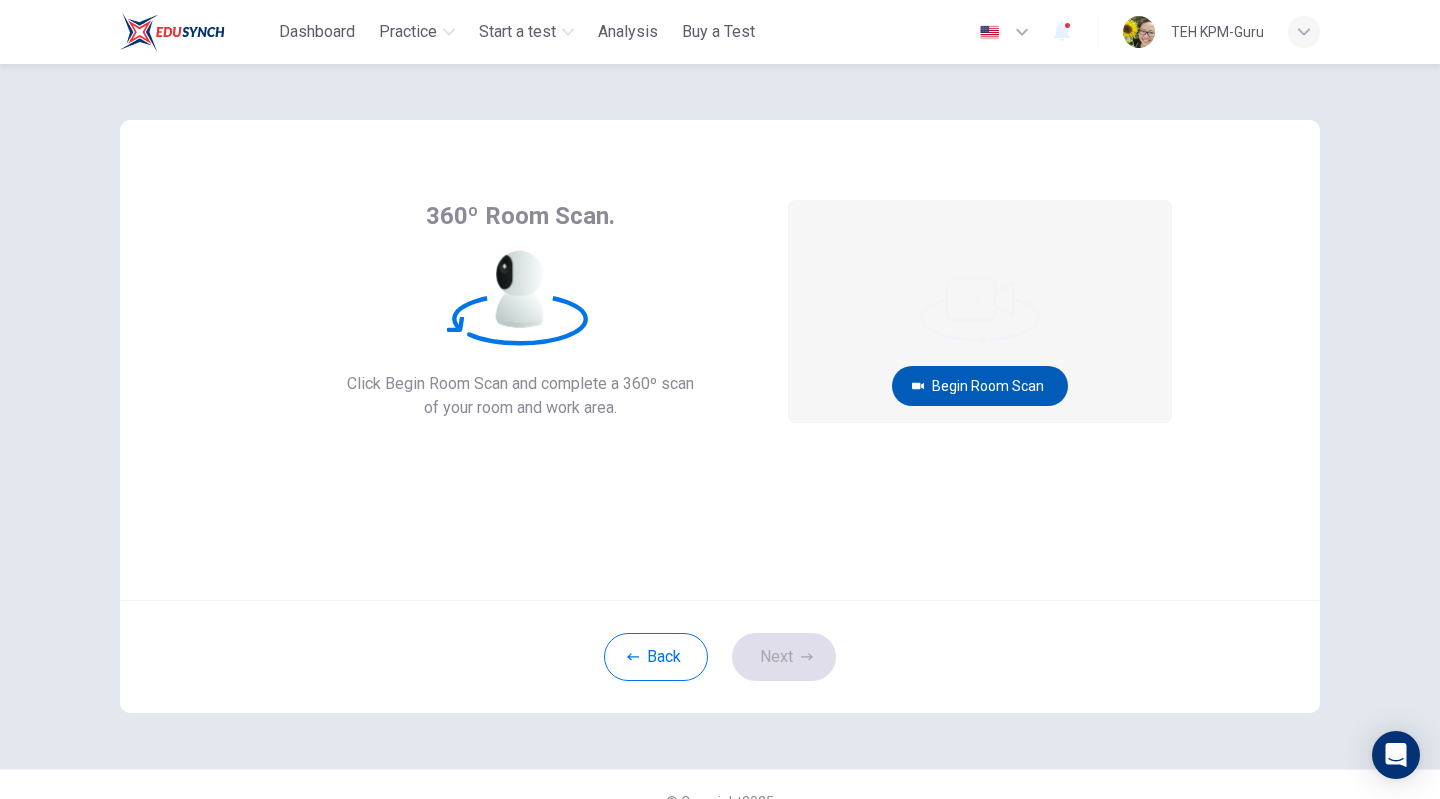 click on "Begin Room Scan" at bounding box center (980, 386) 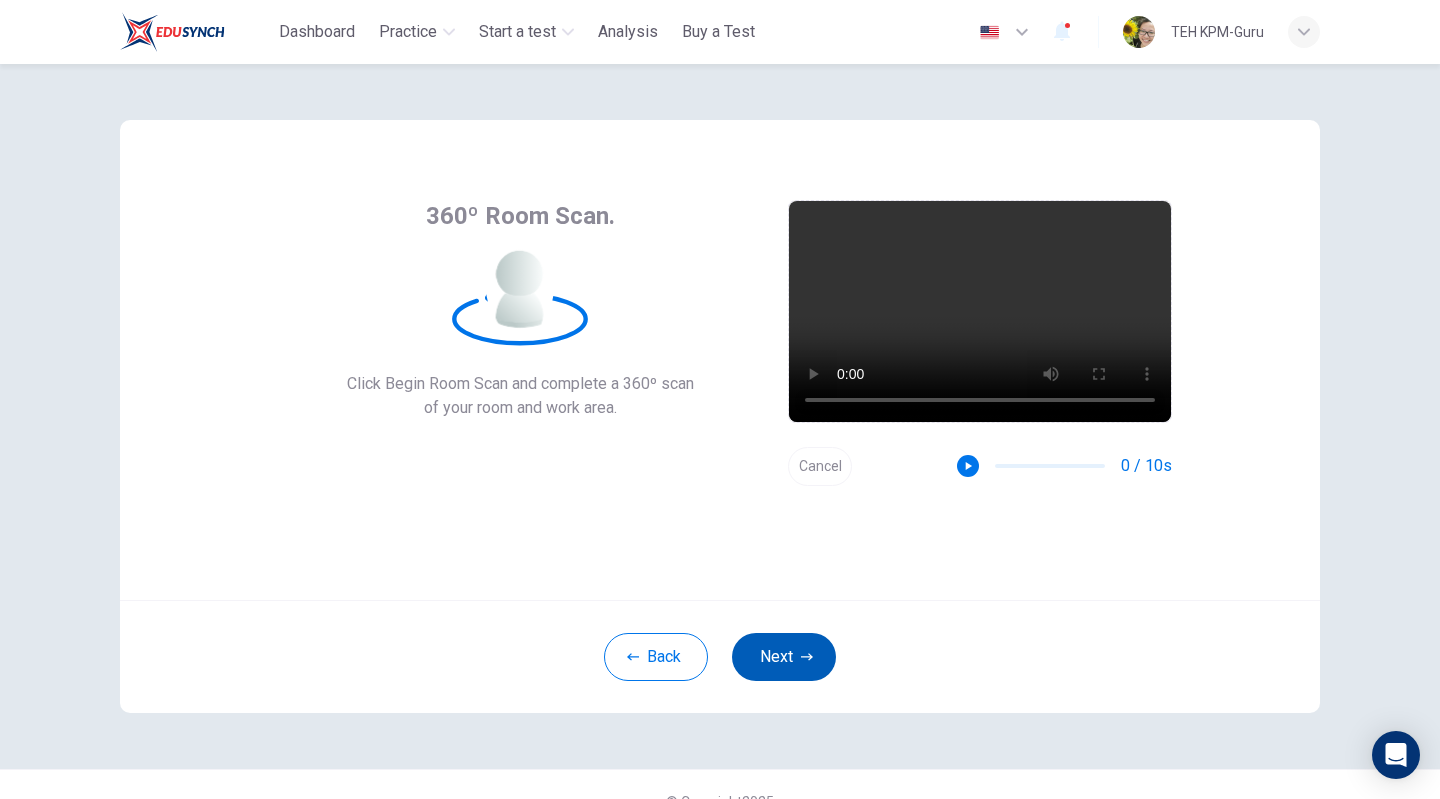 click on "Next" at bounding box center (784, 657) 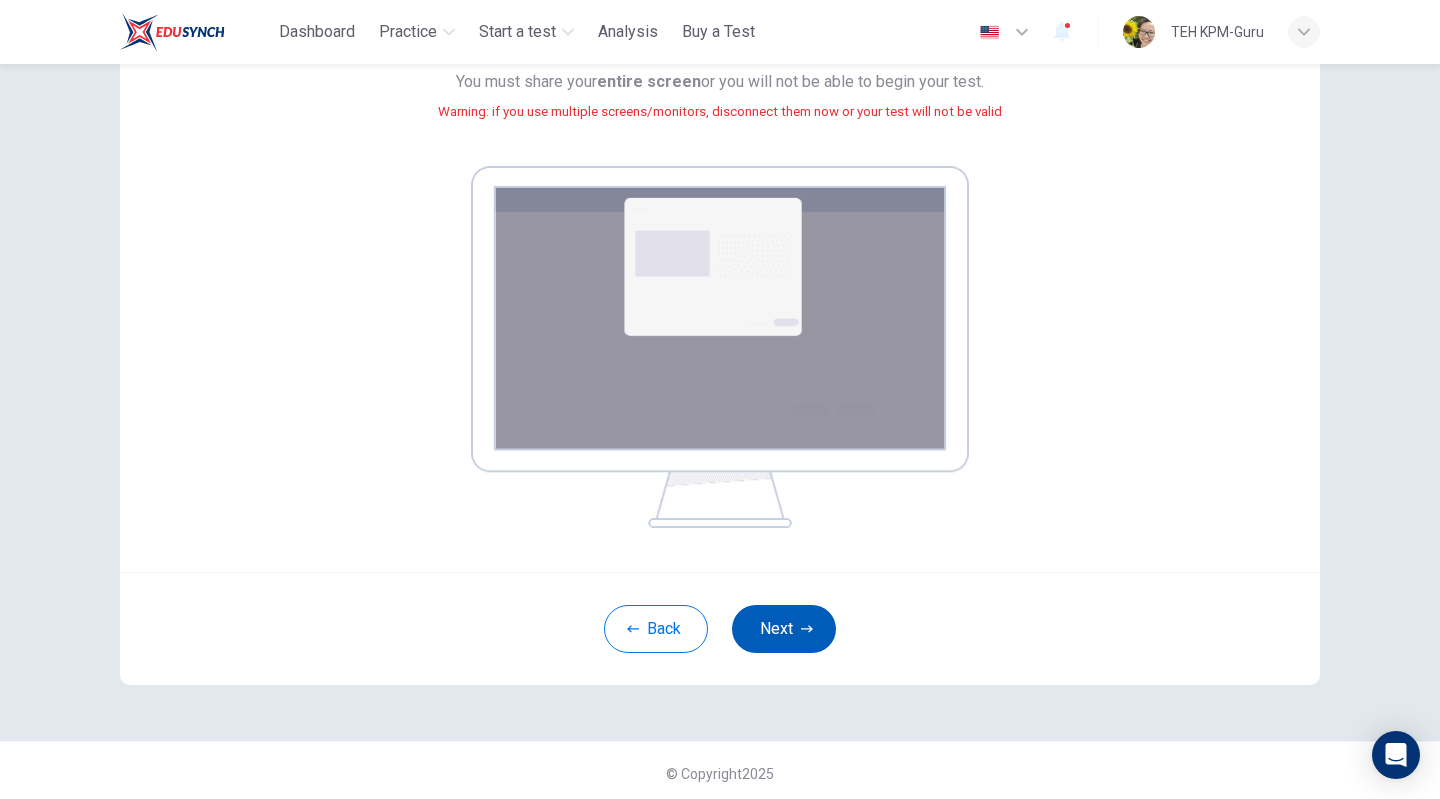 scroll, scrollTop: 239, scrollLeft: 0, axis: vertical 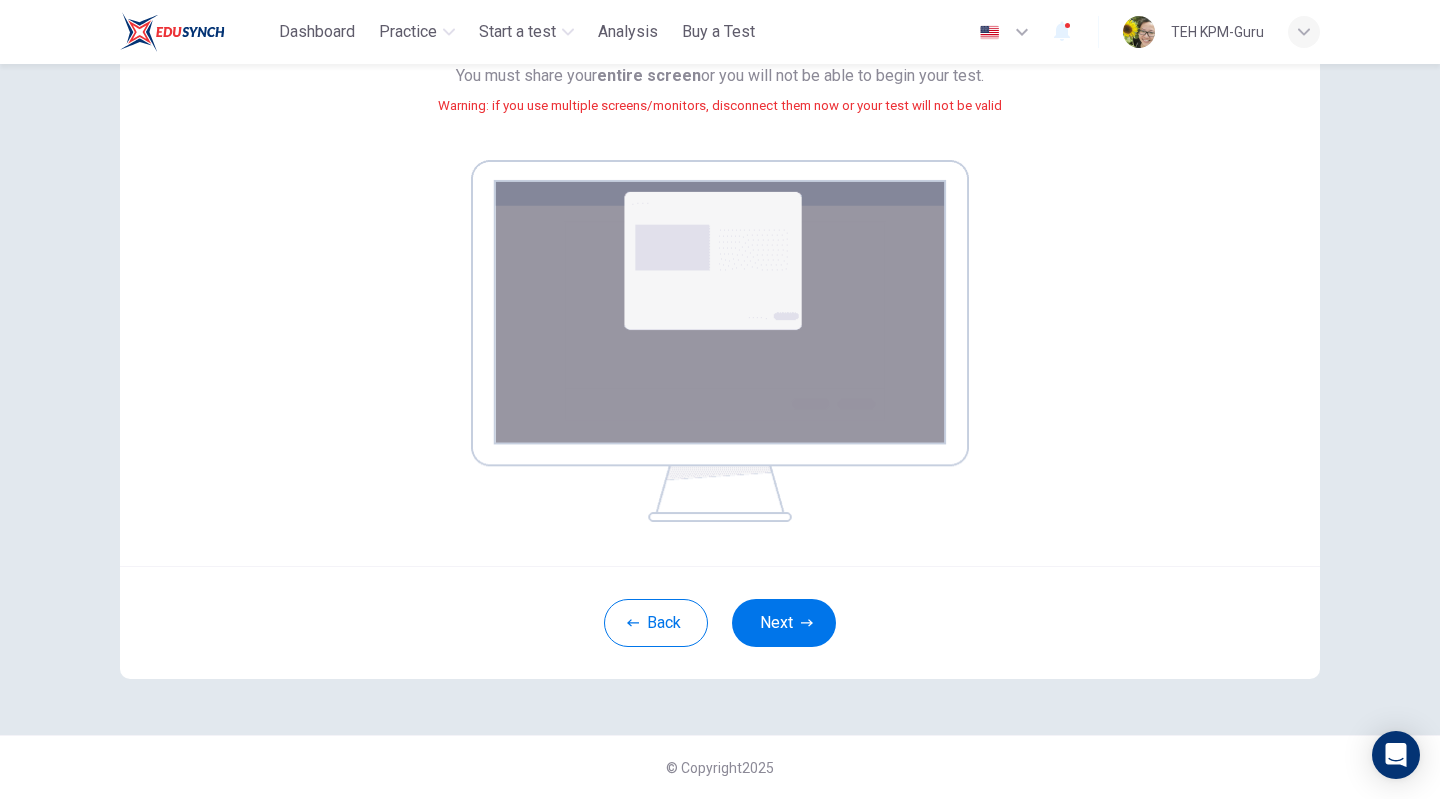 click at bounding box center [720, 341] 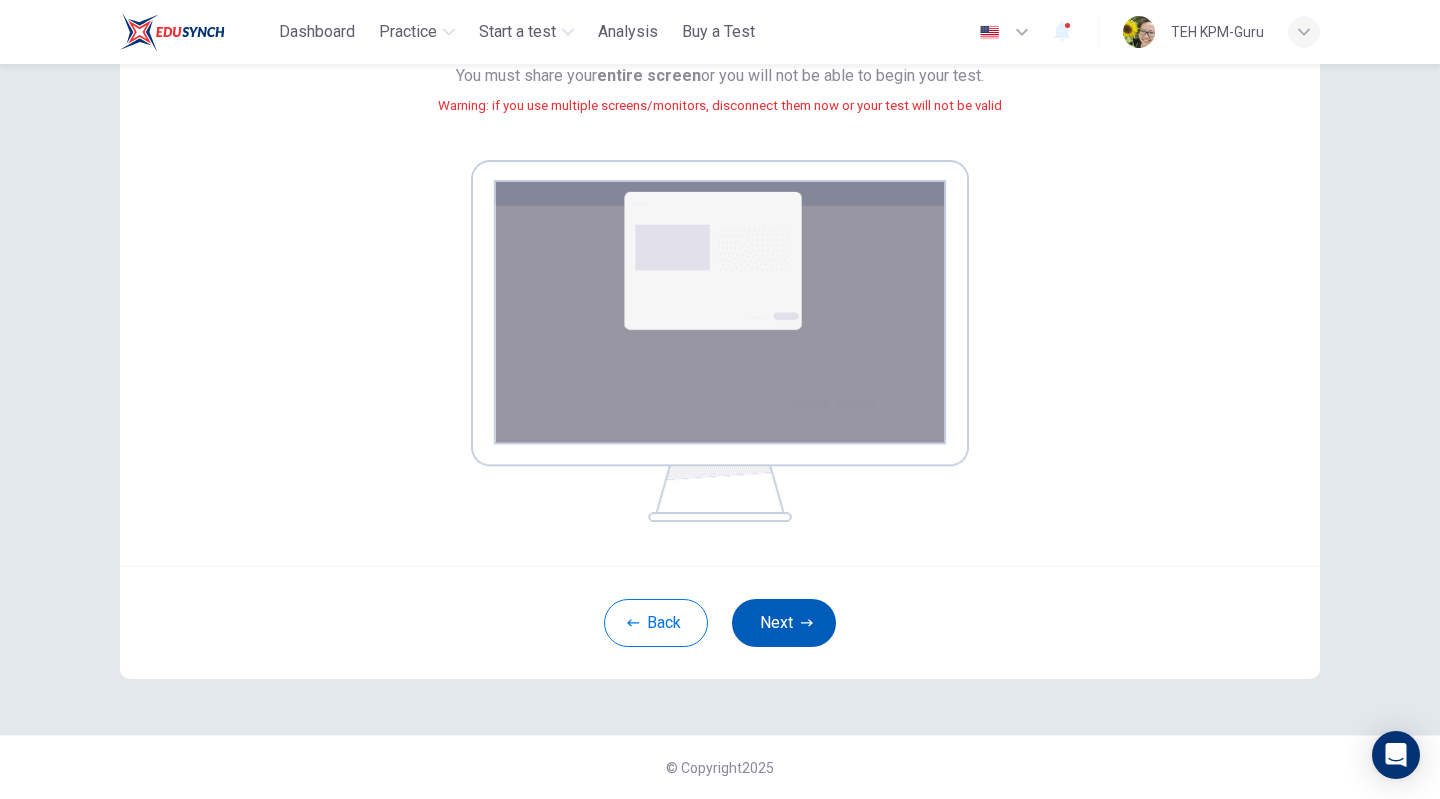 click on "Next" at bounding box center (784, 623) 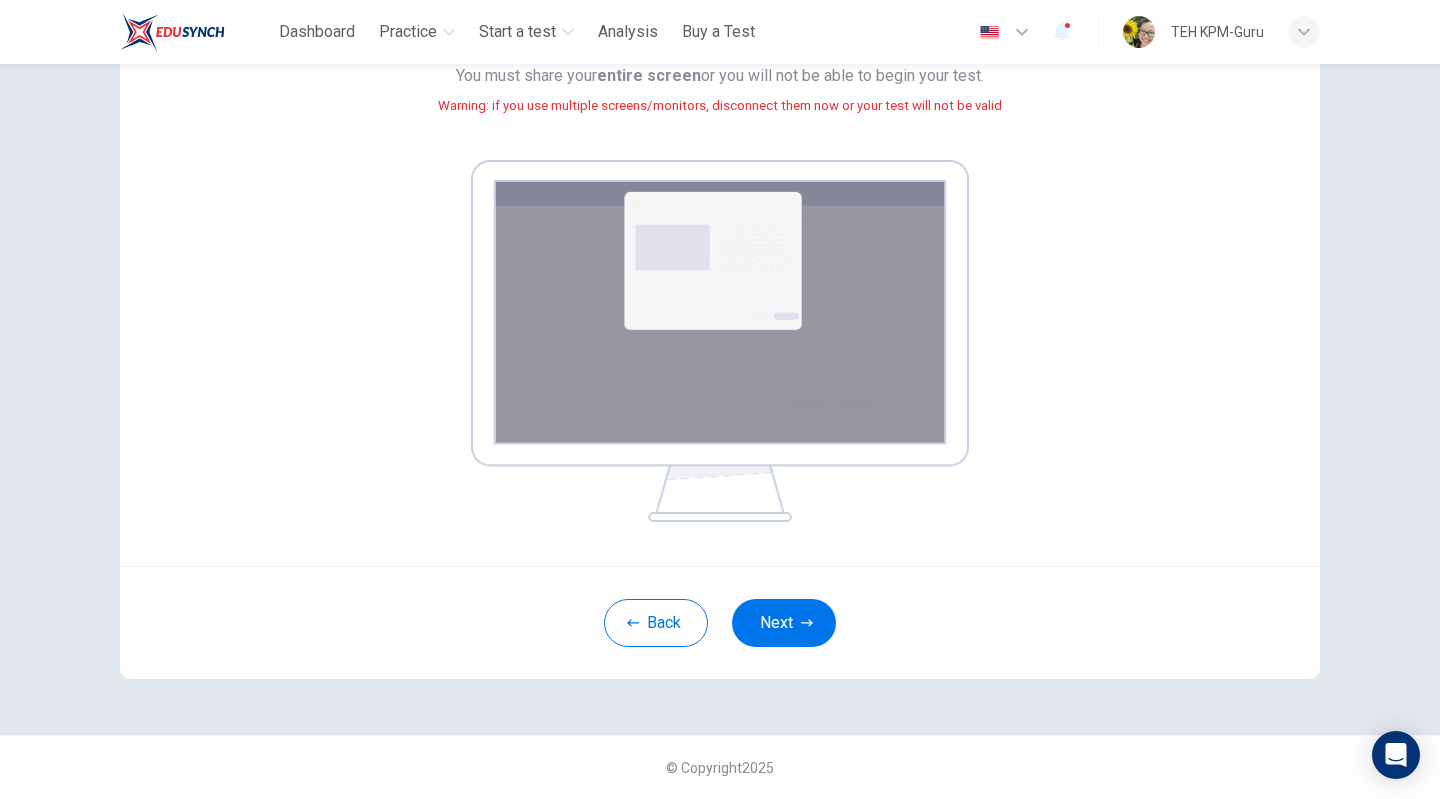 scroll, scrollTop: 33, scrollLeft: 0, axis: vertical 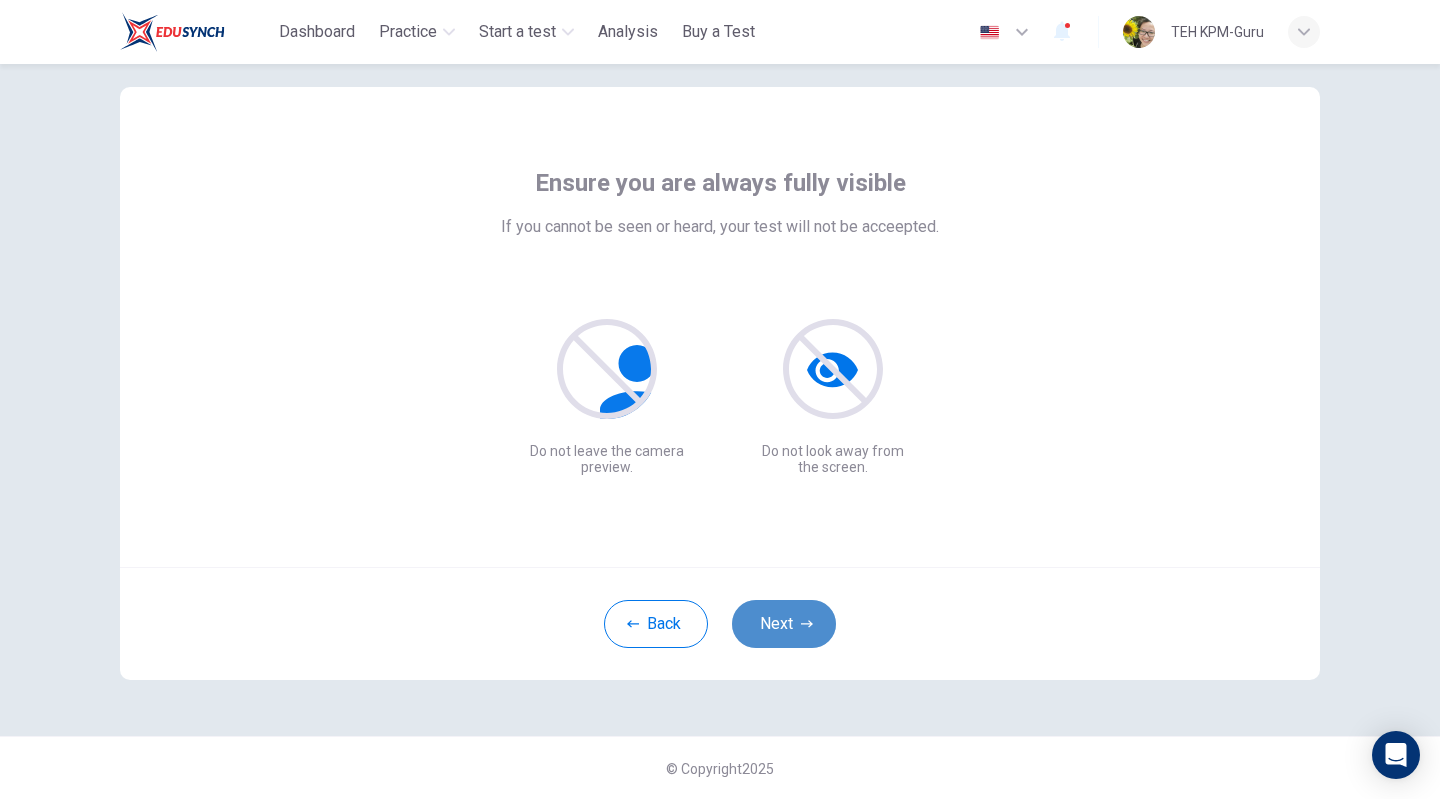 click on "Next" at bounding box center (784, 624) 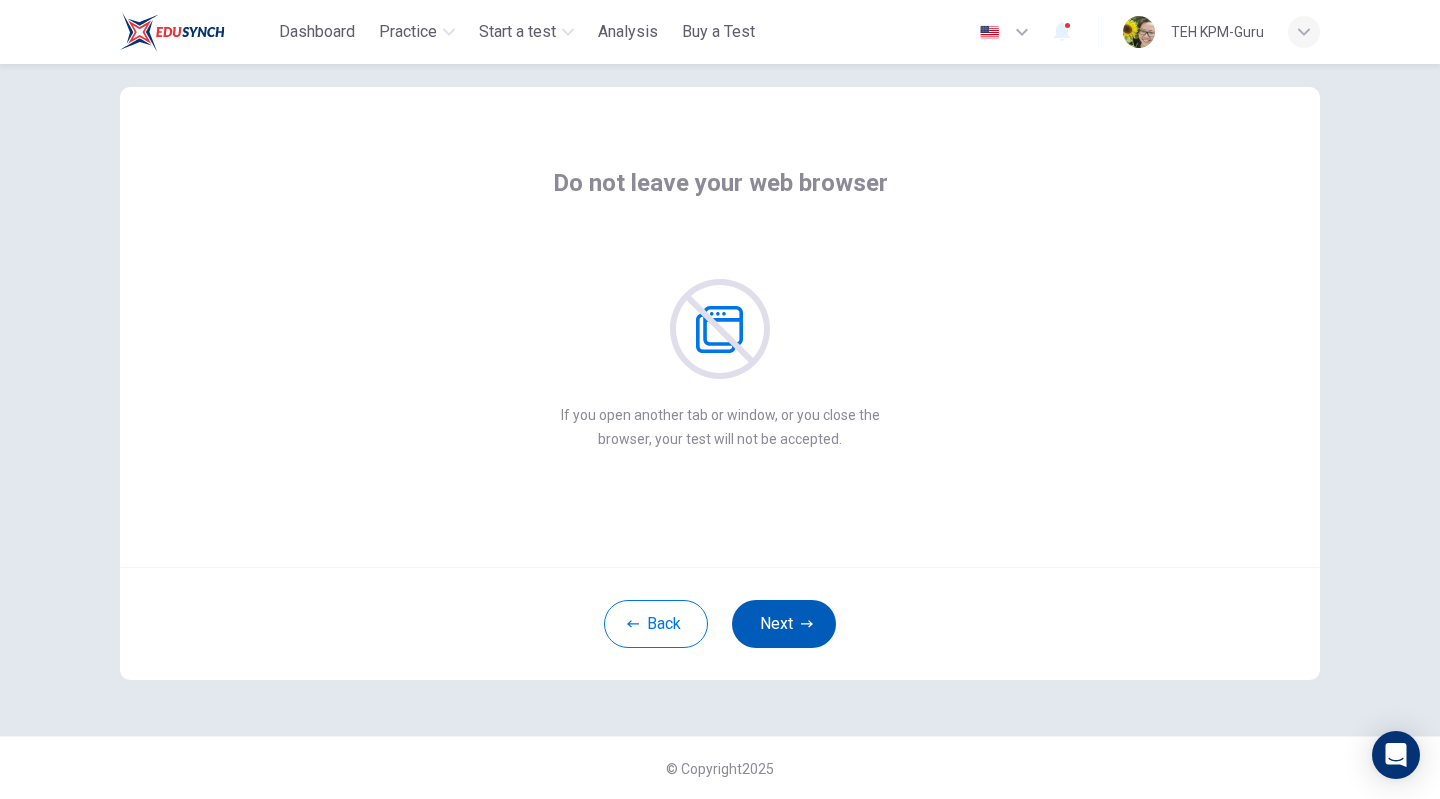 click on "Next" at bounding box center [784, 624] 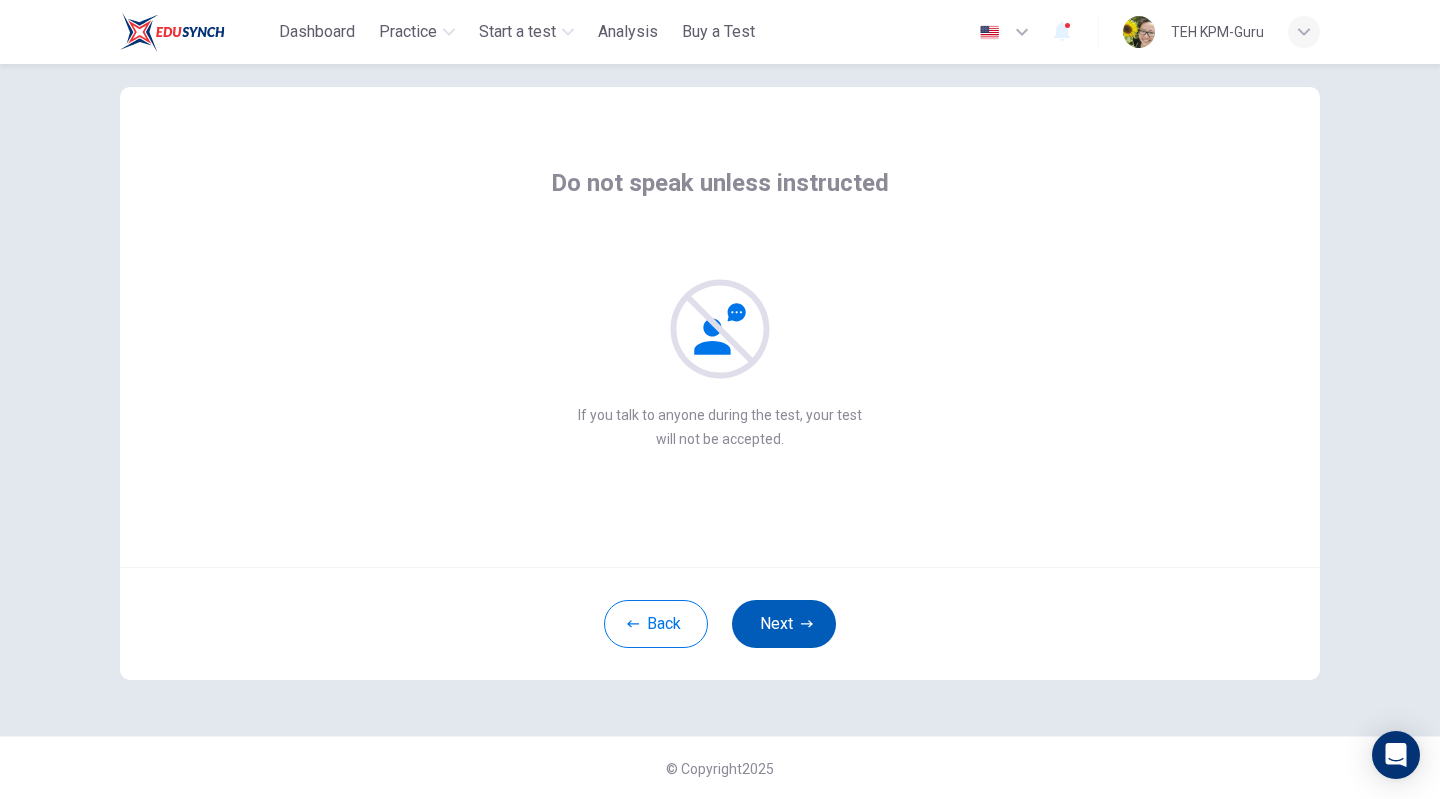 click on "Next" at bounding box center [784, 624] 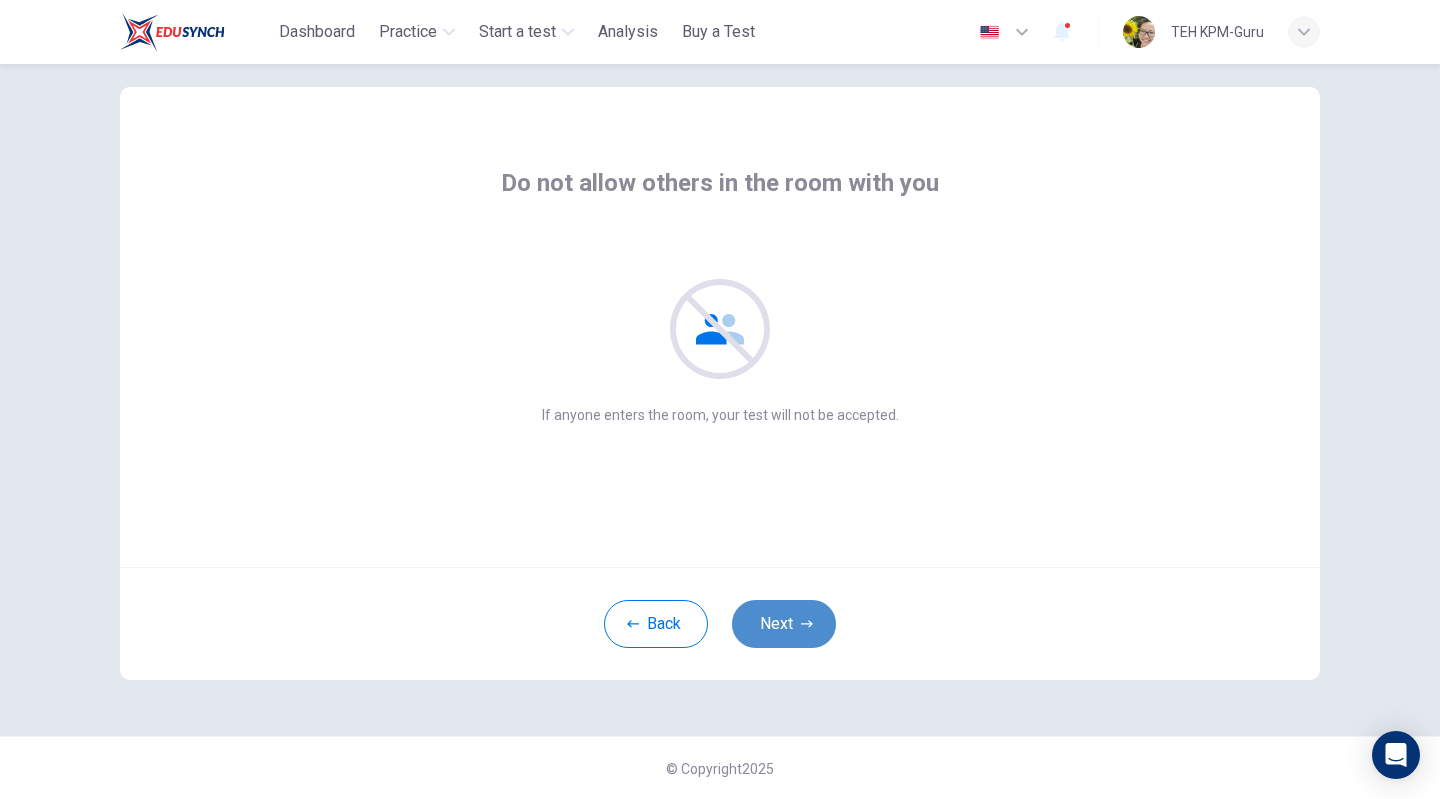 click on "Next" at bounding box center [784, 624] 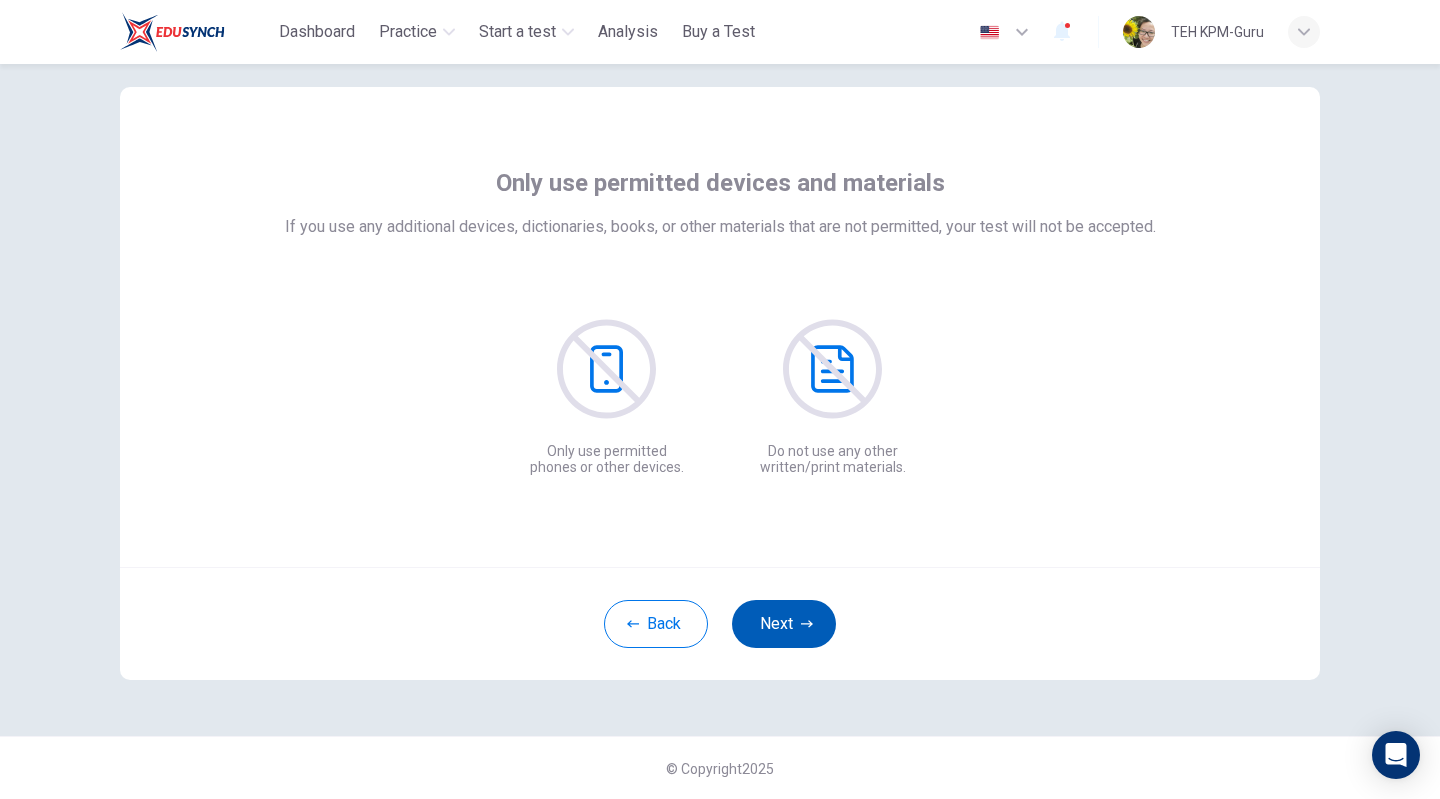 click on "Next" at bounding box center (784, 624) 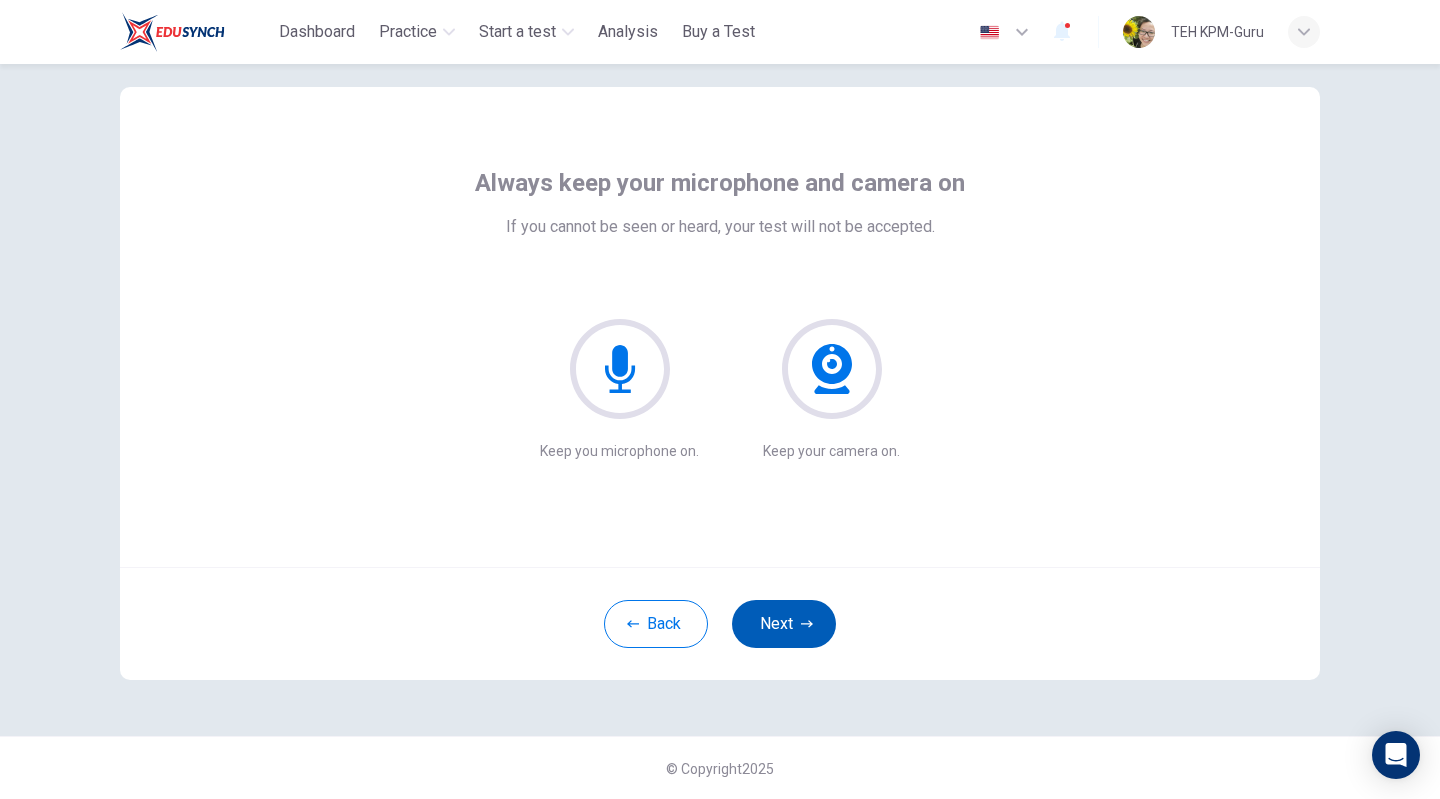 click on "Next" at bounding box center (784, 624) 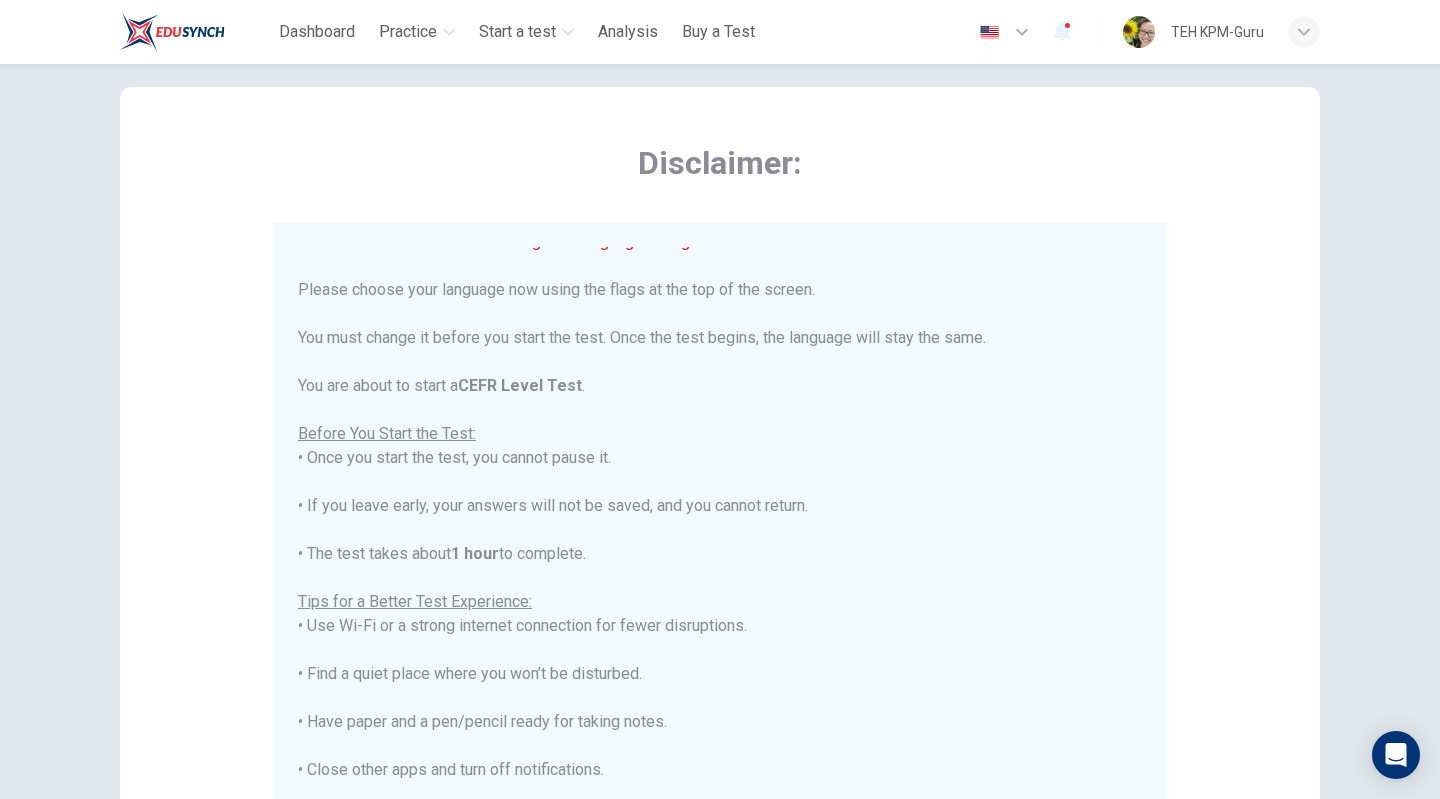 scroll, scrollTop: 0, scrollLeft: 0, axis: both 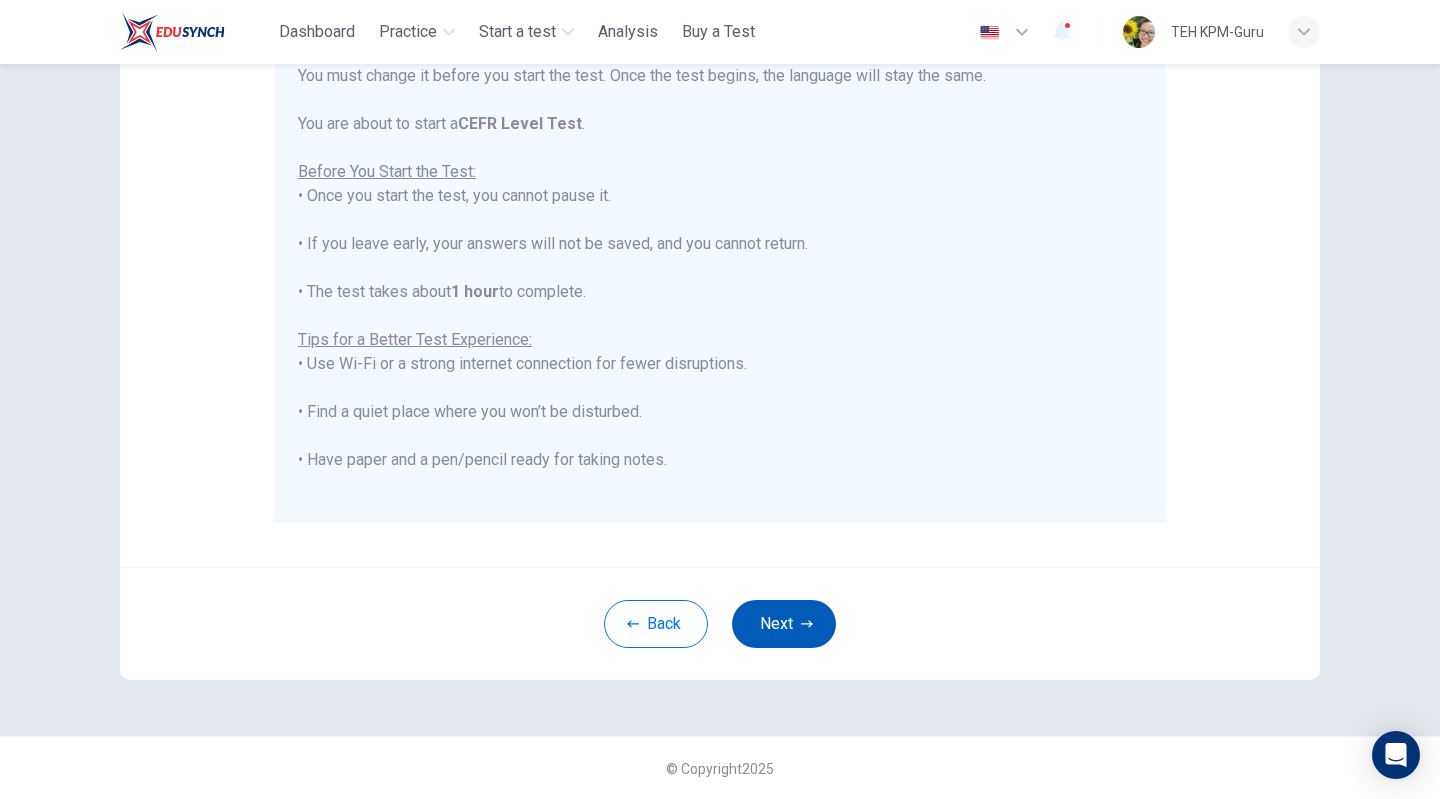 click on "Next" at bounding box center [784, 624] 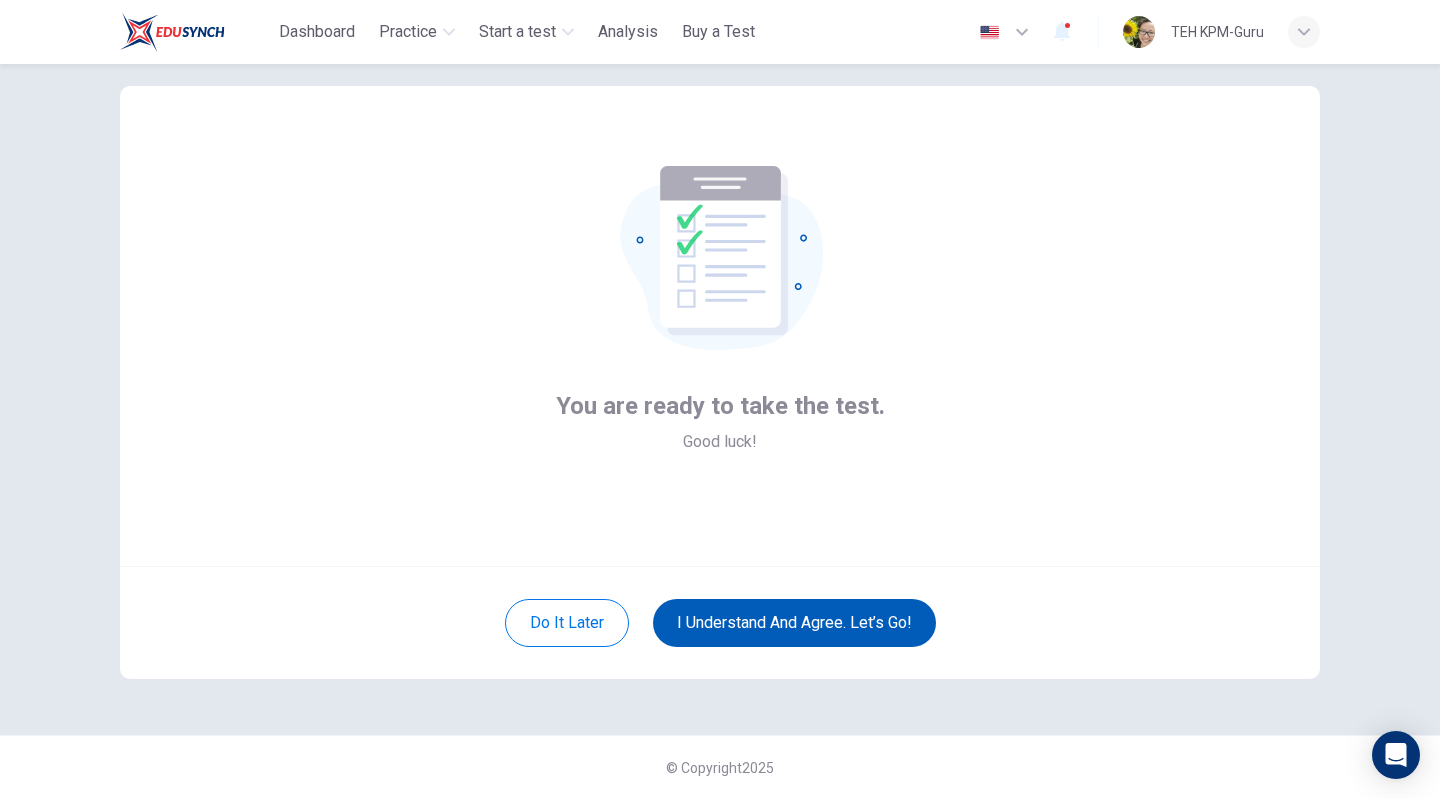 scroll, scrollTop: 33, scrollLeft: 0, axis: vertical 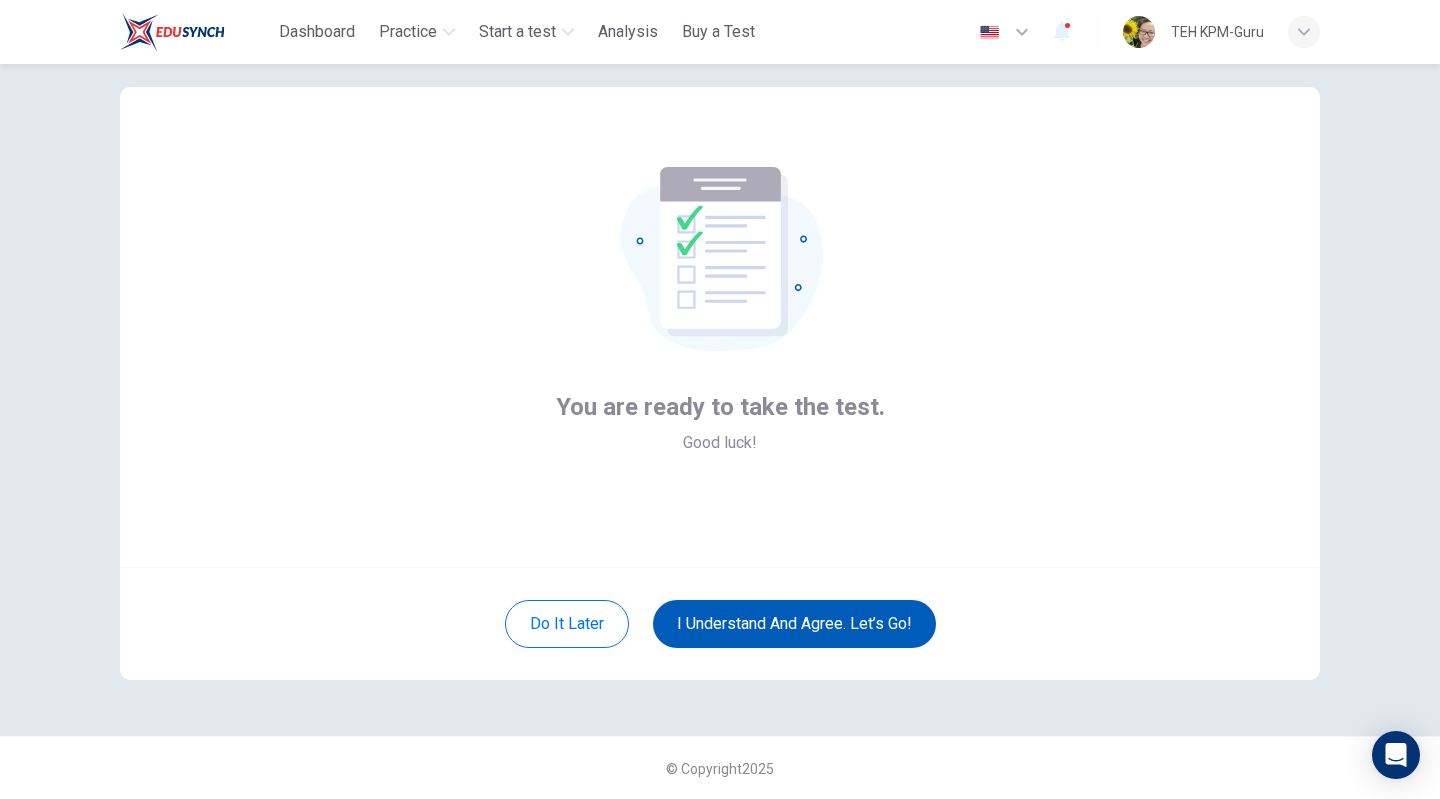 click on "I understand and agree. Let’s go!" at bounding box center [794, 624] 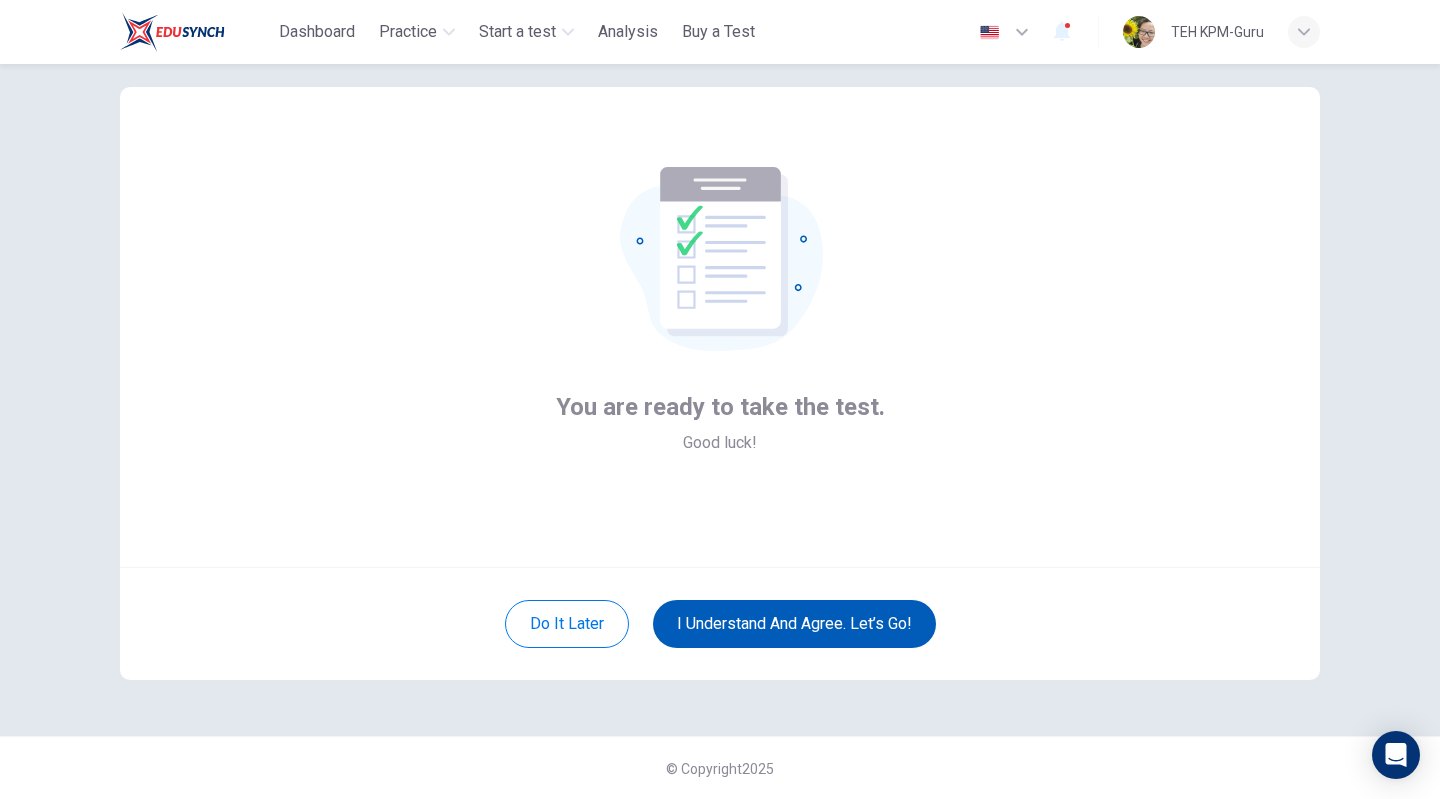 click on "I understand and agree. Let’s go!" at bounding box center [794, 624] 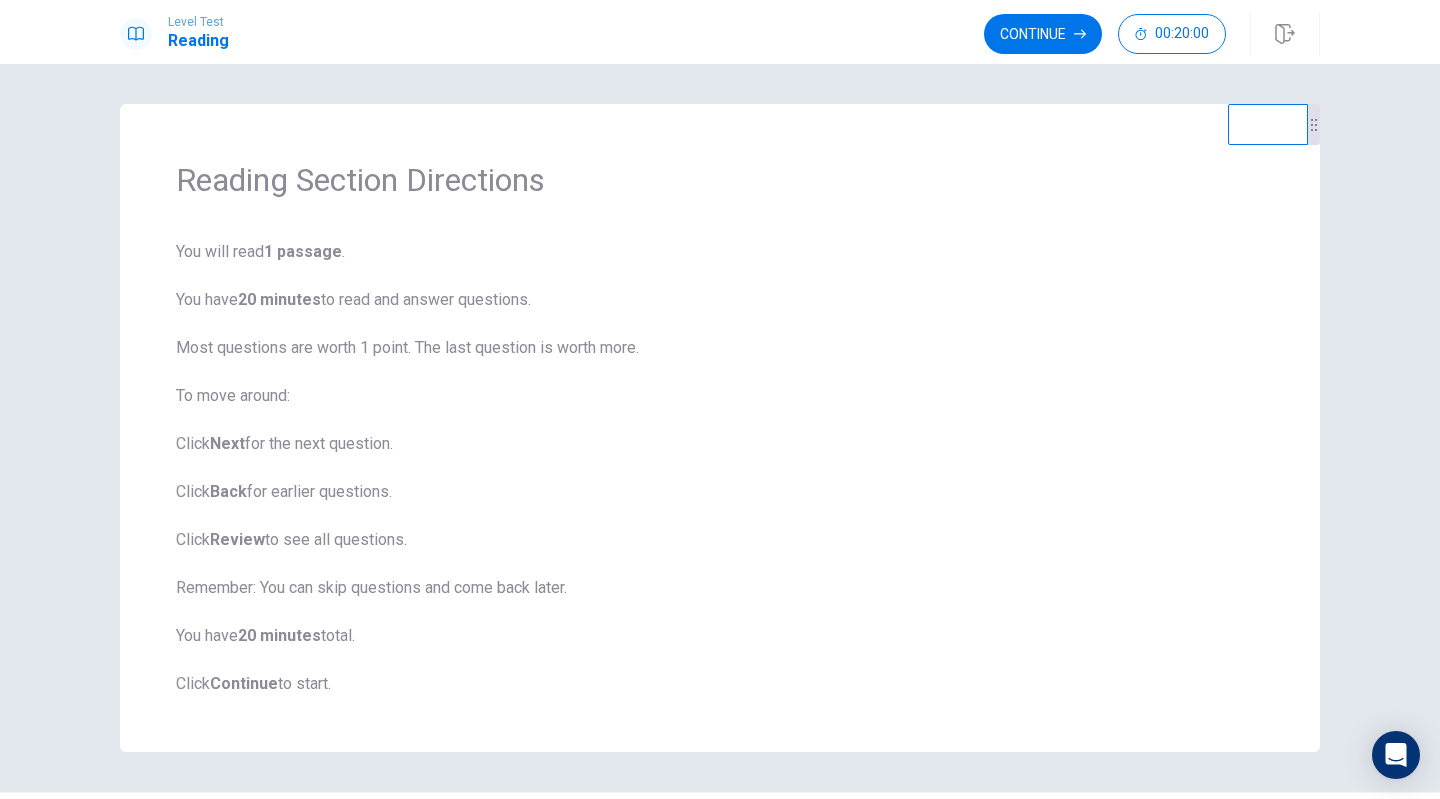scroll, scrollTop: 56, scrollLeft: 0, axis: vertical 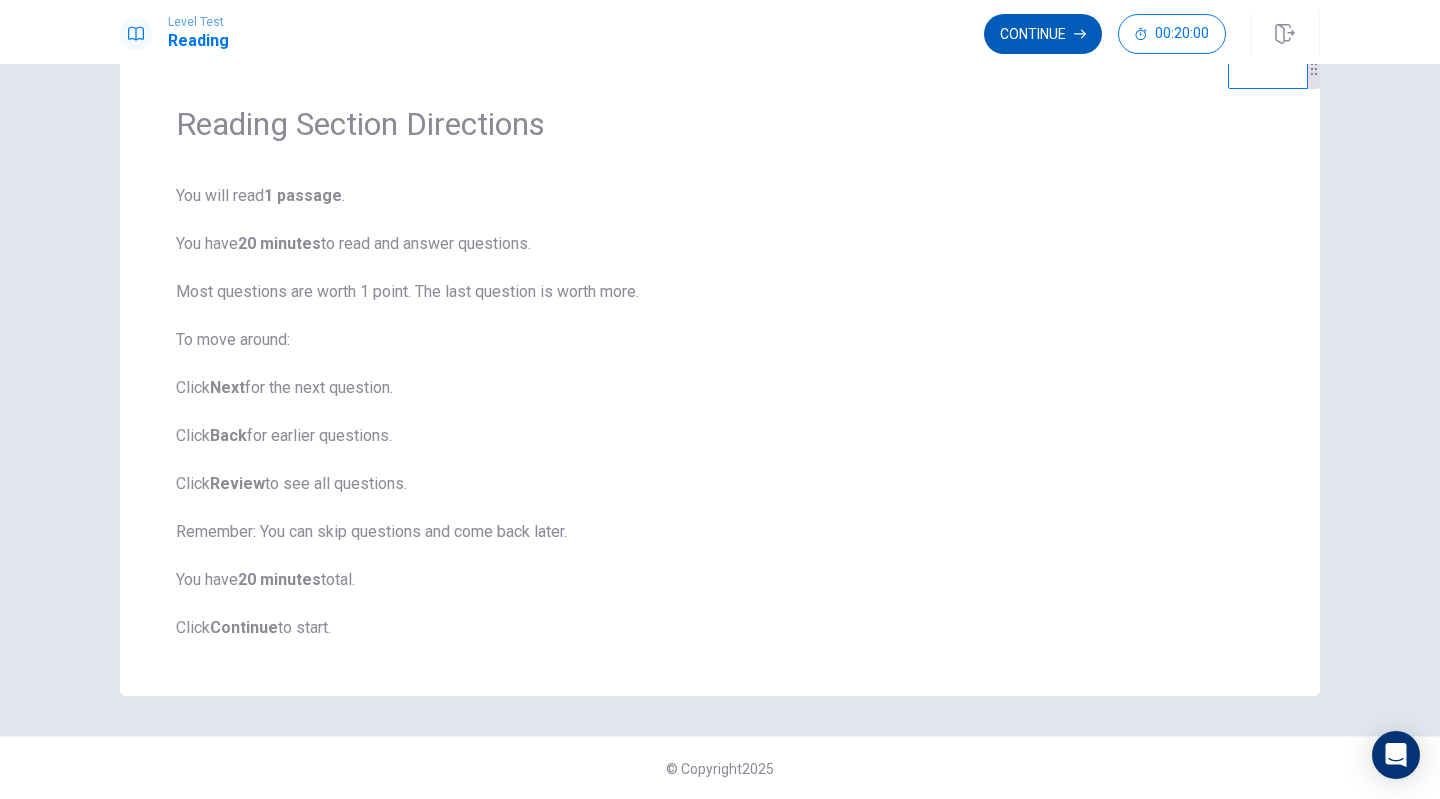 click on "Continue" at bounding box center (1043, 34) 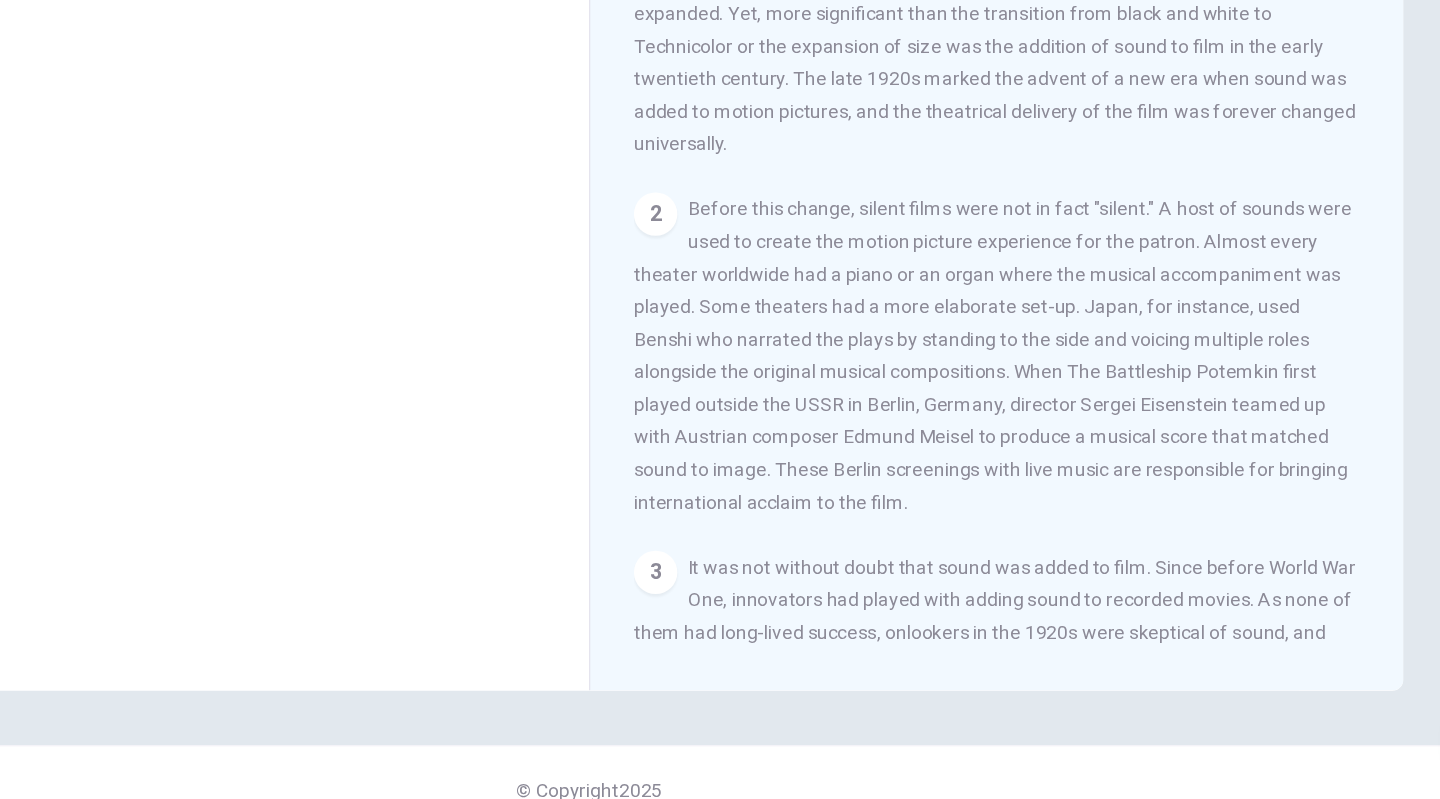 scroll, scrollTop: 104, scrollLeft: 0, axis: vertical 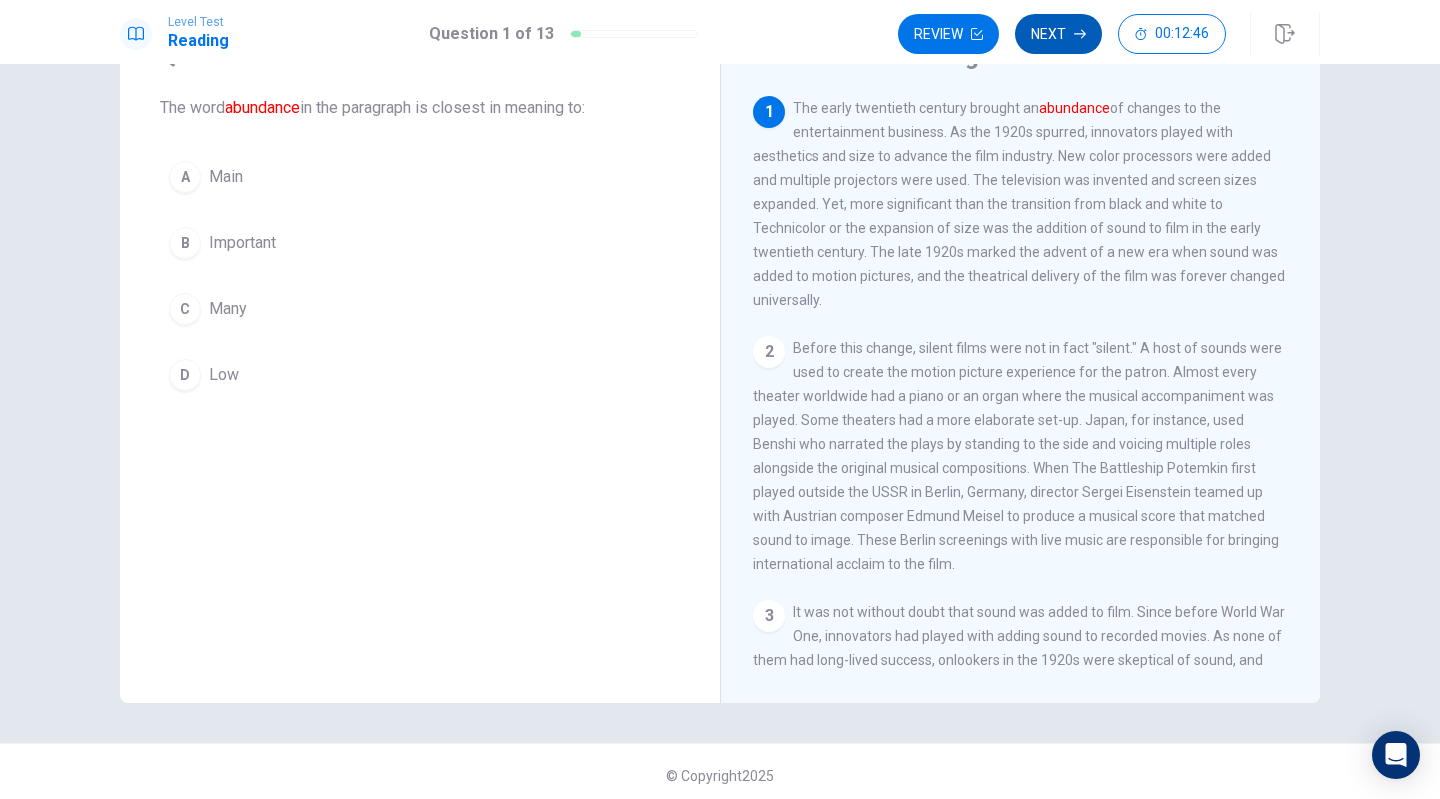 click on "Next" at bounding box center [1058, 34] 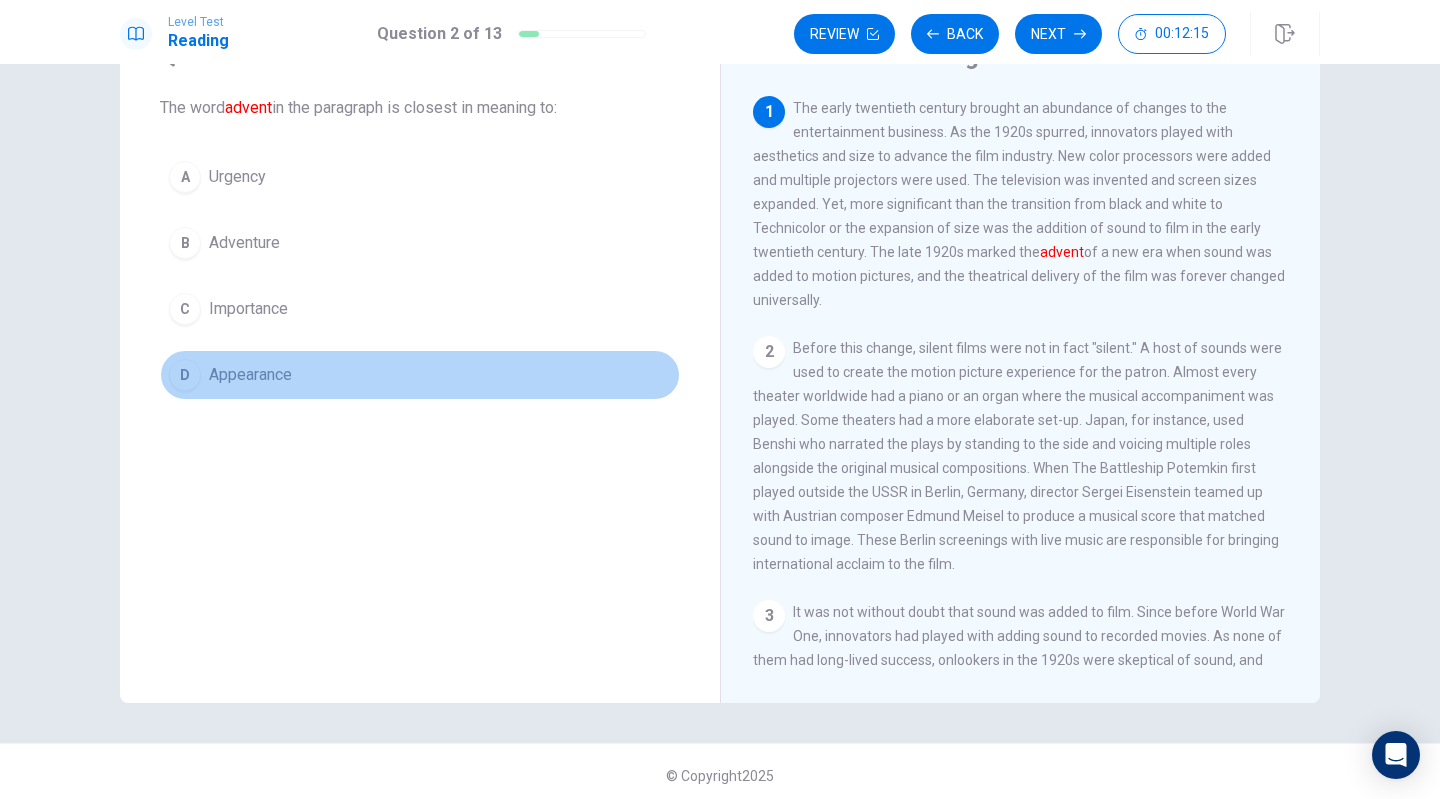 drag, startPoint x: 274, startPoint y: 364, endPoint x: 285, endPoint y: 369, distance: 12.083046 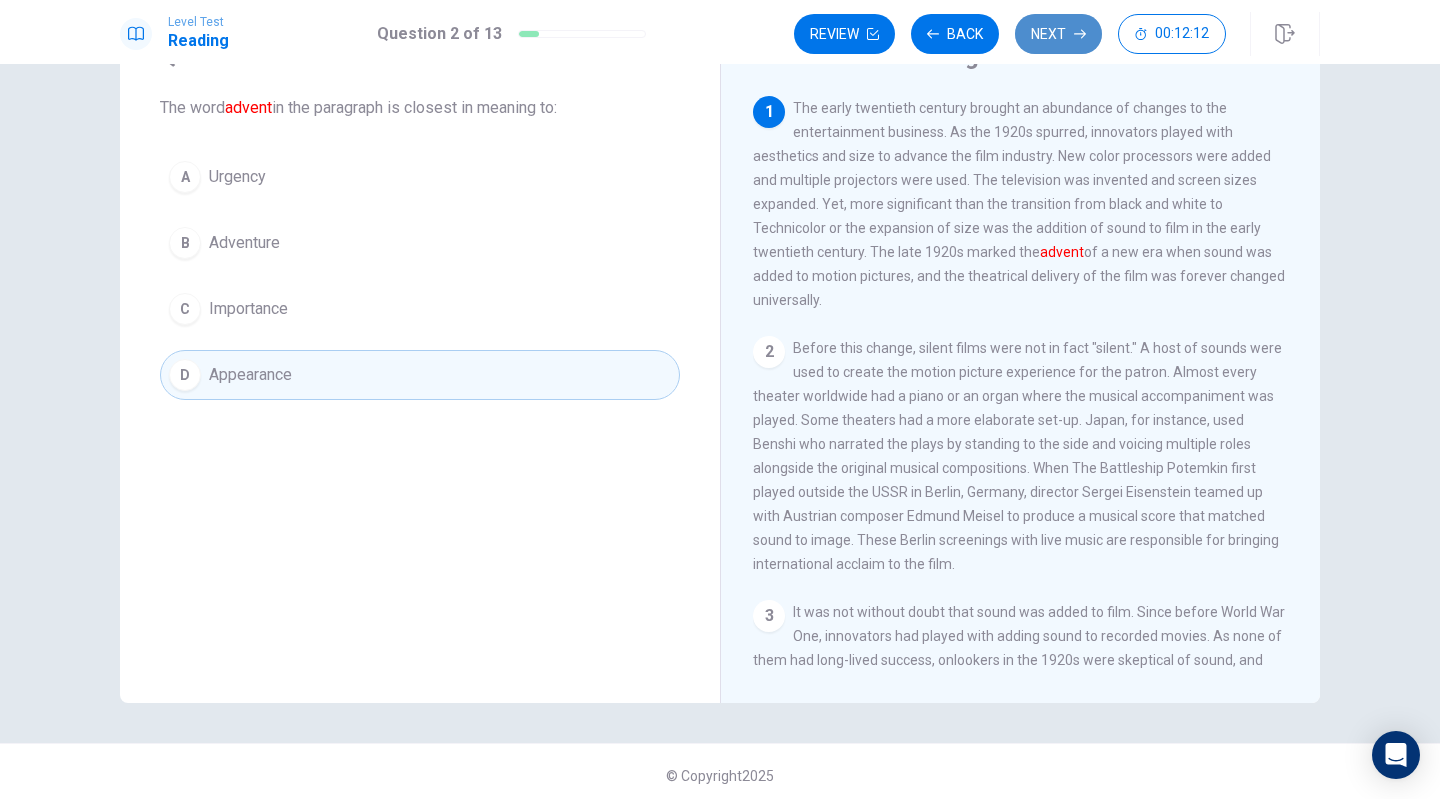 click on "Next" at bounding box center [1058, 34] 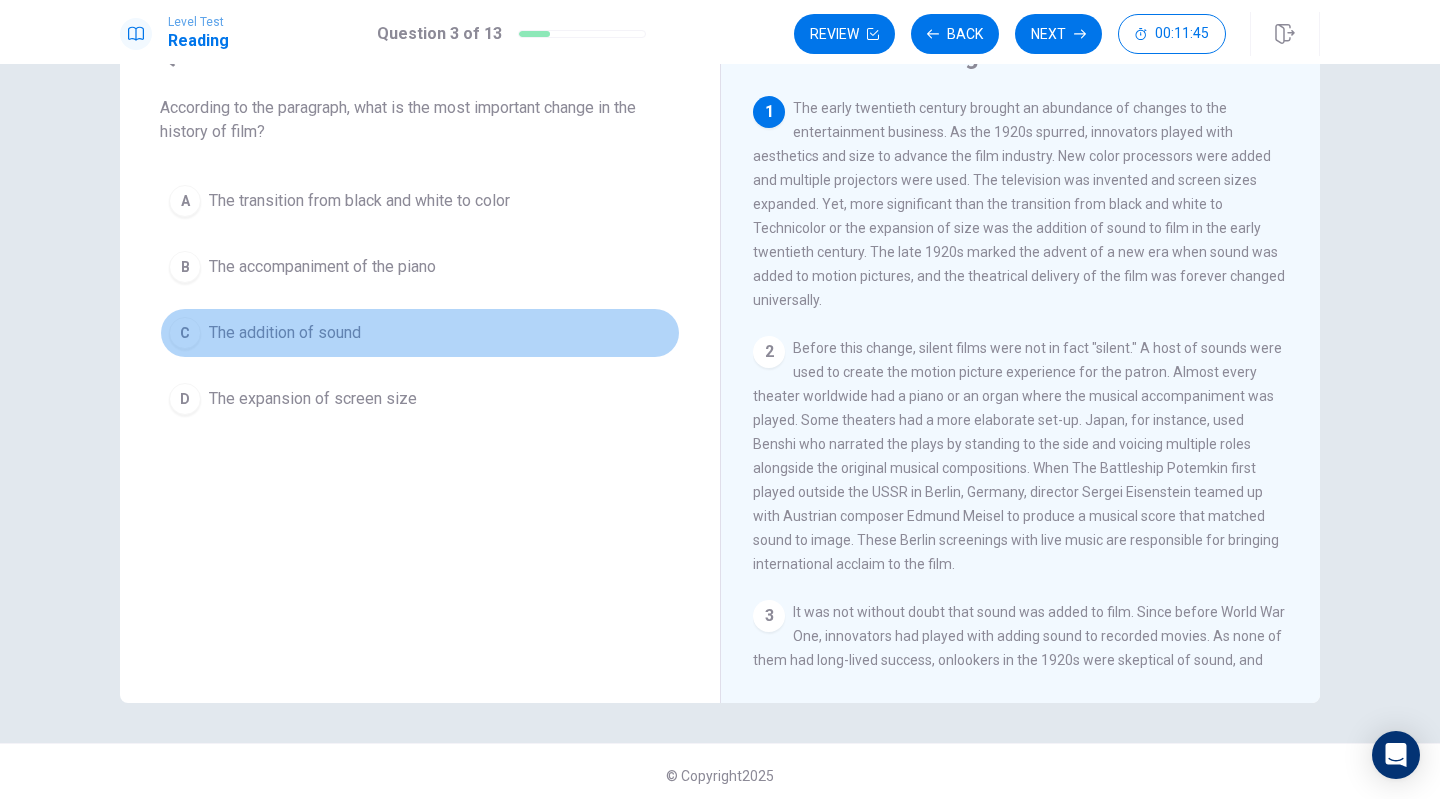 click on "The addition of sound" at bounding box center [285, 333] 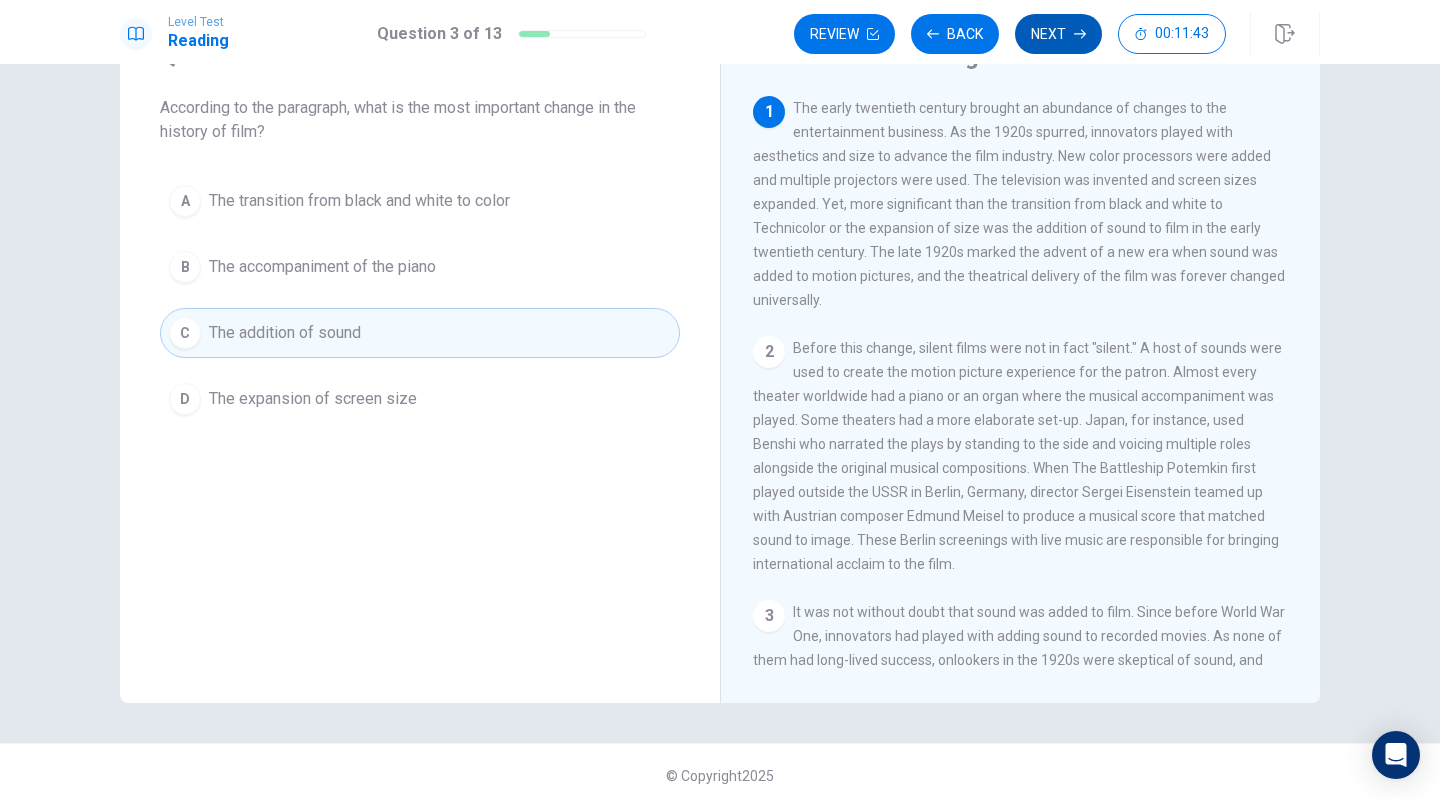 click on "Next" at bounding box center [1058, 34] 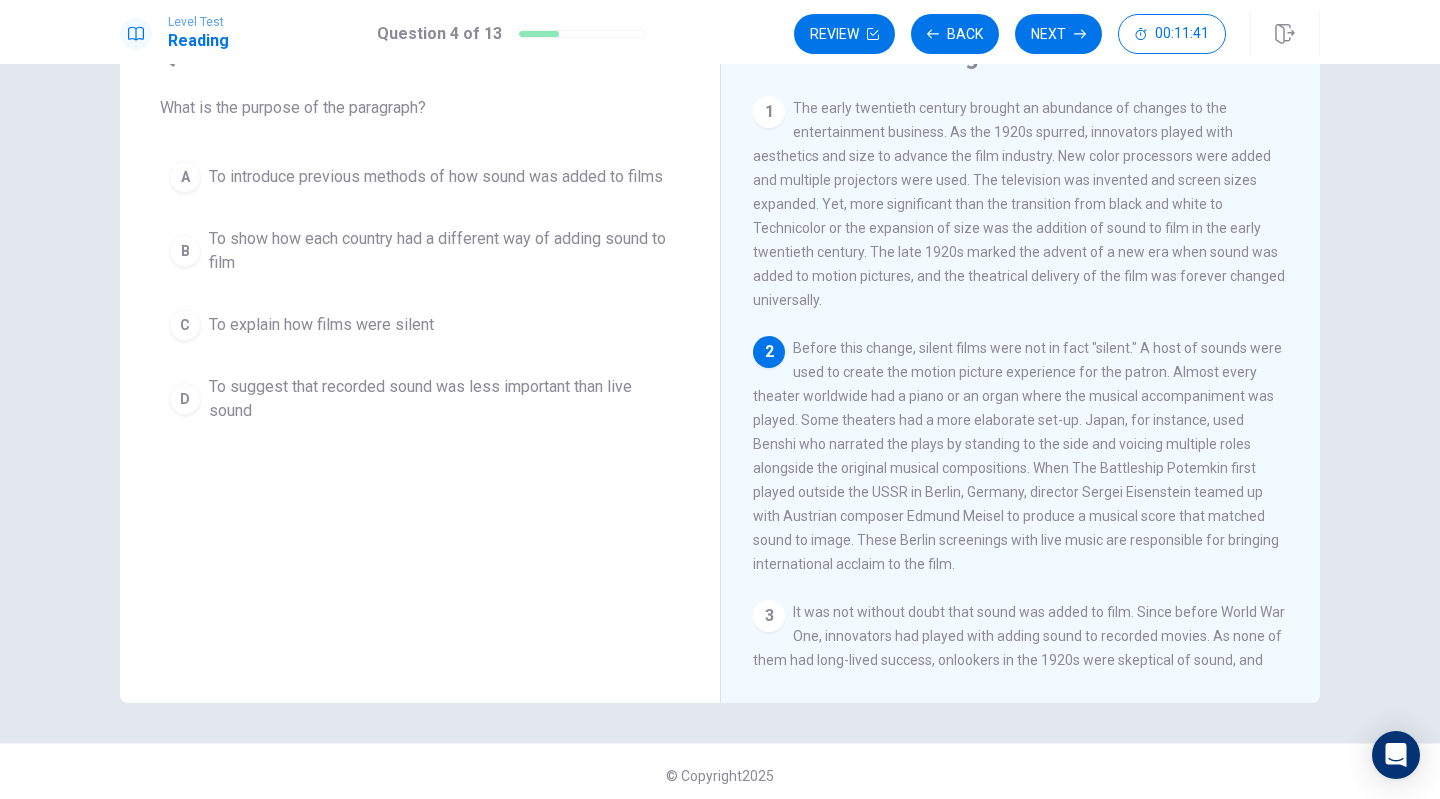 scroll, scrollTop: 118, scrollLeft: 0, axis: vertical 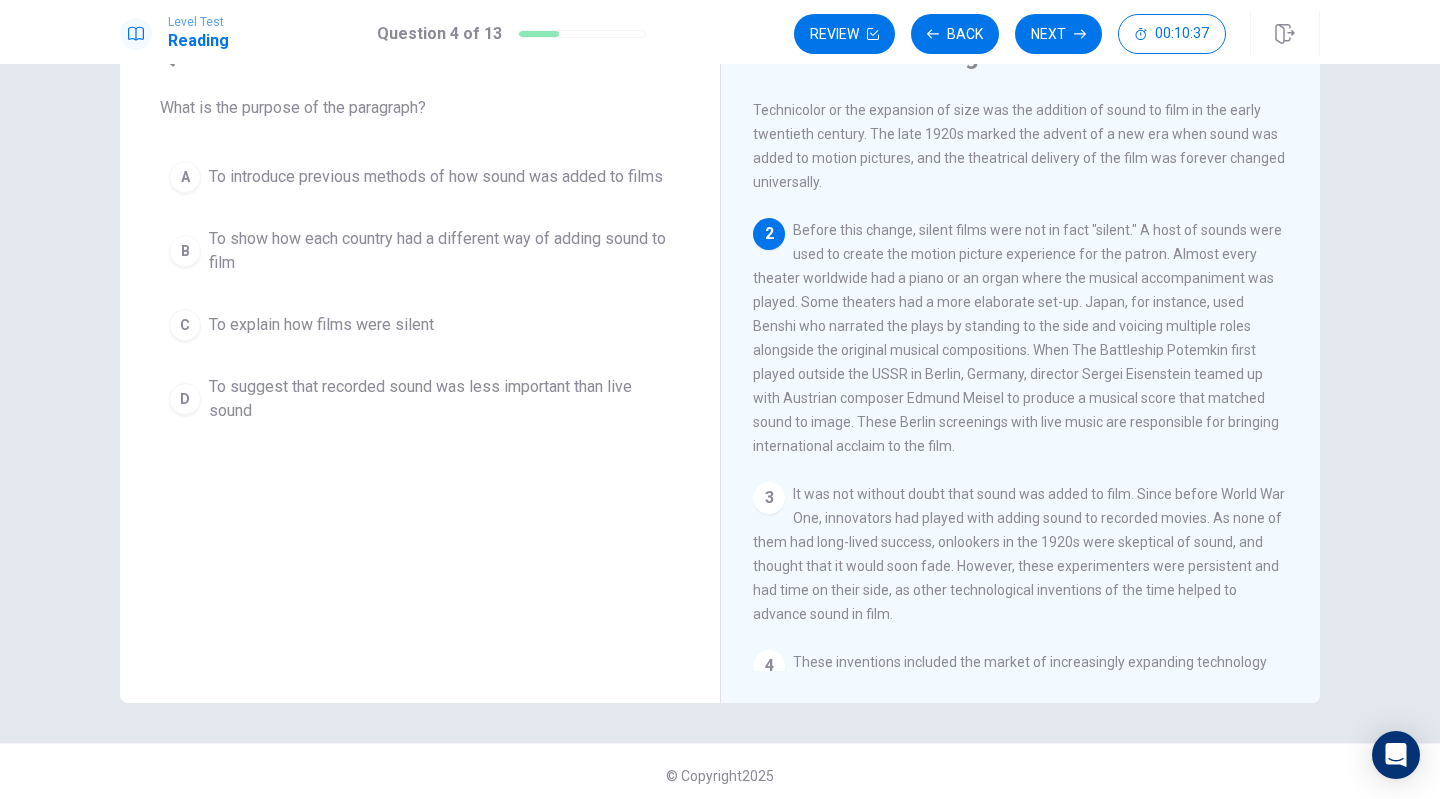 drag, startPoint x: 211, startPoint y: 241, endPoint x: 860, endPoint y: 713, distance: 802.48676 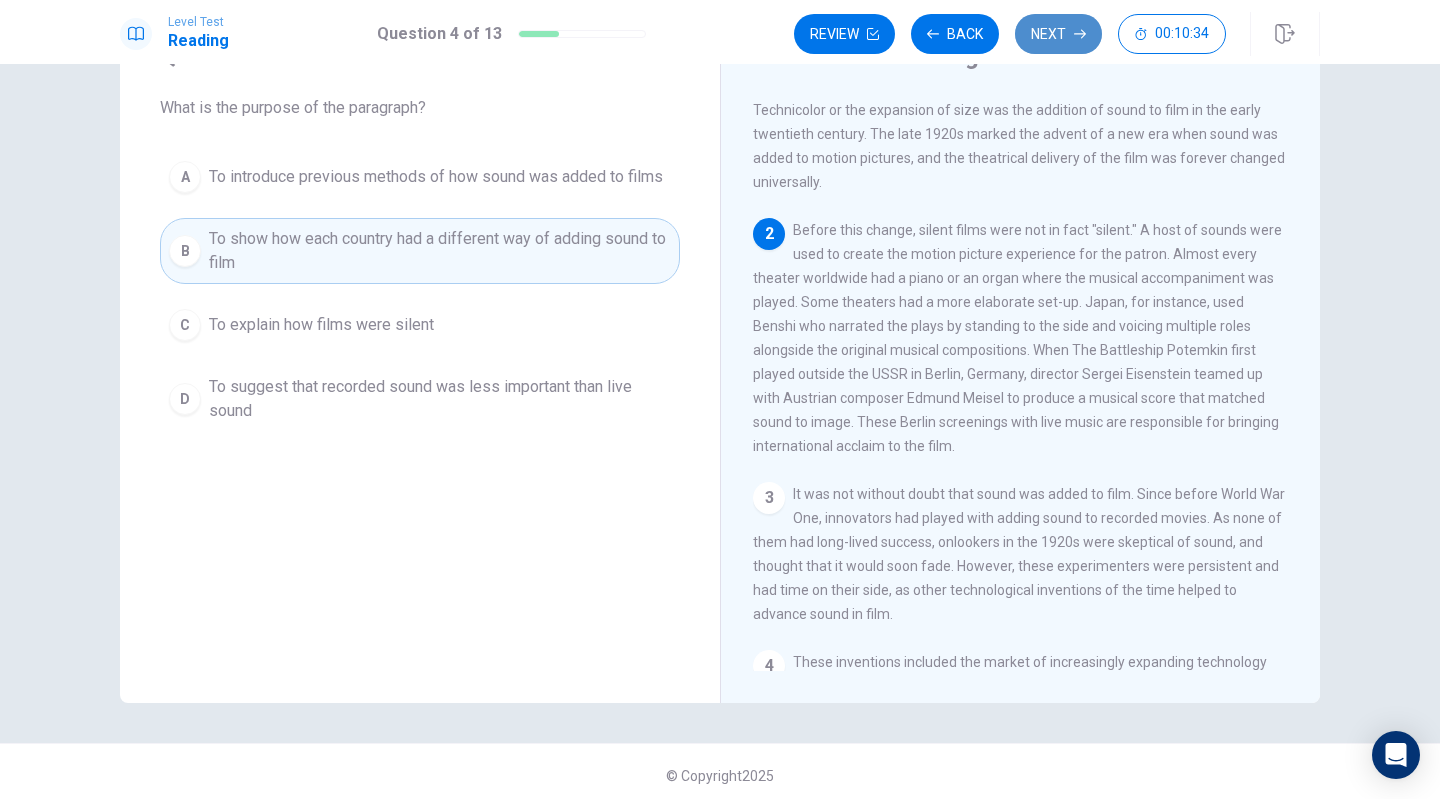 click on "Next" at bounding box center [1058, 34] 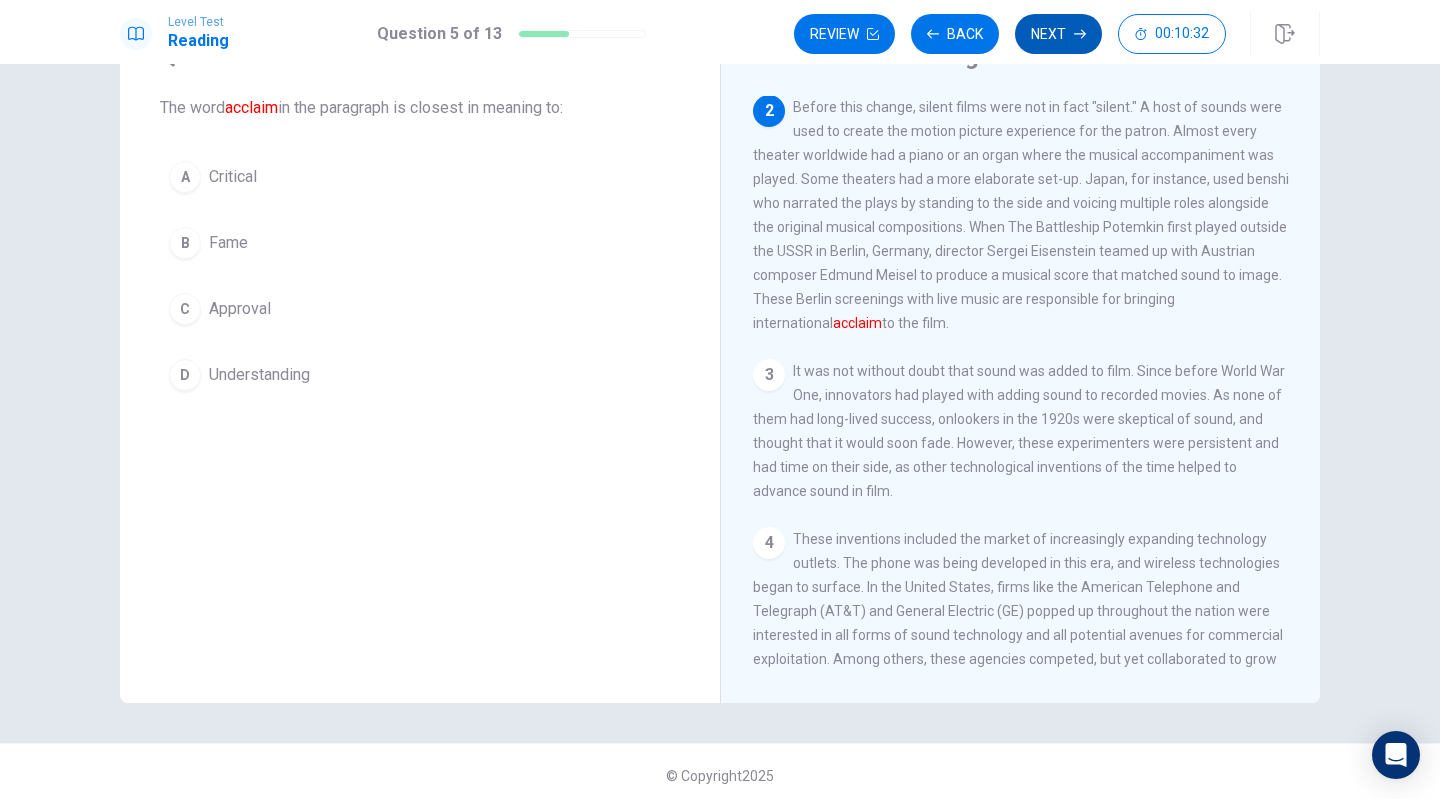 scroll, scrollTop: 246, scrollLeft: 0, axis: vertical 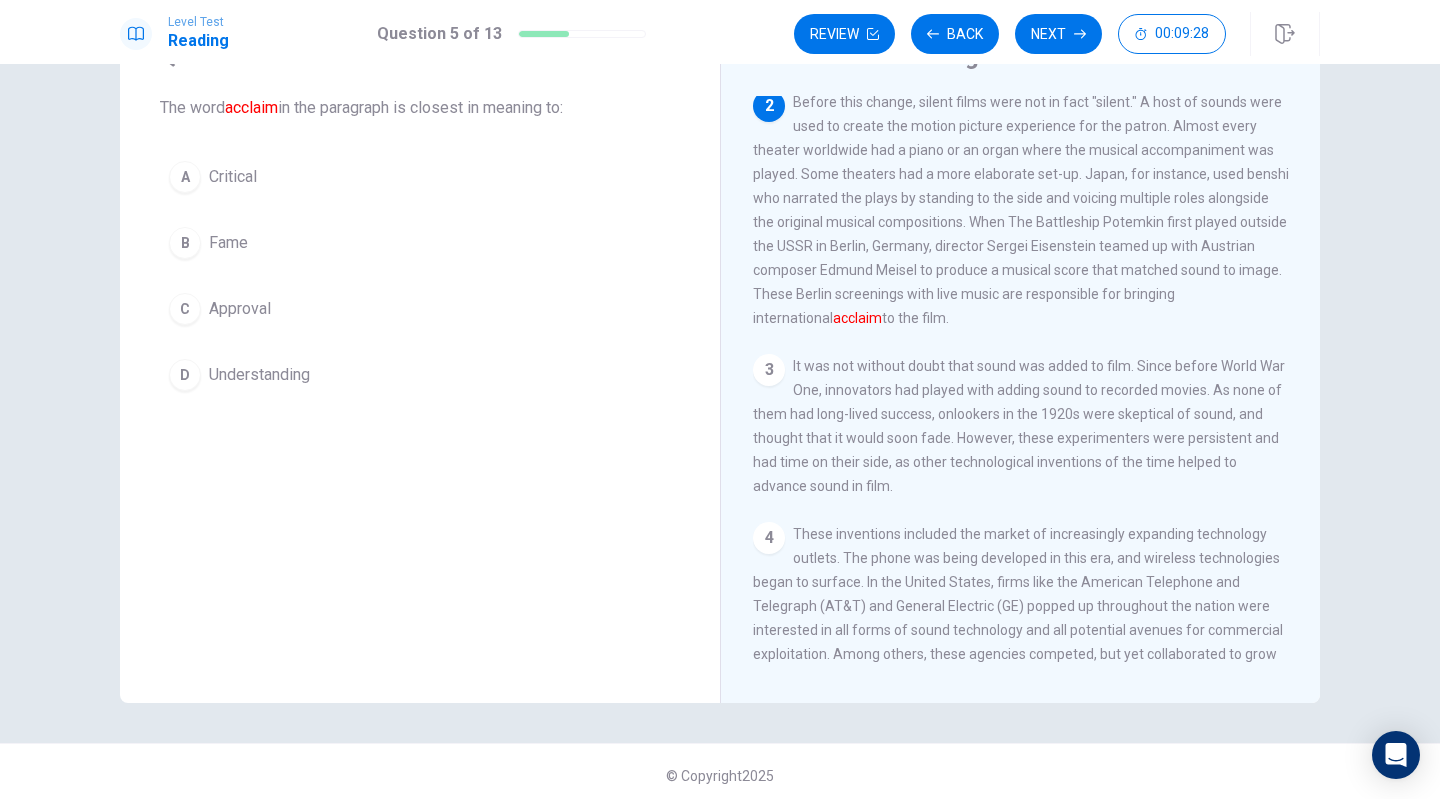 click on "Approval" at bounding box center (240, 309) 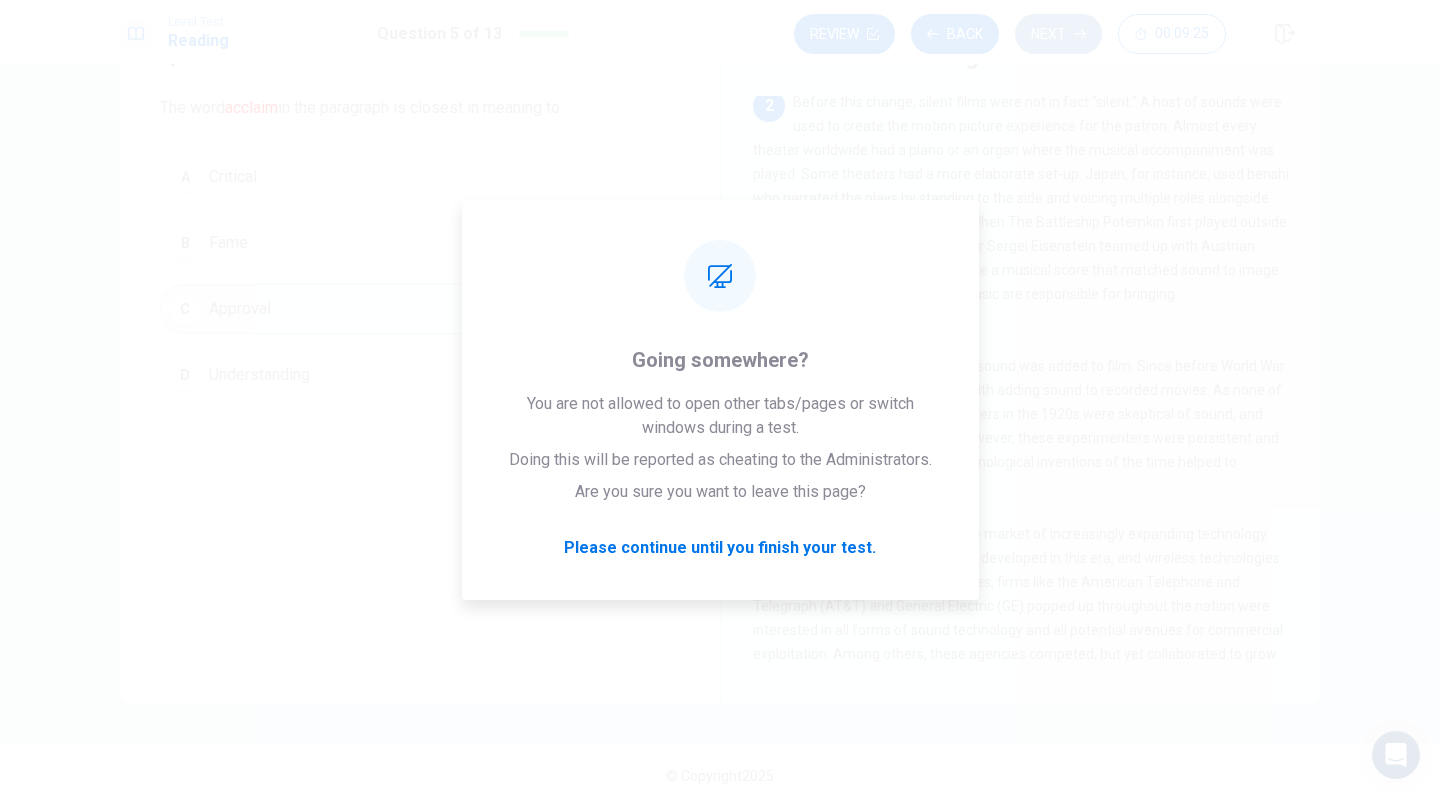 click on "Next" at bounding box center (1058, 34) 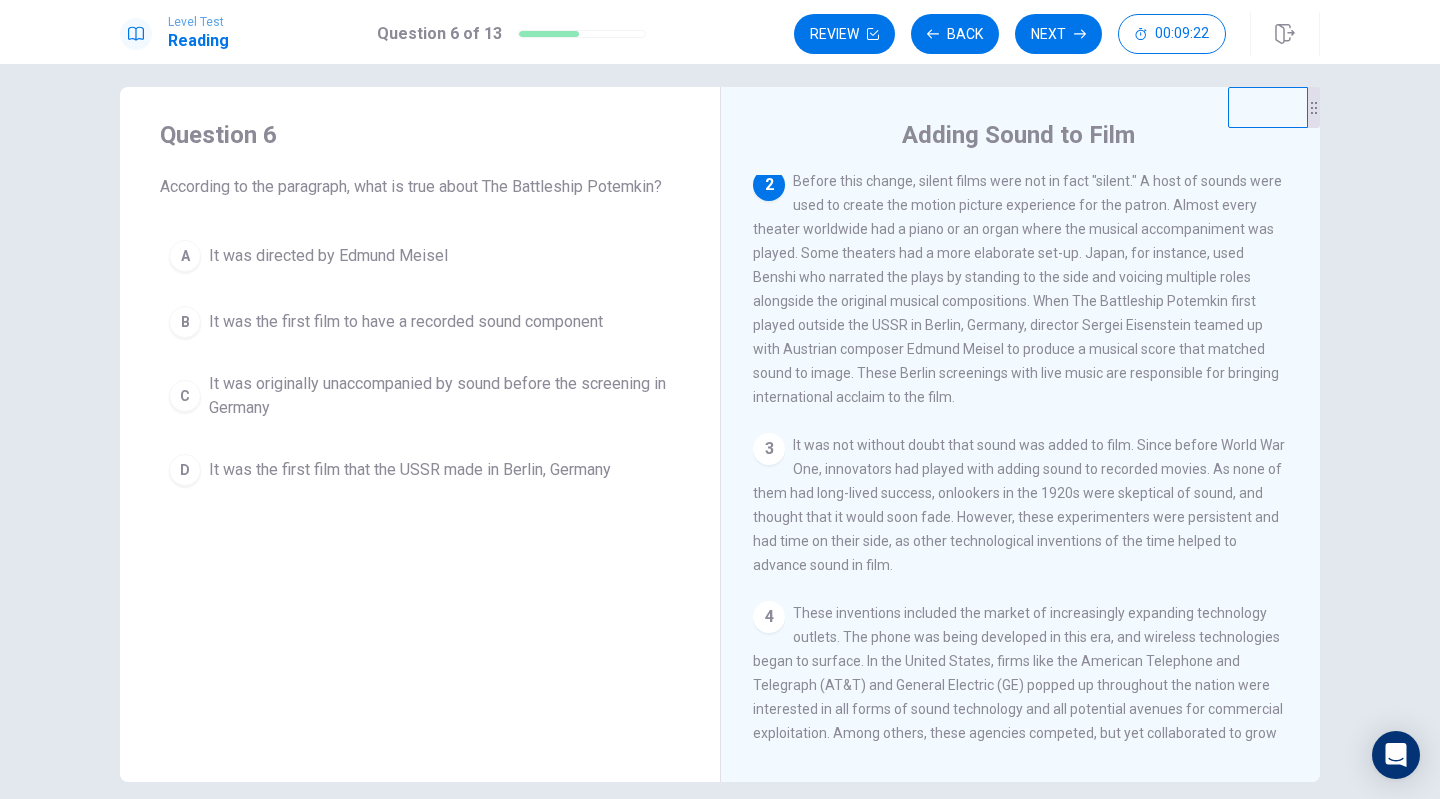 scroll, scrollTop: 0, scrollLeft: 0, axis: both 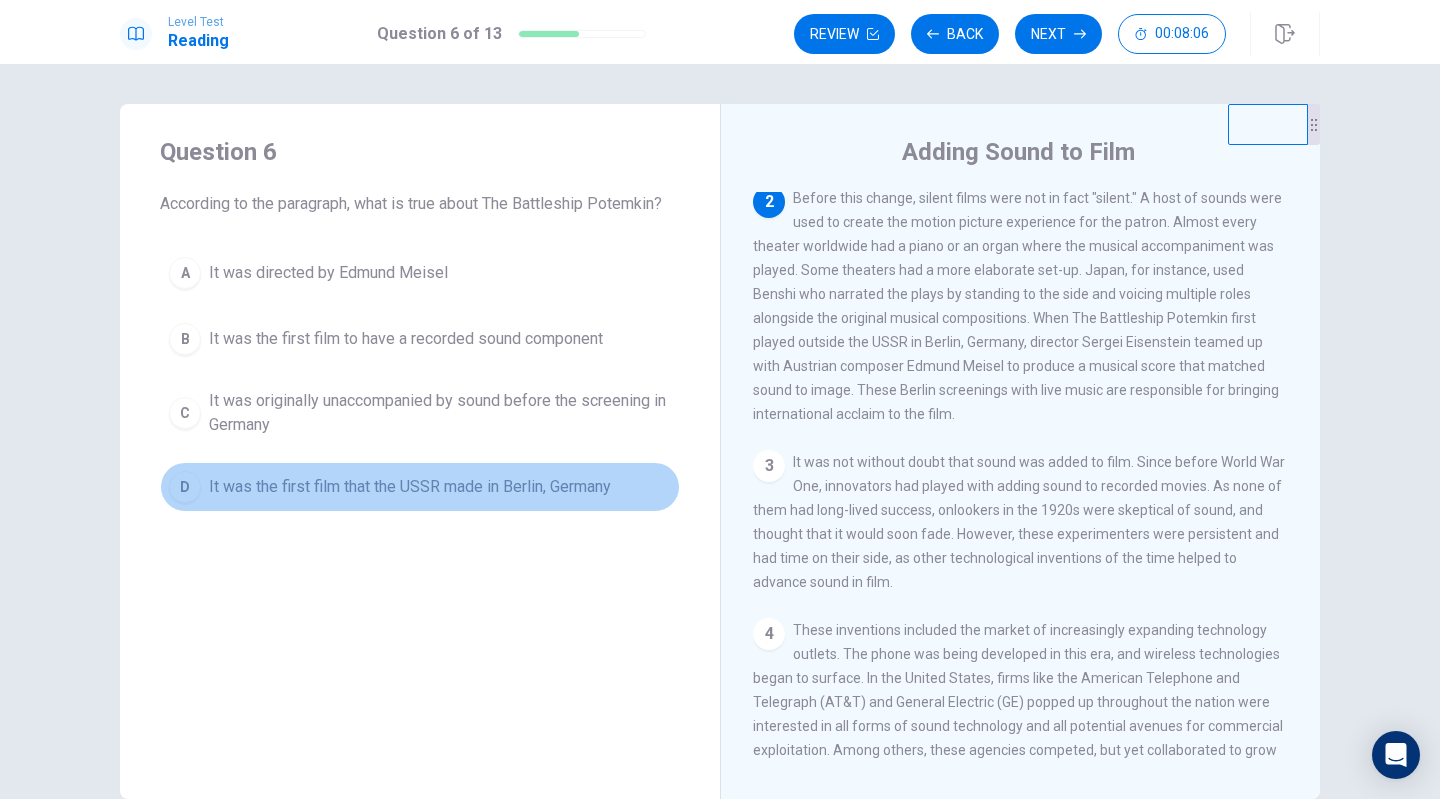 click on "It was the first film that the USSR made in Berlin, Germany" at bounding box center [410, 487] 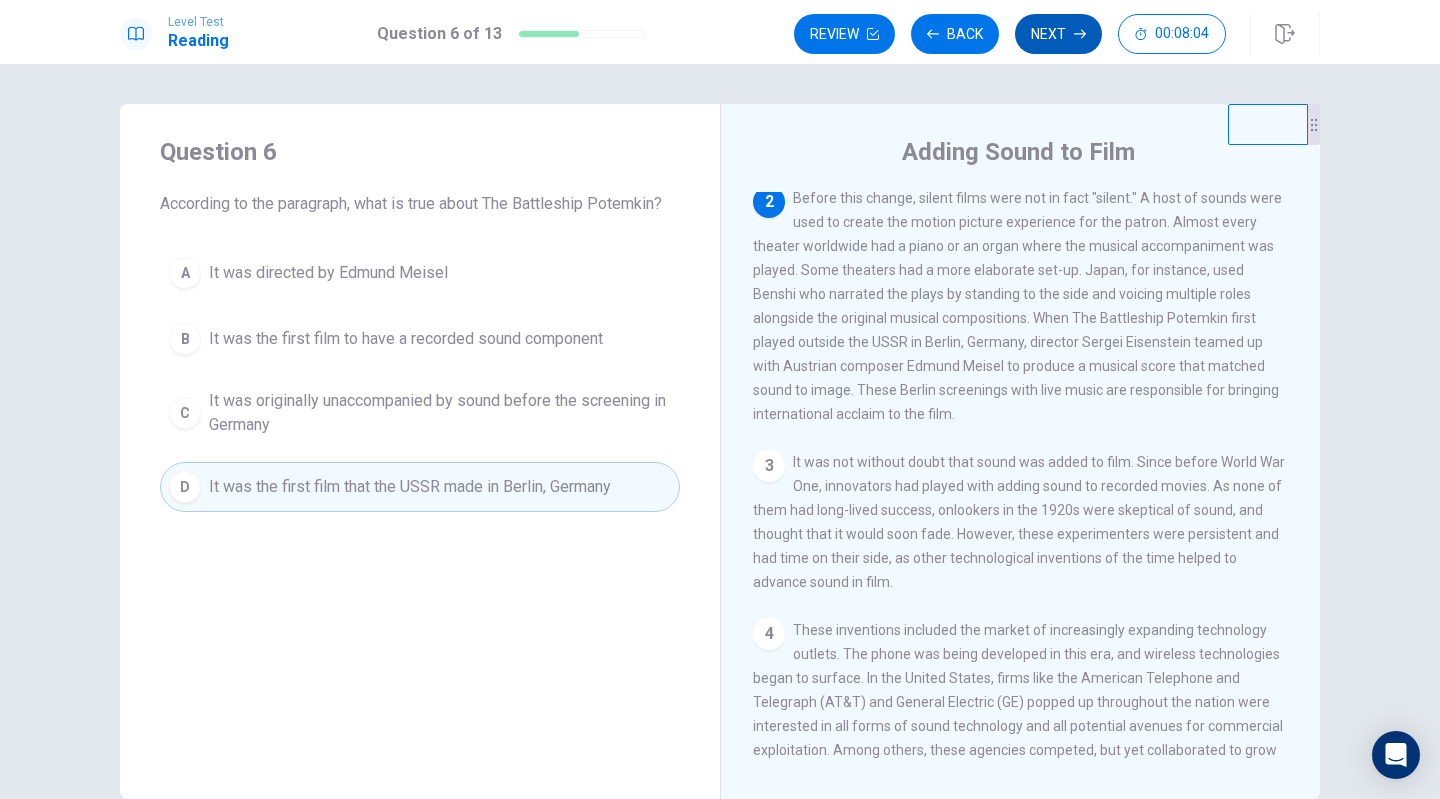 click on "Next" at bounding box center [1058, 34] 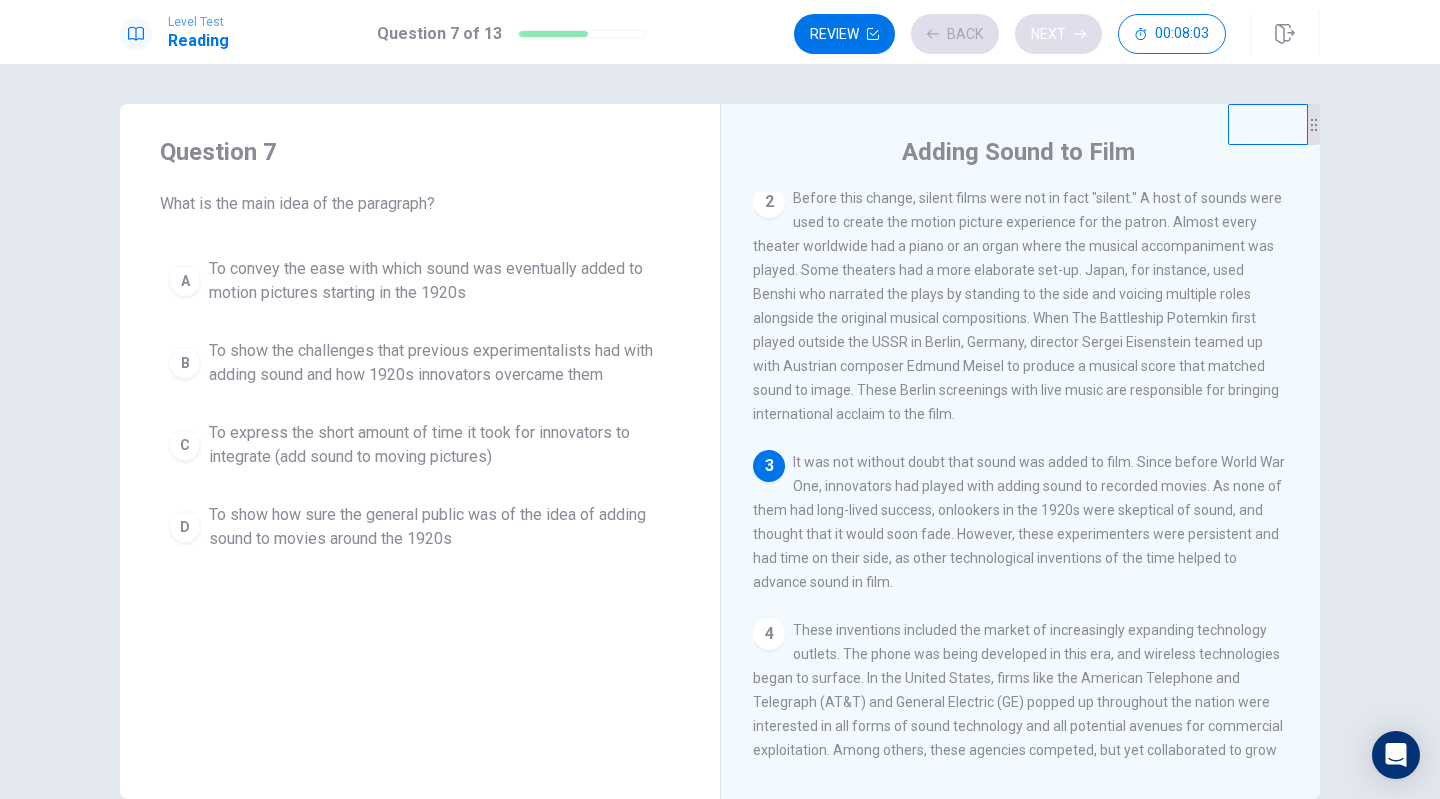 scroll, scrollTop: 290, scrollLeft: 0, axis: vertical 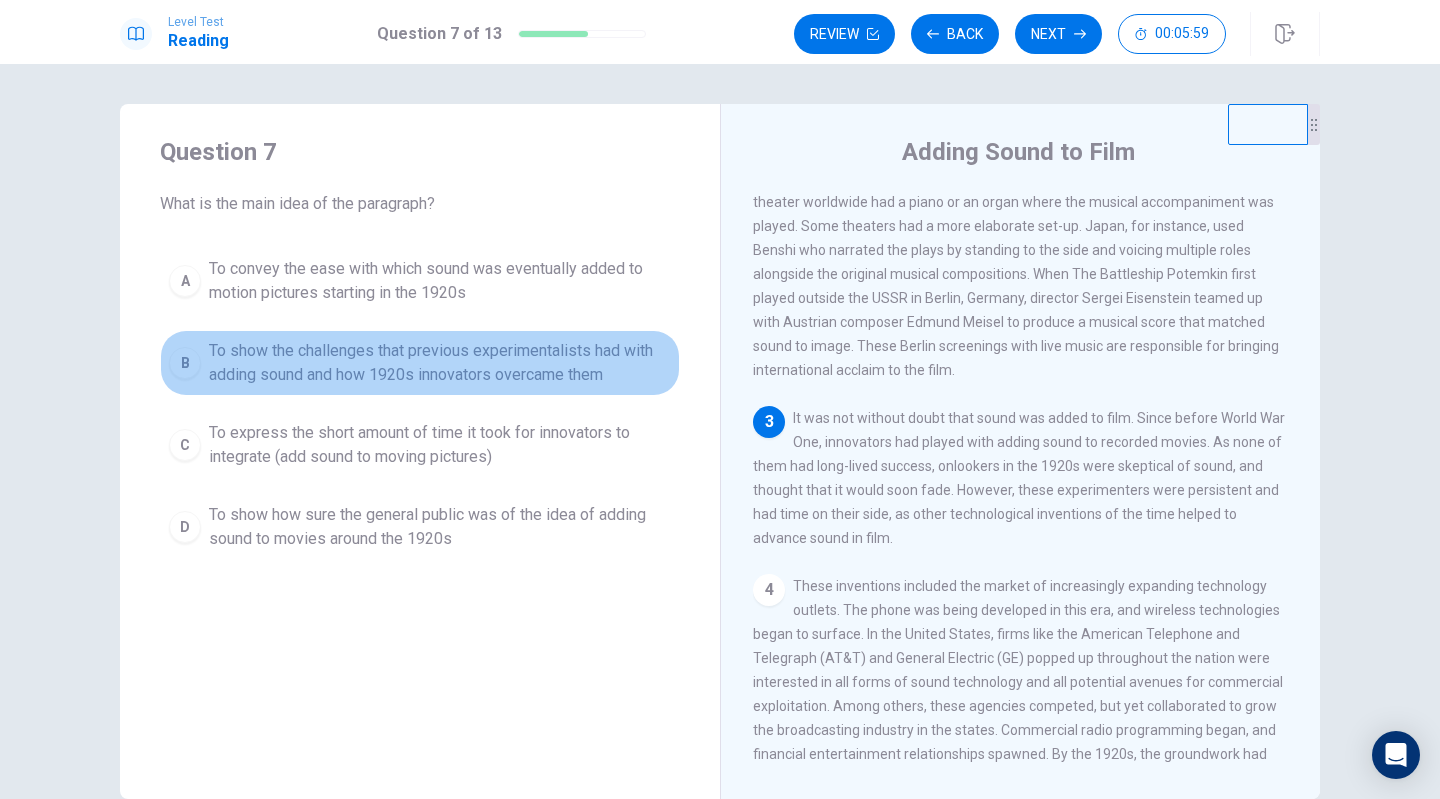 click on "To show the challenges that previous experimentalists had with adding sound and how 1920s innovators overcame them" at bounding box center [440, 363] 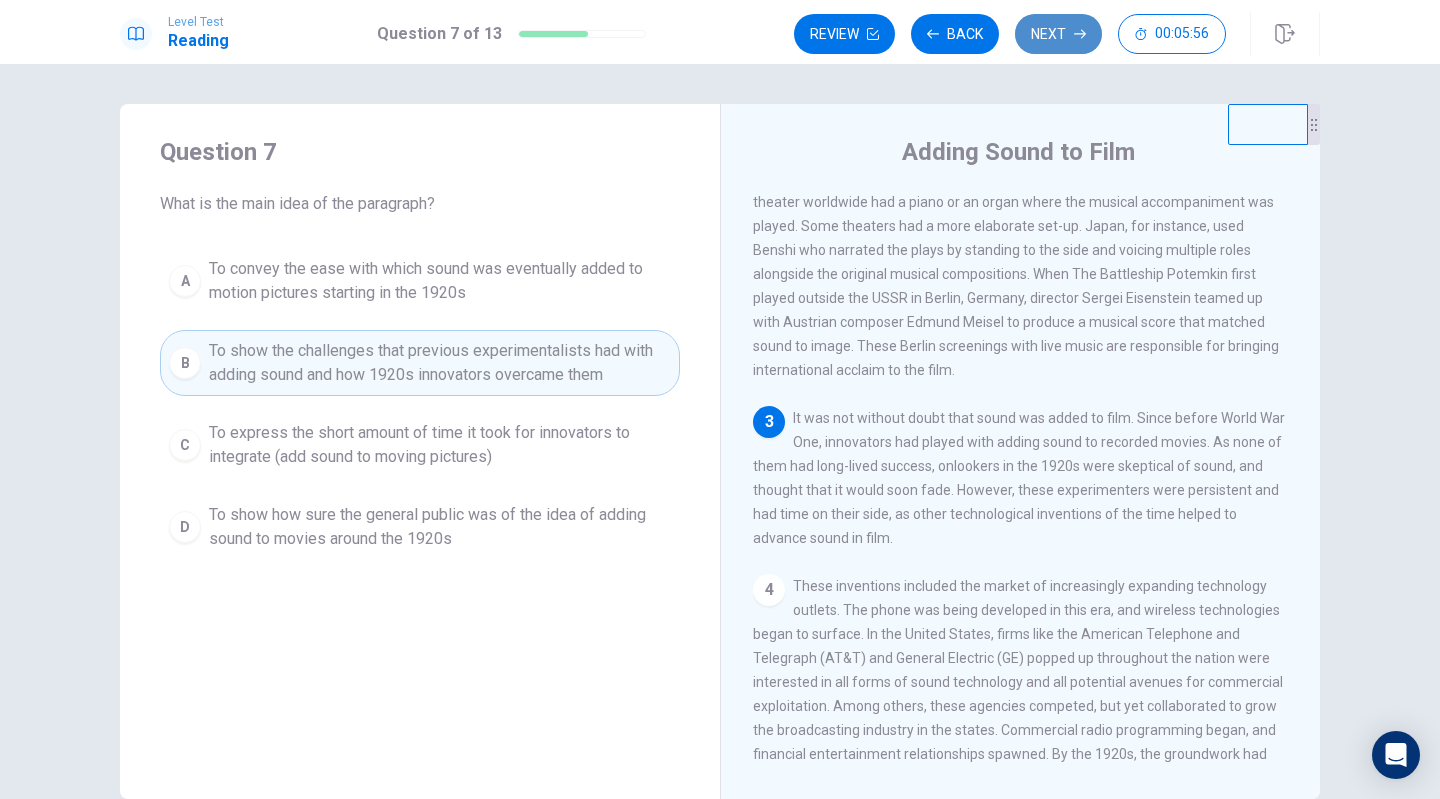click on "Next" at bounding box center [1058, 34] 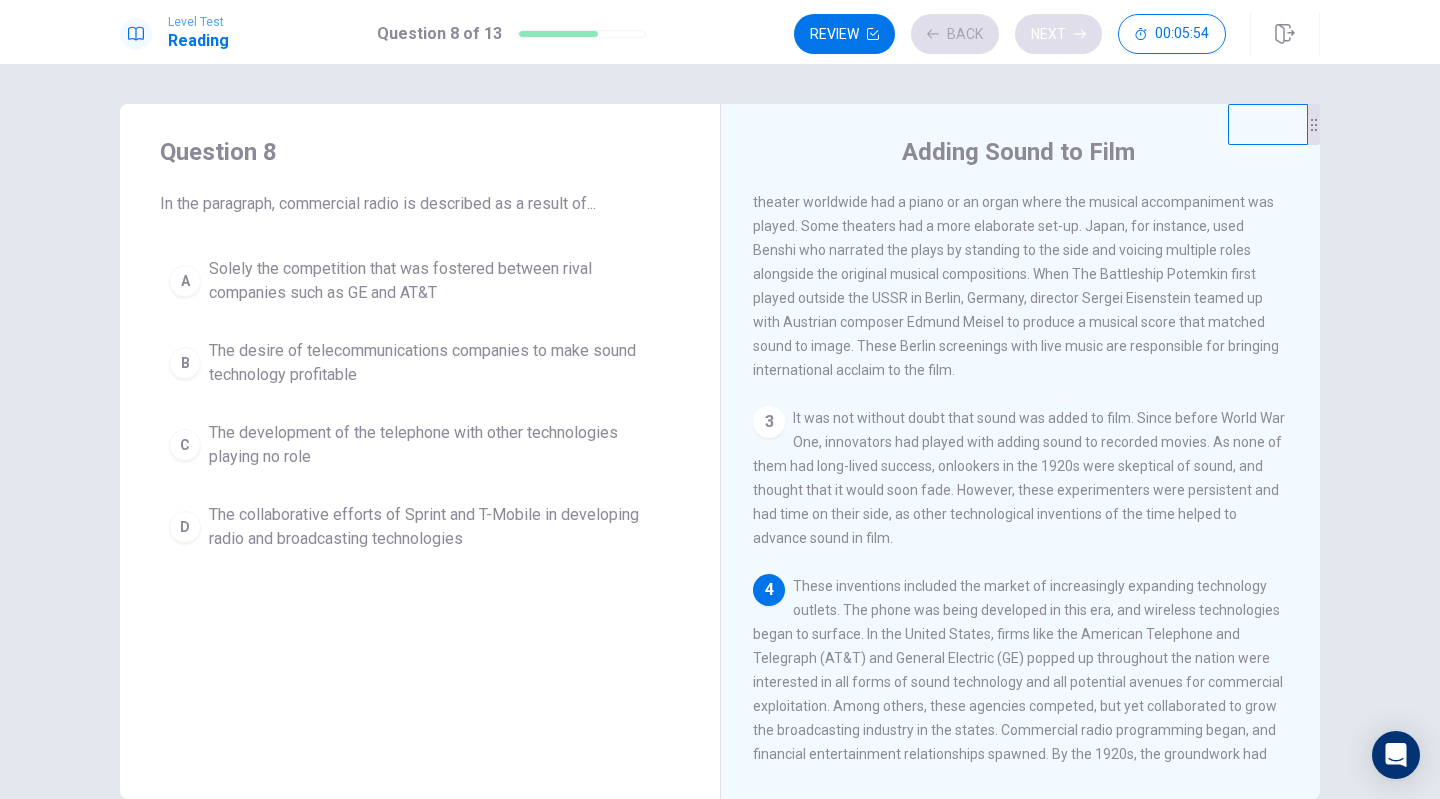 scroll, scrollTop: 531, scrollLeft: 0, axis: vertical 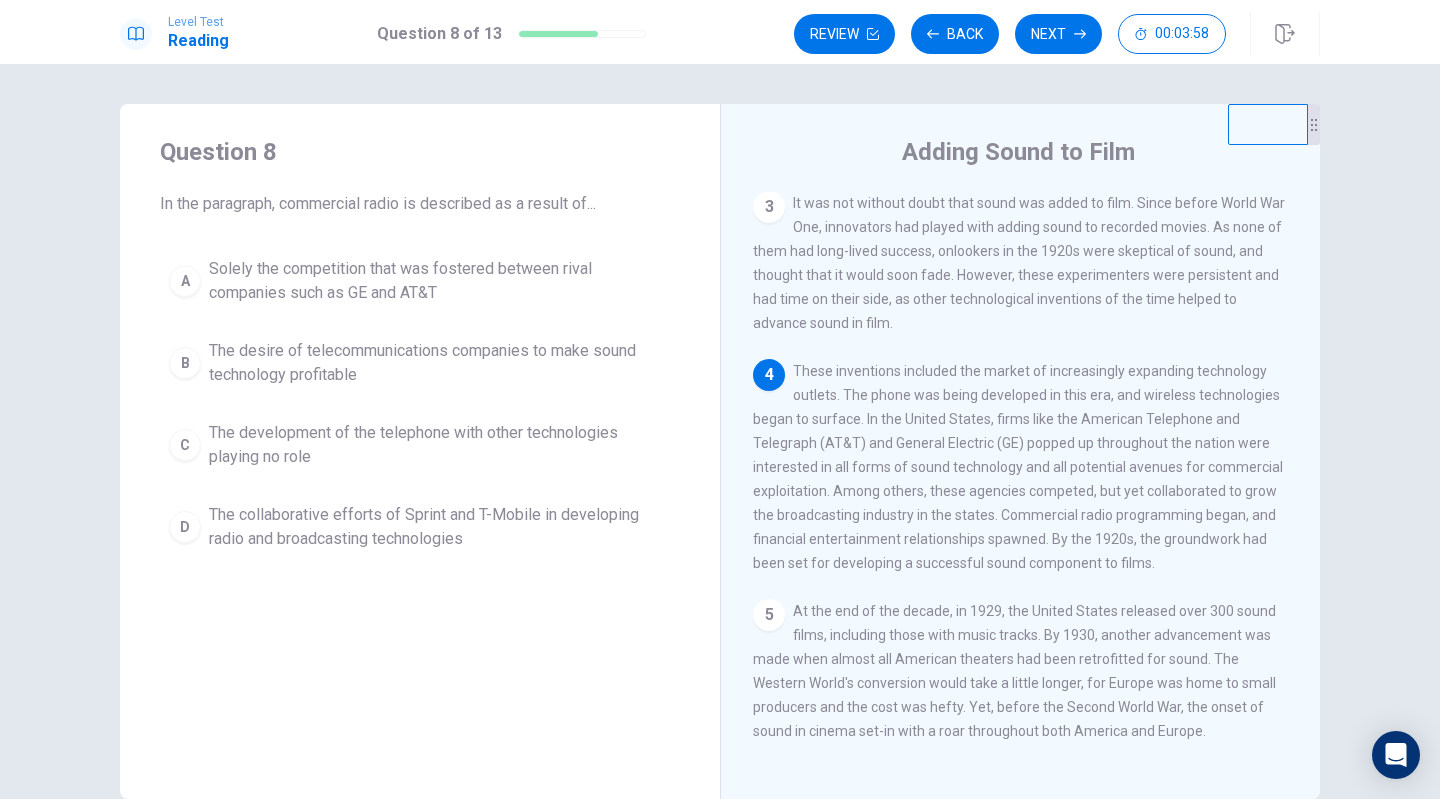 click on "The development of the telephone with other technologies playing no role" at bounding box center [440, 445] 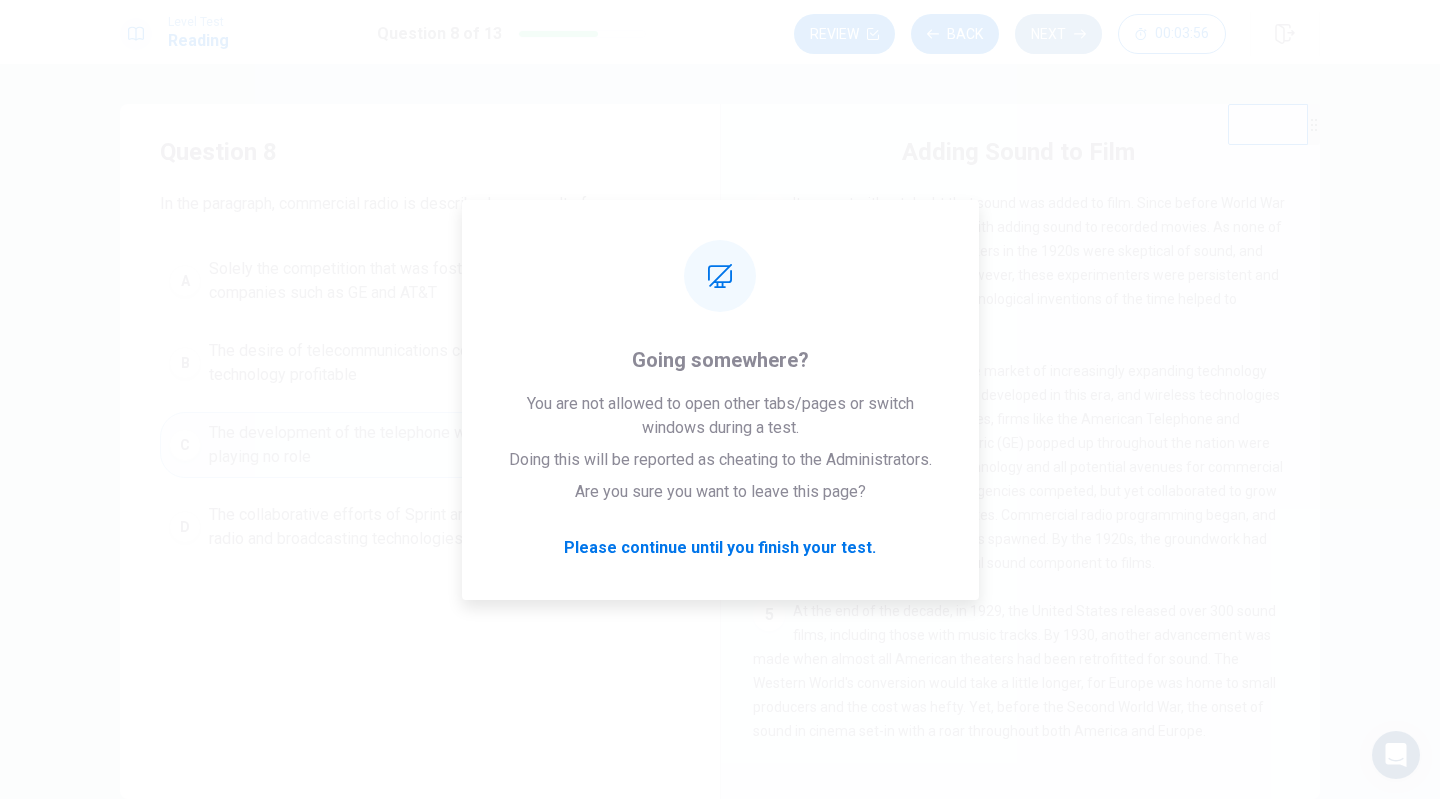 click on "Next" at bounding box center [1058, 34] 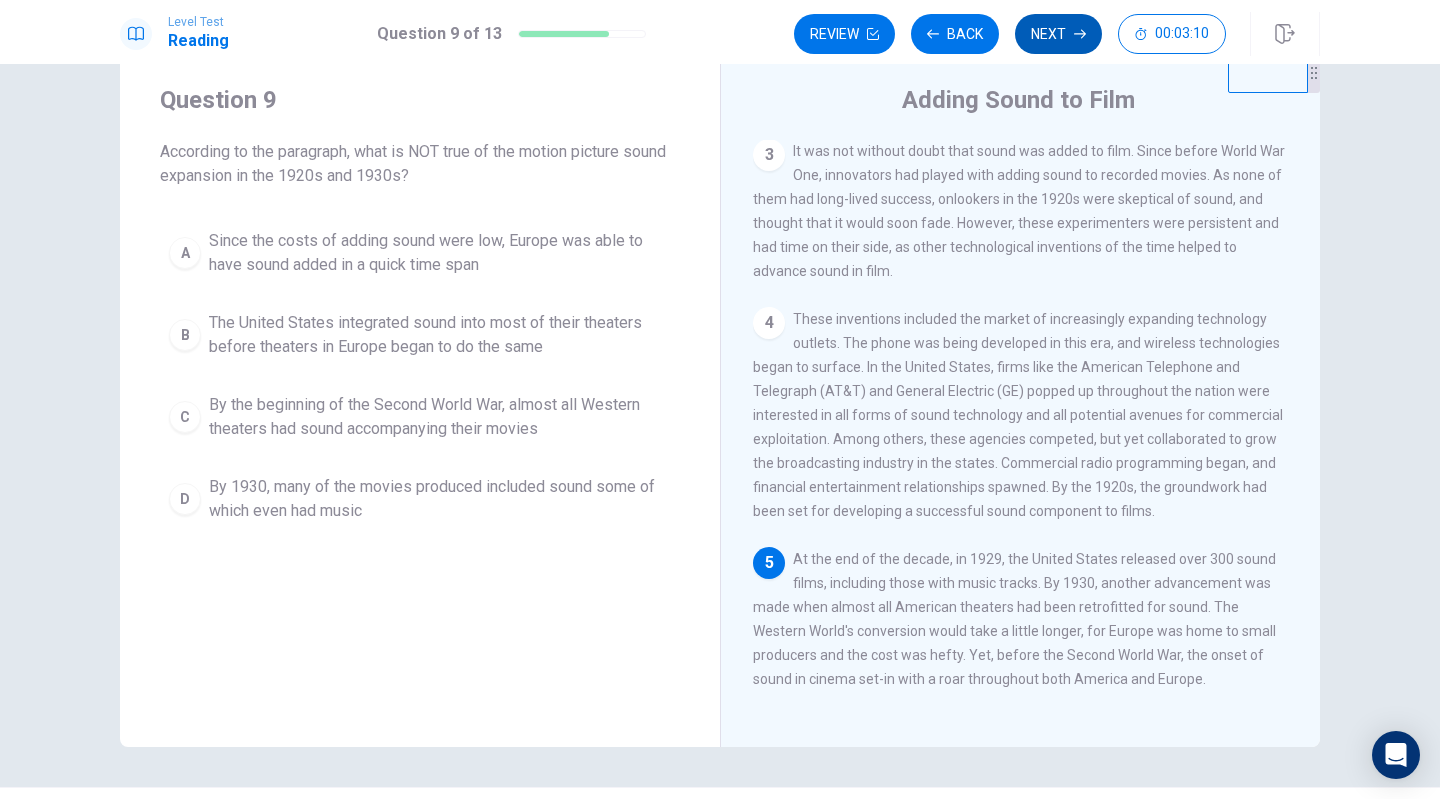 scroll, scrollTop: 104, scrollLeft: 0, axis: vertical 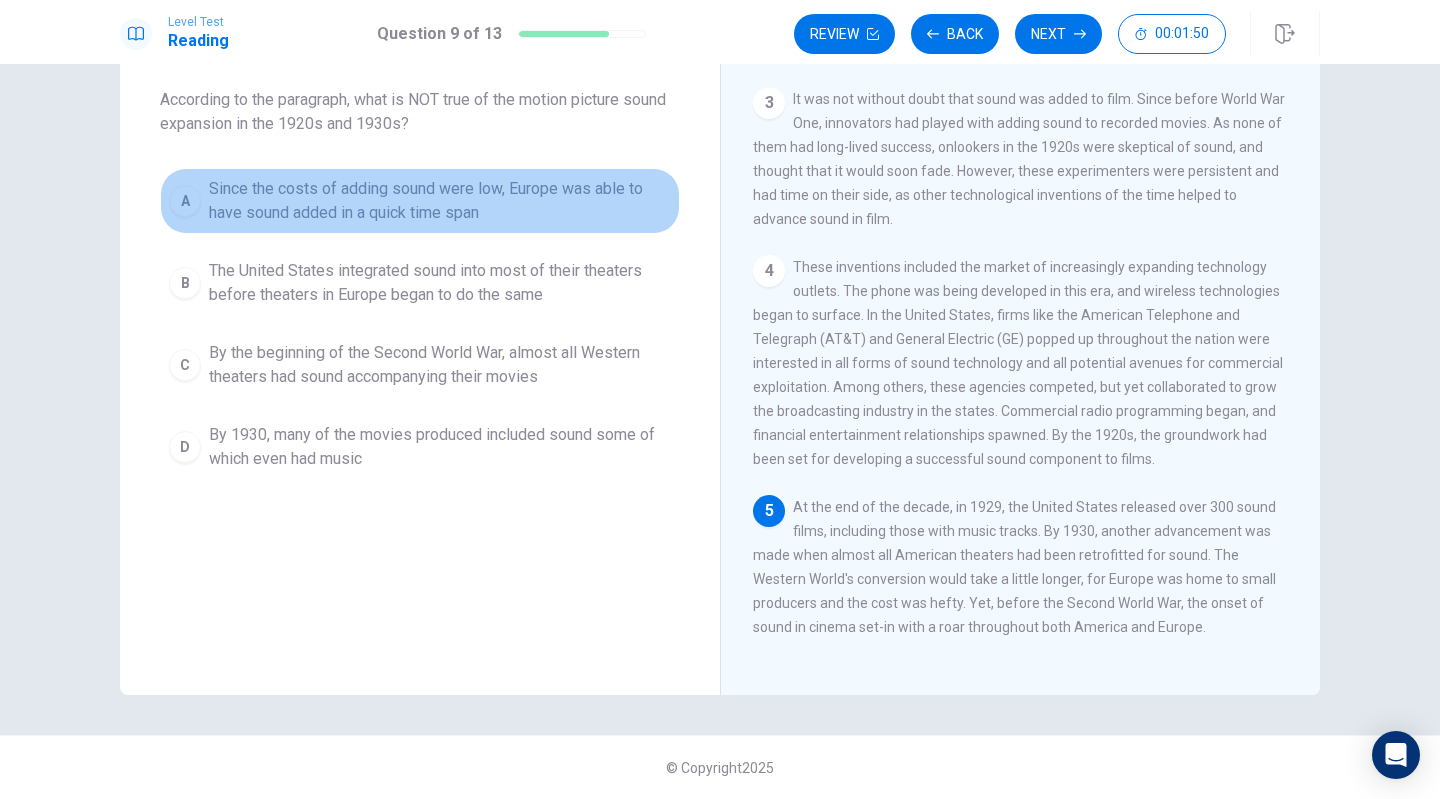 click on "Since the costs of adding sound were low, Europe was able to have sound added in a quick time span" at bounding box center [440, 201] 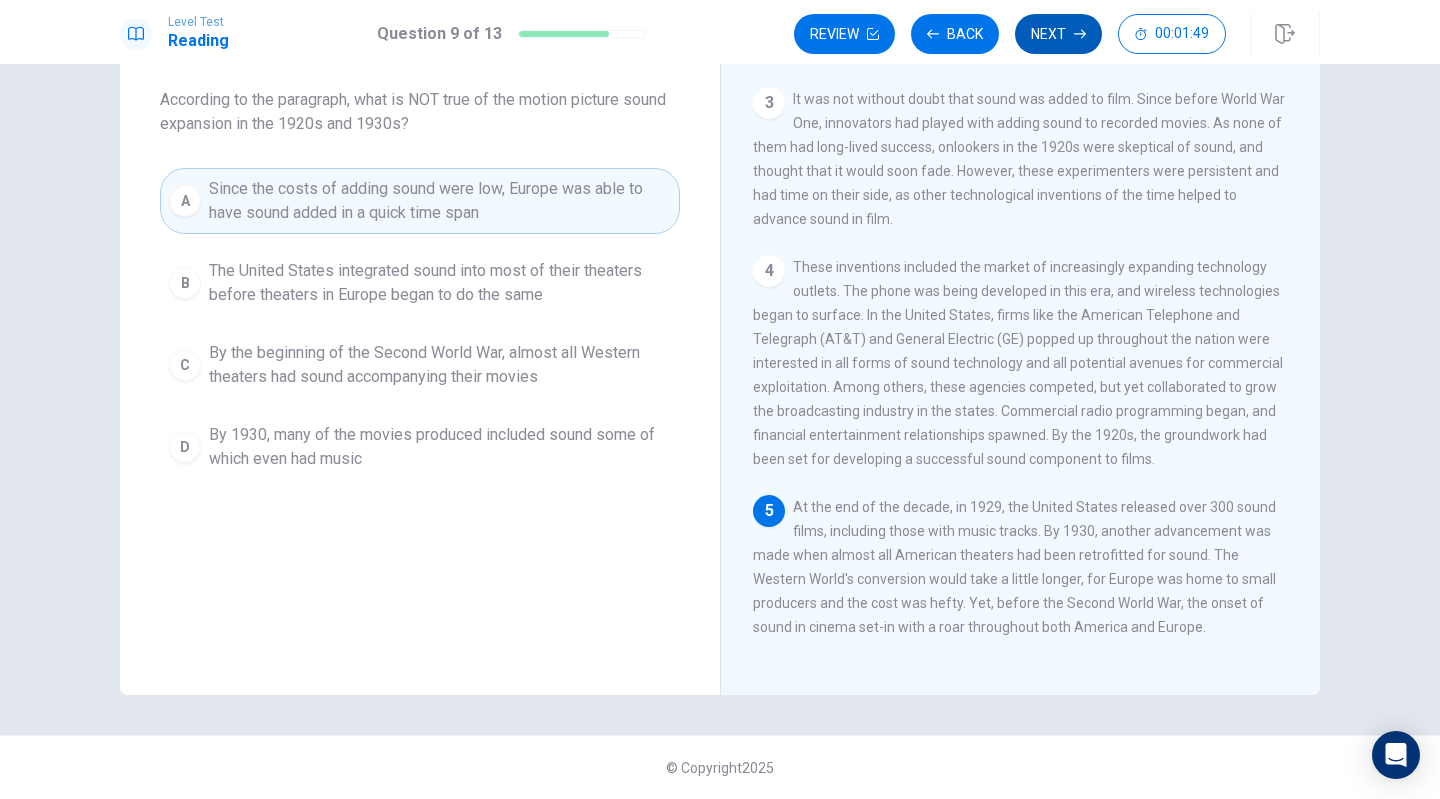 click on "Next" at bounding box center (1058, 34) 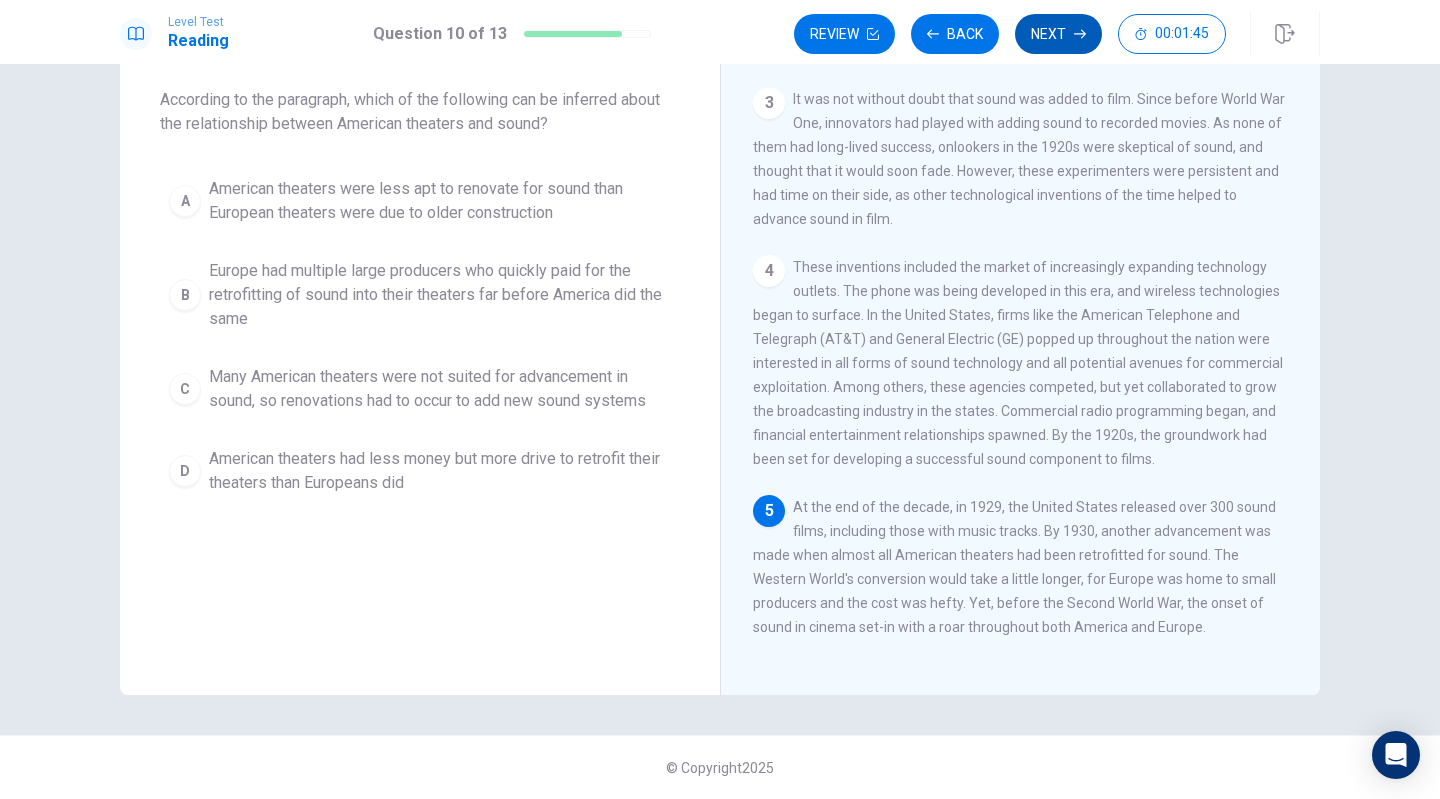 click on "Next" at bounding box center (1058, 34) 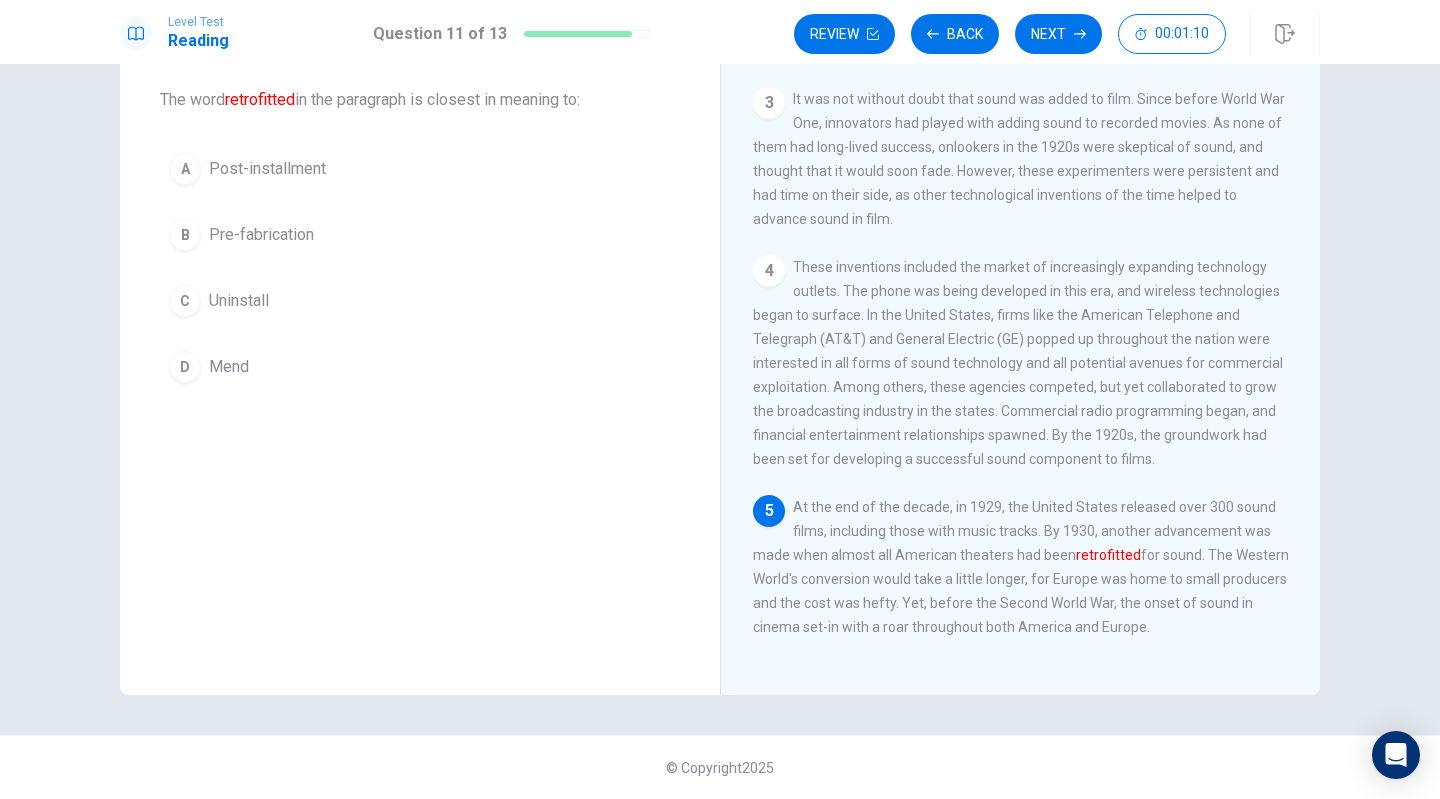 click on "Post-installment" at bounding box center [267, 169] 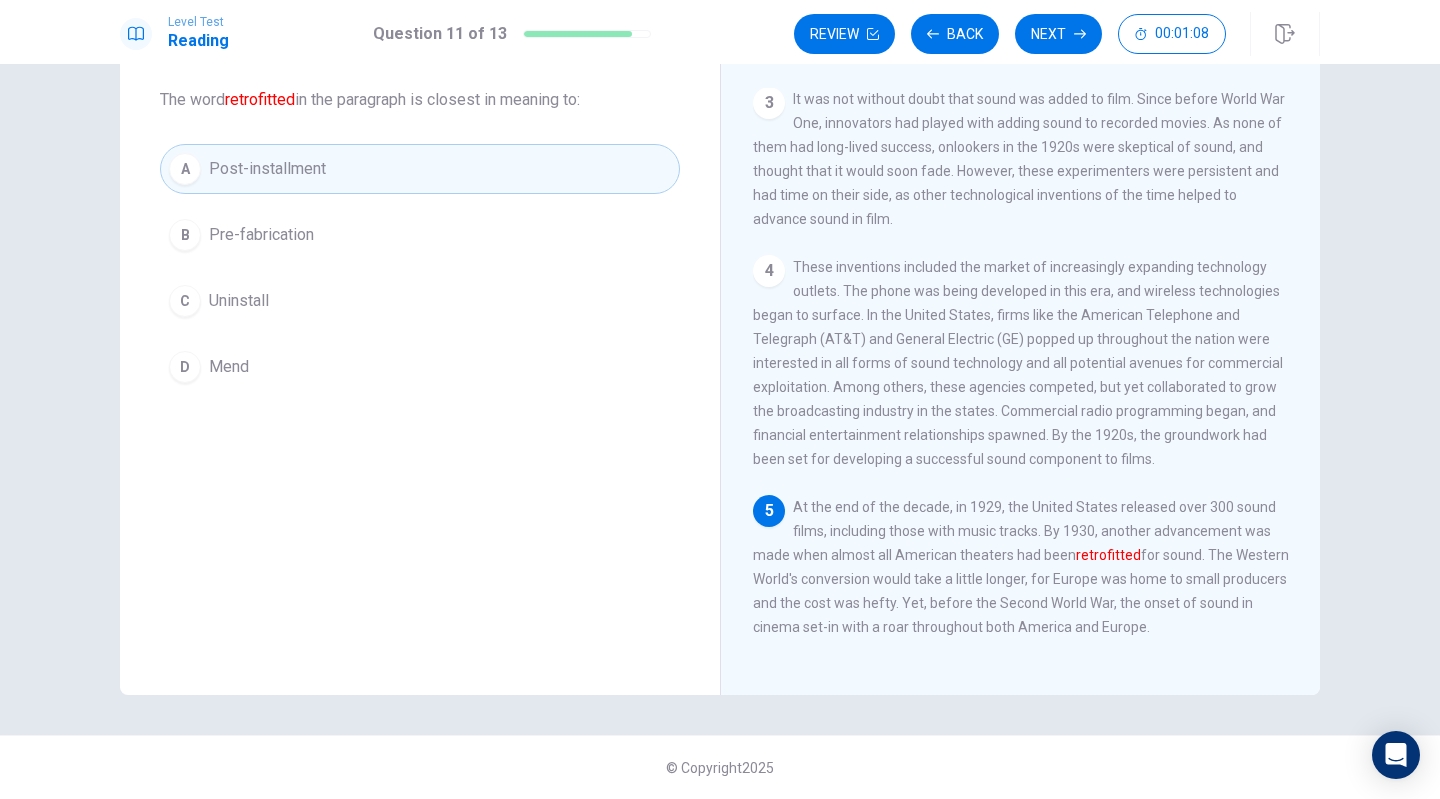 click on "Next" at bounding box center [1058, 34] 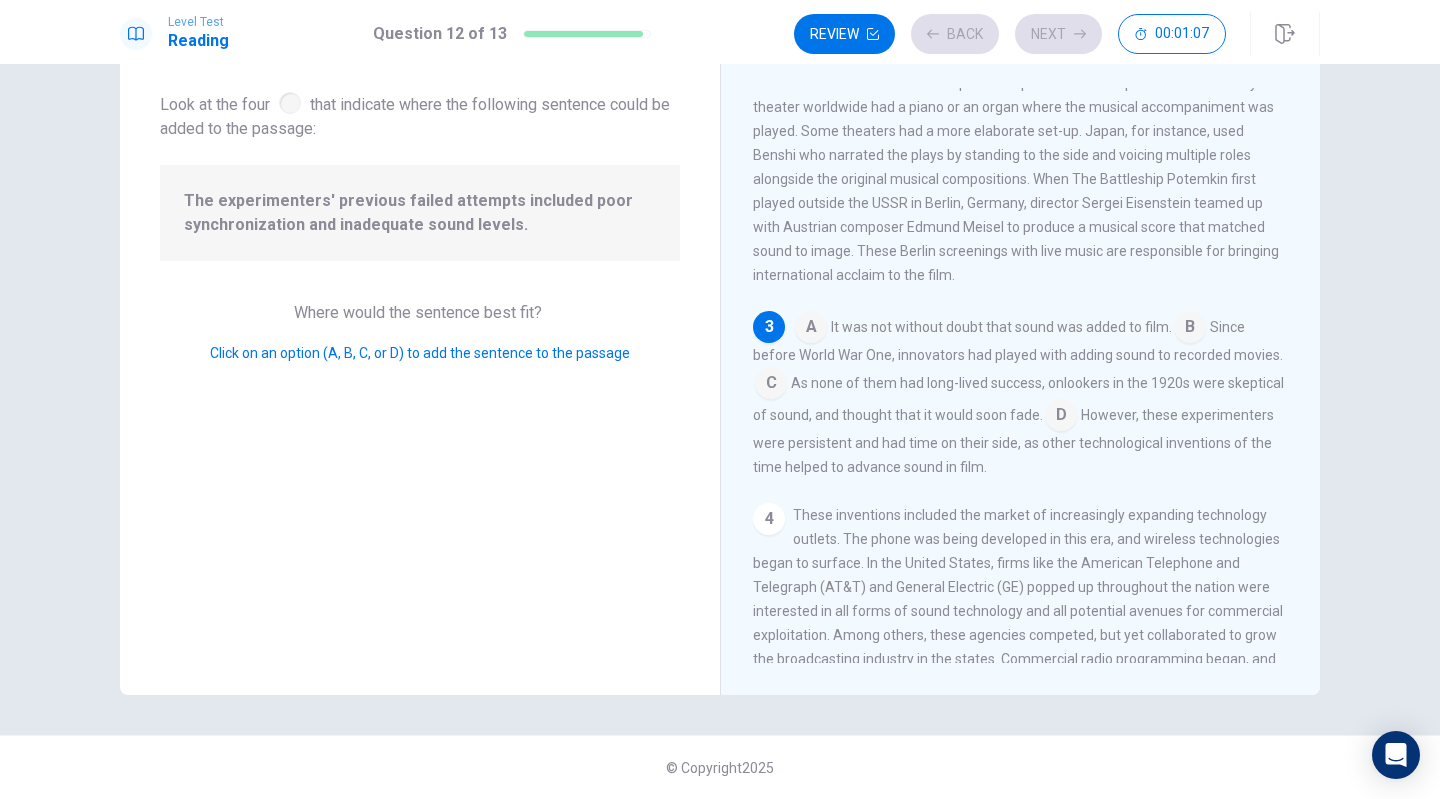 scroll, scrollTop: 310, scrollLeft: 0, axis: vertical 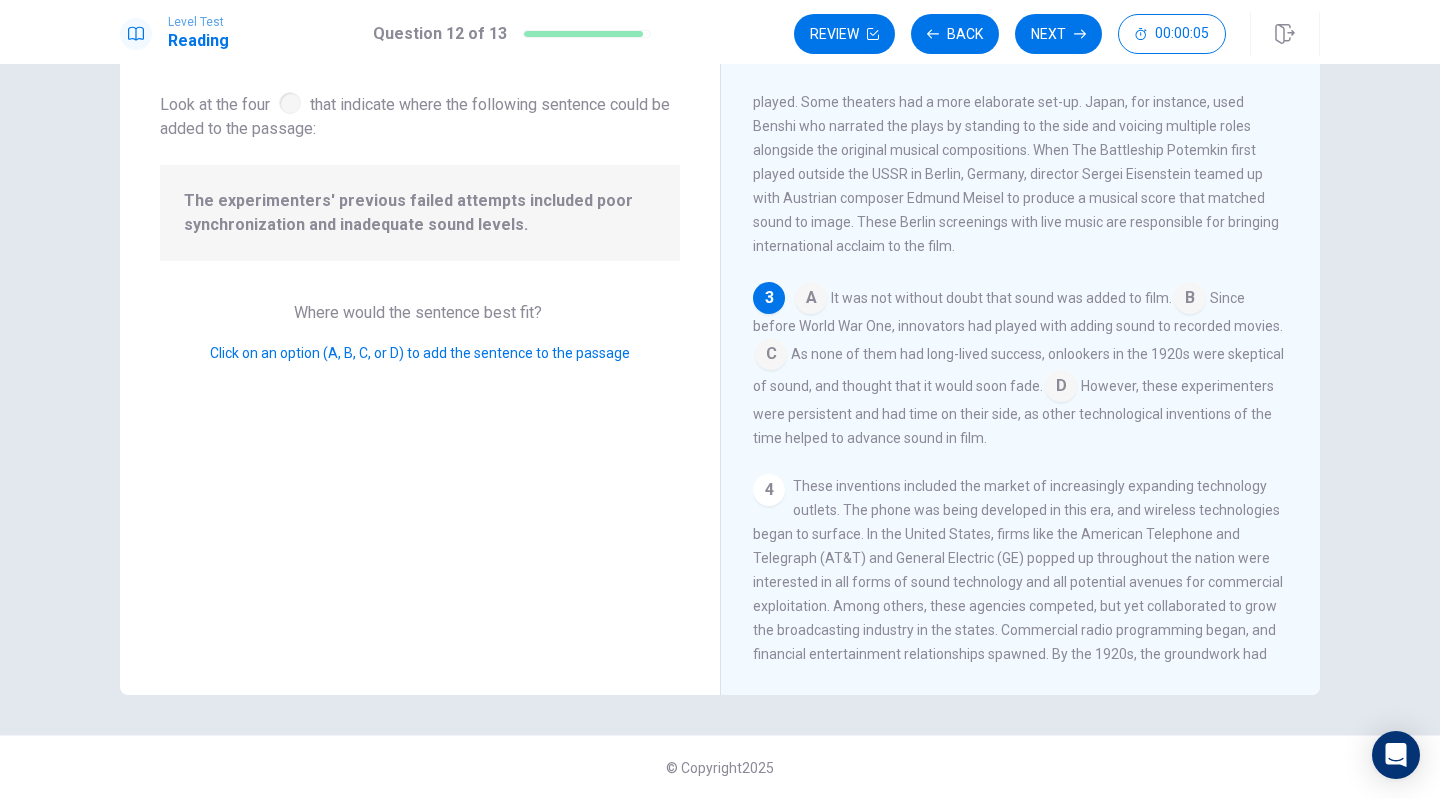 click at bounding box center (1061, 388) 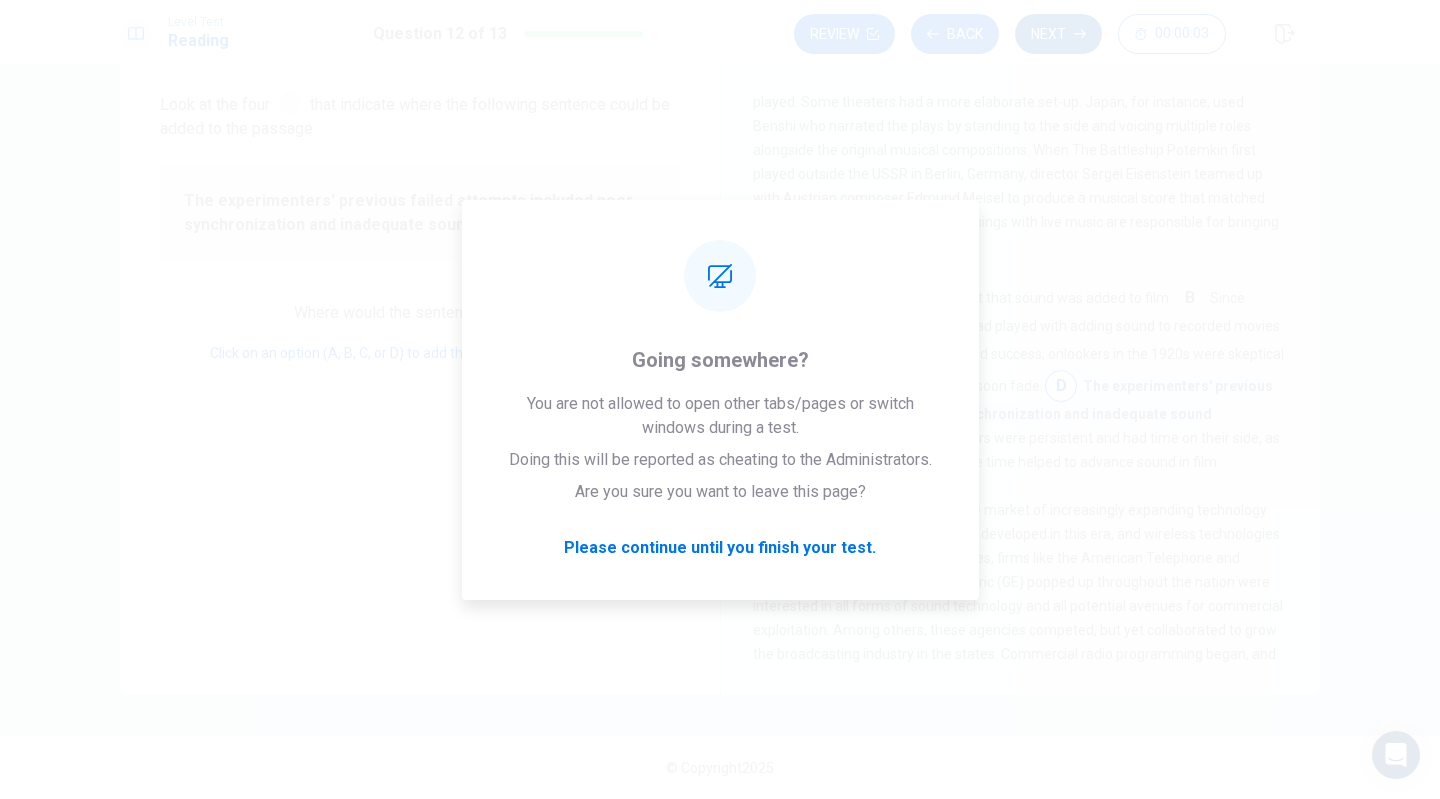 click on "Next" at bounding box center (1058, 34) 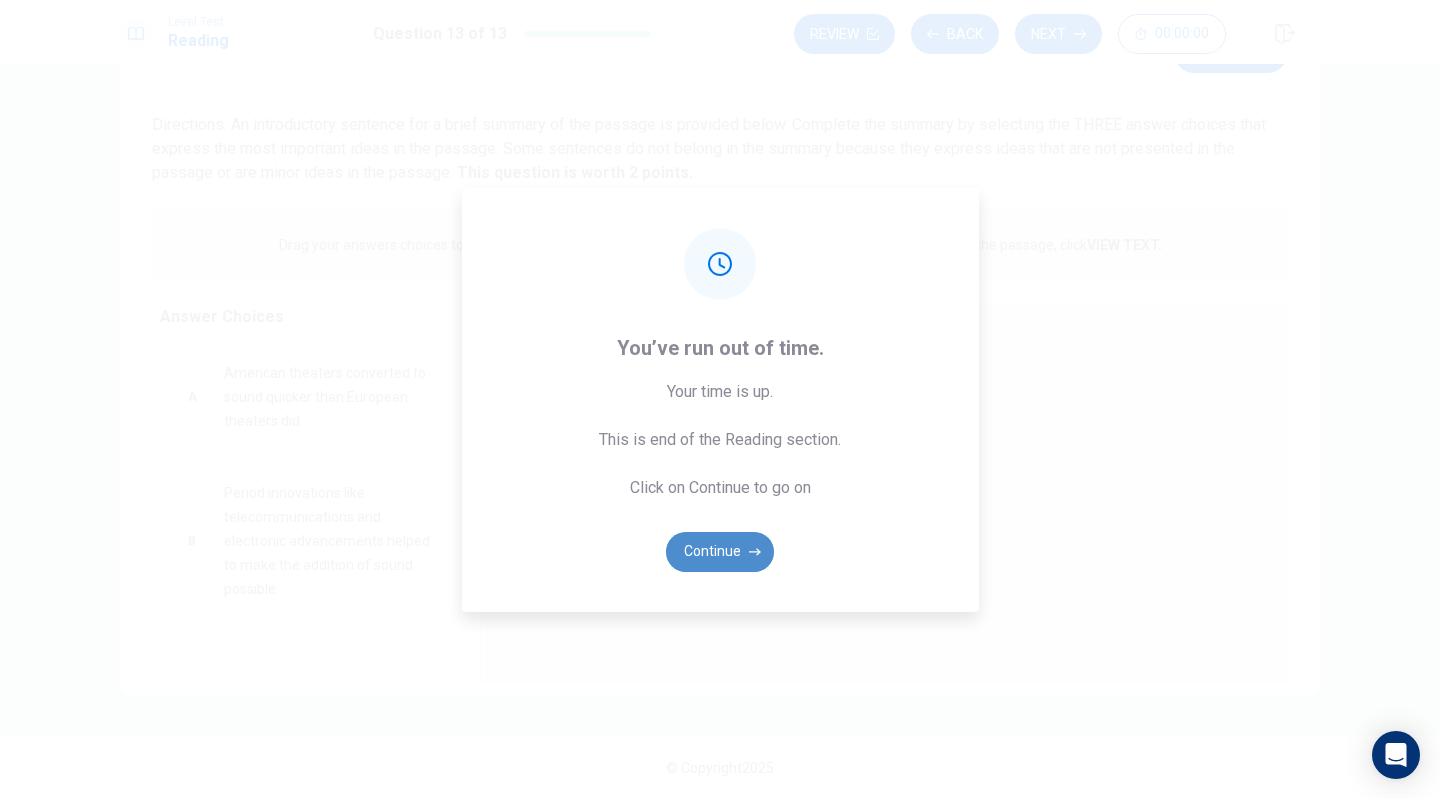 click on "Continue" at bounding box center (720, 552) 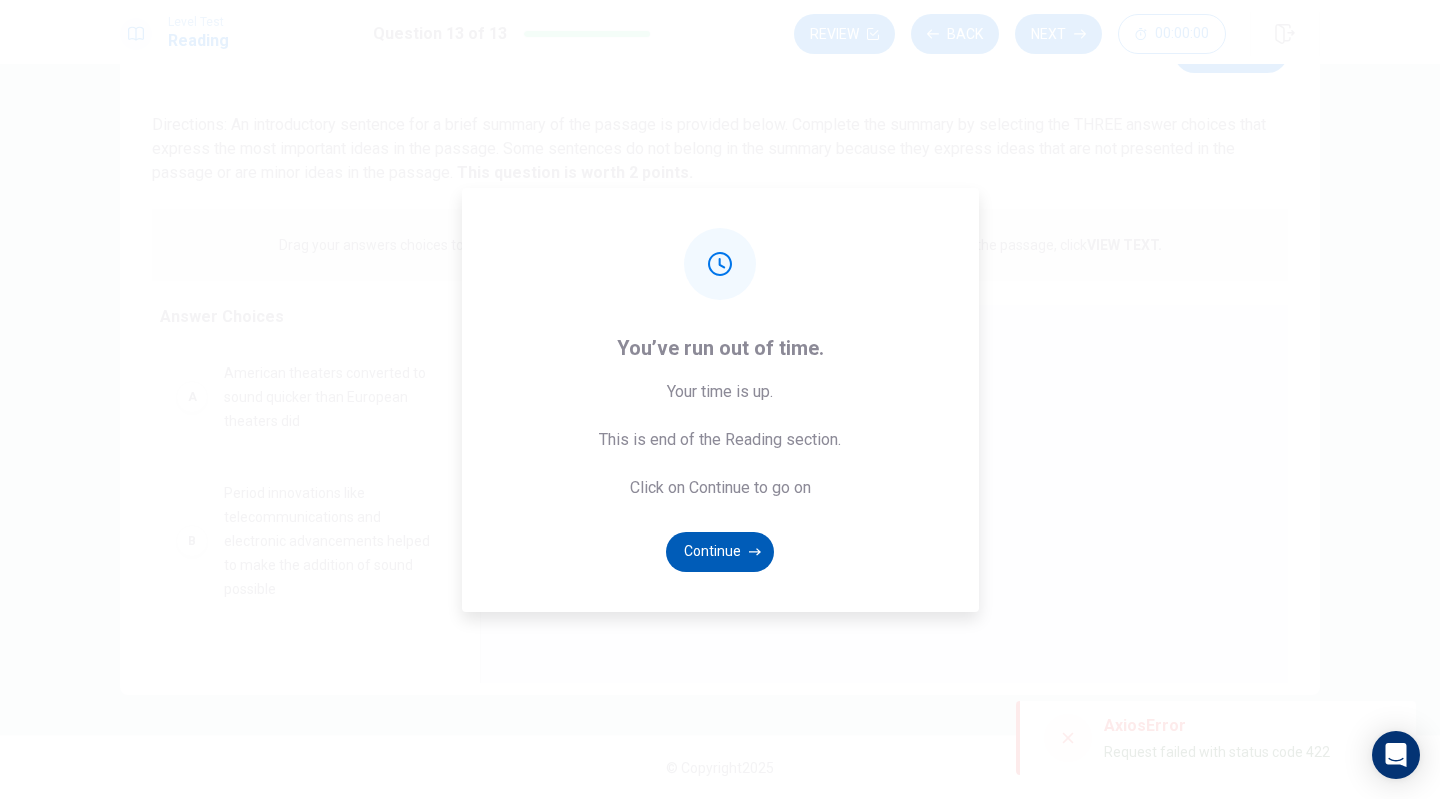 click on "Continue" at bounding box center (720, 552) 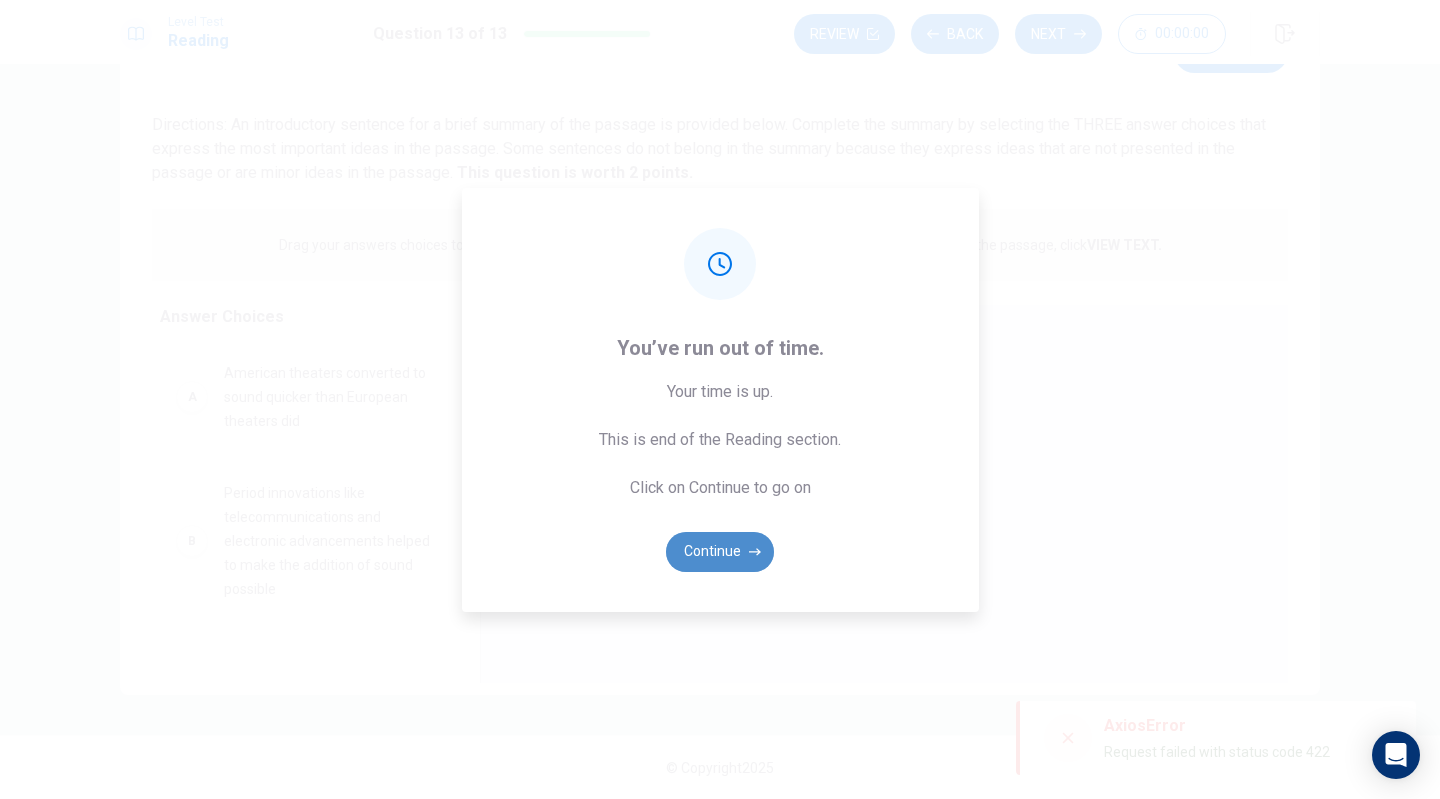 click on "Continue" at bounding box center [720, 552] 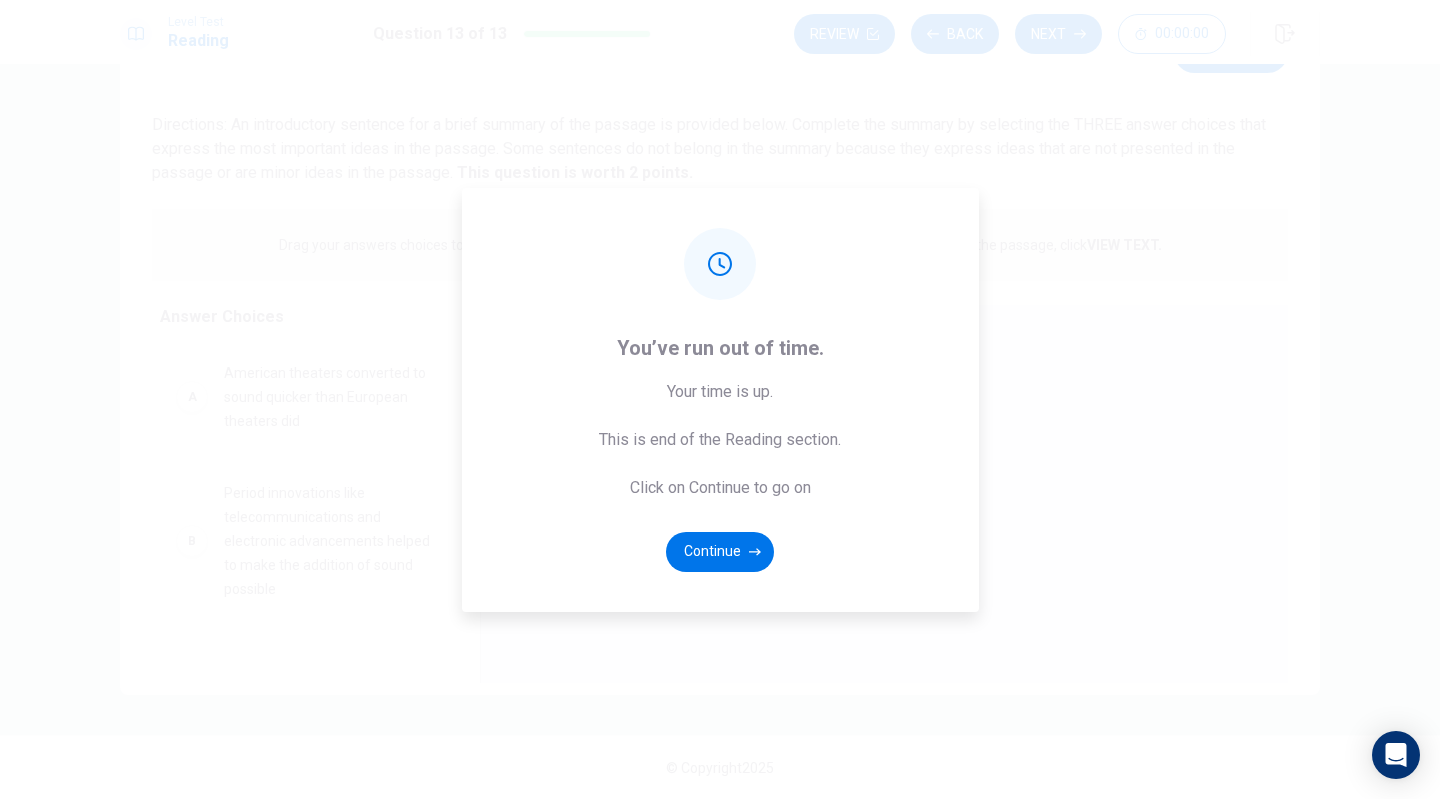 click on "You’ve run out of time. Your time is up. This is end of the Reading section. Click on Continue to go on Continue" at bounding box center [720, 399] 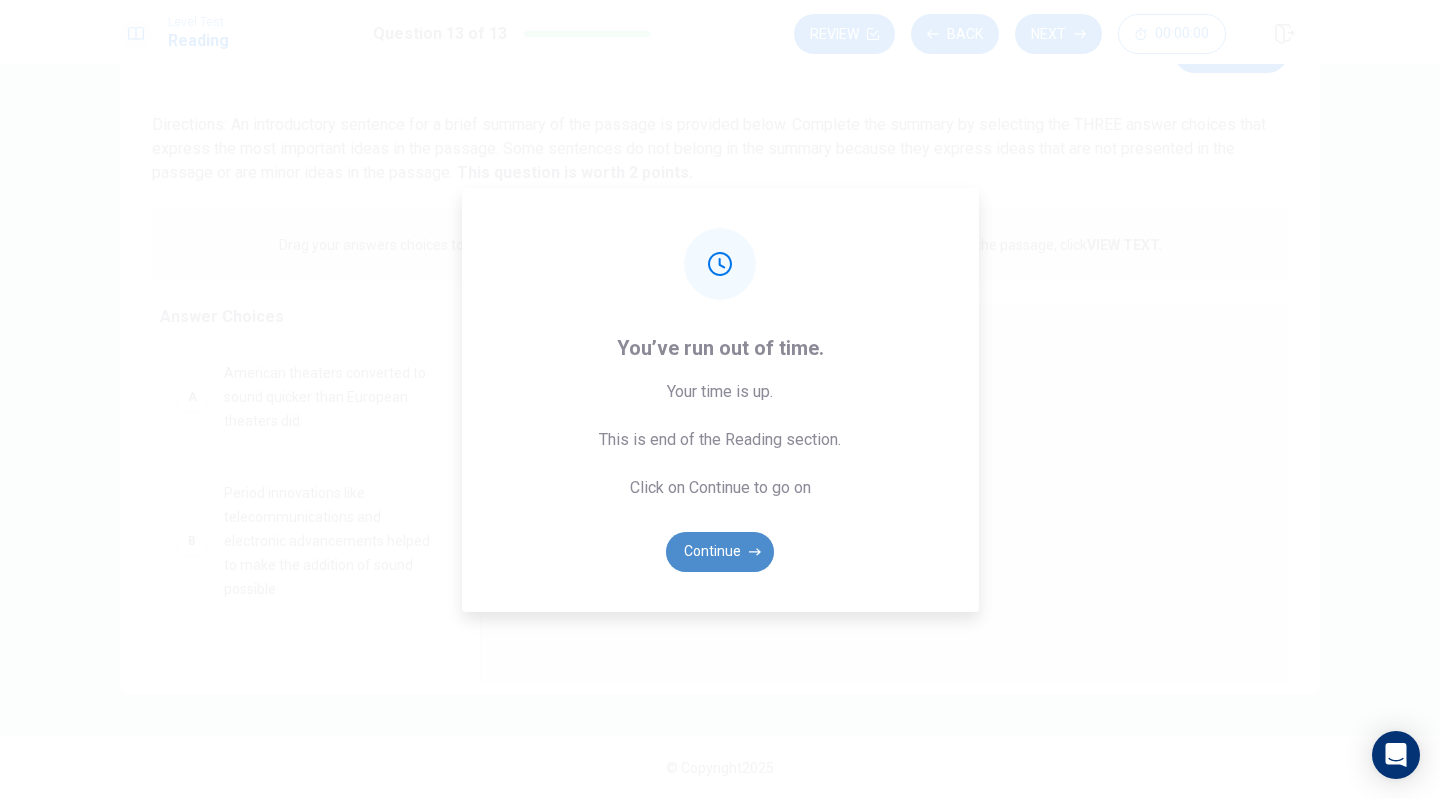 click on "Continue" at bounding box center [720, 552] 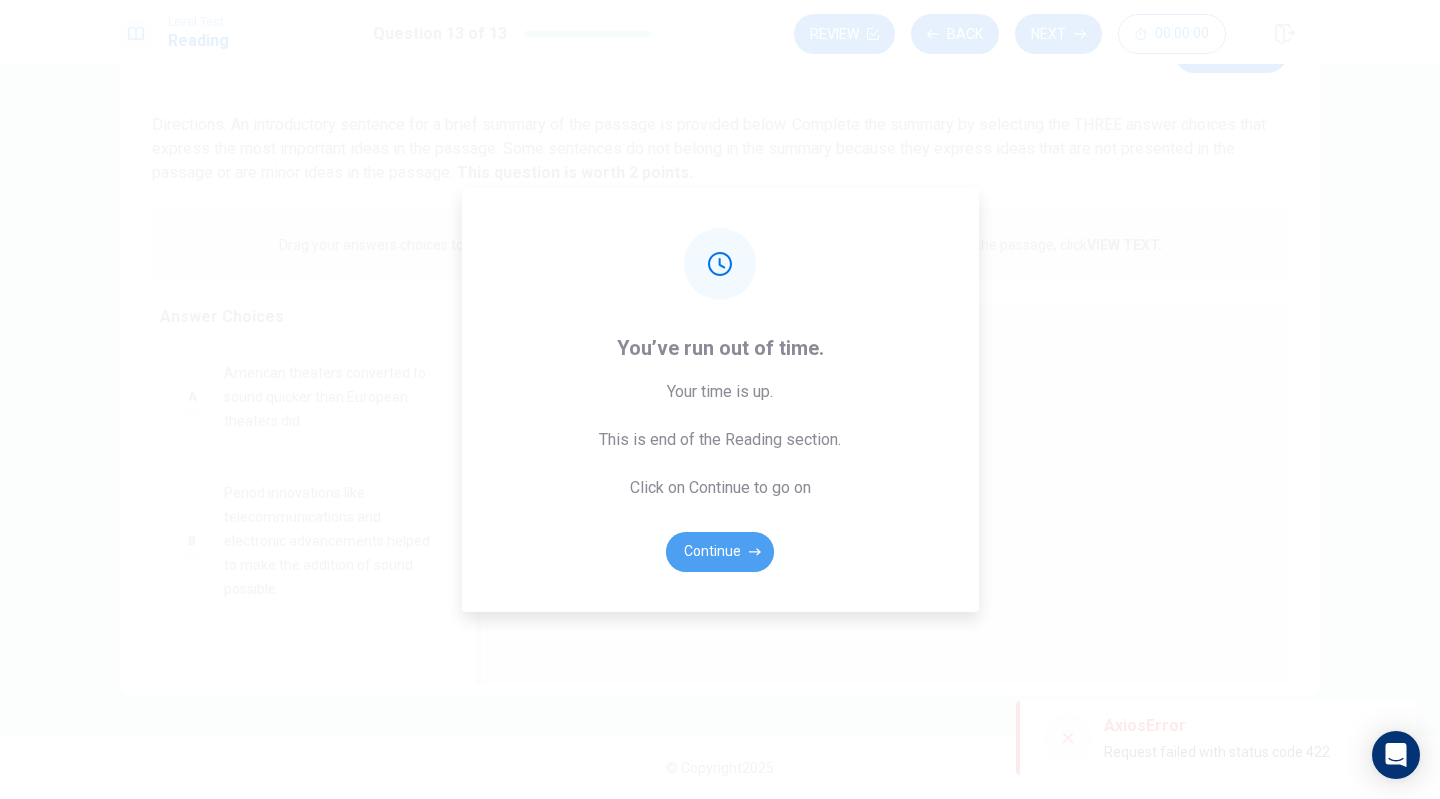 click on "Continue" at bounding box center (720, 552) 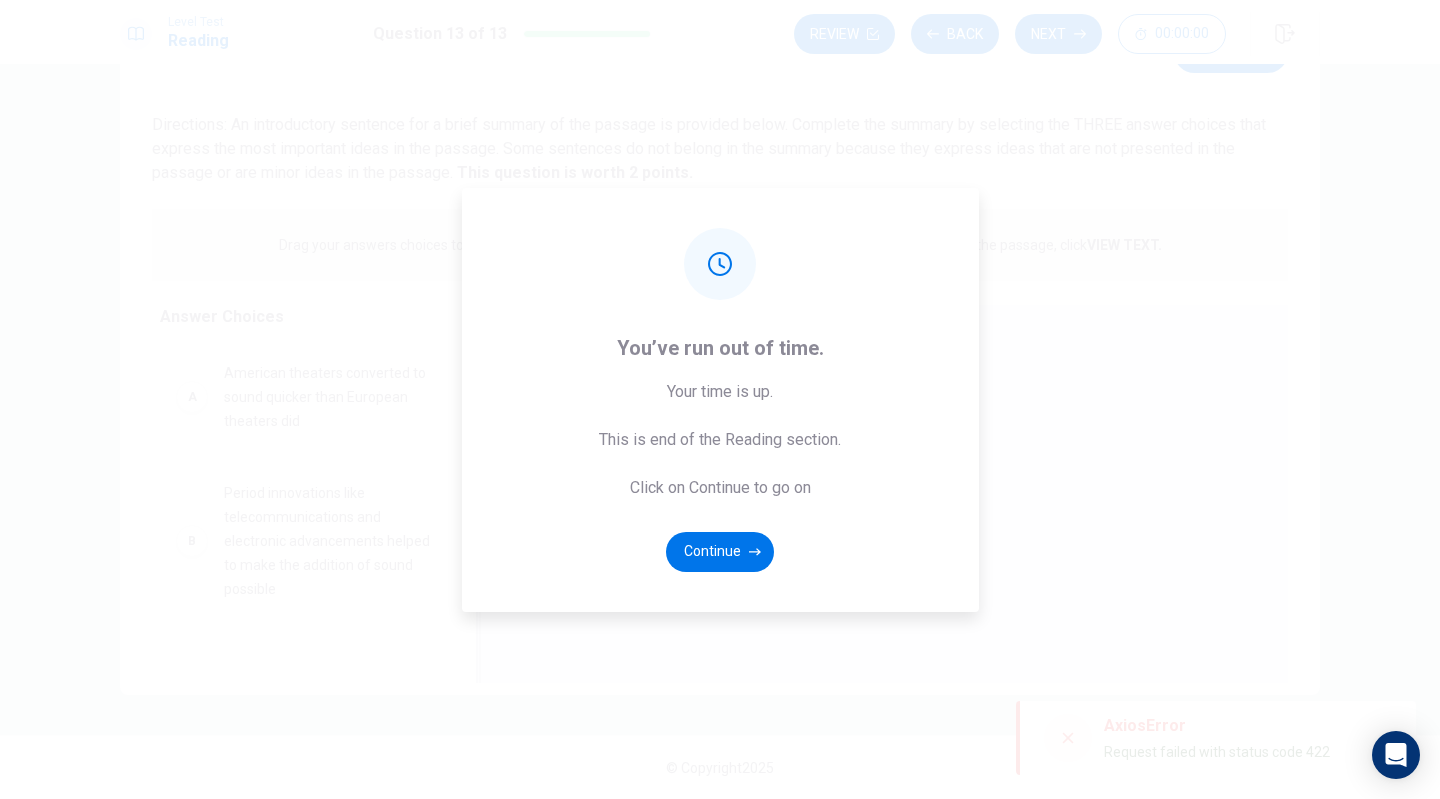 click on "Continue" at bounding box center [720, 552] 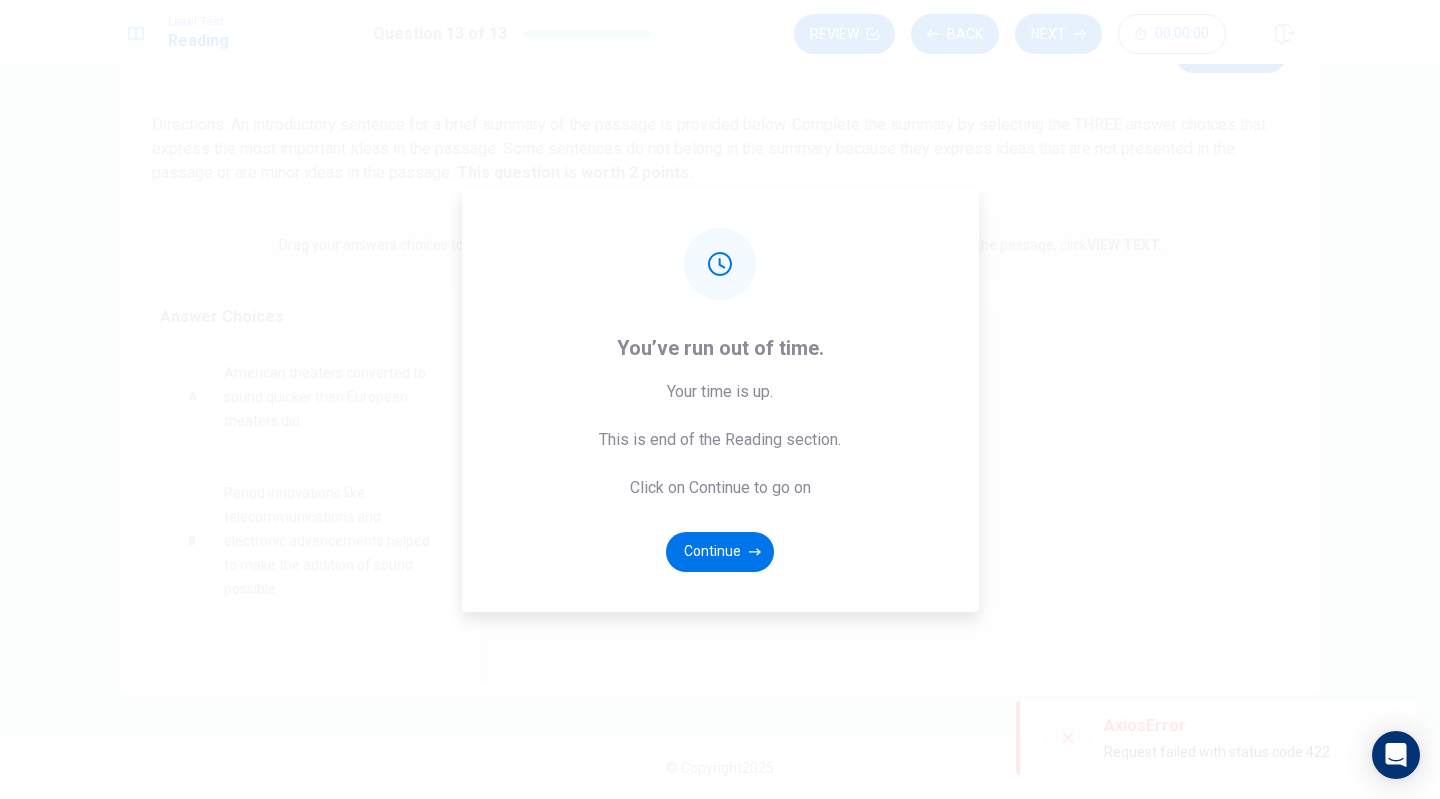click on "You’ve run out of time. Your time is up. This is end of the Reading section. Click on Continue to go on Continue" at bounding box center [720, 400] 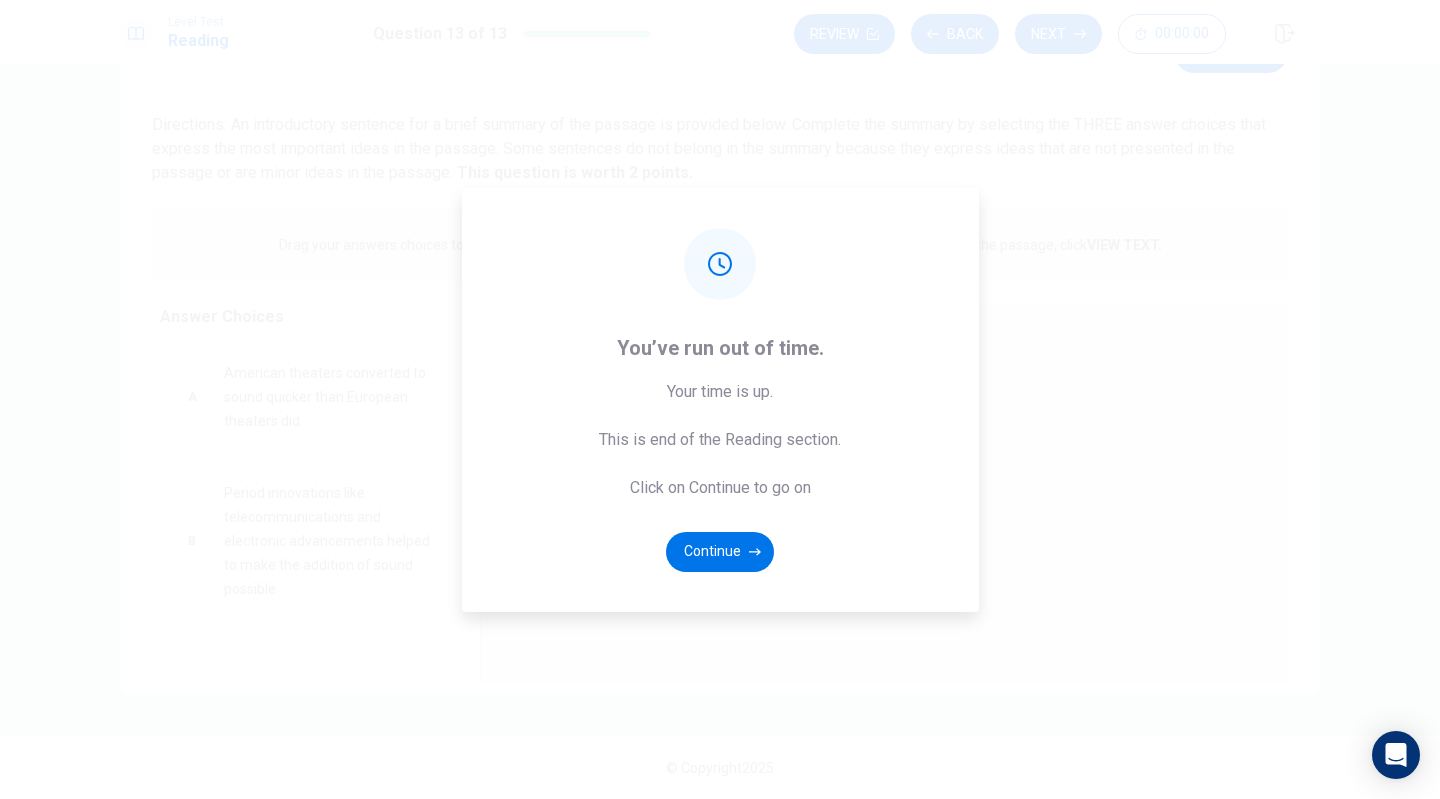 click on "You’ve run out of time. Your time is up. This is end of the Reading section. Click on Continue to go on Continue" at bounding box center [720, 400] 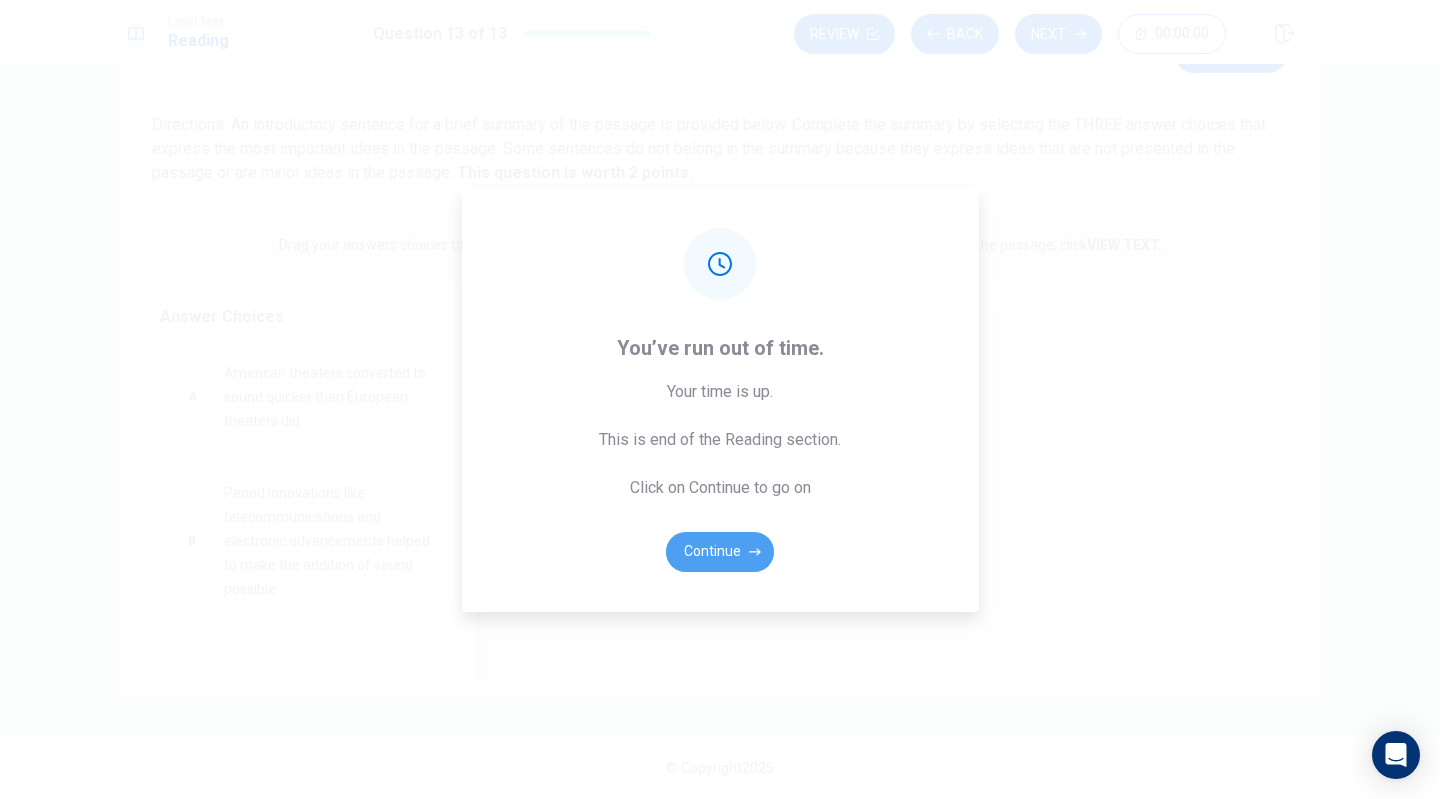 click on "Continue" at bounding box center [720, 552] 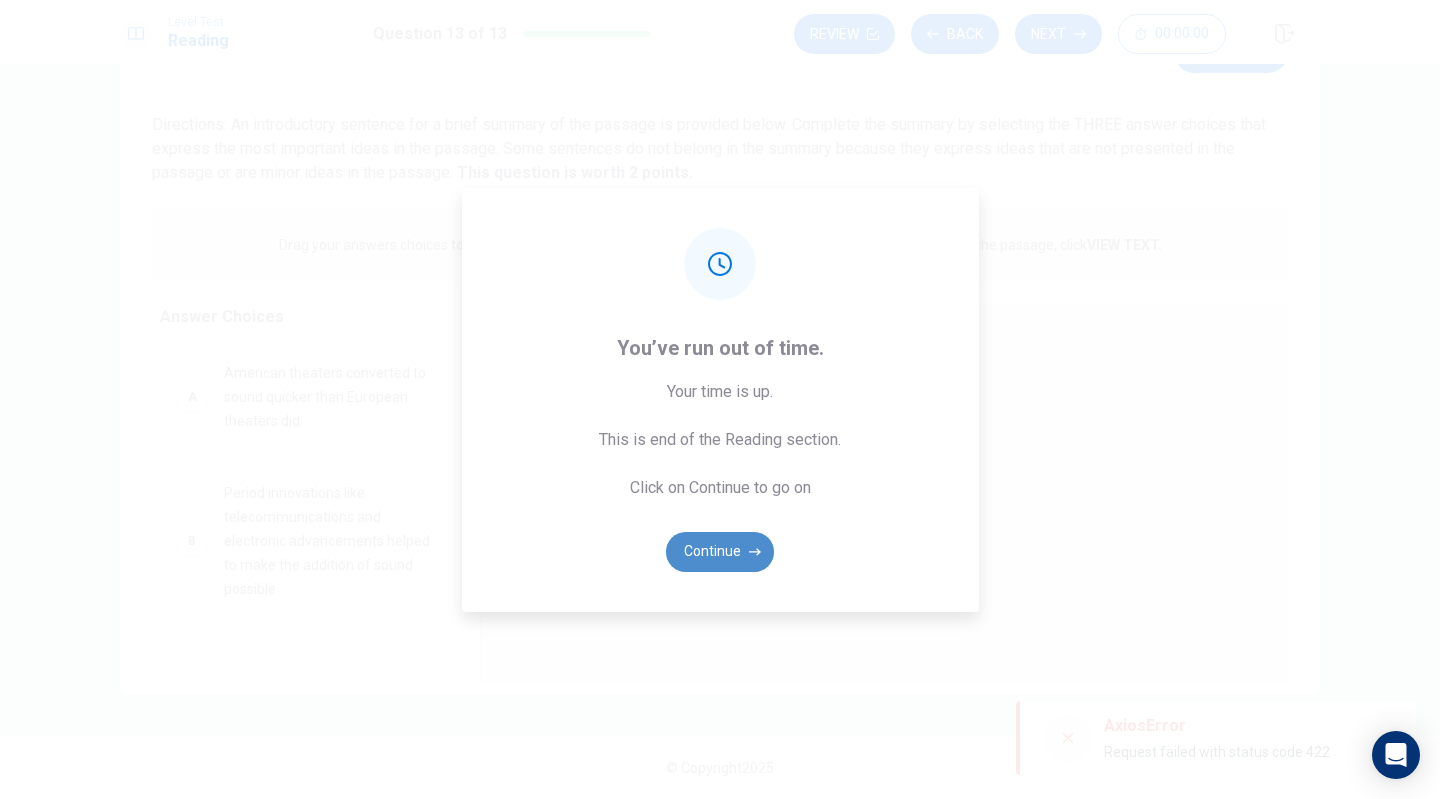 click on "Continue" at bounding box center [720, 552] 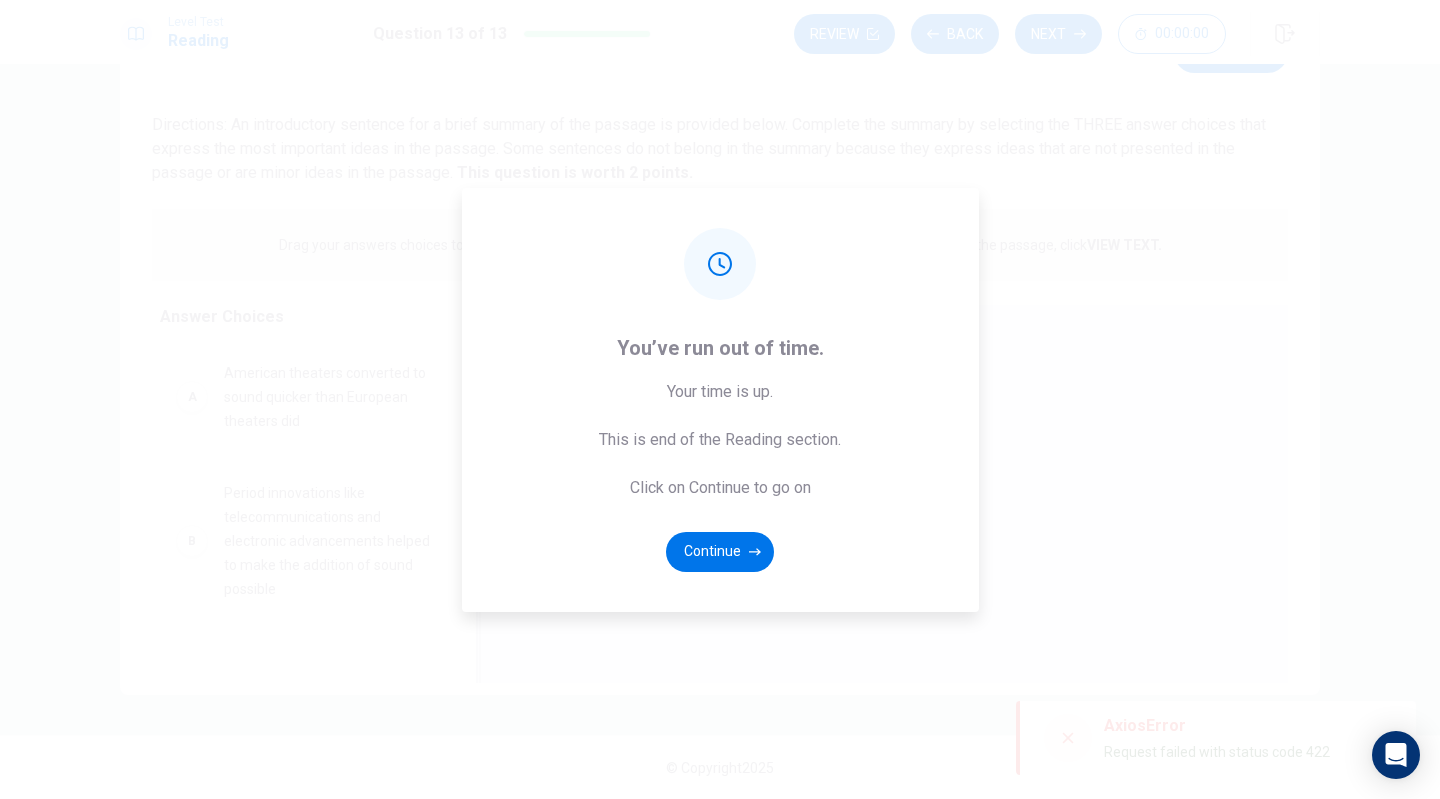 click on "Continue" at bounding box center [720, 552] 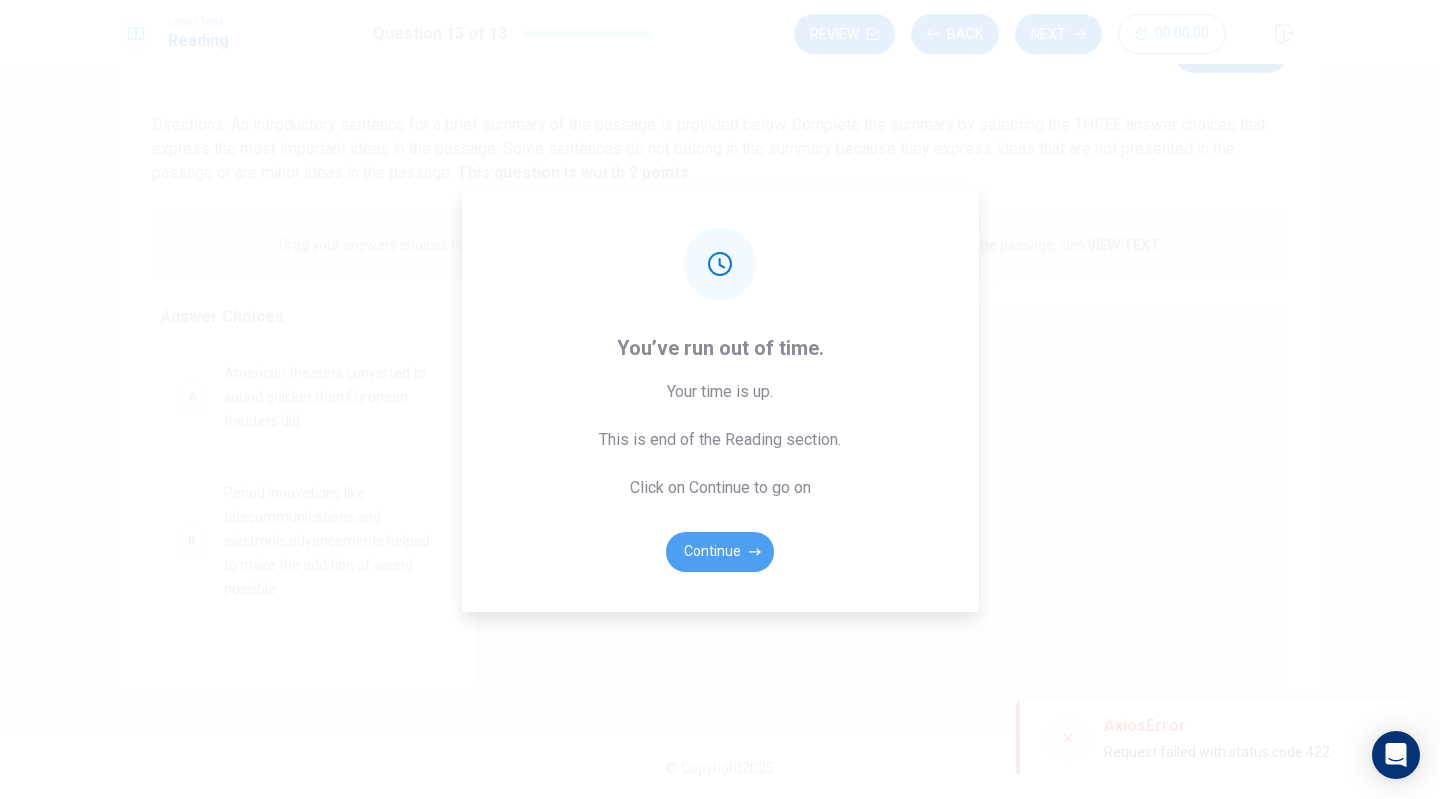 click on "Continue" at bounding box center [720, 552] 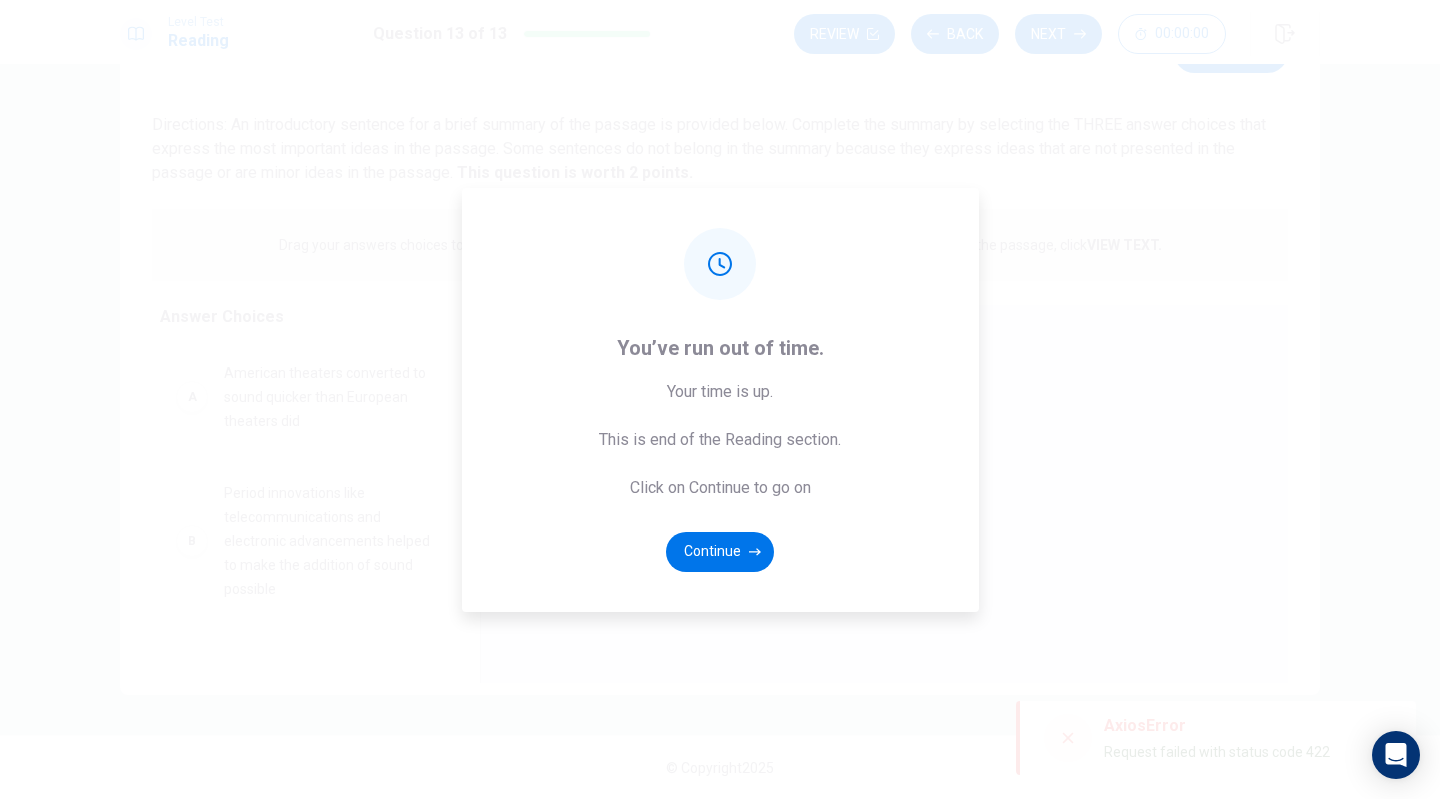 click on "You’ve run out of time. Your time is up. This is end of the Reading section. Click on Continue to go on Continue" at bounding box center [720, 400] 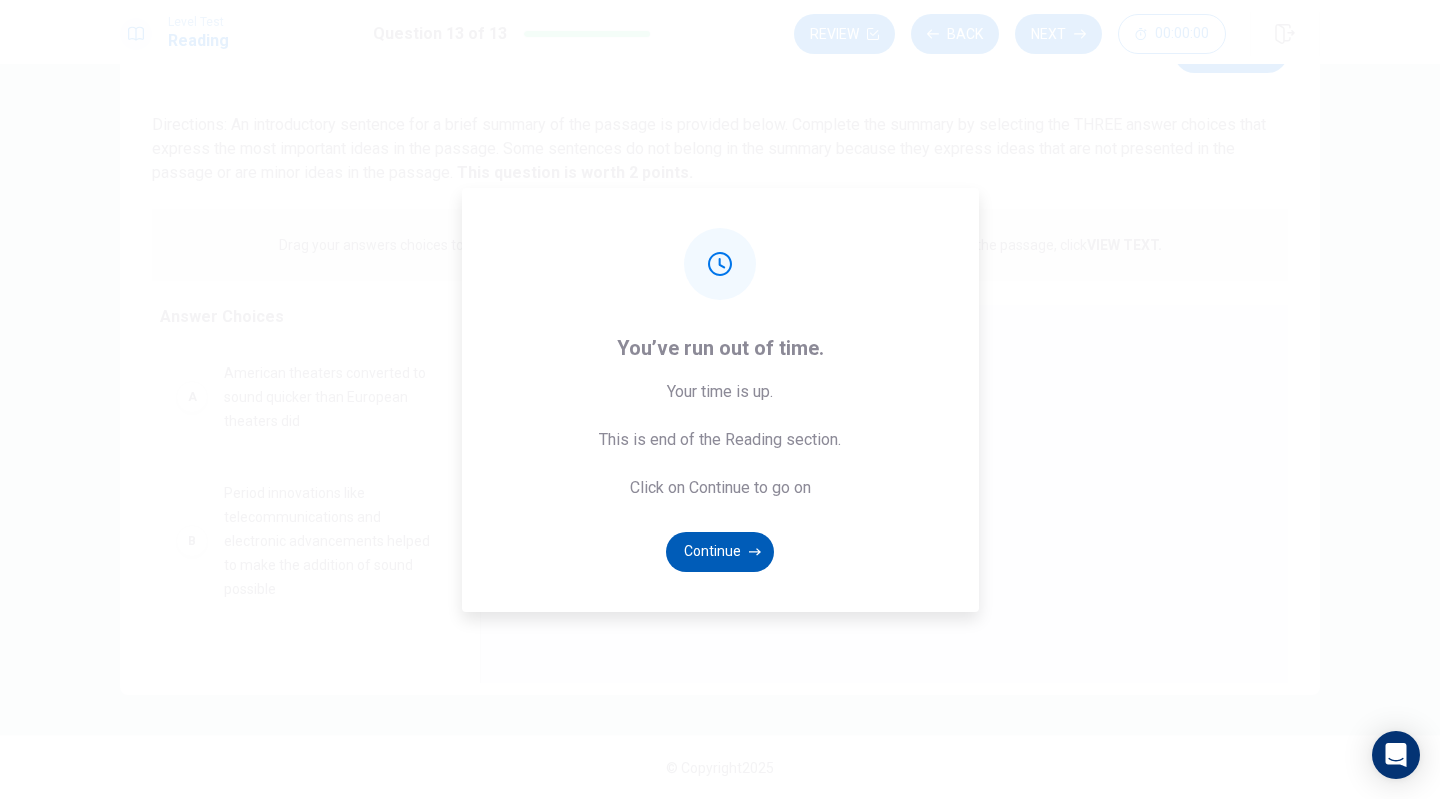 click on "Continue" at bounding box center (720, 552) 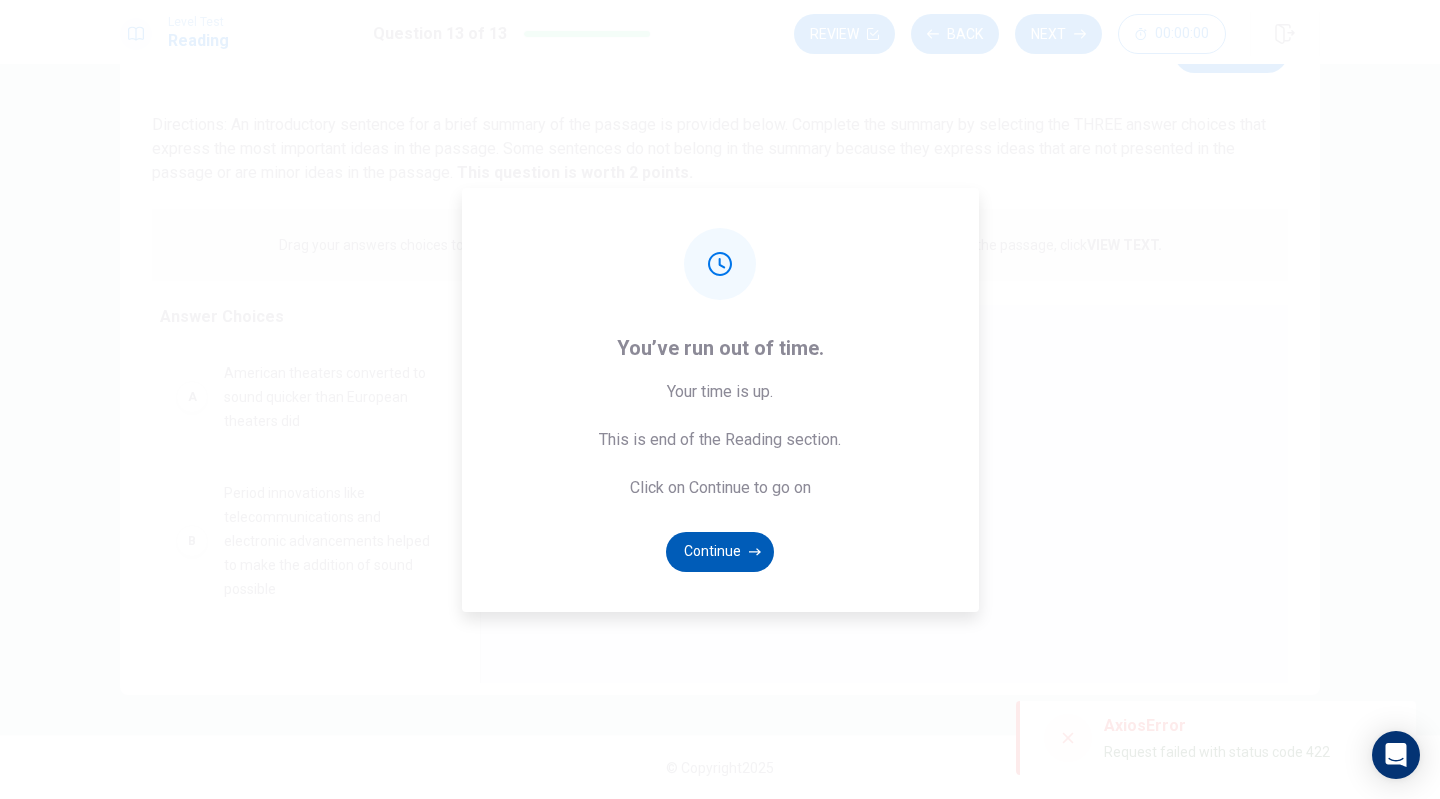 click on "Continue" at bounding box center (720, 552) 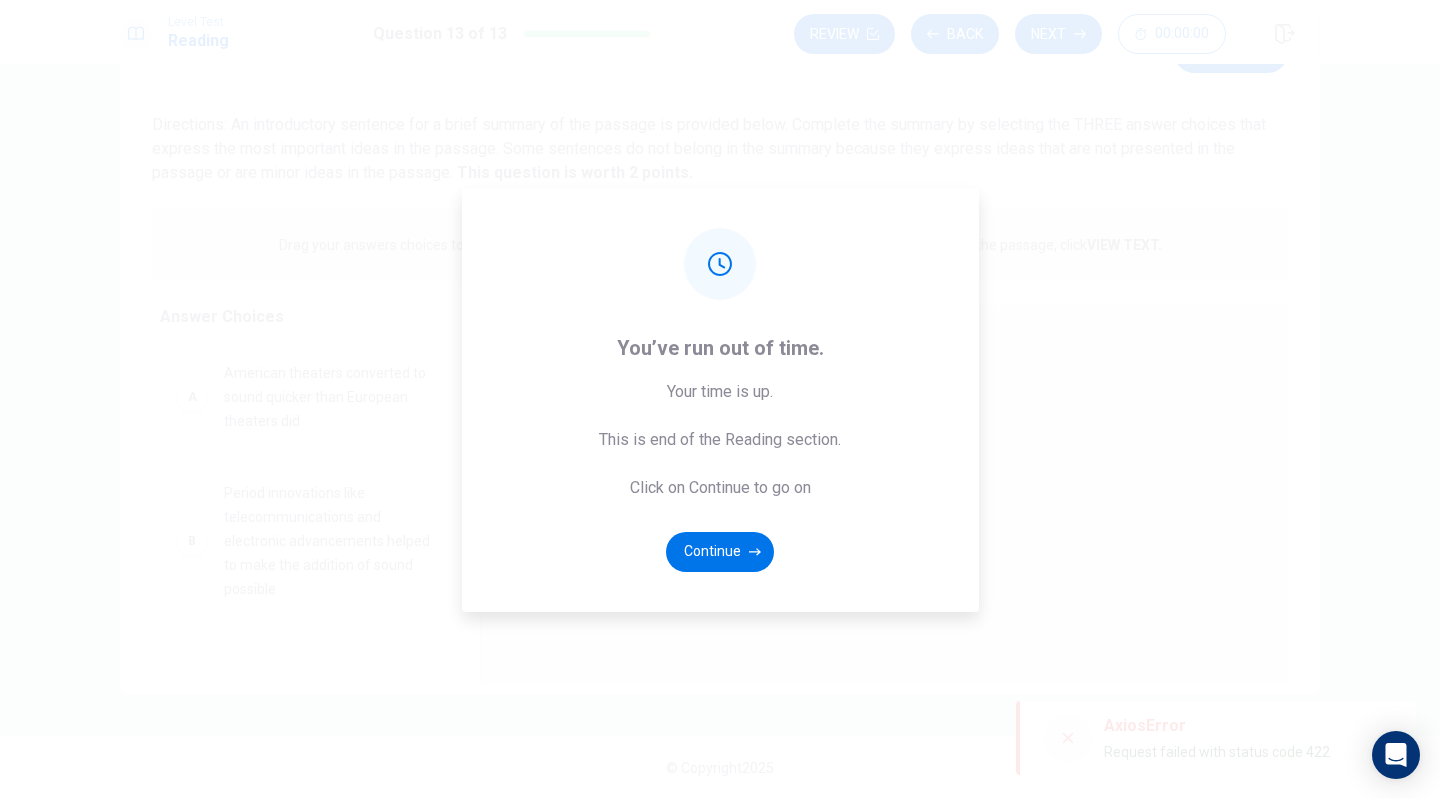click 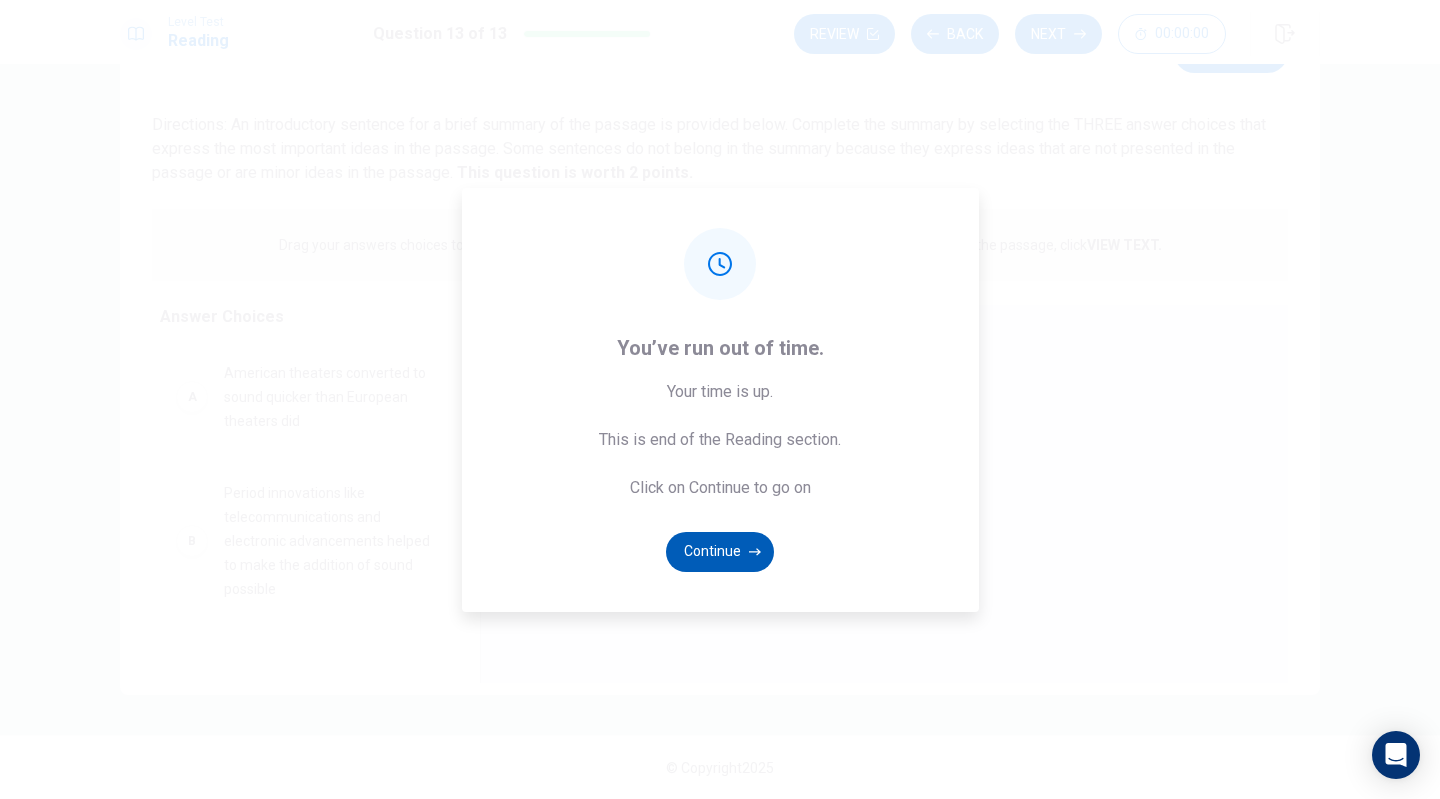 click on "Continue" at bounding box center [720, 552] 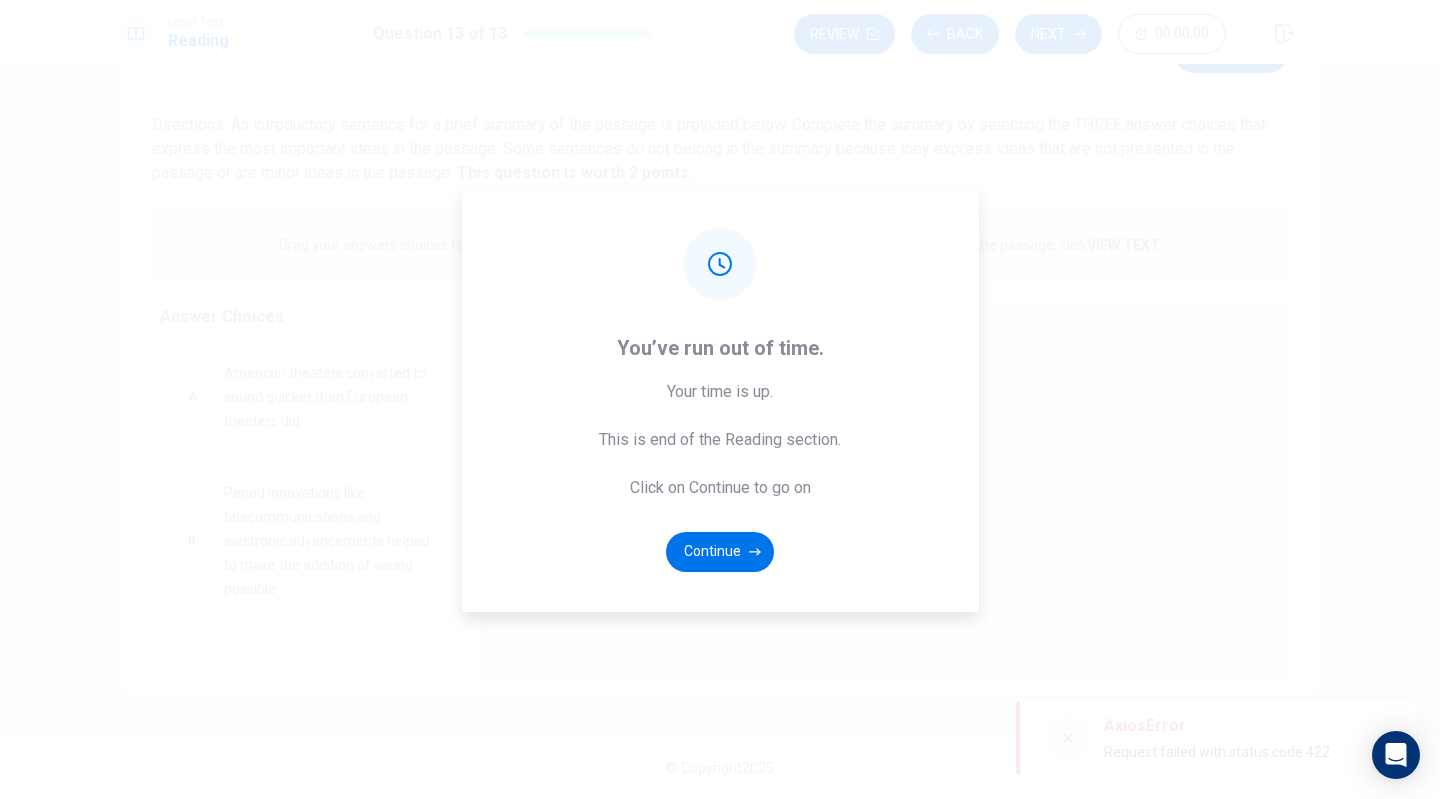 click on "You’ve run out of time. Your time is up. This is end of the Reading section. Click on Continue to go on Continue" at bounding box center [720, 399] 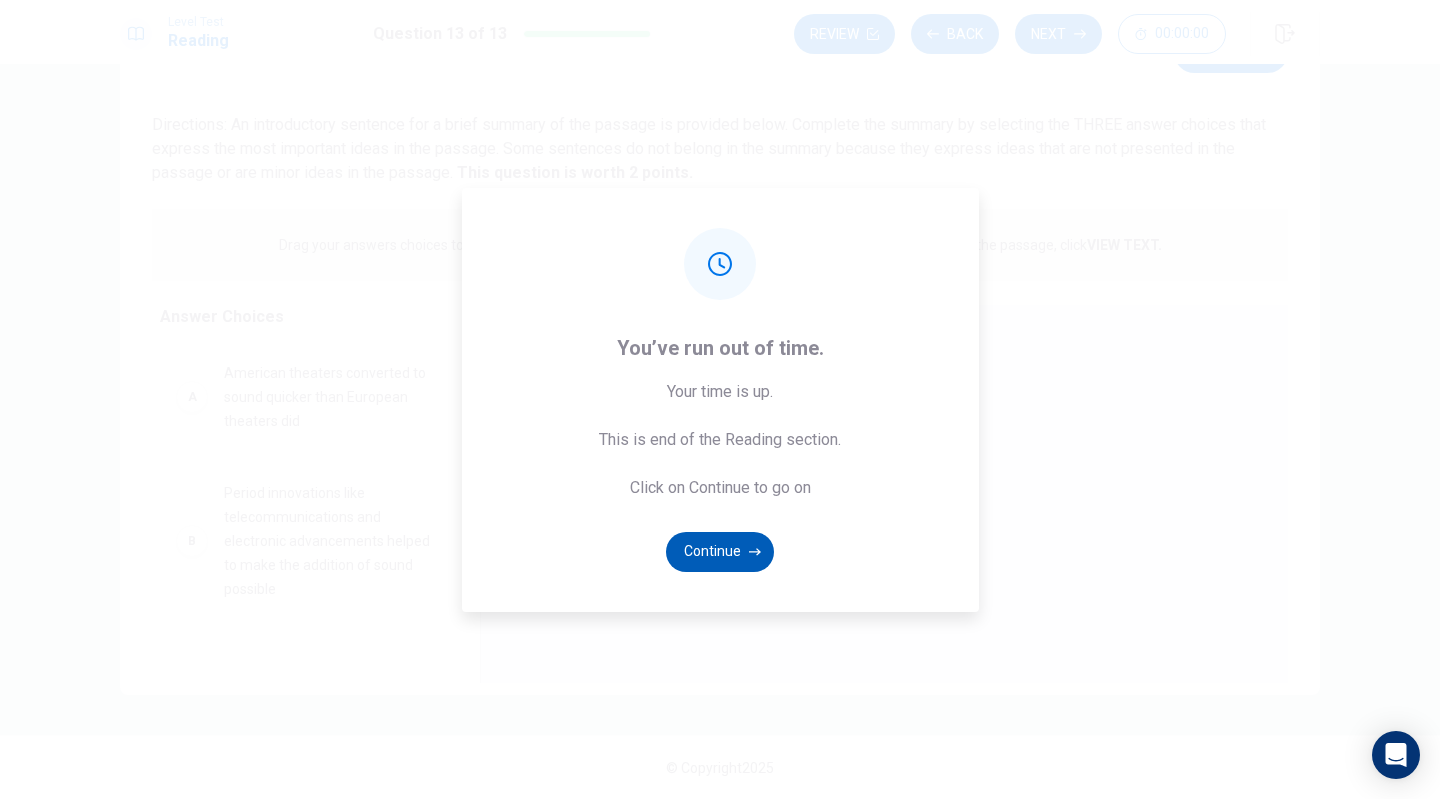 click on "Continue" at bounding box center [720, 552] 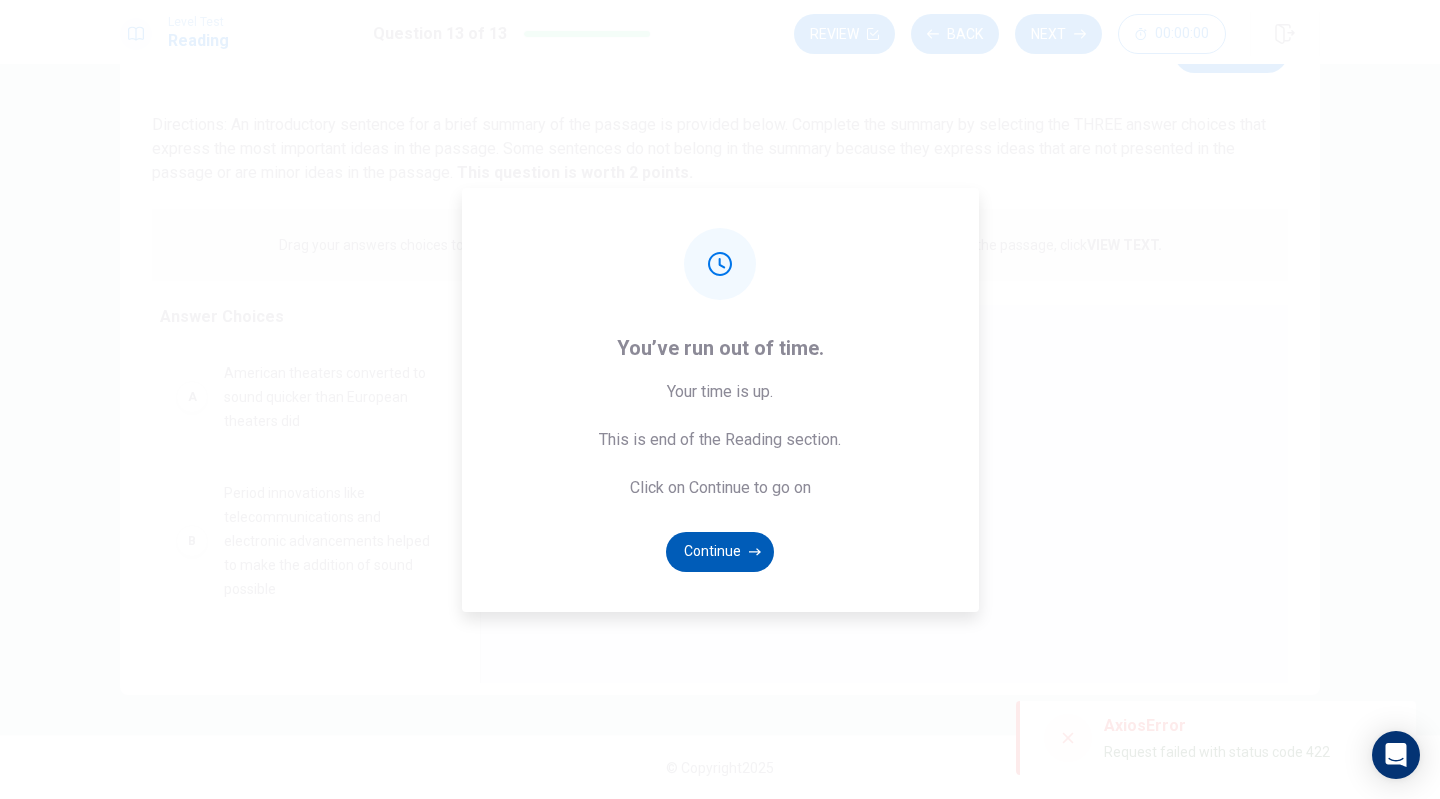 click on "Continue" at bounding box center (720, 552) 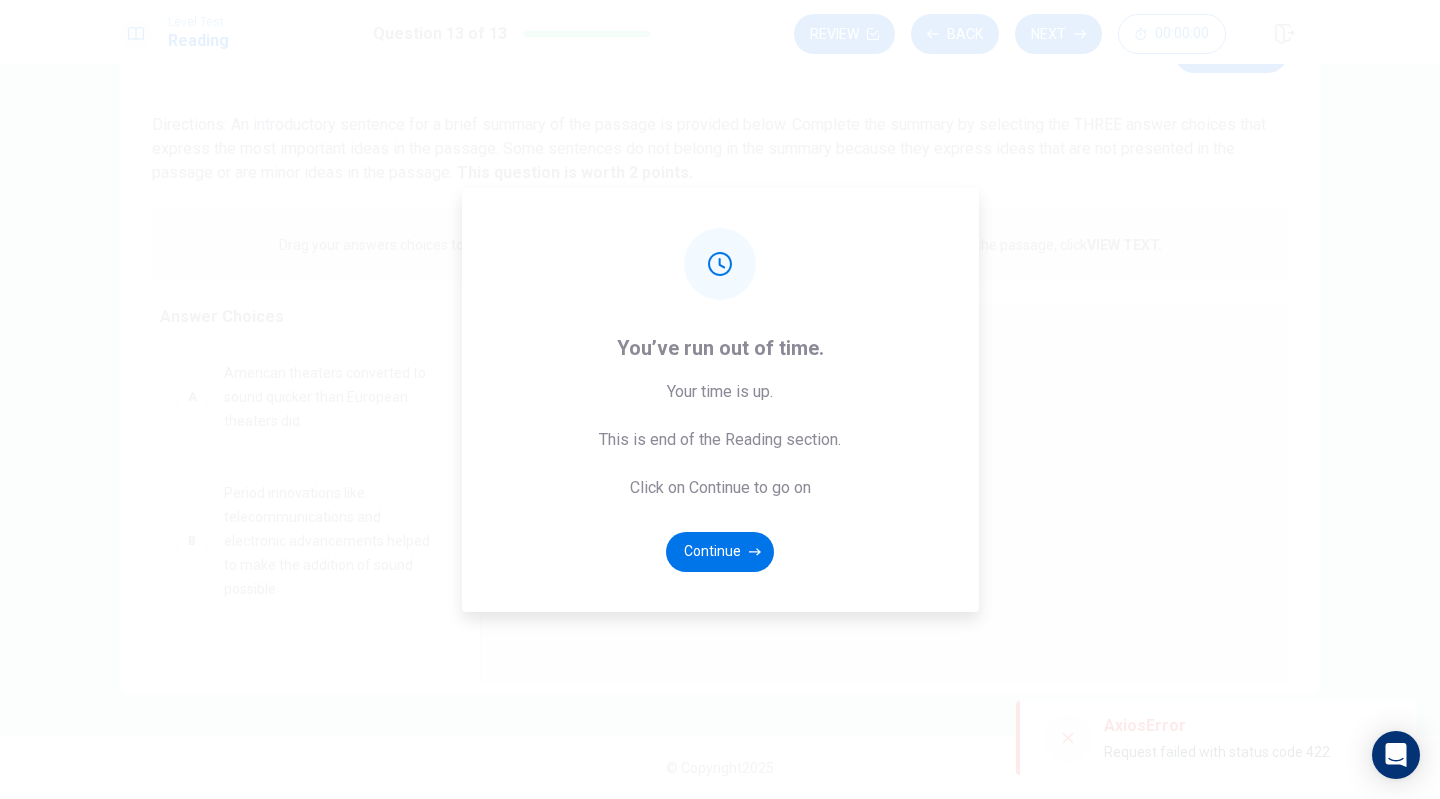 click on "You’ve run out of time. Your time is up. This is end of the Reading section. Click on Continue to go on Continue" at bounding box center (720, 399) 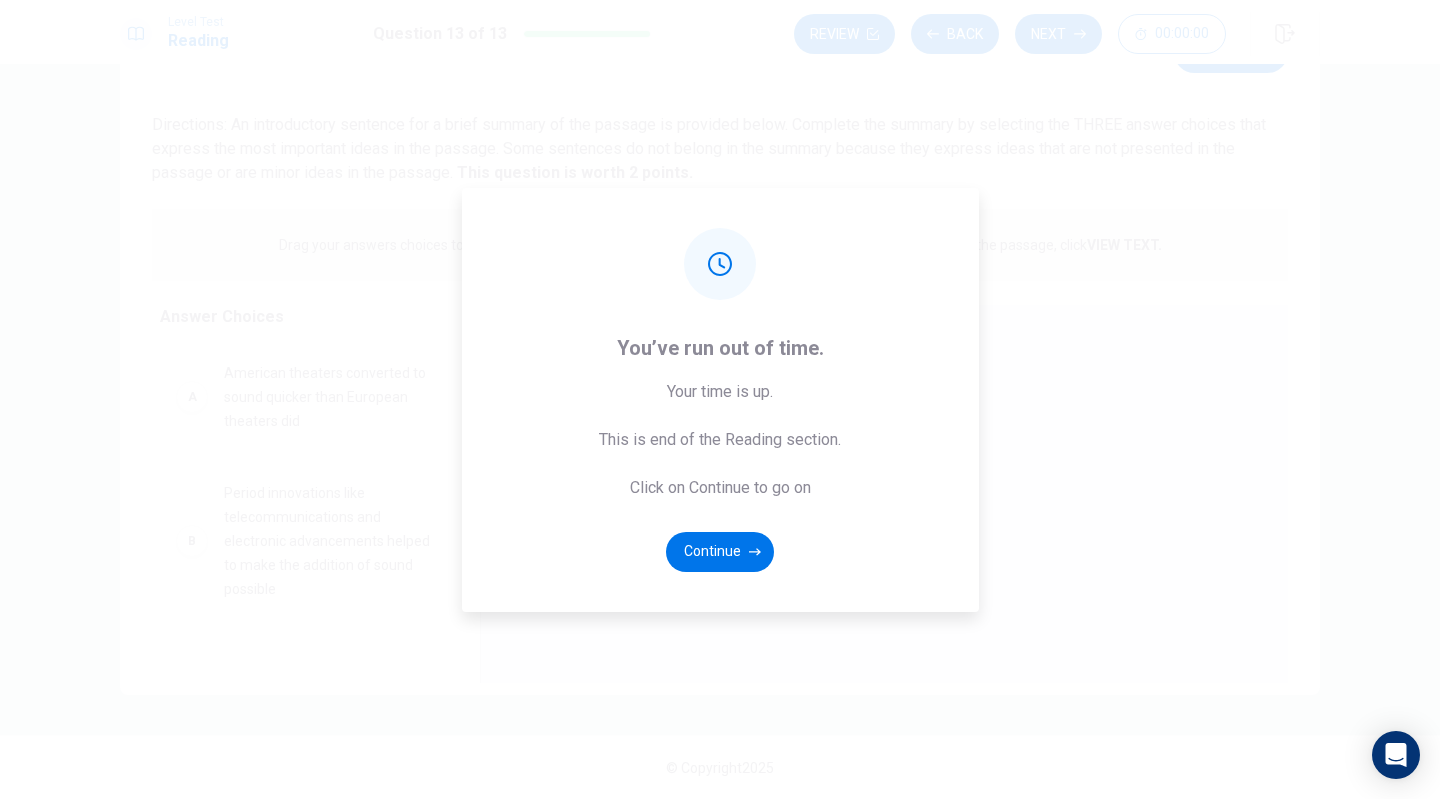 click 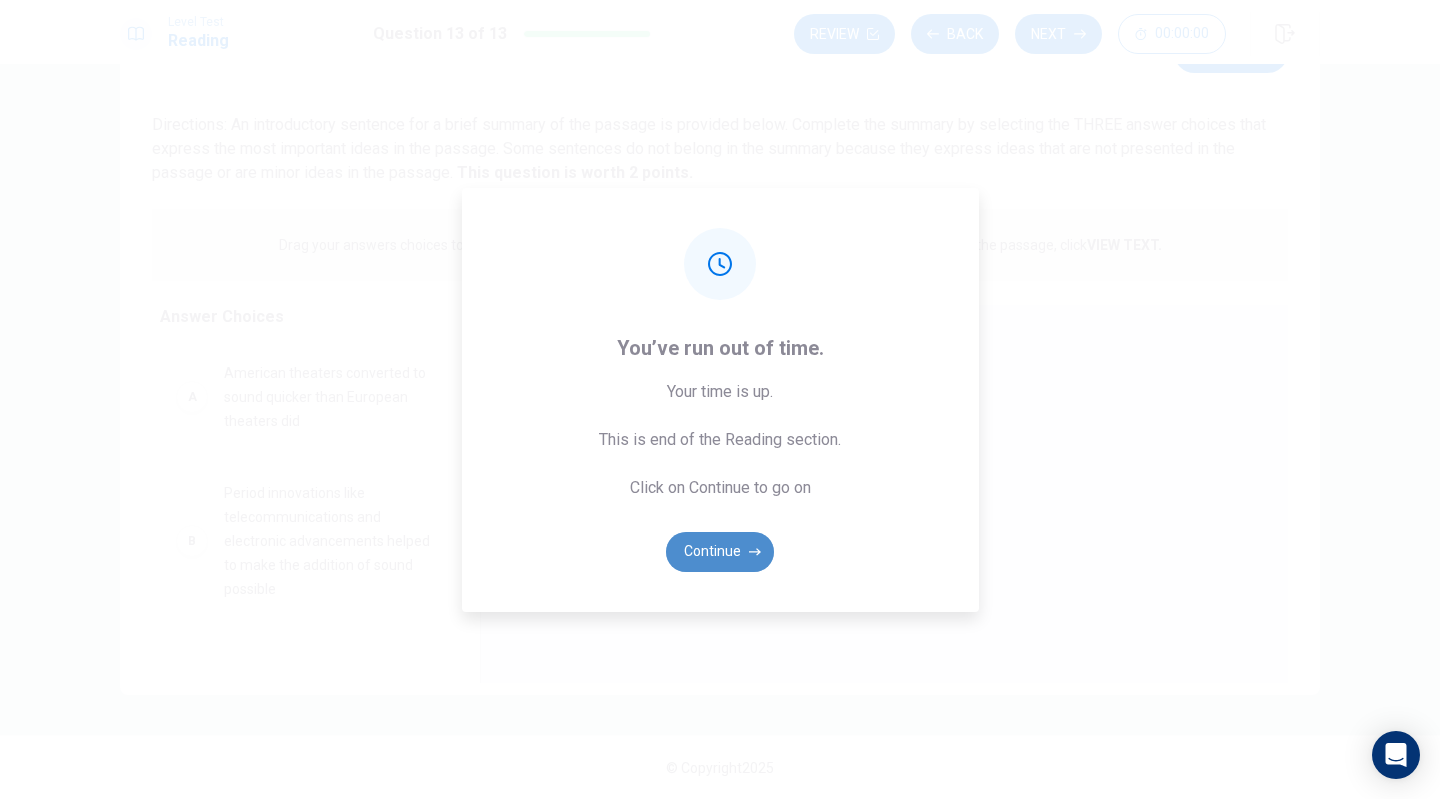click on "Continue" at bounding box center (720, 552) 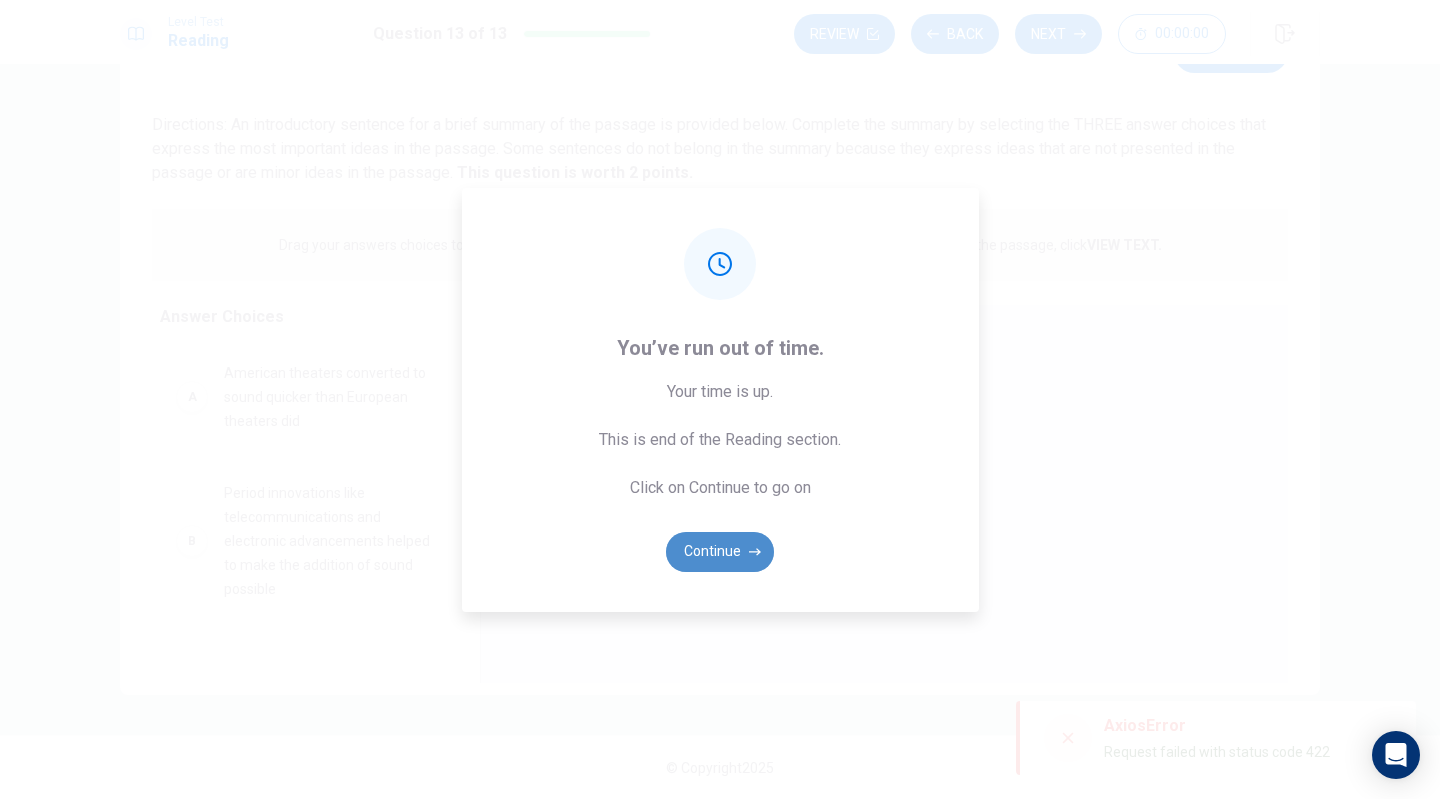 click on "Continue" at bounding box center [720, 552] 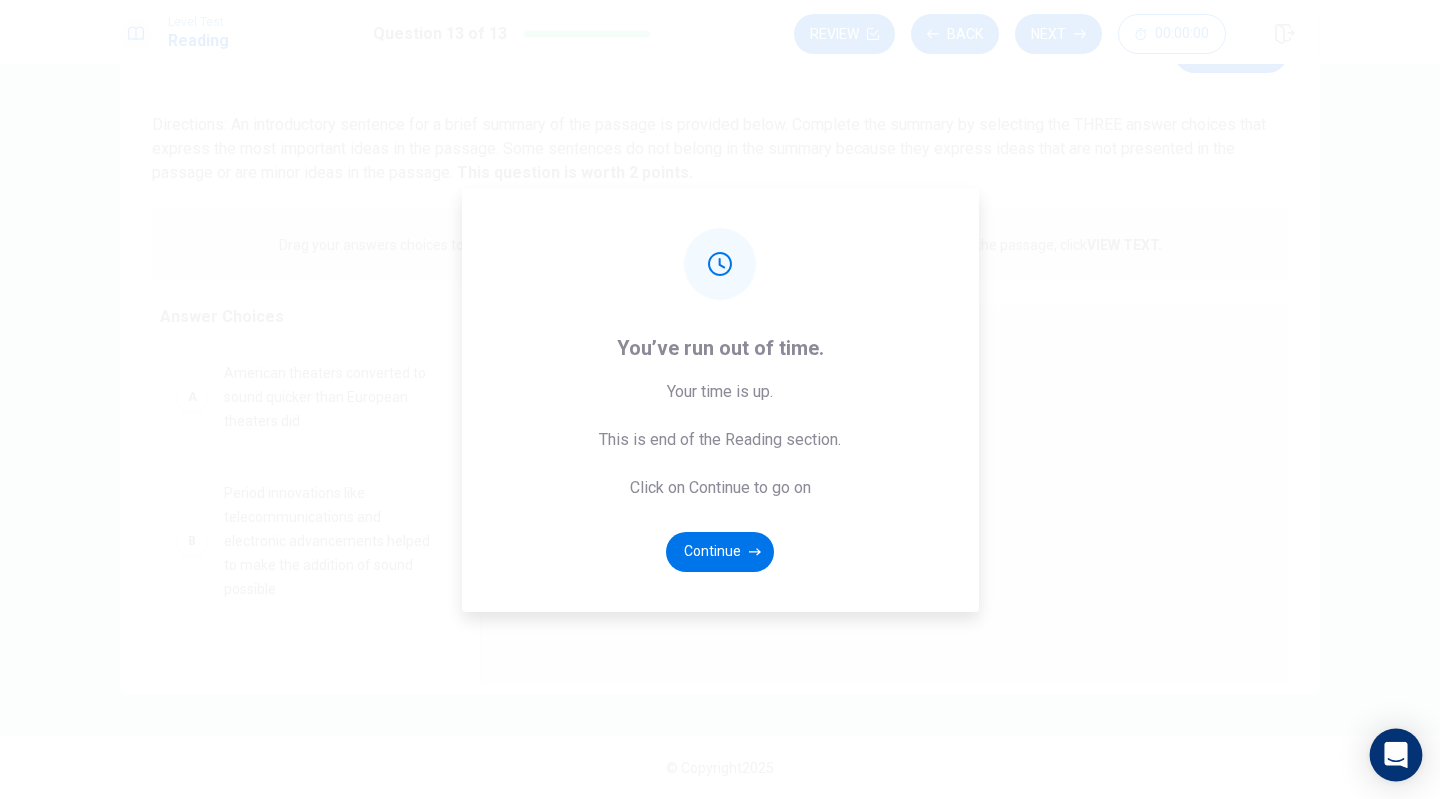 click at bounding box center [1396, 755] 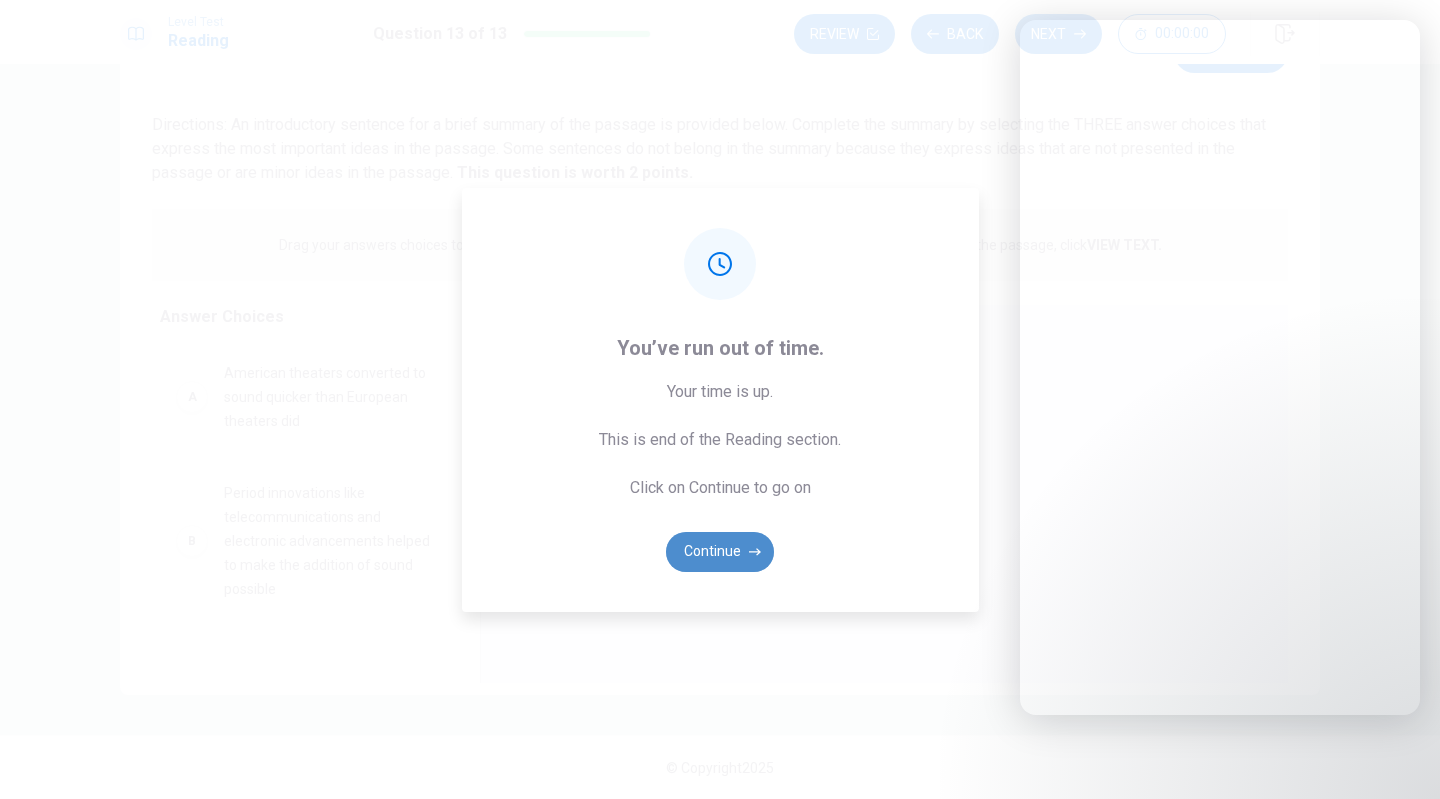 click on "Continue" at bounding box center [720, 552] 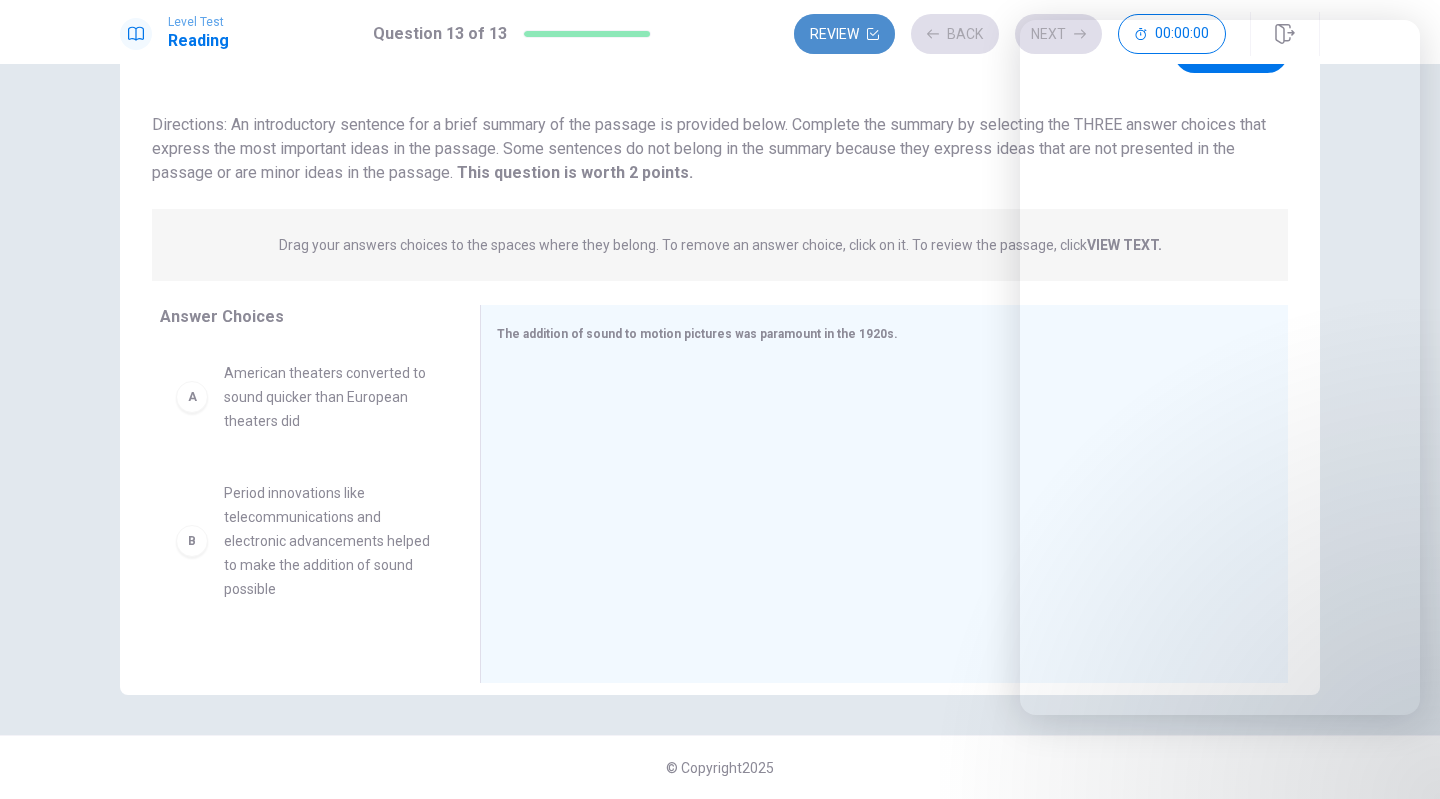 click on "Review" at bounding box center (844, 34) 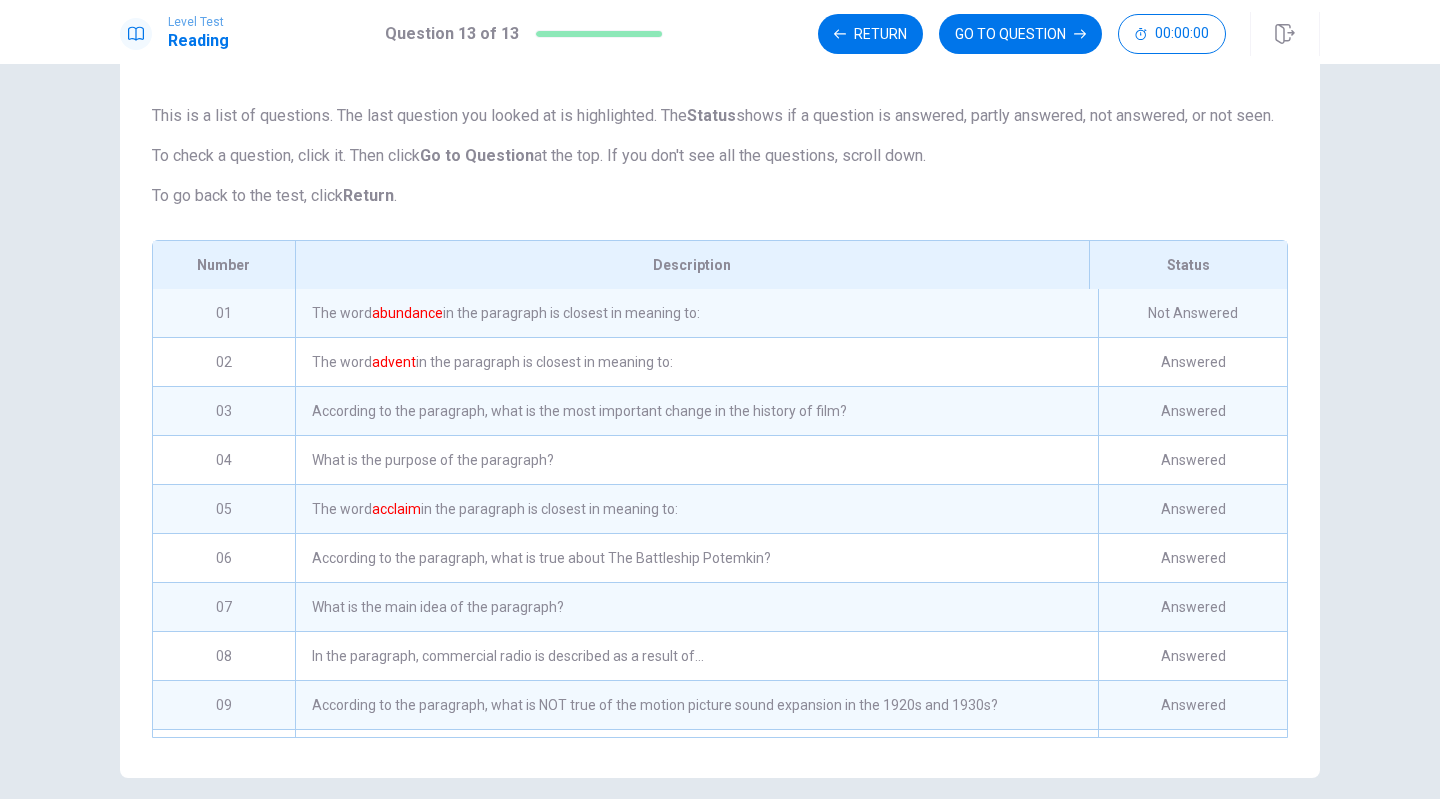 click on "The addition of sound to motion pictures was paramount in the 1920s." at bounding box center [696, 917] 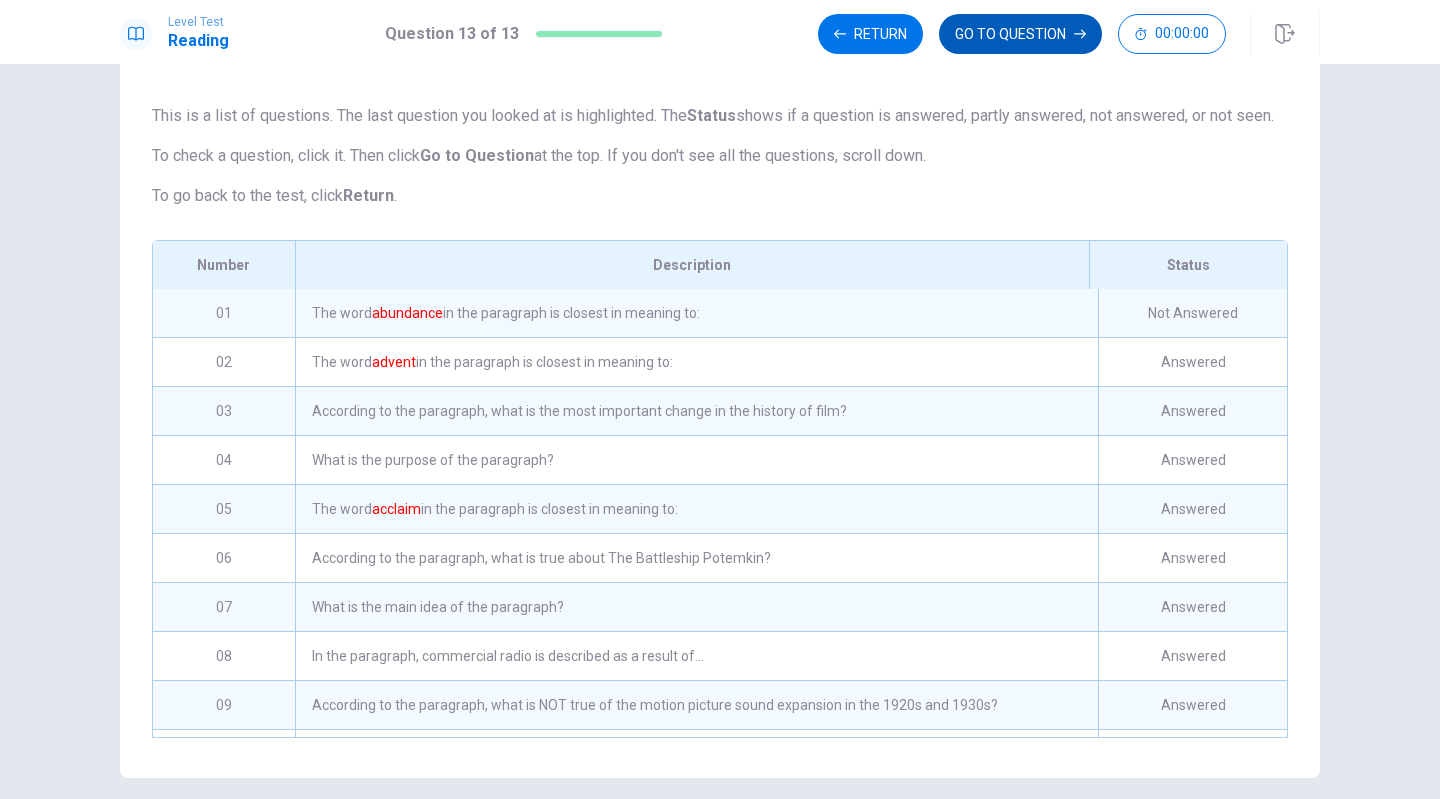 click on "GO TO QUESTION" at bounding box center [1020, 34] 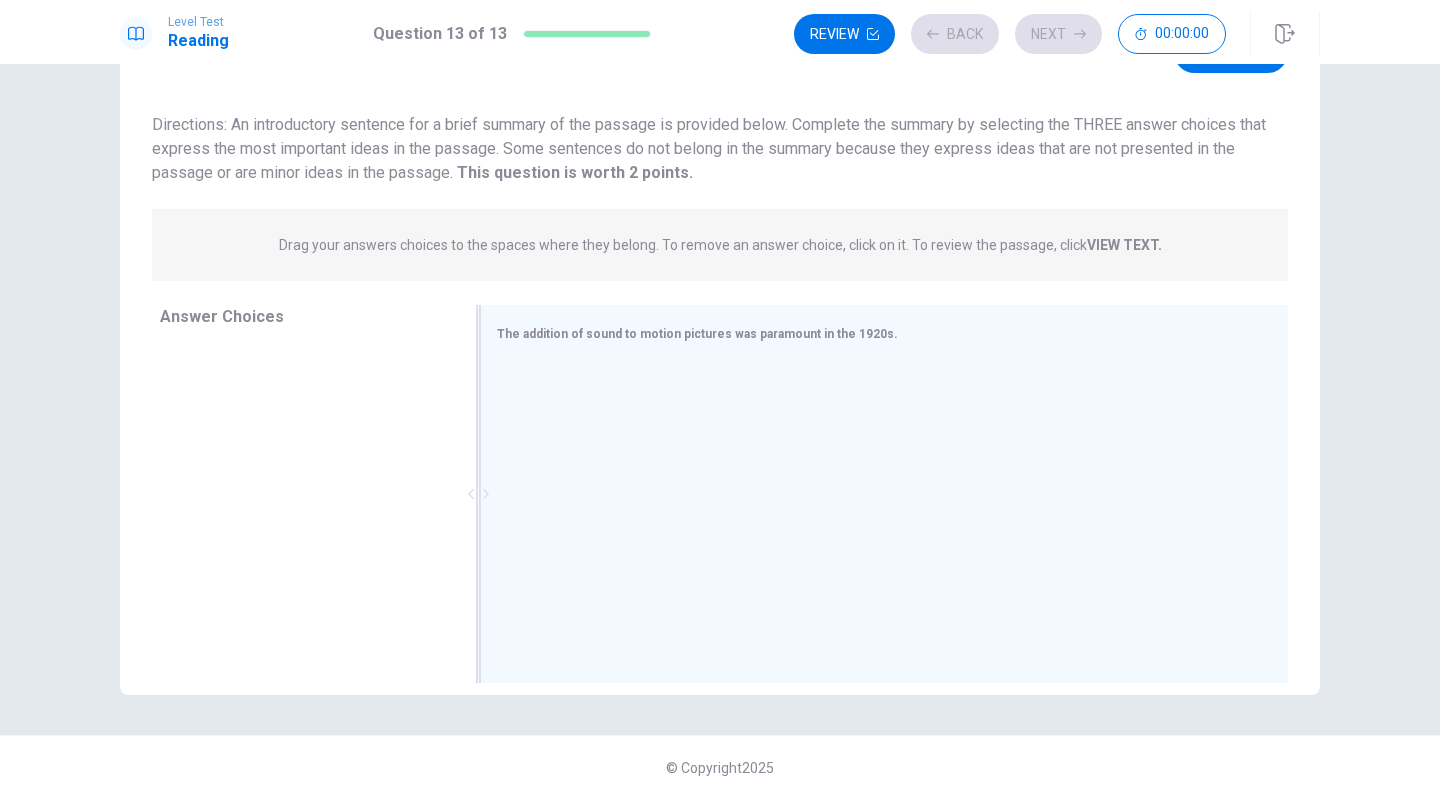 click at bounding box center (876, 496) 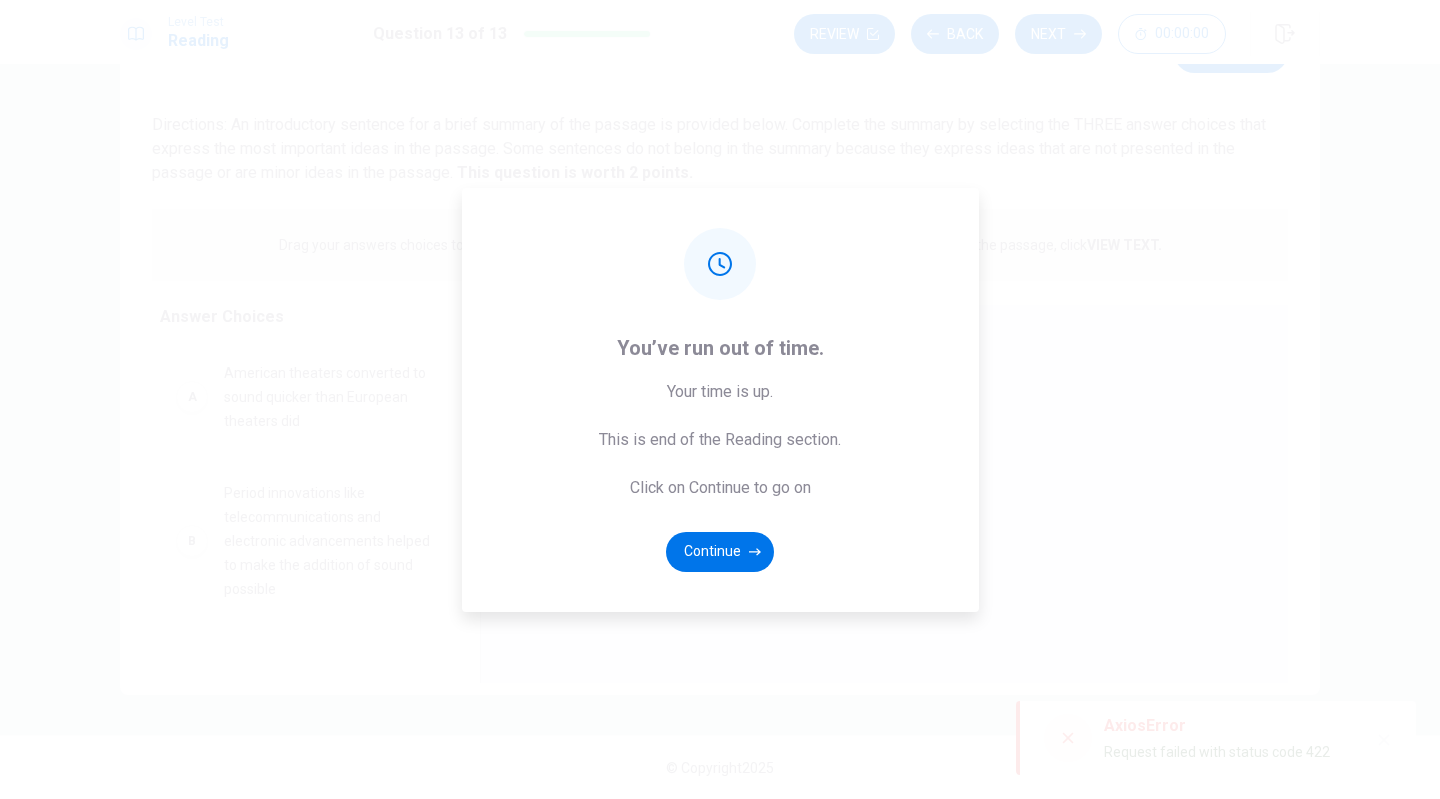 scroll, scrollTop: 104, scrollLeft: 0, axis: vertical 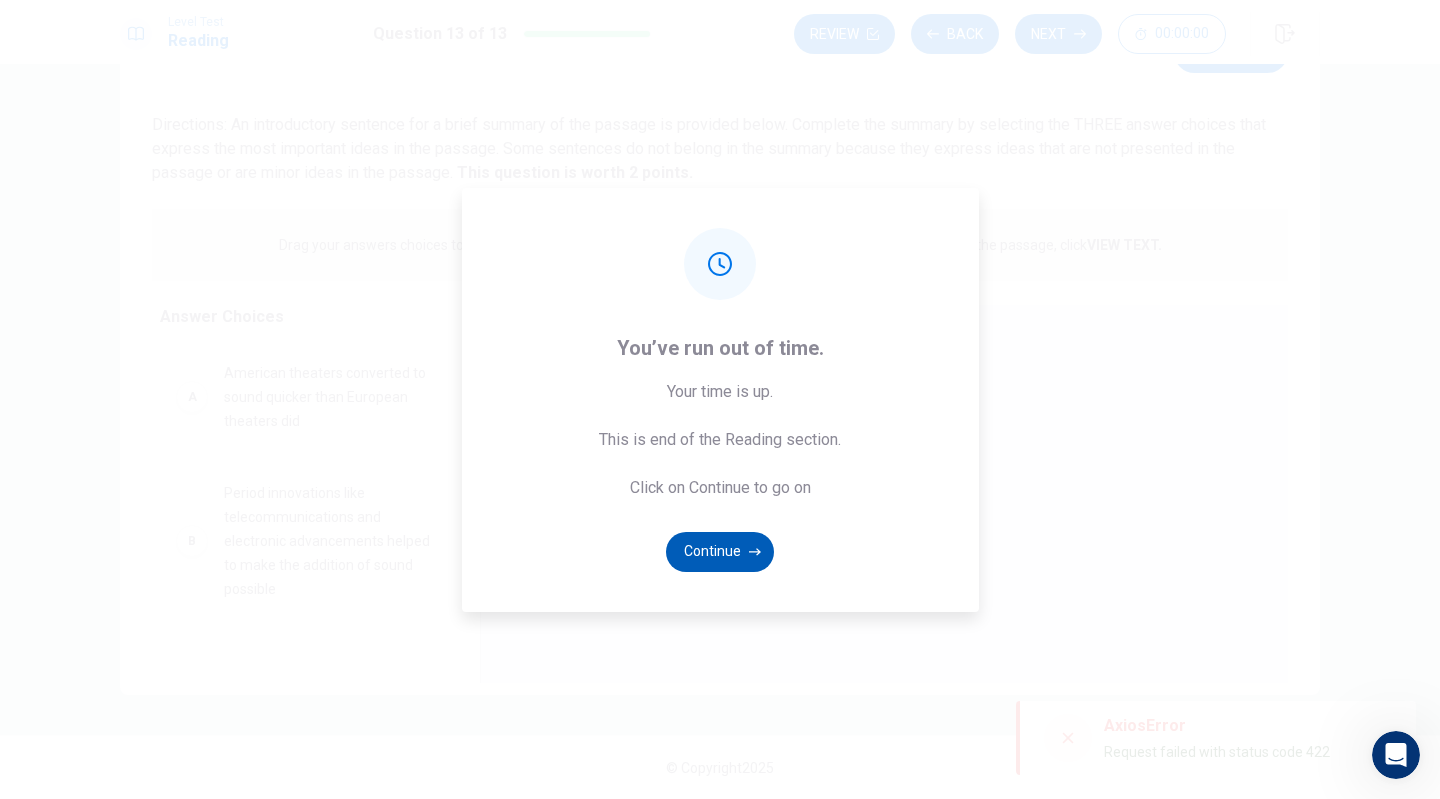 click on "Continue" at bounding box center (720, 552) 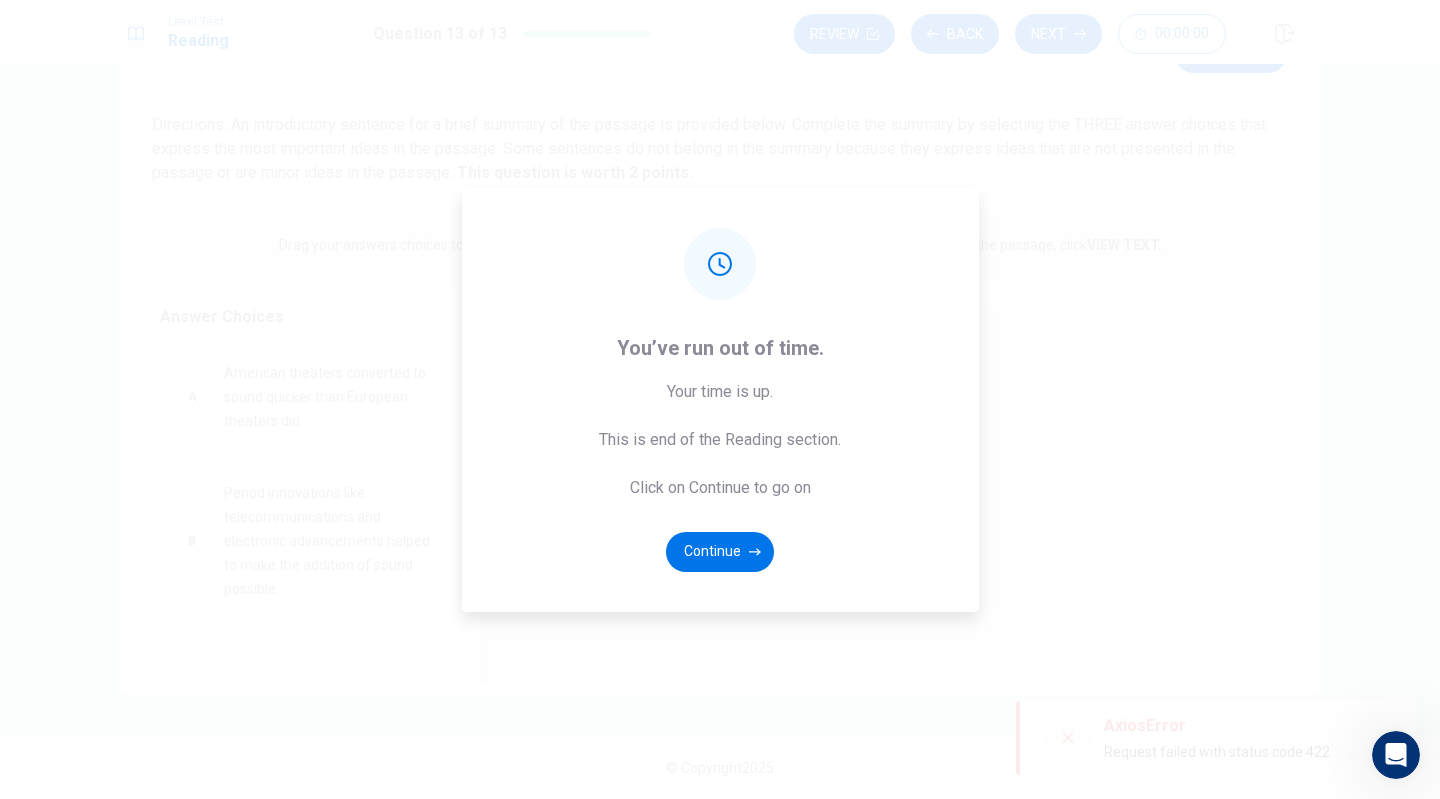 click on "You’ve run out of time. Your time is up. This is end of the Reading section. Click on Continue to go on Continue" at bounding box center (720, 399) 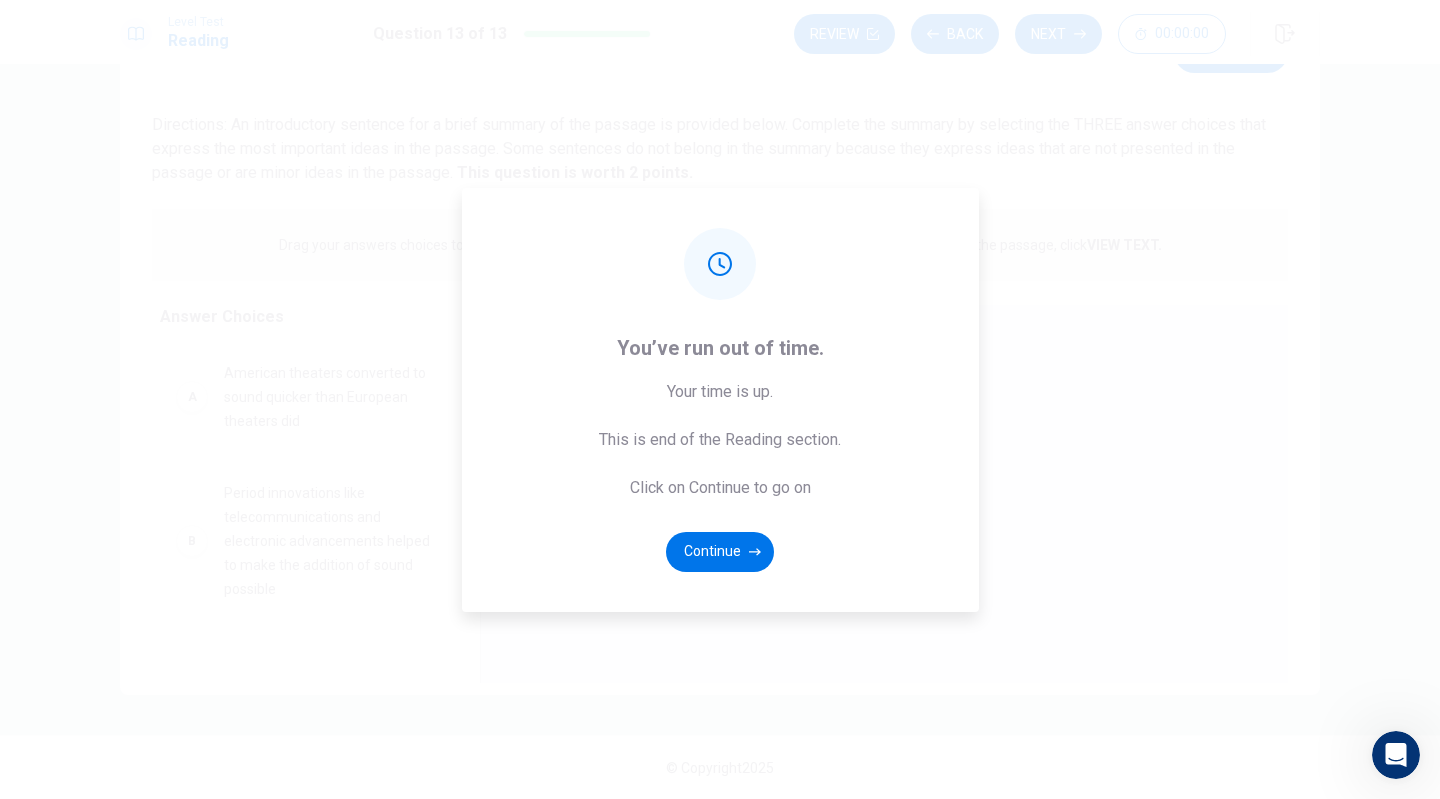 click 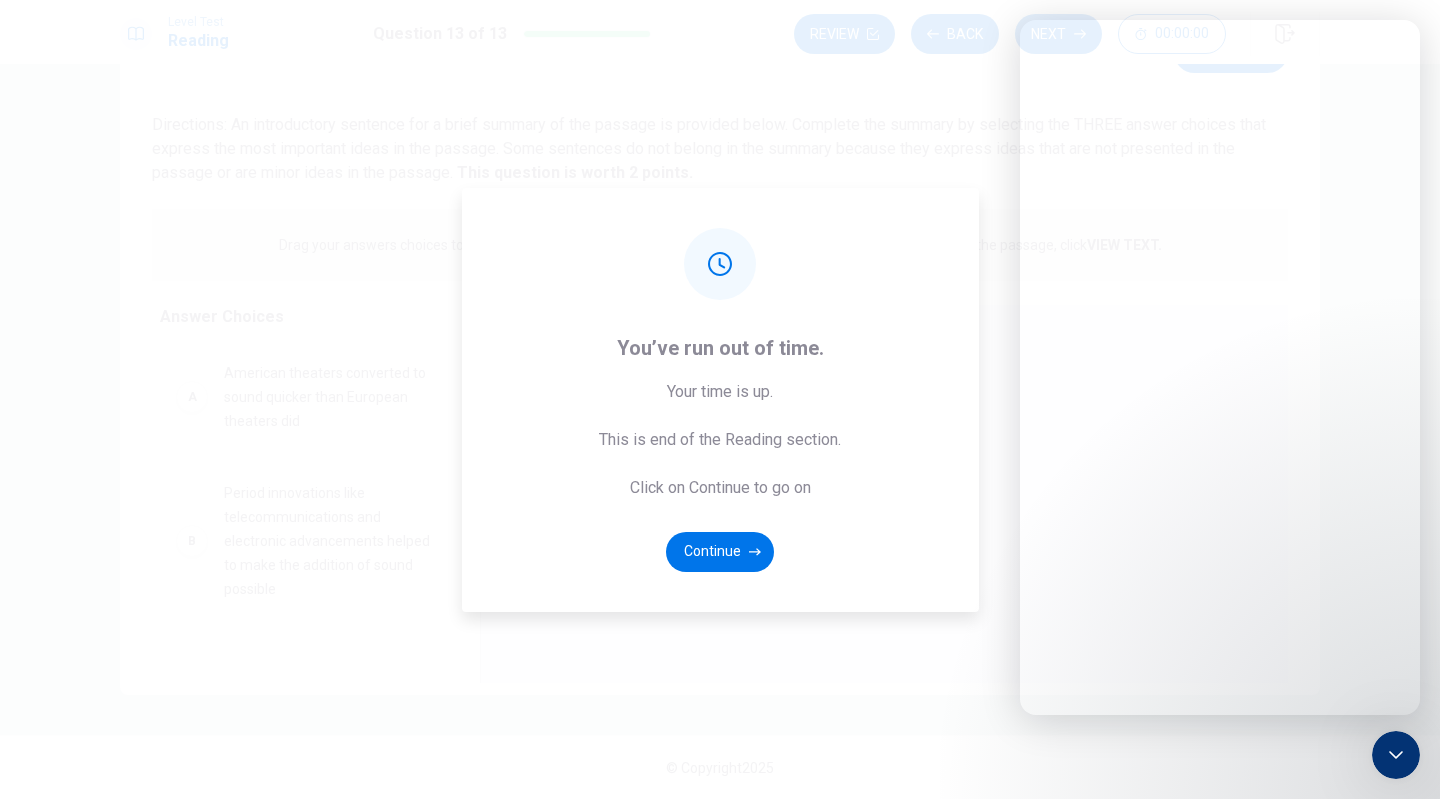 scroll, scrollTop: 3231, scrollLeft: 0, axis: vertical 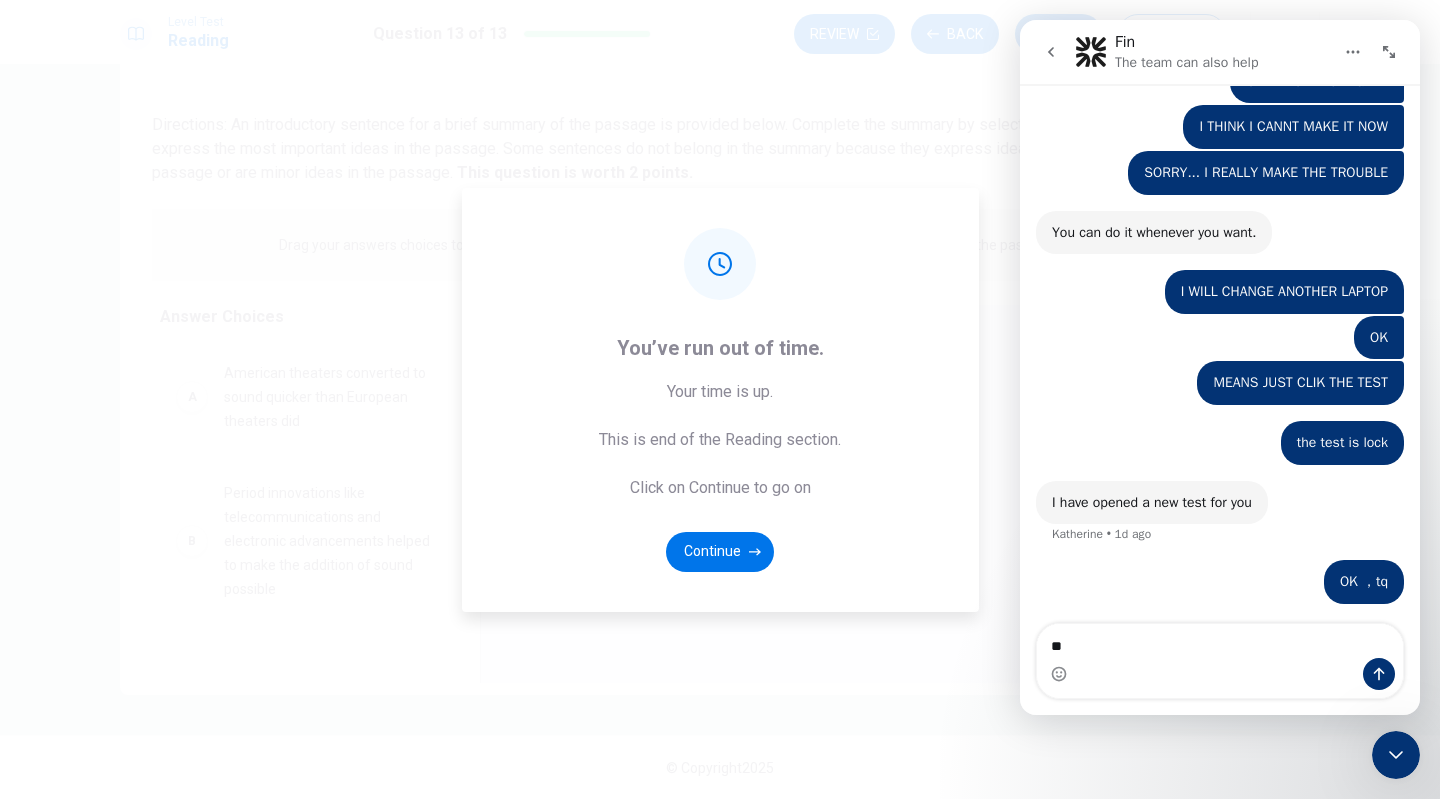 type on "*" 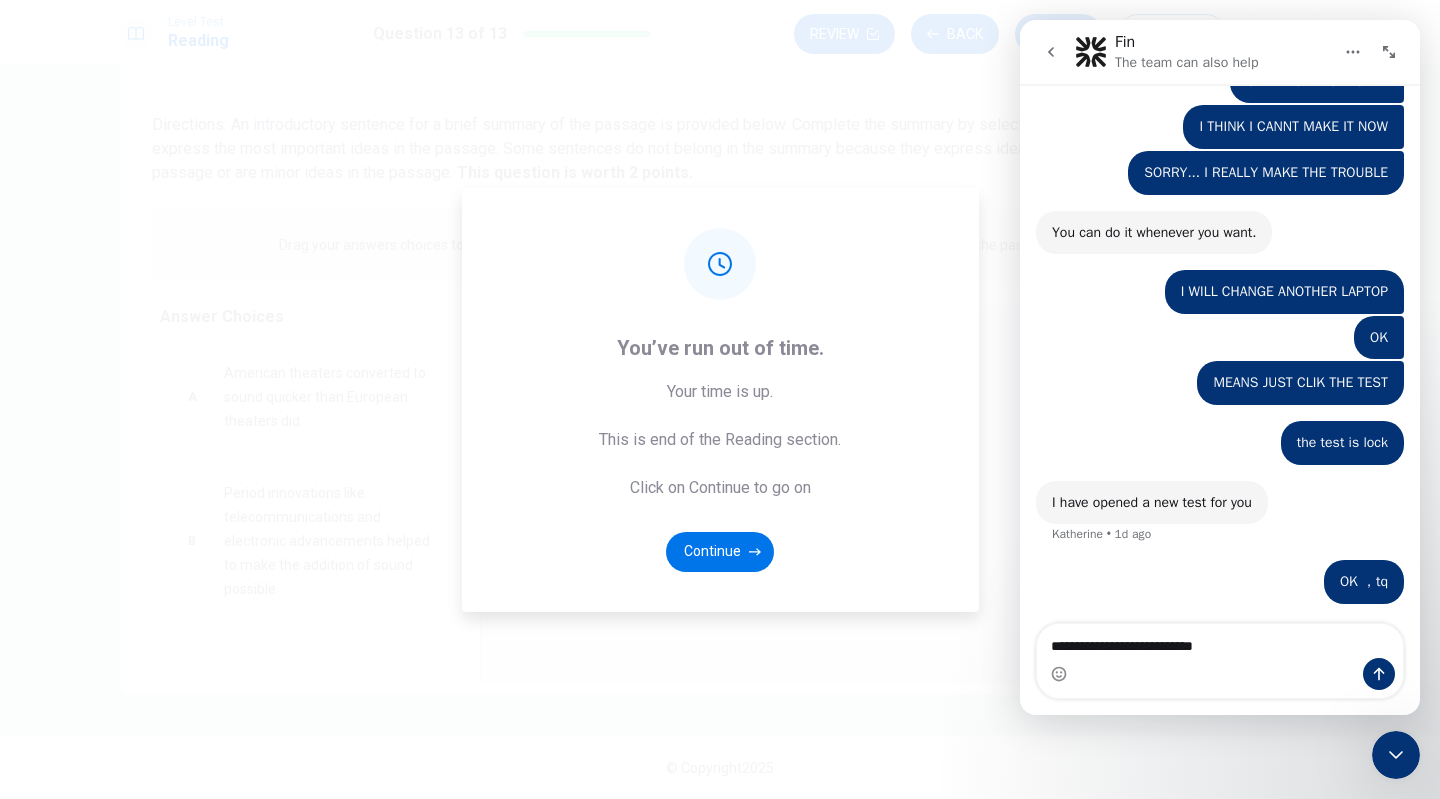 type on "**********" 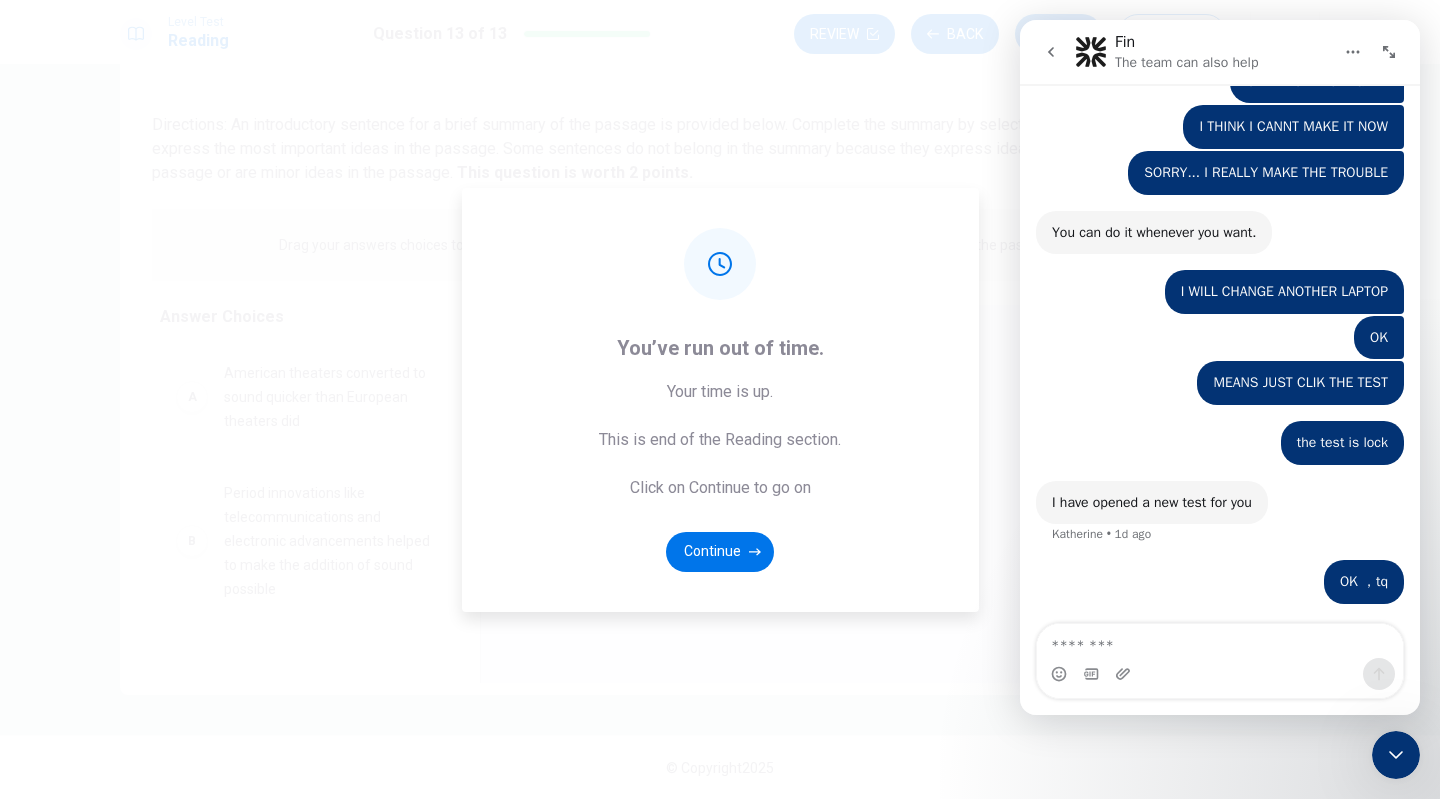 scroll, scrollTop: 3318, scrollLeft: 0, axis: vertical 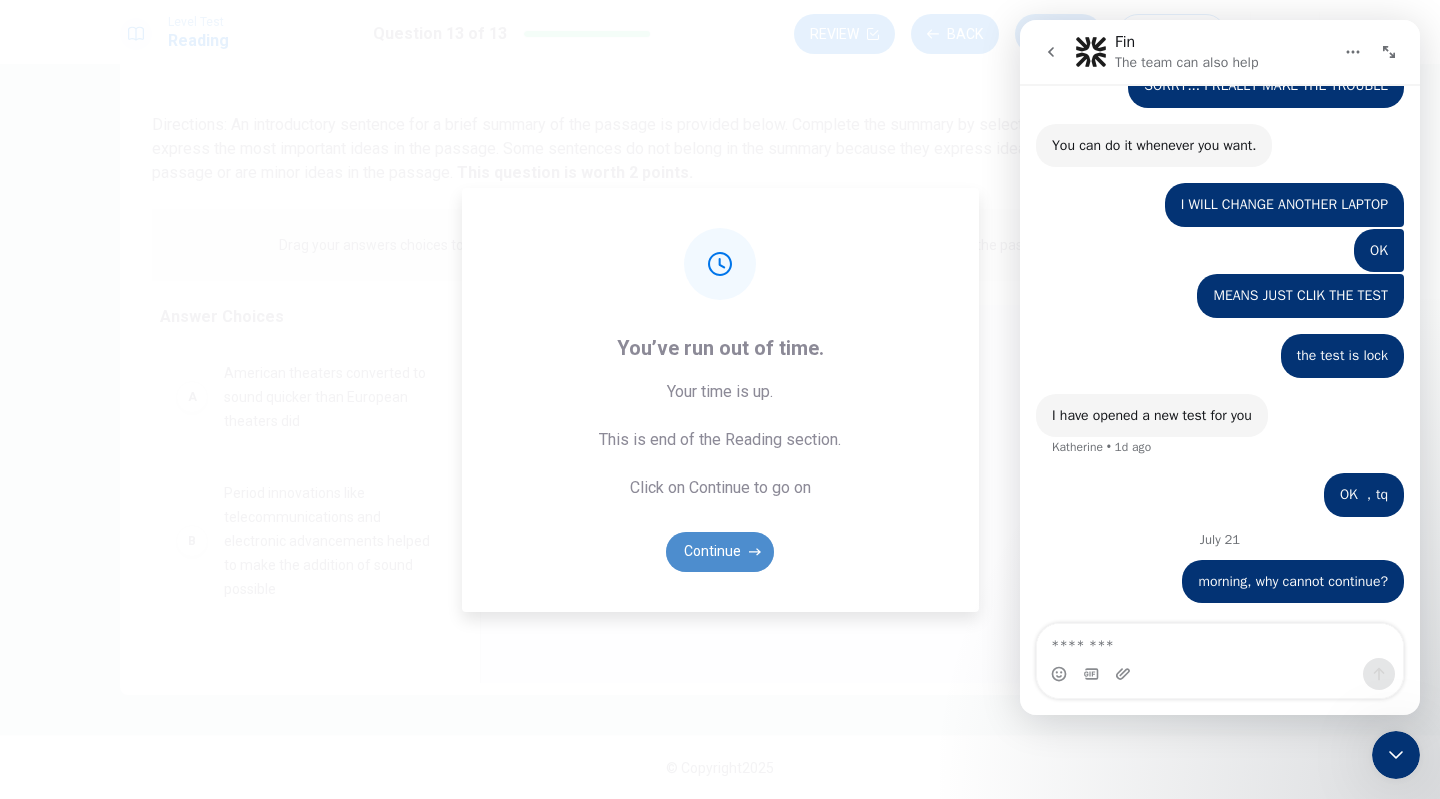 click on "Continue" at bounding box center (720, 552) 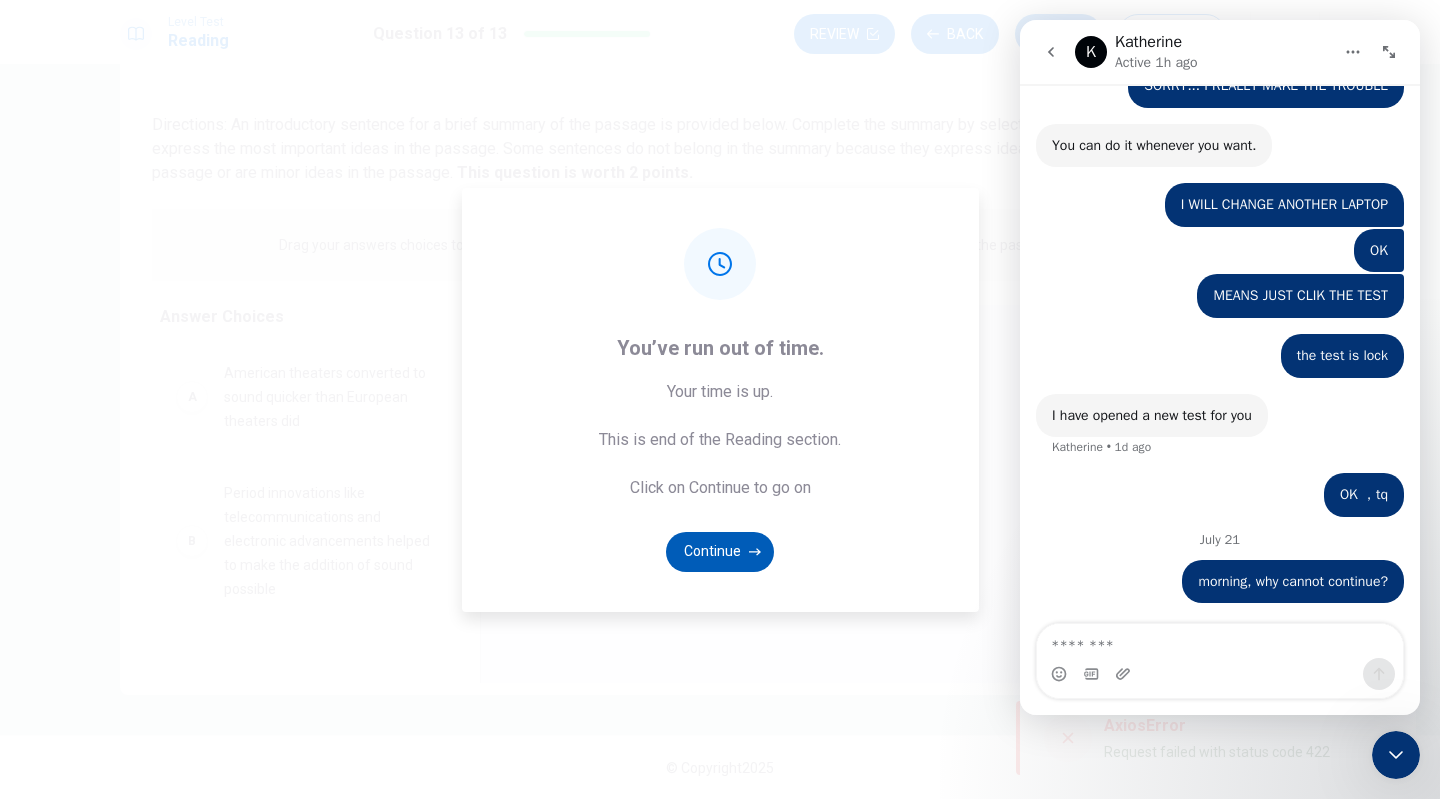 click on "Continue" at bounding box center (720, 552) 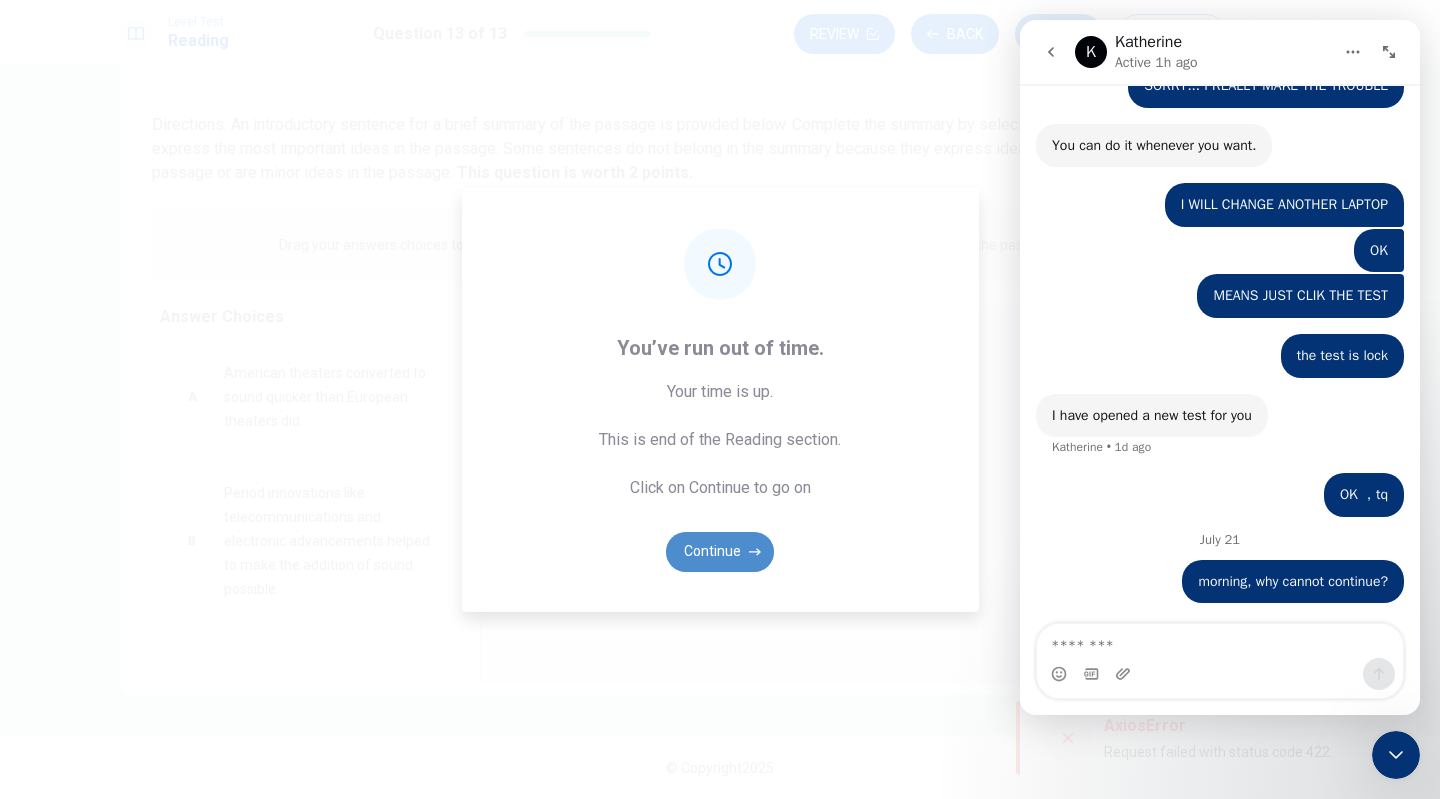 click on "Continue" at bounding box center (720, 552) 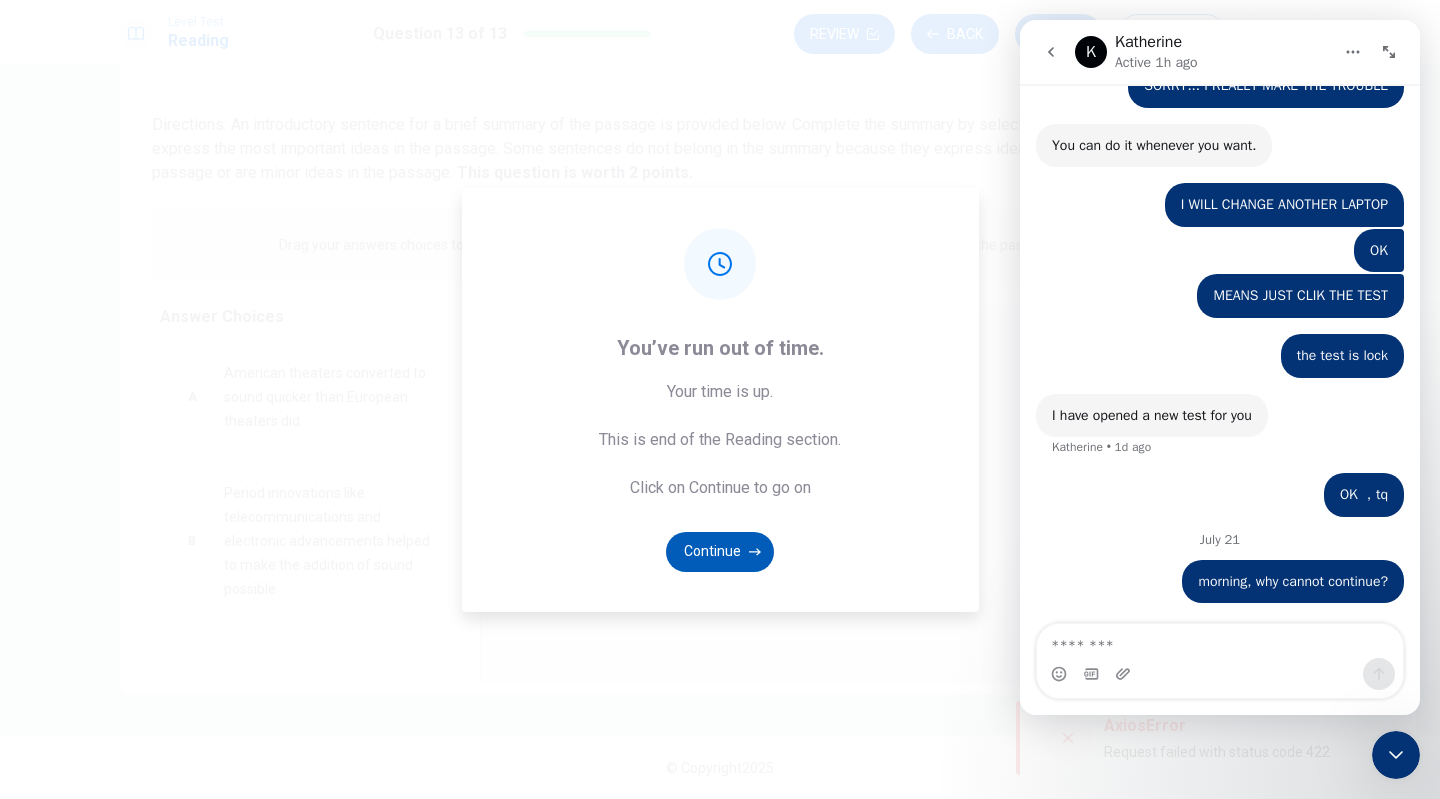 click on "Continue" at bounding box center [720, 552] 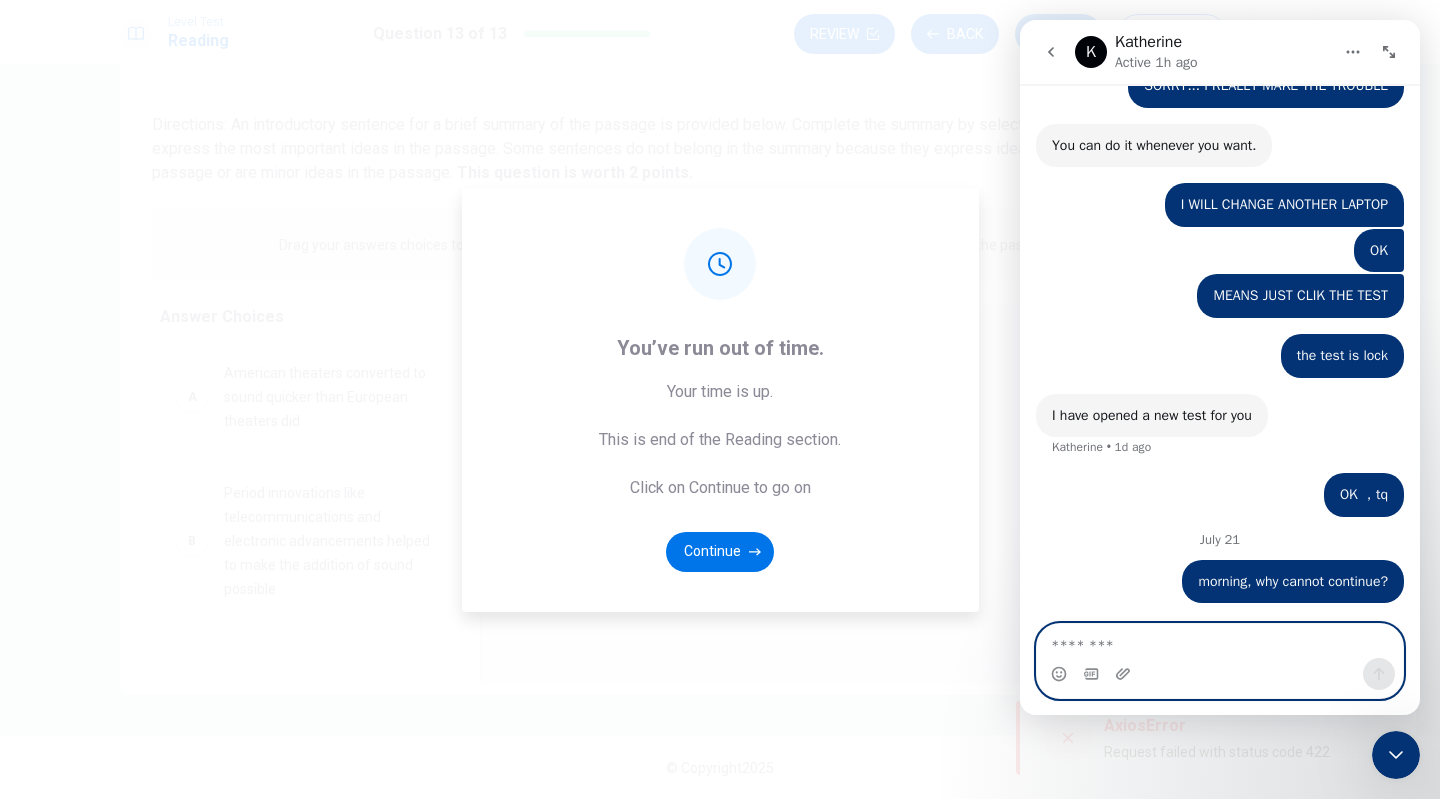 click at bounding box center [1220, 641] 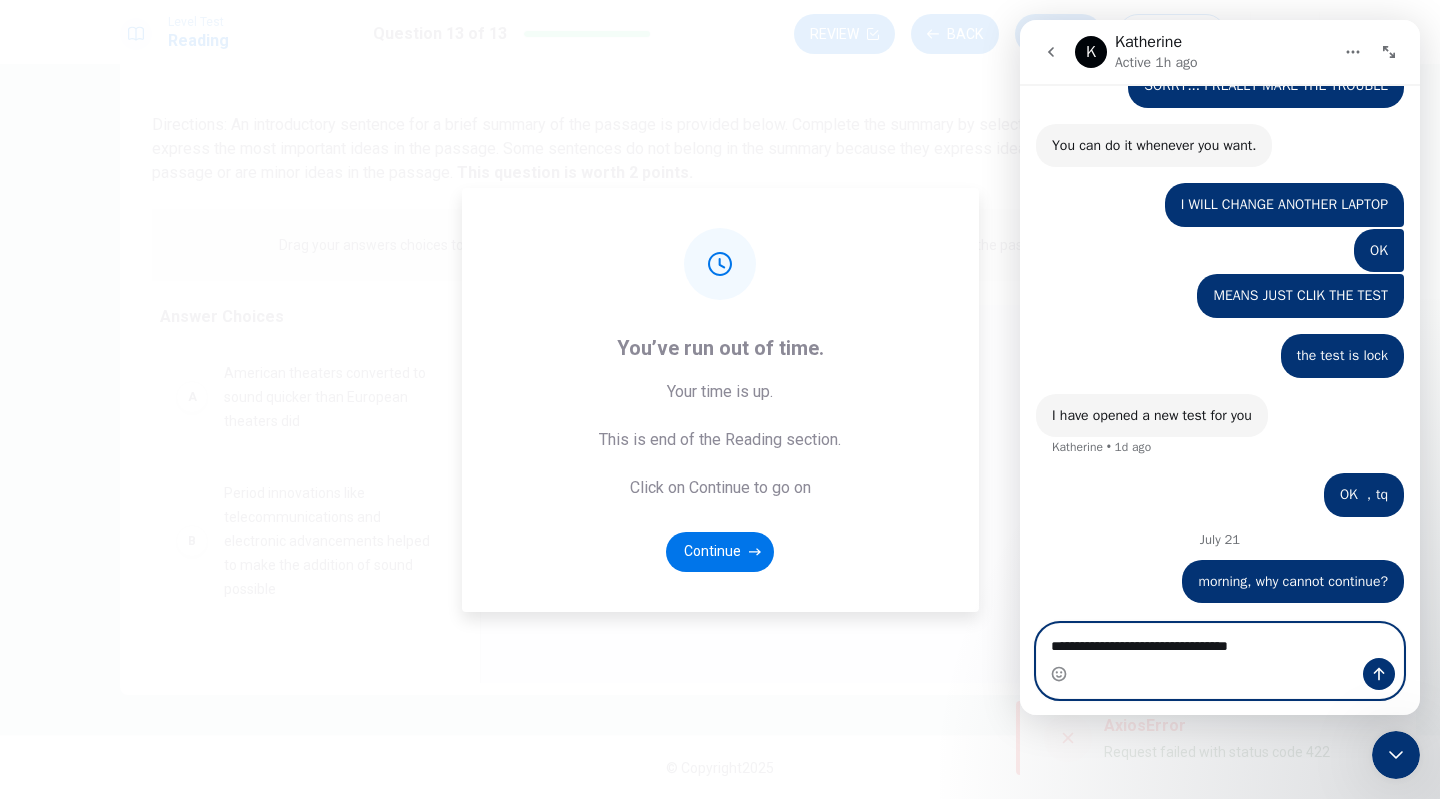 type on "**********" 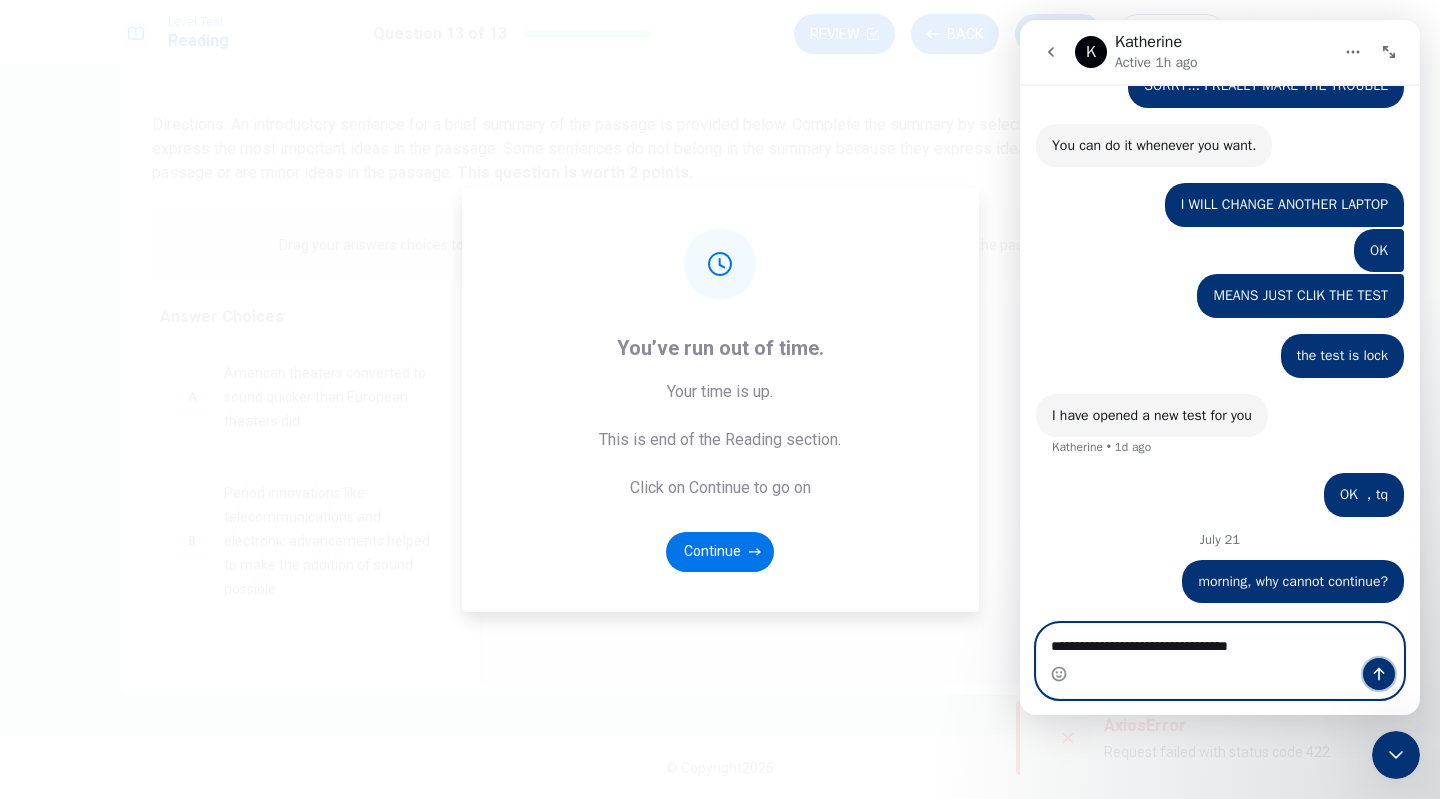 drag, startPoint x: 1380, startPoint y: 668, endPoint x: 1789, endPoint y: 587, distance: 416.94363 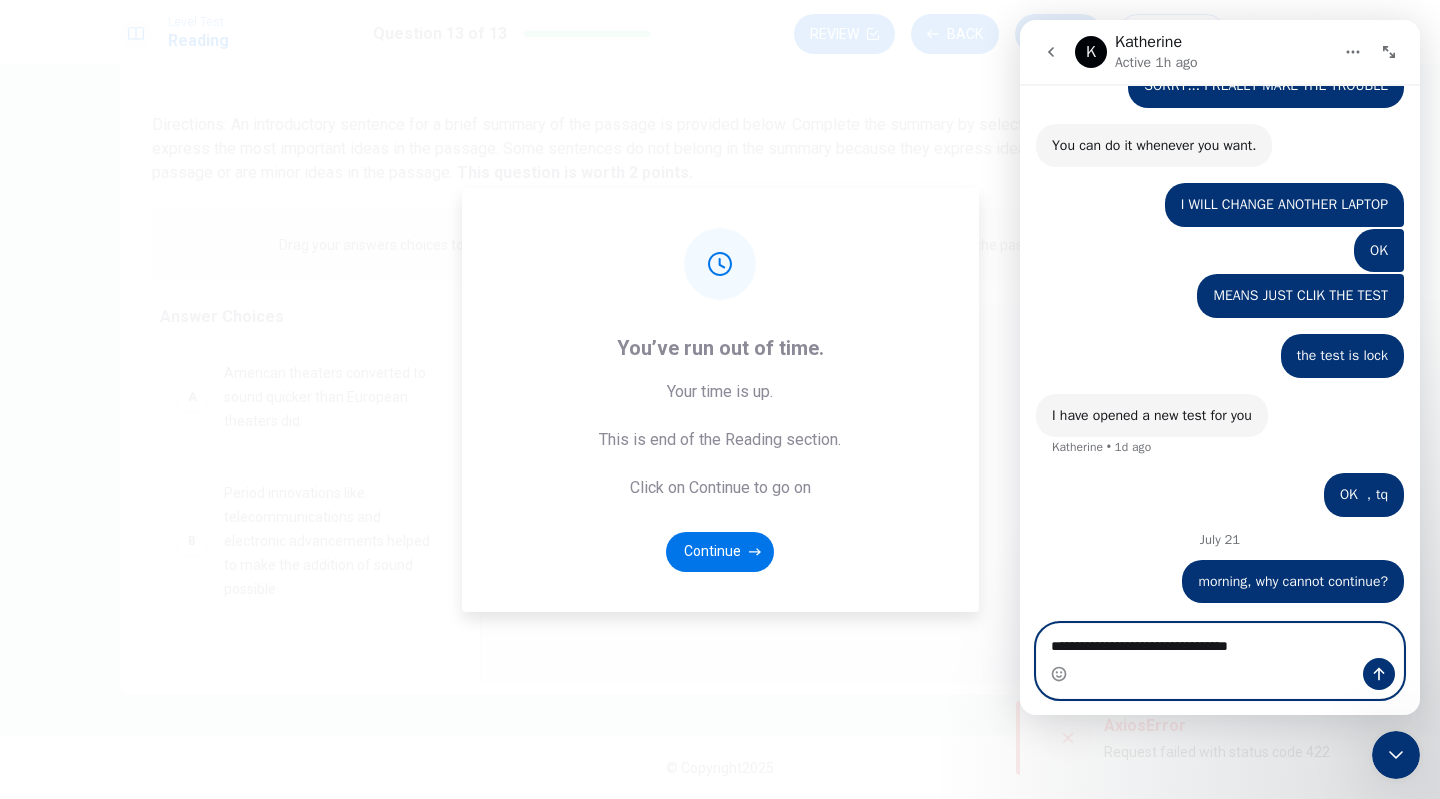 type 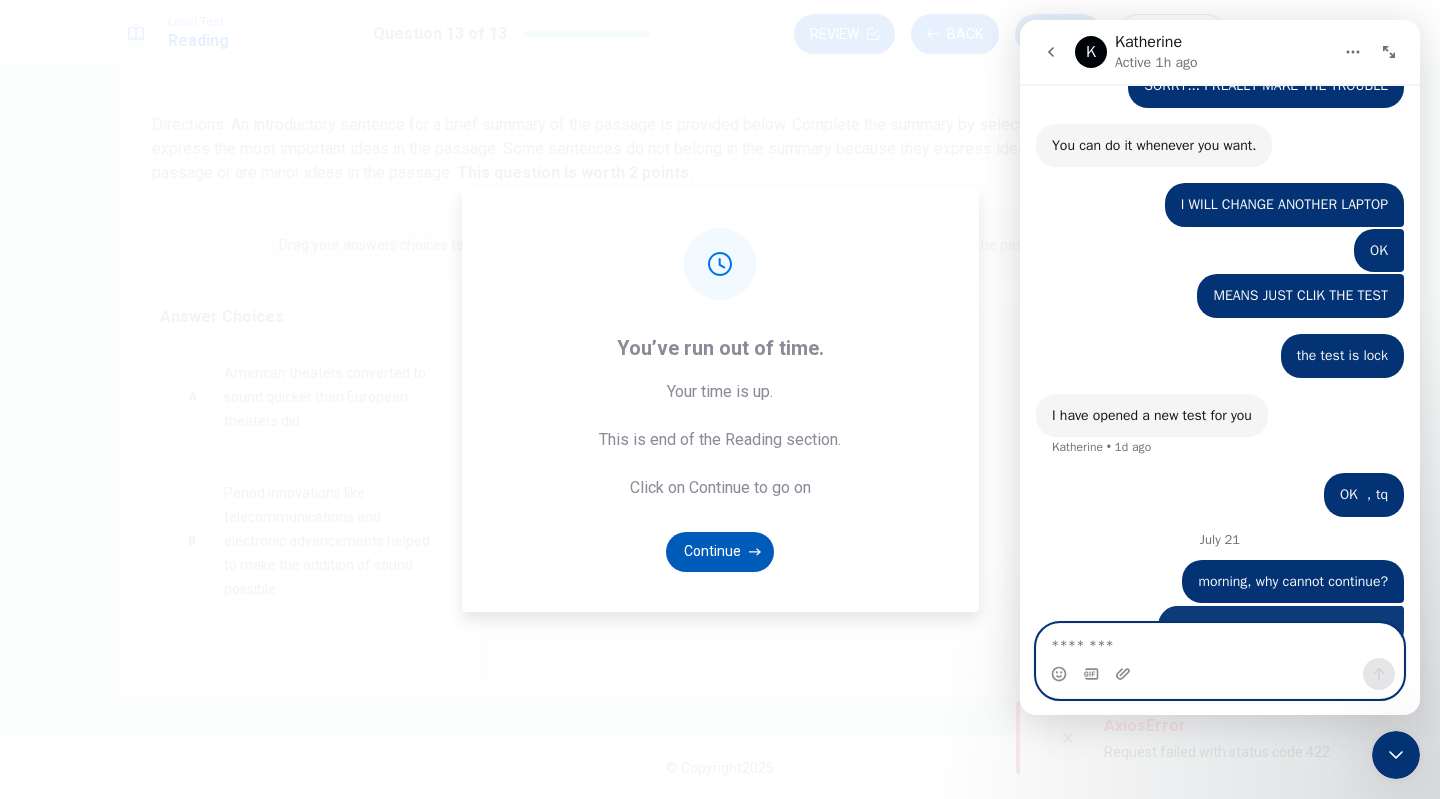 scroll, scrollTop: 3364, scrollLeft: 0, axis: vertical 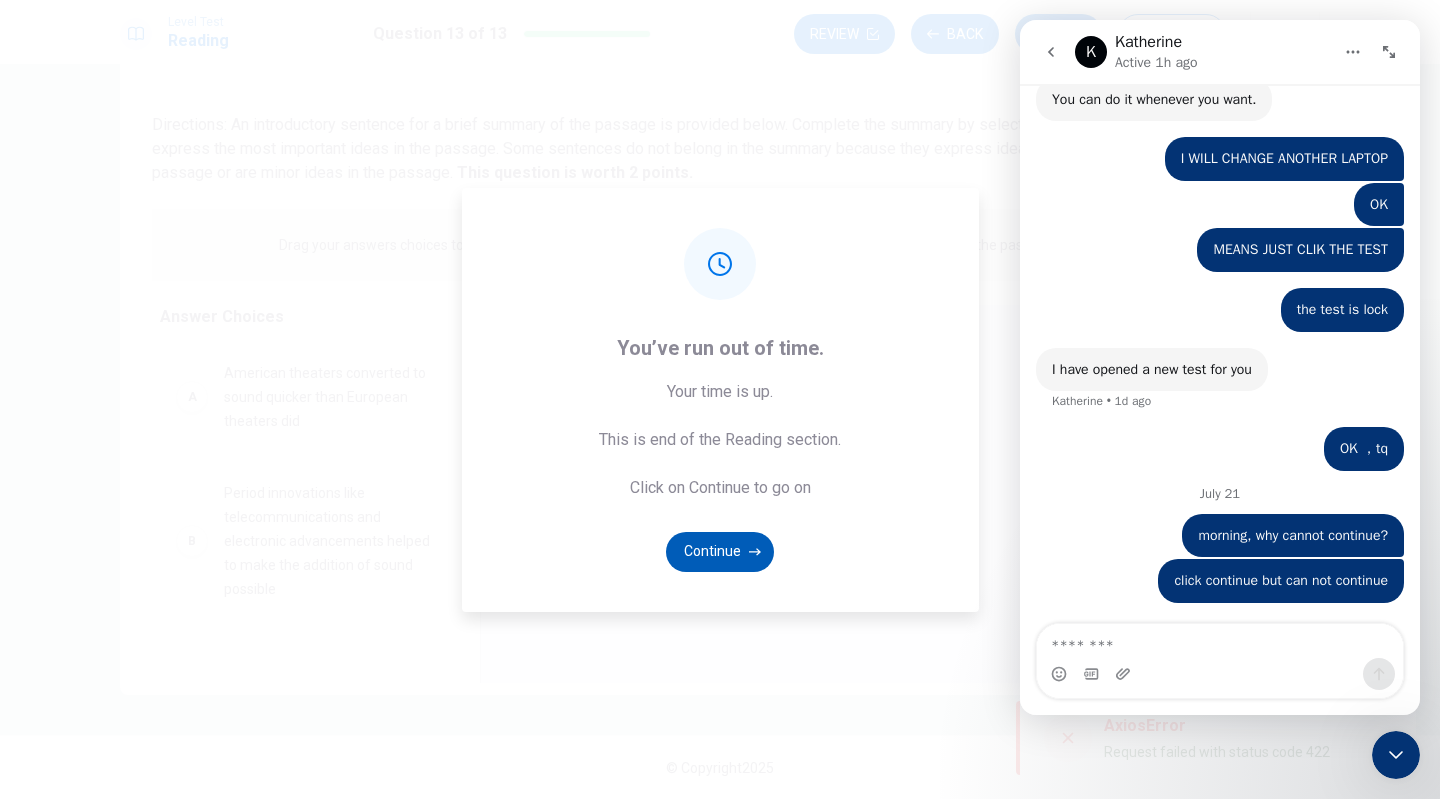 click on "Continue" at bounding box center (720, 552) 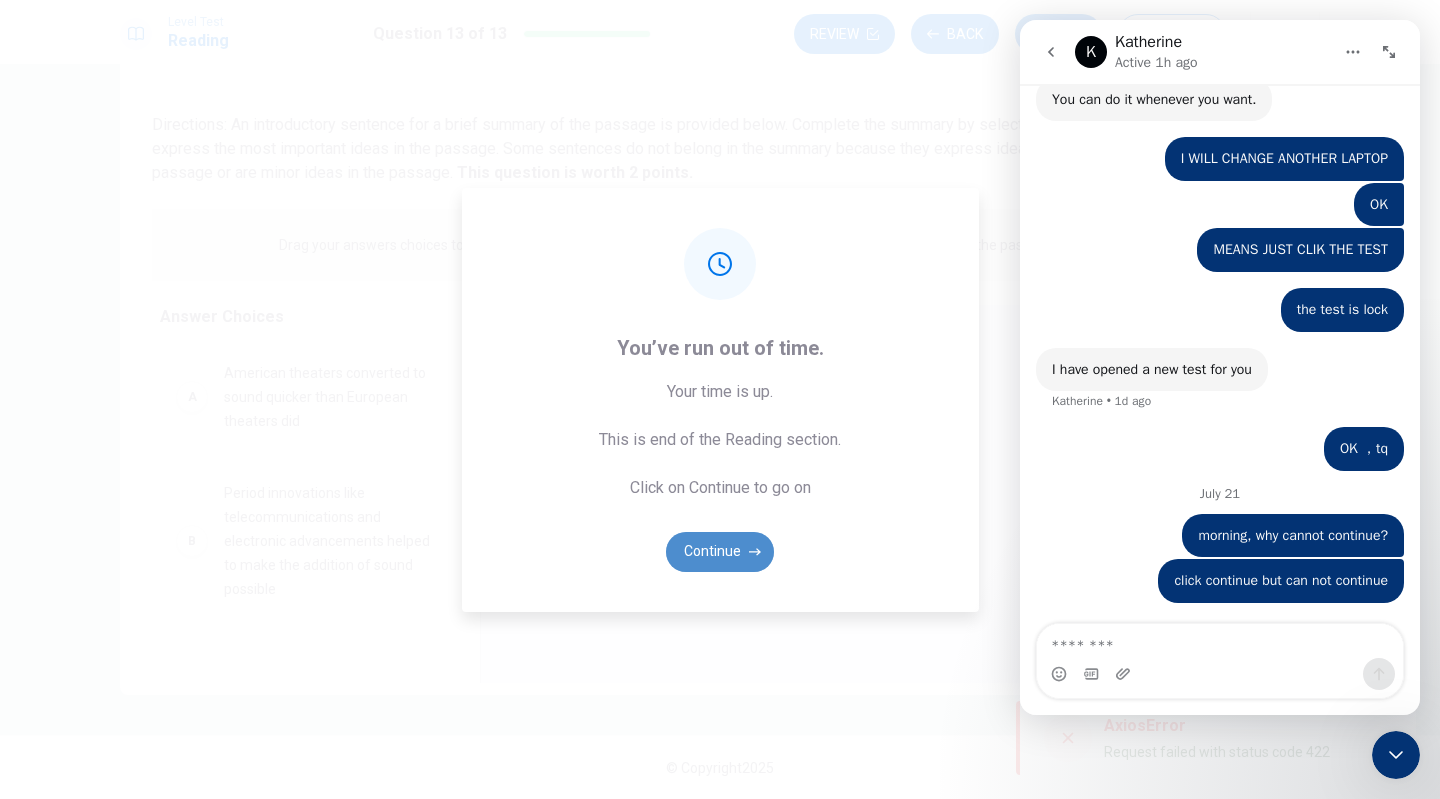 click on "Continue" at bounding box center (720, 552) 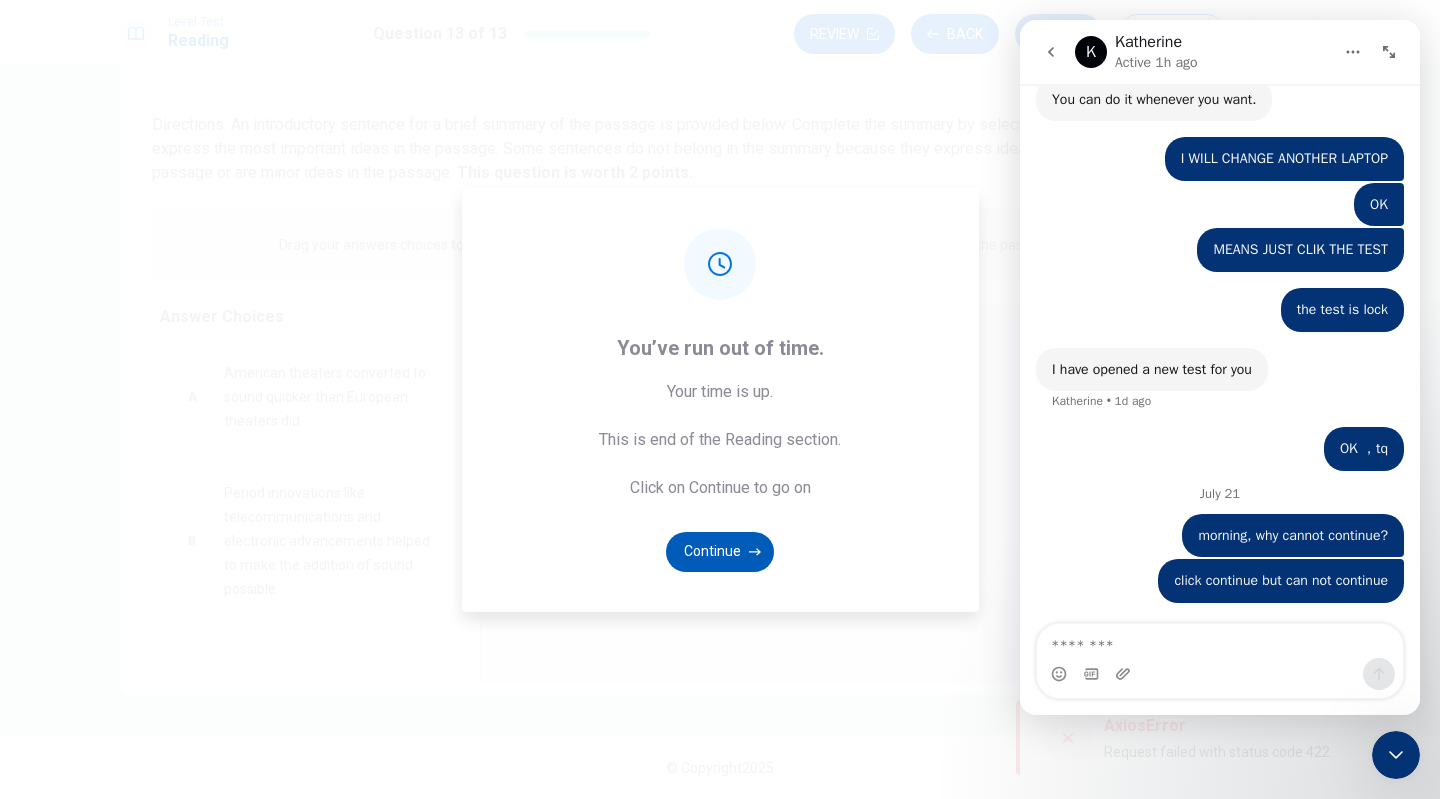 click on "Continue" at bounding box center (720, 552) 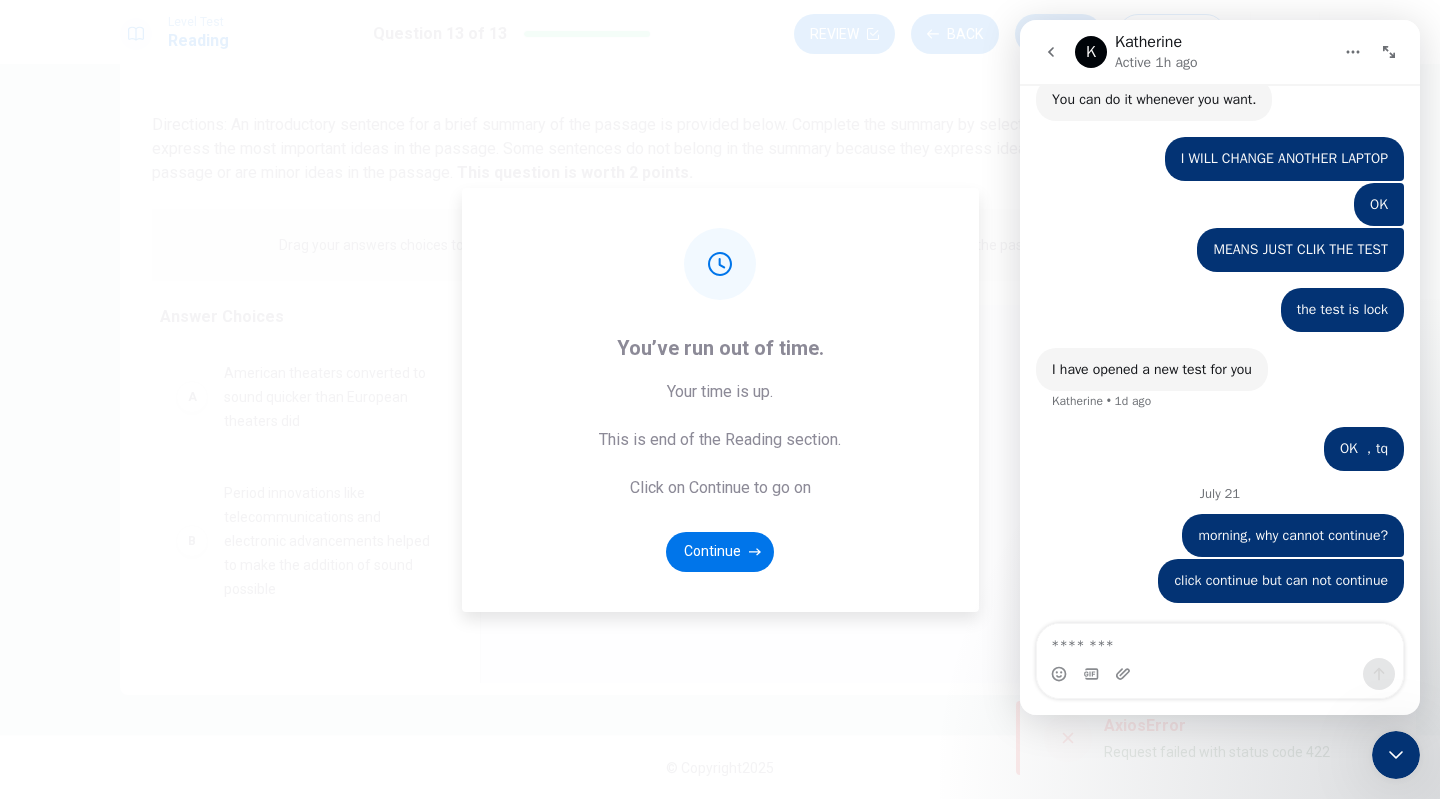 click 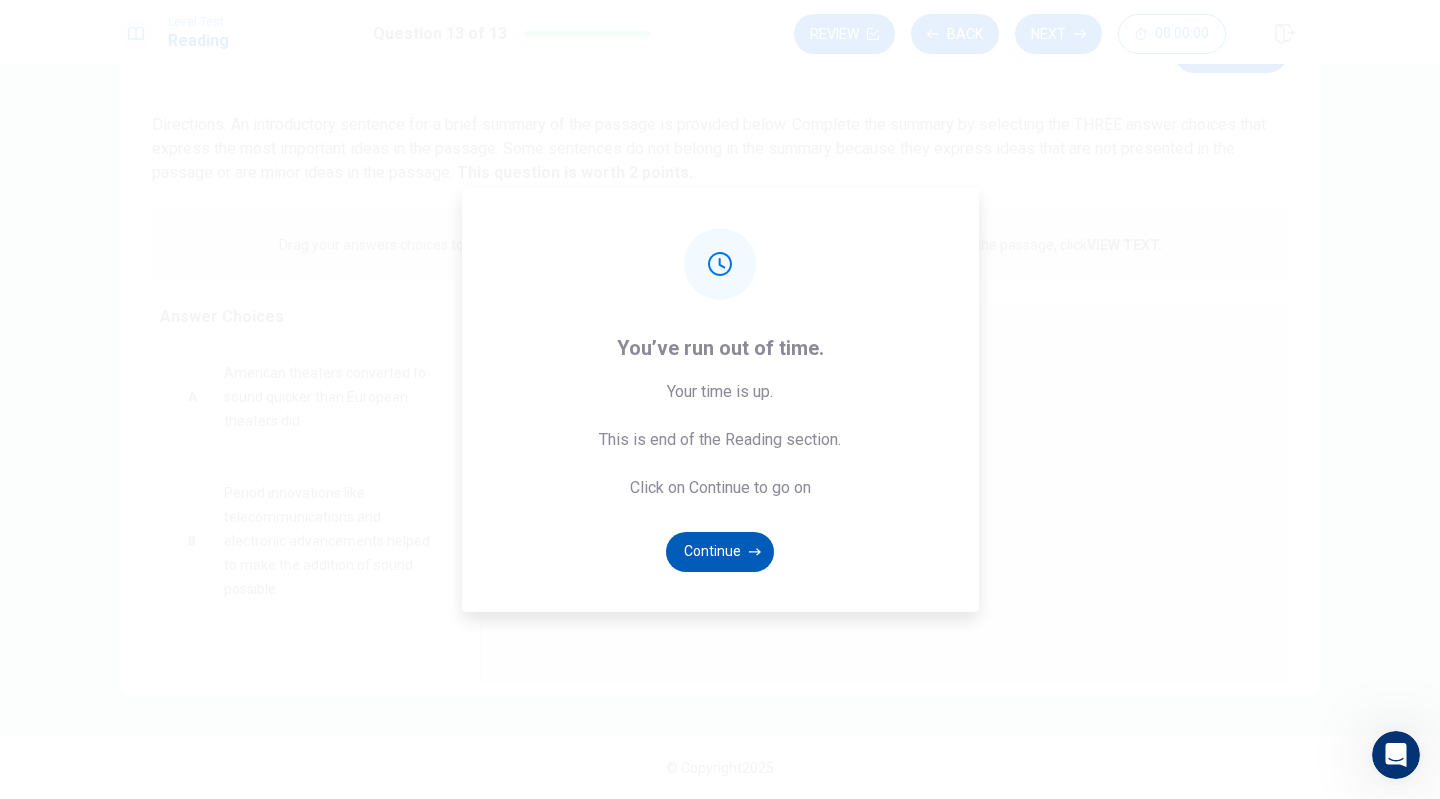 click on "Continue" at bounding box center (720, 552) 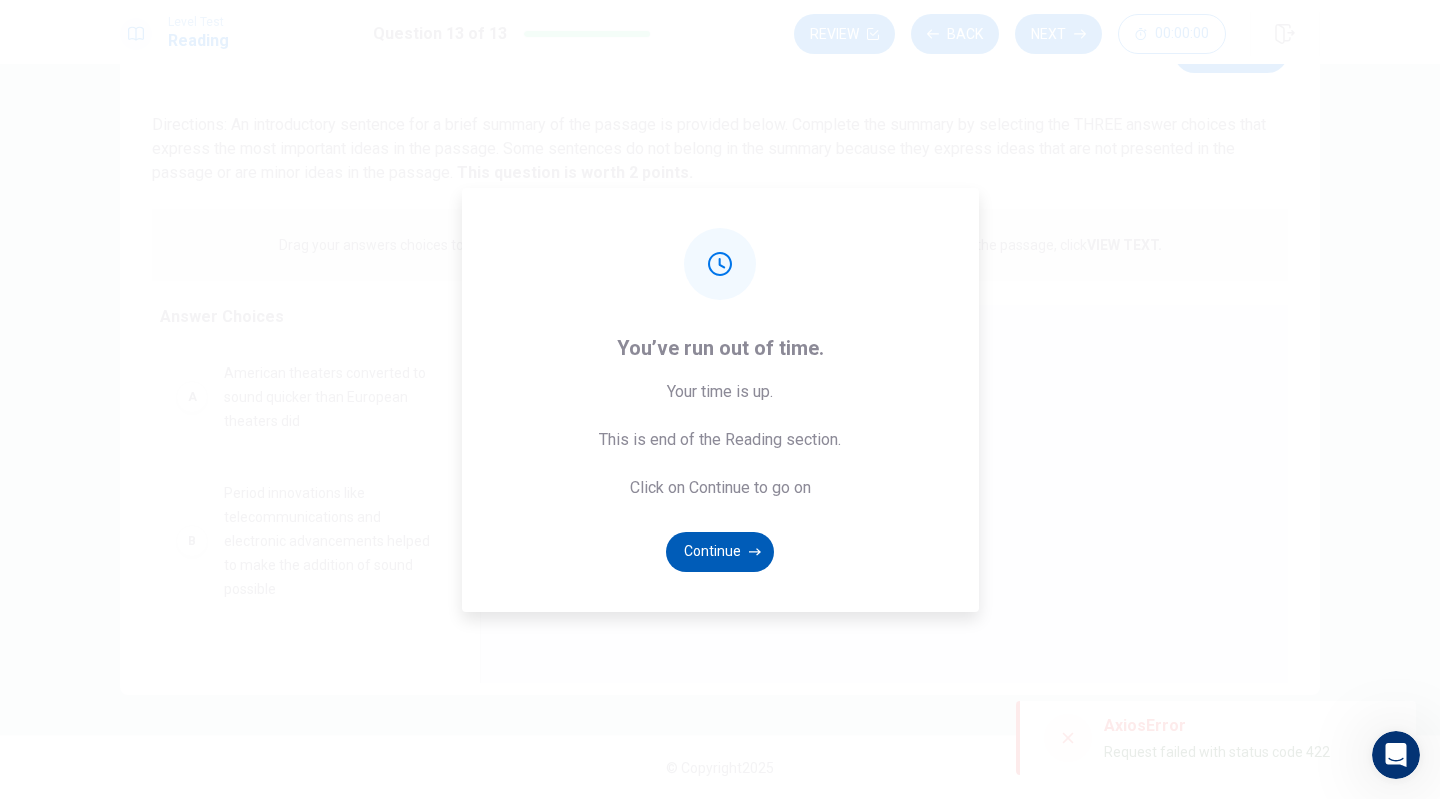 click on "Continue" at bounding box center [720, 552] 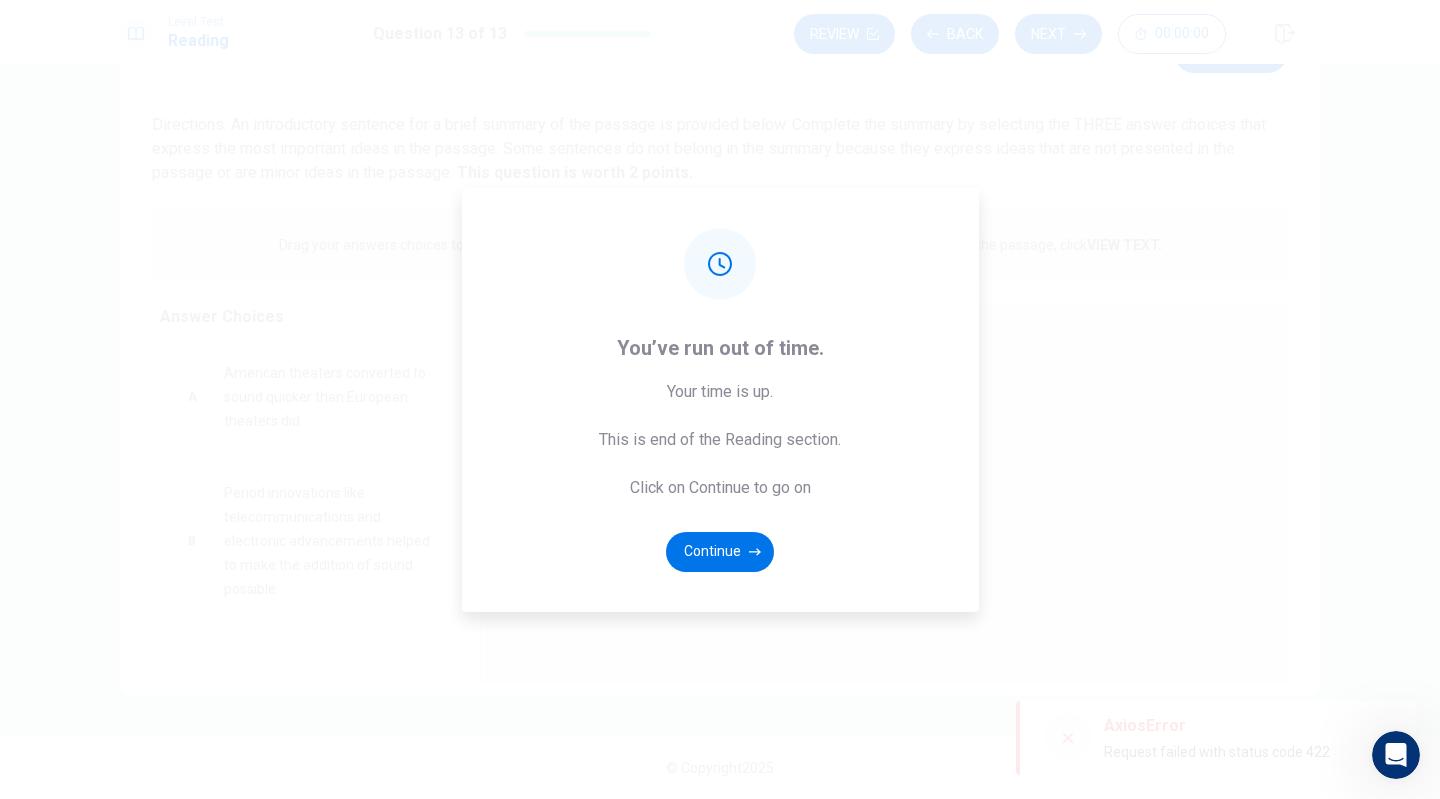 click on "You’ve run out of time. Your time is up. This is end of the Reading section. Click on Continue to go on Continue" at bounding box center [720, 399] 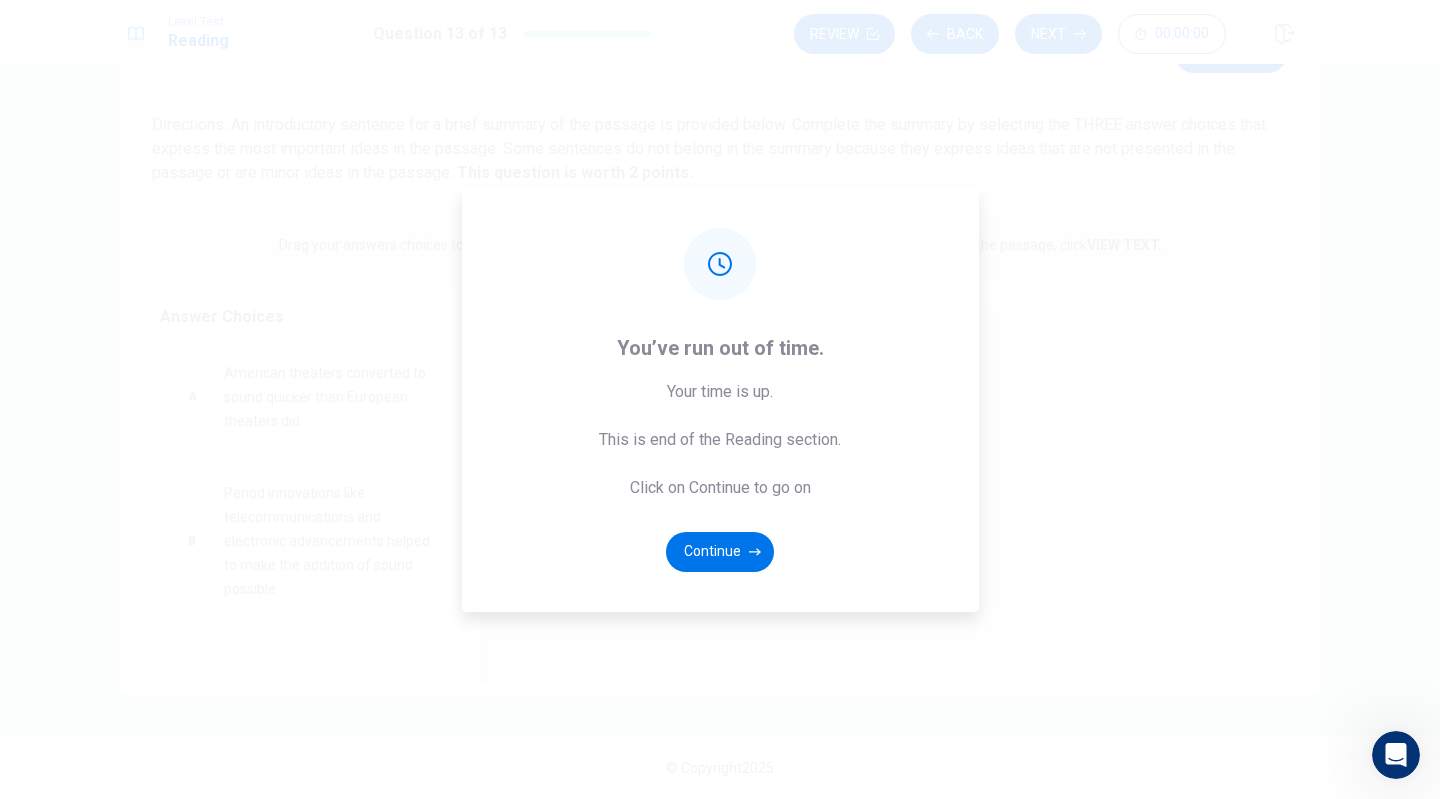click on "You’ve run out of time. Your time is up. This is end of the Reading section. Click on Continue to go on Continue" at bounding box center [720, 399] 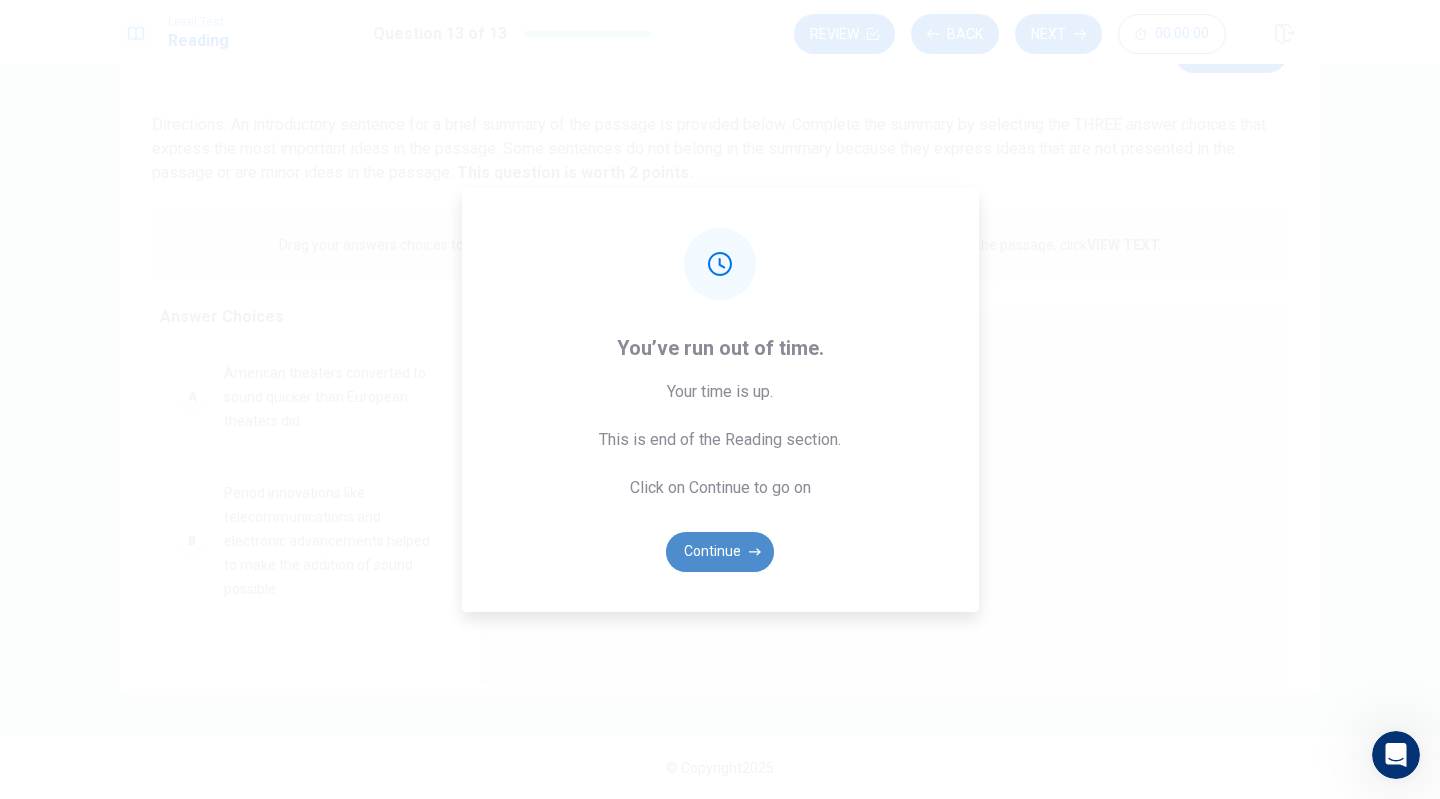 click on "Continue" at bounding box center (720, 552) 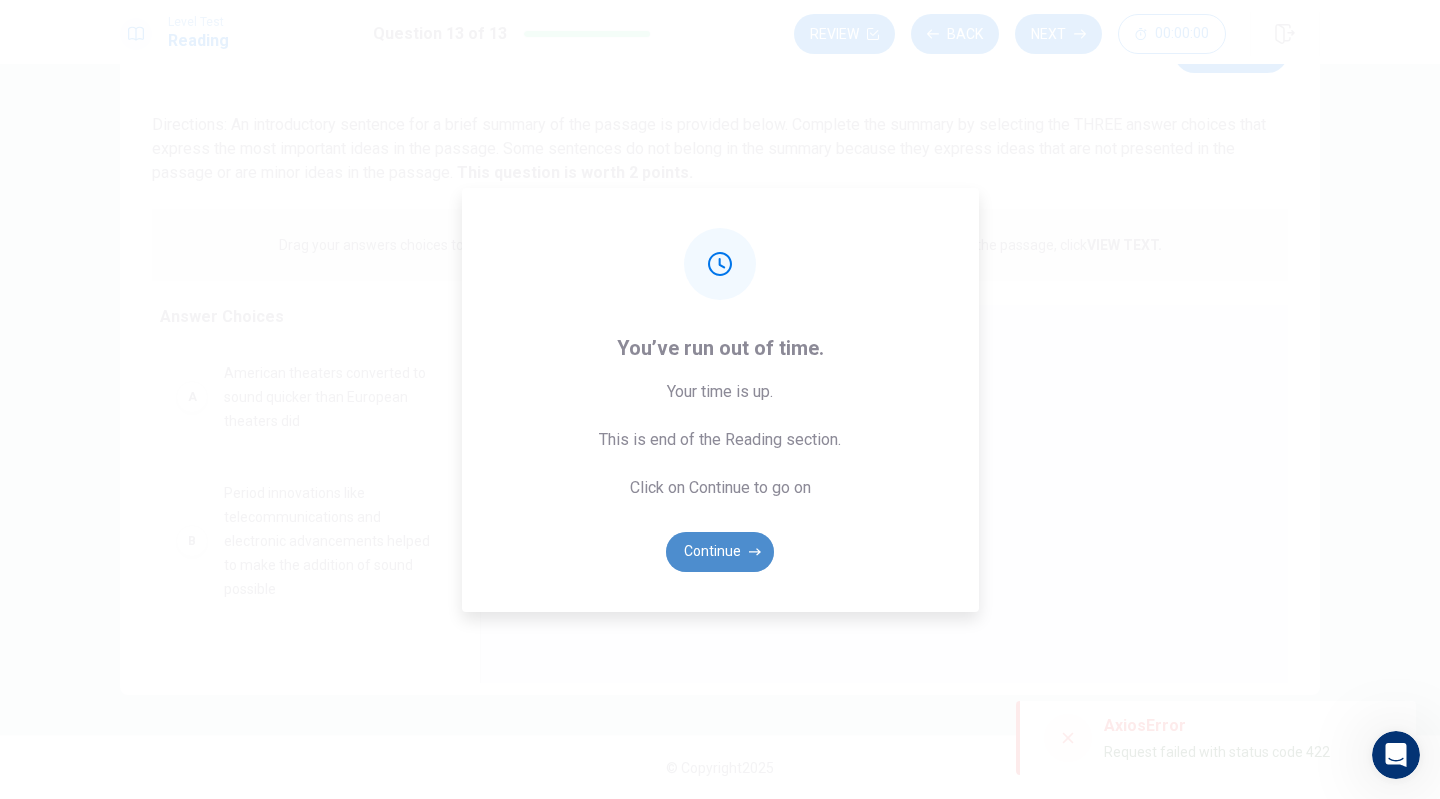 click on "Continue" at bounding box center [720, 552] 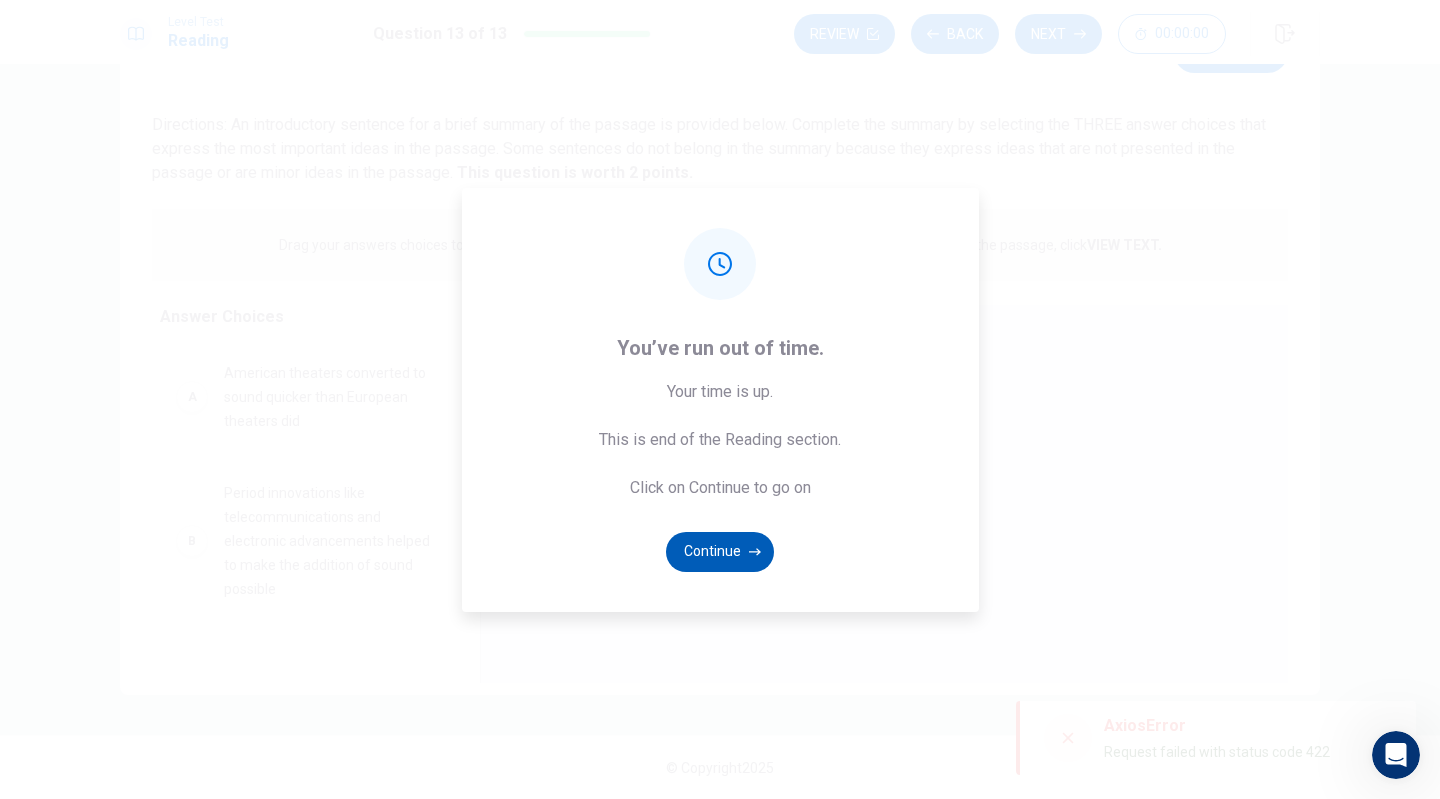 click on "Continue" at bounding box center (720, 552) 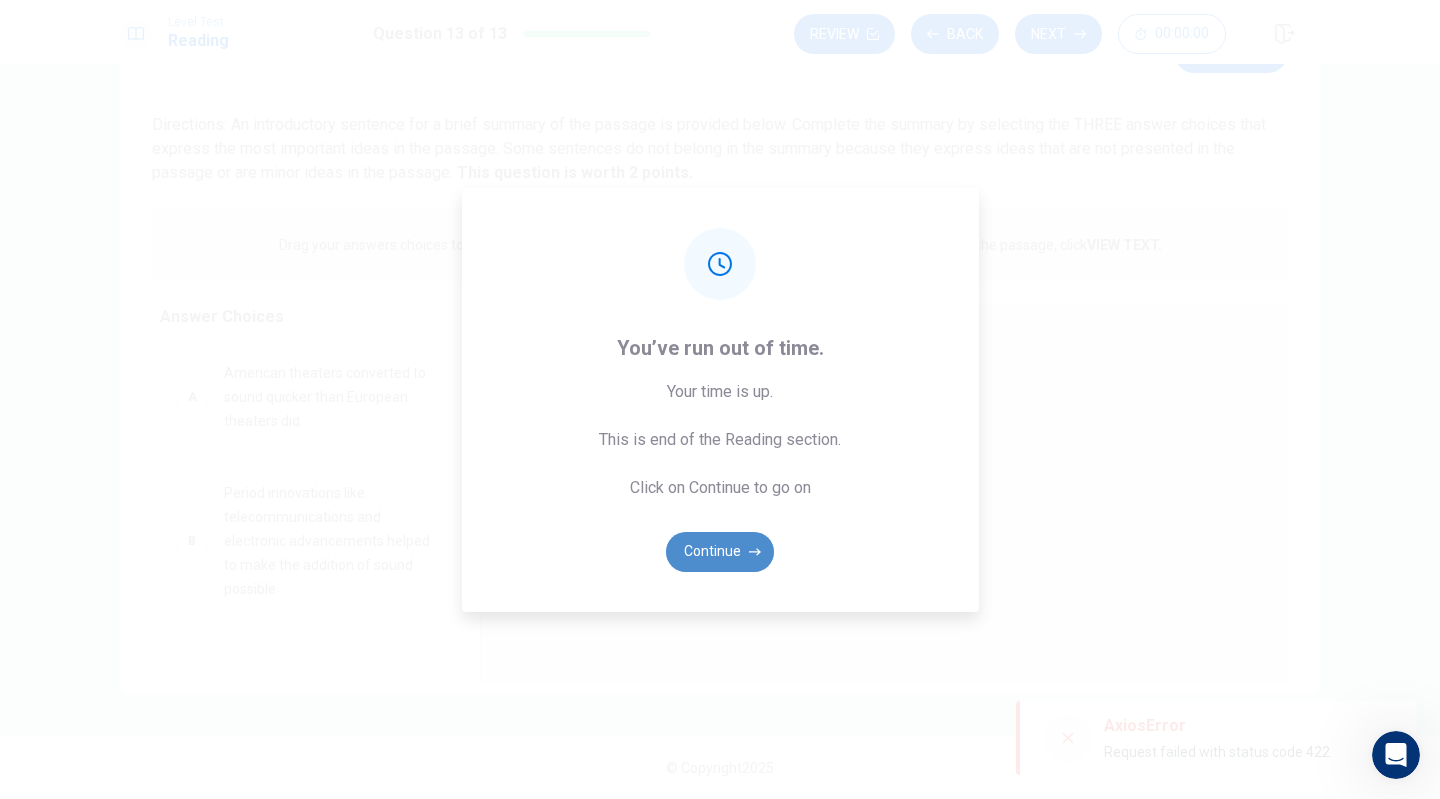 click on "Continue" at bounding box center [720, 552] 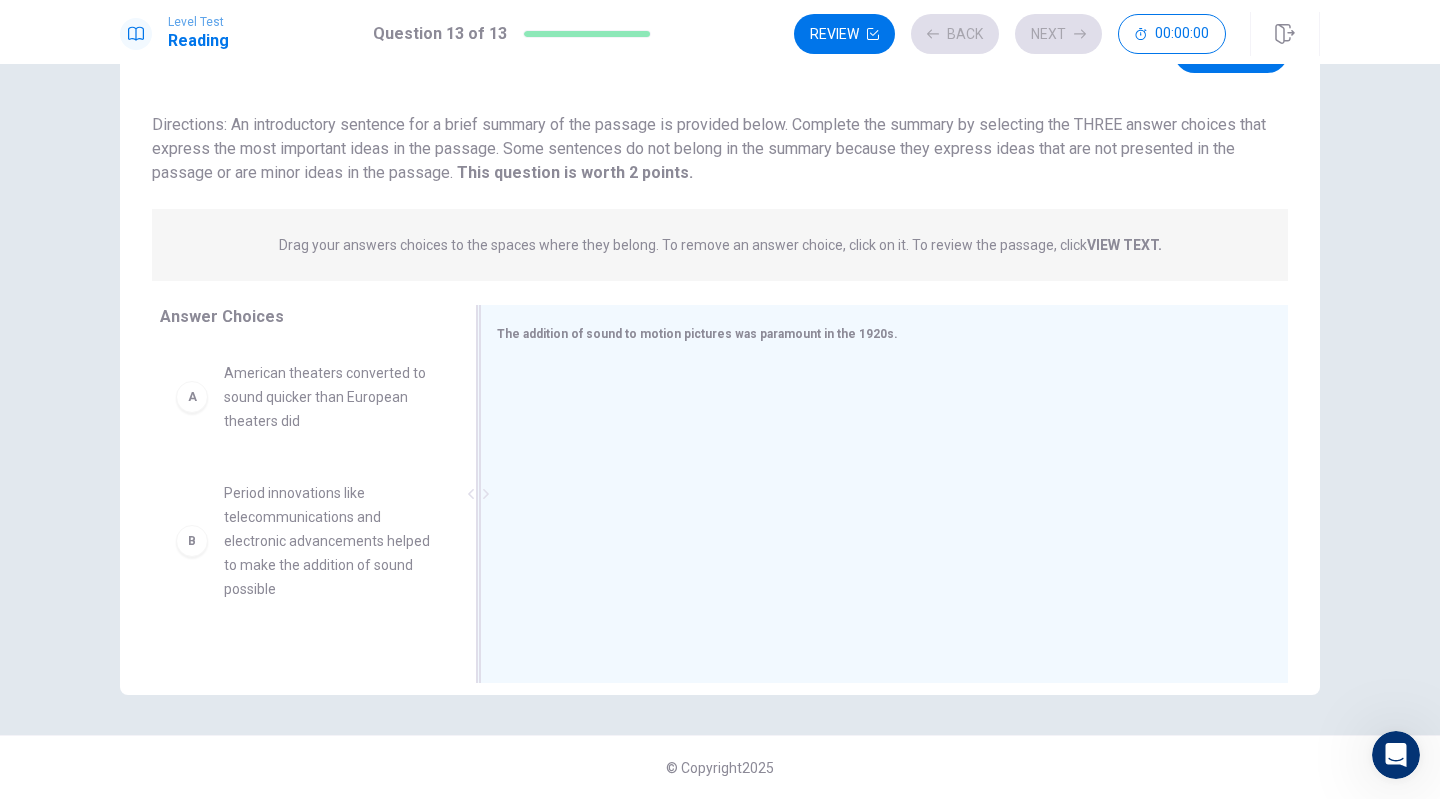 click at bounding box center (876, 496) 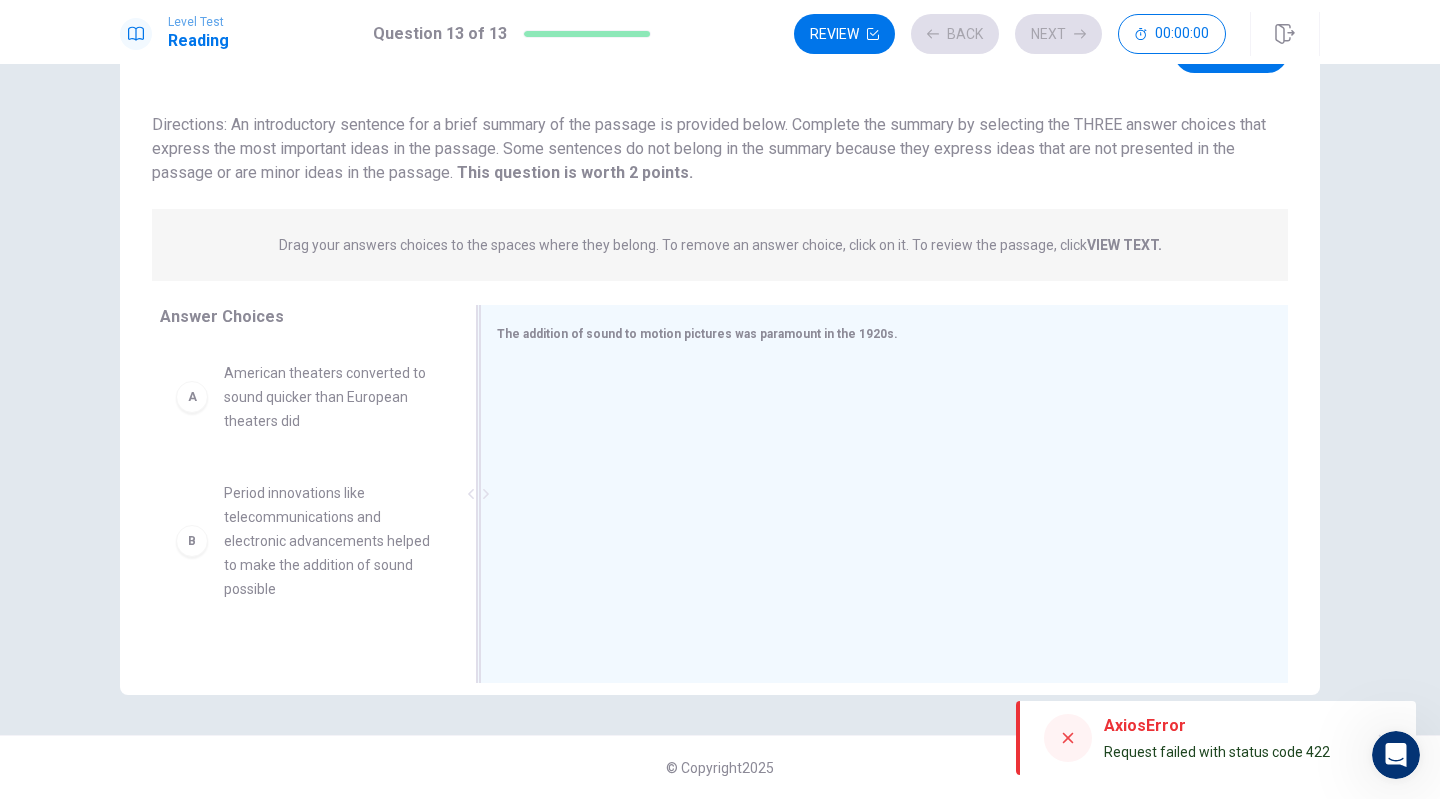 click on "Level Test Reading Question 13 of 13 Review Back Next 00:00:00 Question 13 of 13 00:00:00 Review Back Next Question 13 View Text Directions: An introductory sentence for a brief summary of the passage is provided below. Complete the summary by selecting the THREE answer choices that express the most important ideas in the passage. Some sentences do not belong in the summary because they express ideas that are not presented in the passage or are minor ideas in the passage. This question is worth 2 points. This question is worth 2 points. Drag your answers choices to the spaces where they belong. To remove an answer choice, click on it. To review the passage, click VIEW TEXT. Click on the answer choices below to select your answers. To remove an answer choice, go to the Answers tab and click on it. To review the passage, click the PASSAGE tab. A American theaters converted to sound quicker than European theaters did B C D The film actors could now speak, so miming (acting out) was a thing of the past E F" at bounding box center (720, 399) 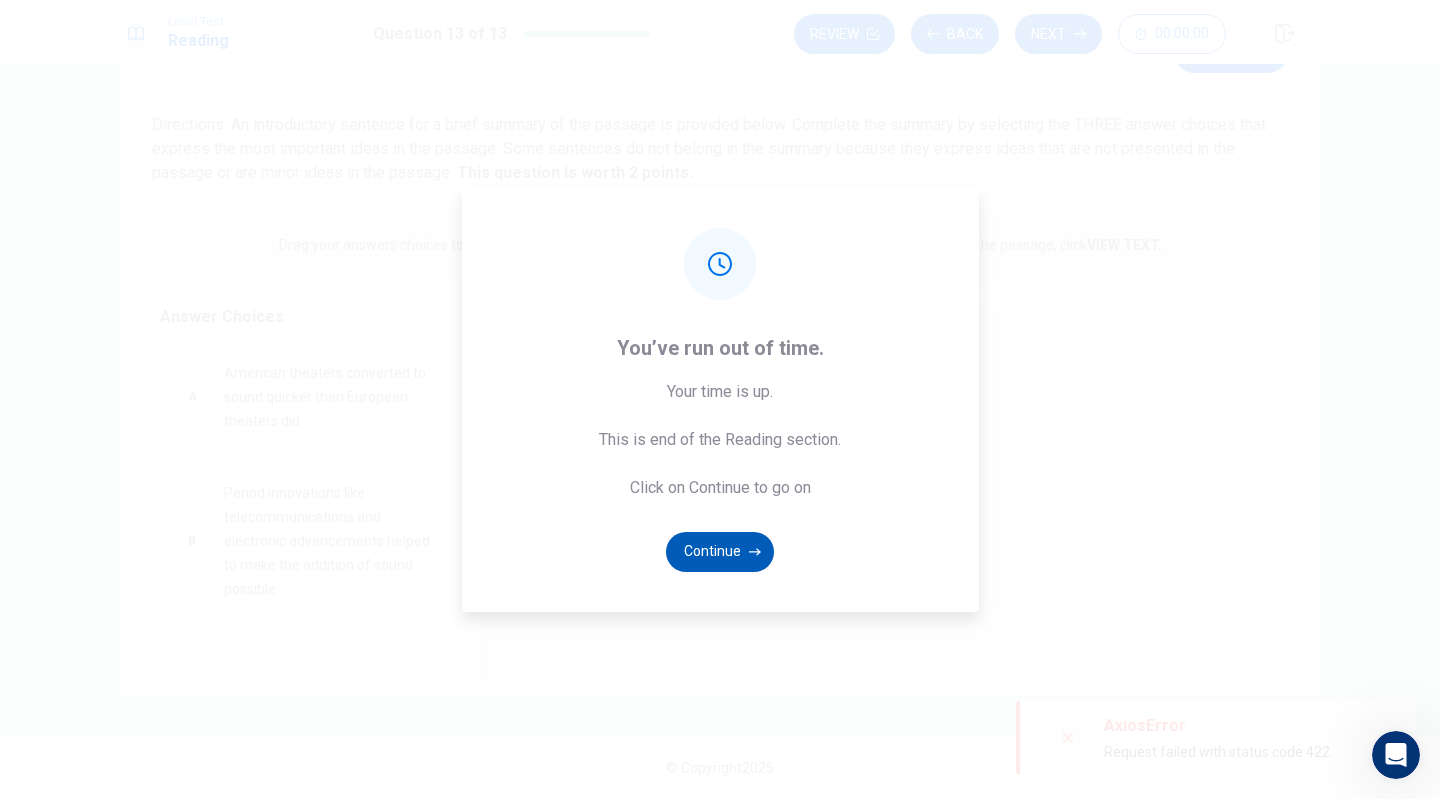 click on "Continue" at bounding box center [720, 552] 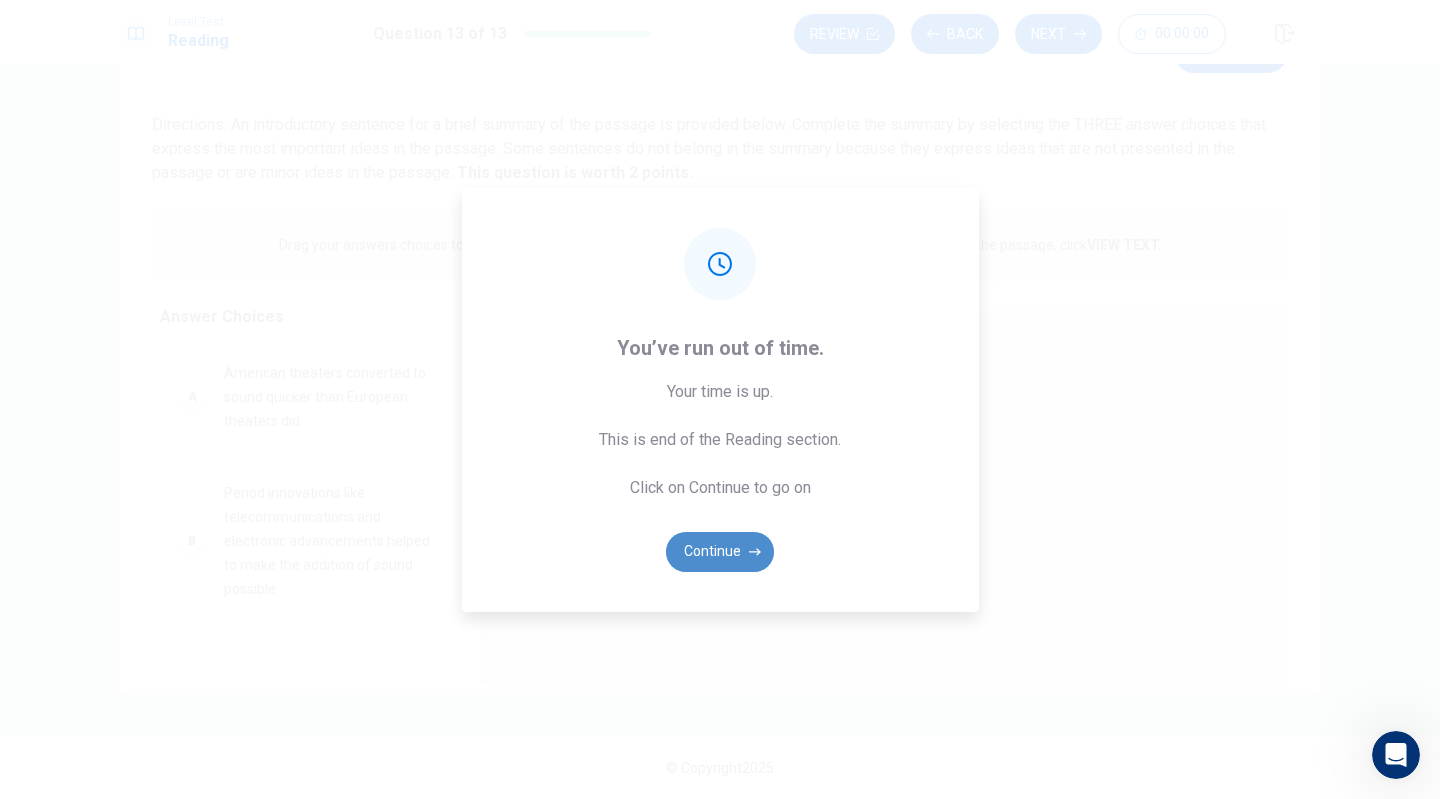 click on "Continue" at bounding box center [720, 552] 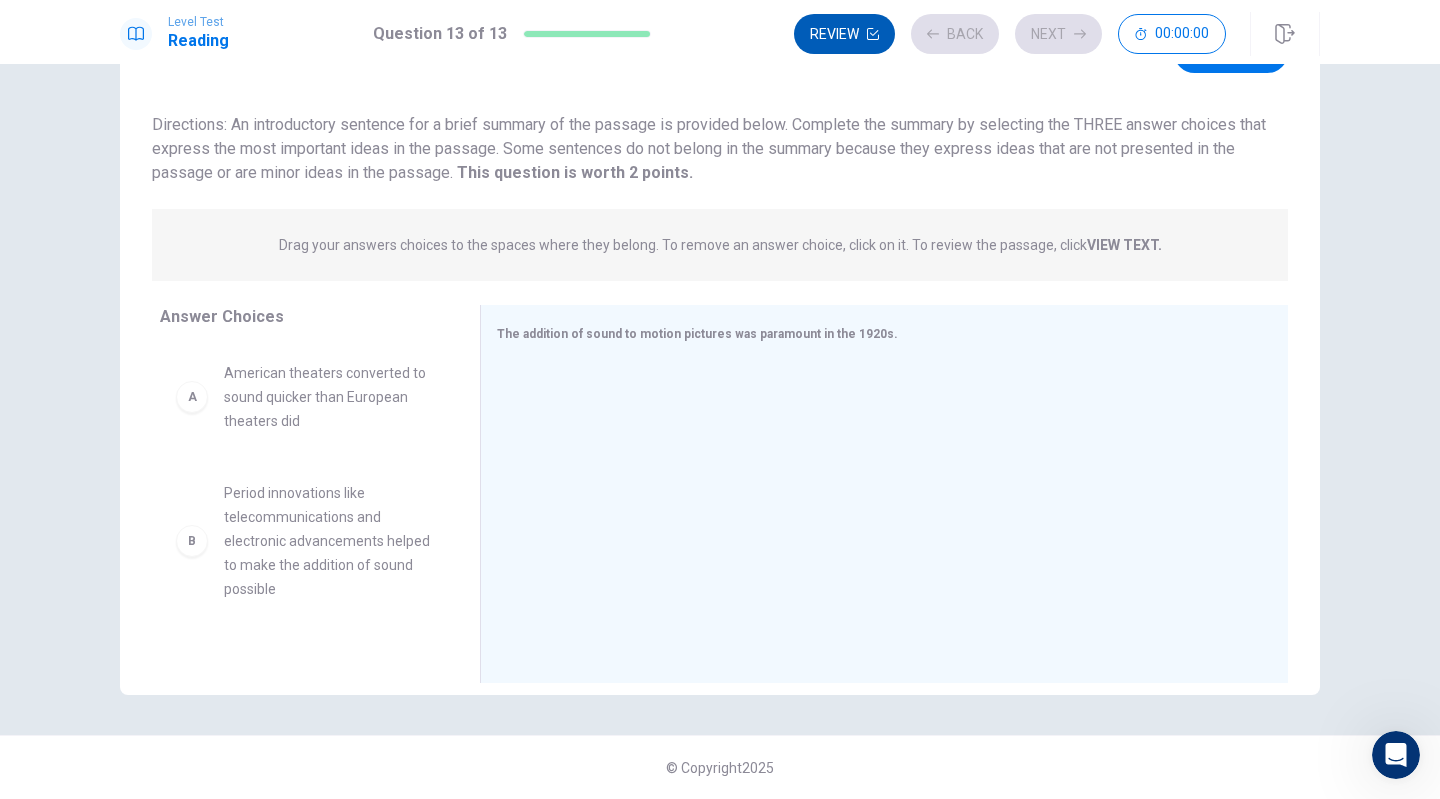 click on "Review" at bounding box center [844, 34] 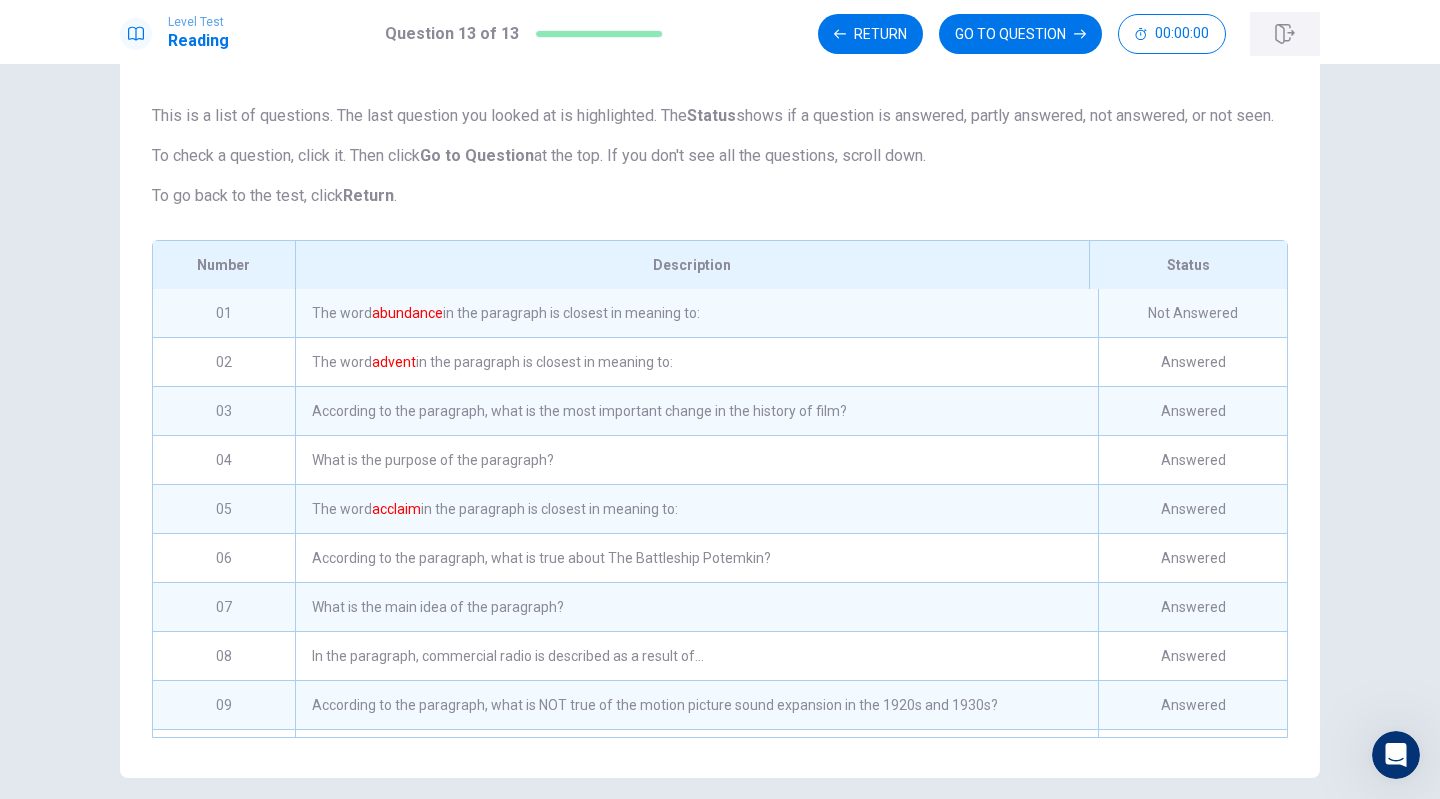 scroll, scrollTop: 210, scrollLeft: 0, axis: vertical 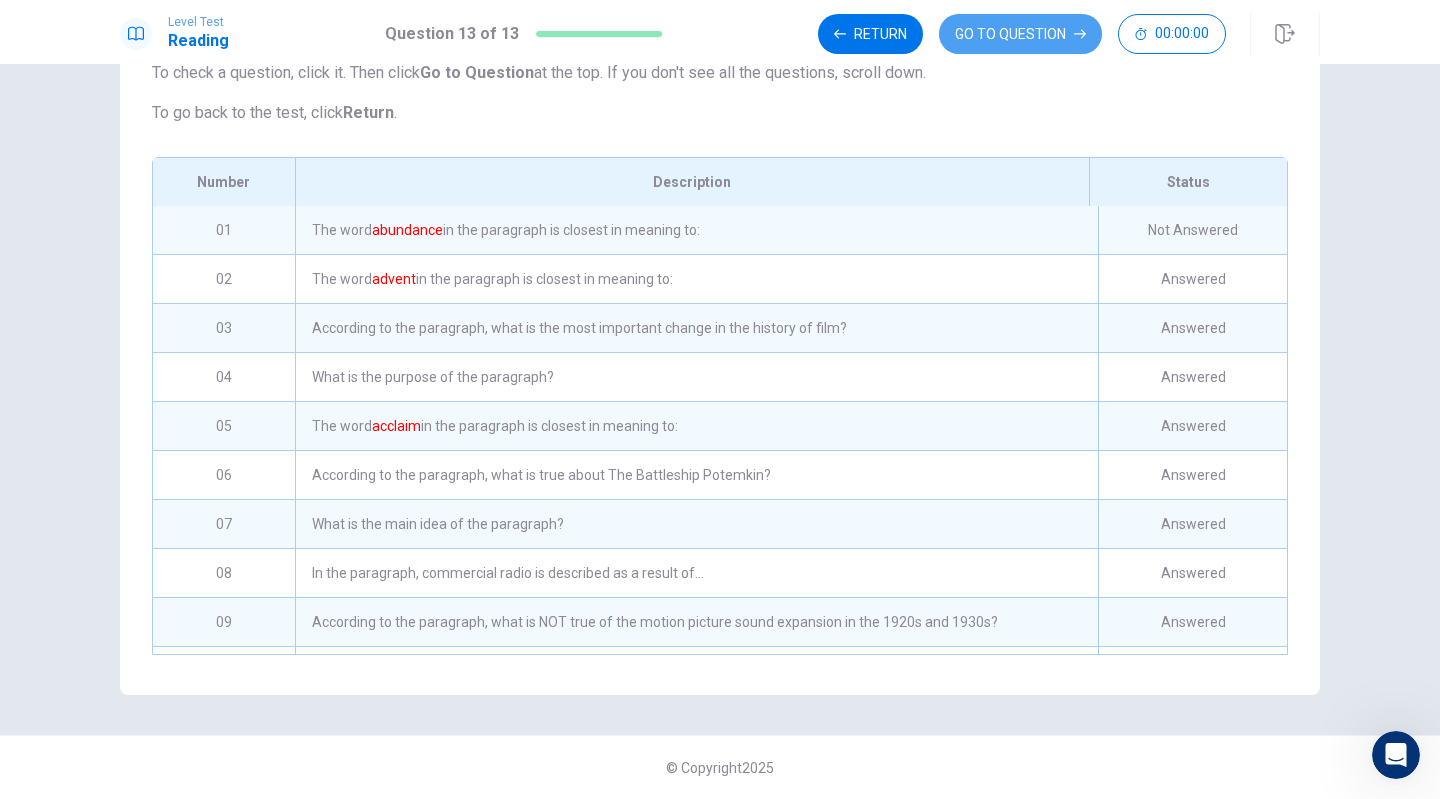 click on "Level Test Reading Question 13 of 13 Return GO TO QUESTION 00:00:00 Question 13 of 13 00:00:00 Return GO TO QUESTION Review This is a list of questions. The last question you looked at is highlighted. The Status shows if a question is answered, partly answered, not answered, or not seen. To check a question, click it. Then click Go to Question at the top. If you don't see all the questions, scroll down. To go back to the test, click Return . # 01 Status Not Answered Description The word abundance in the paragraph is closest in meaning to: # 02 Status Answered Description The word advent in the paragraph is closest in meaning to: # 03 Status Answered Description According to the paragraph, what is the most important change in the history of film? # 04 Status Answered Description What is the purpose of the paragraph? # 05 Status Answered Description The word acclaim in the paragraph is closest in meaning to: # 06 Status Answered Description # 07 Status Answered Description # 08 Status Answered # 09" at bounding box center [720, 399] 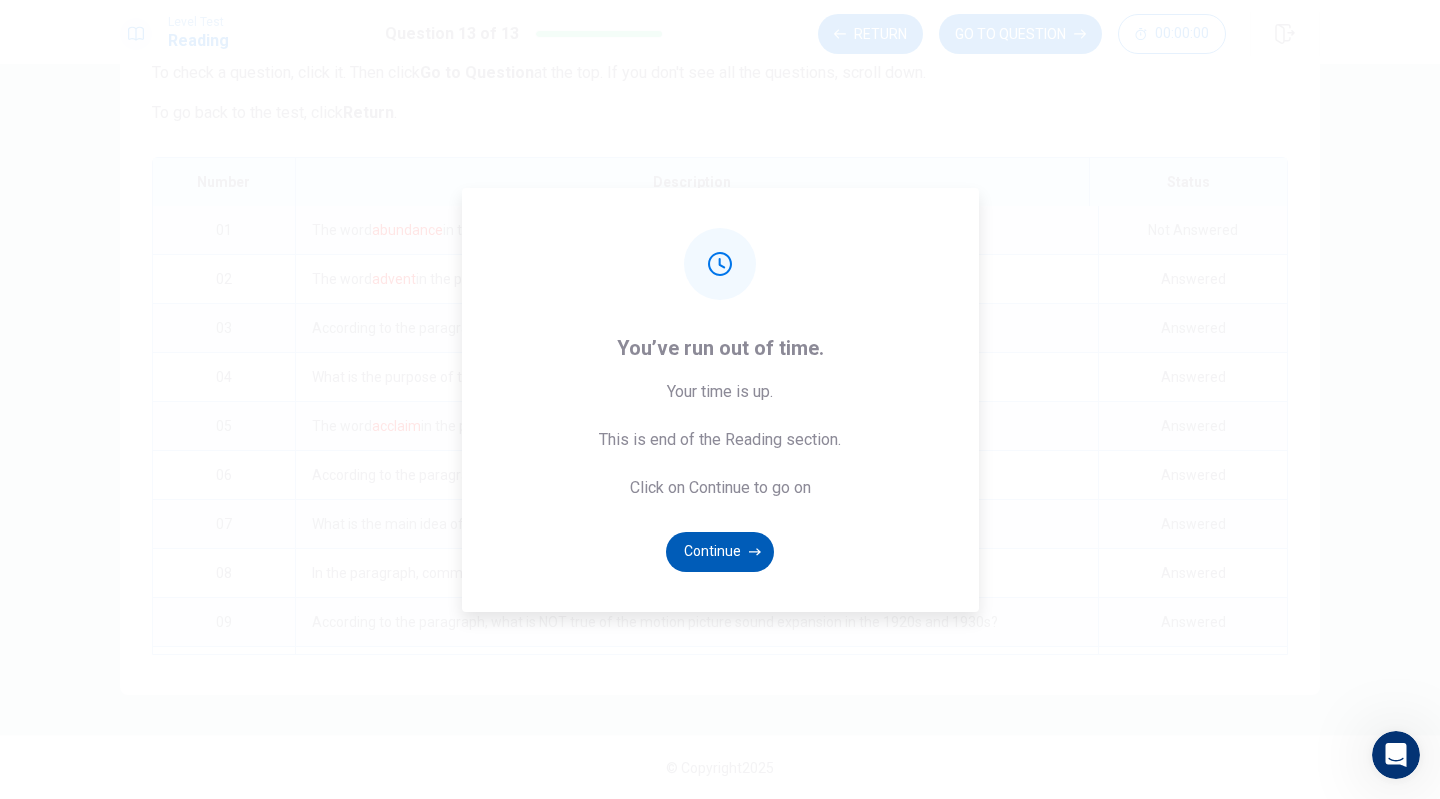 click on "Continue" at bounding box center (720, 552) 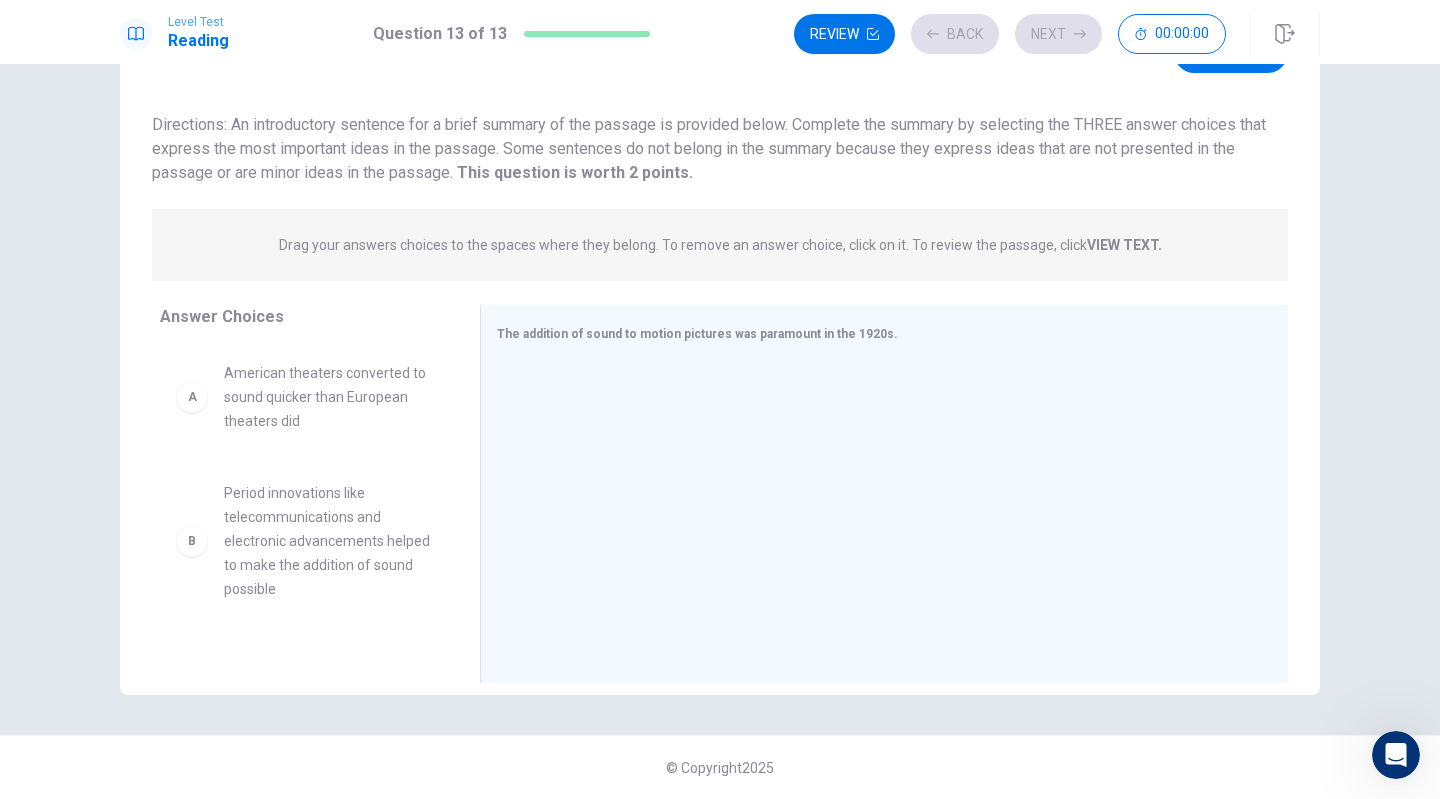 scroll, scrollTop: 104, scrollLeft: 0, axis: vertical 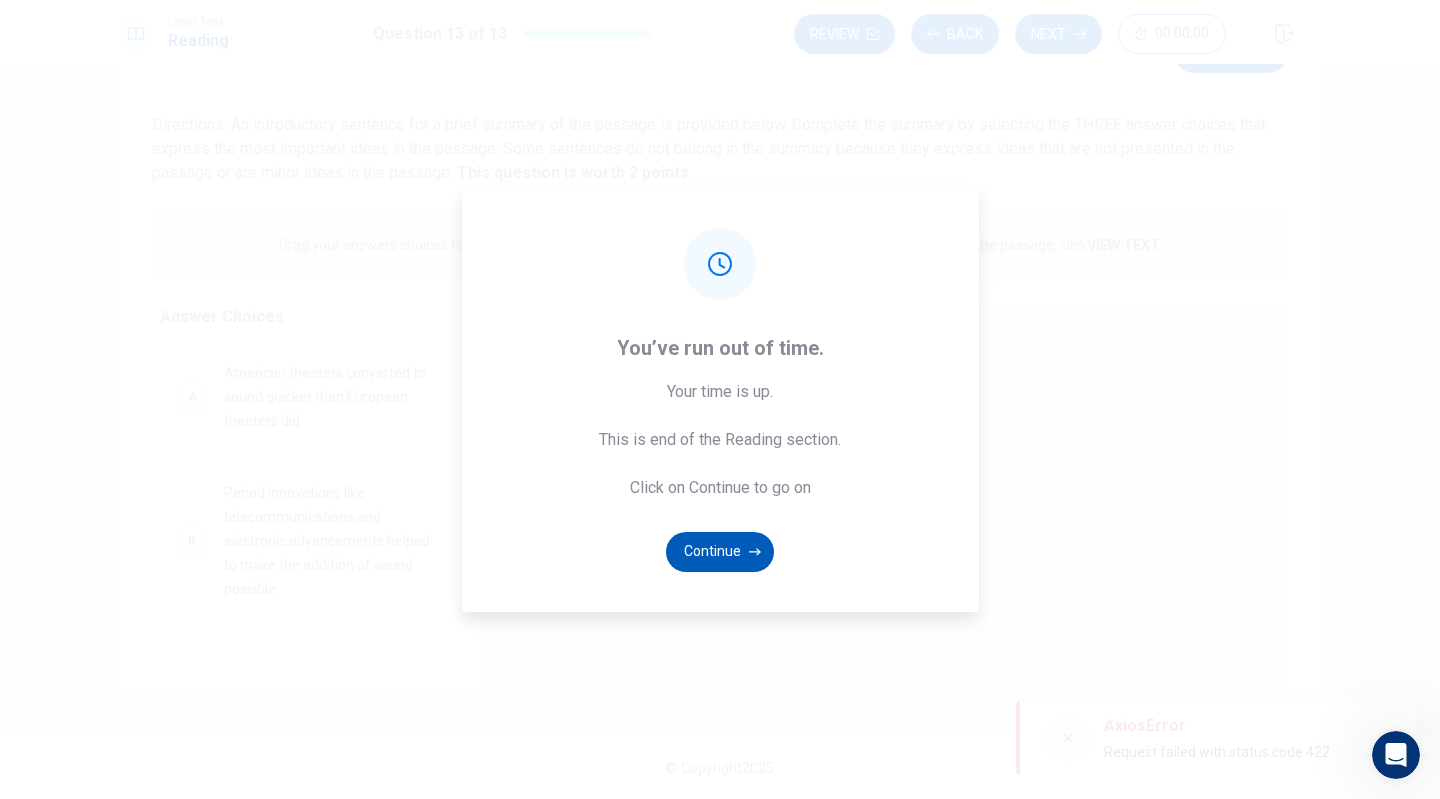 click on "Continue" at bounding box center (720, 552) 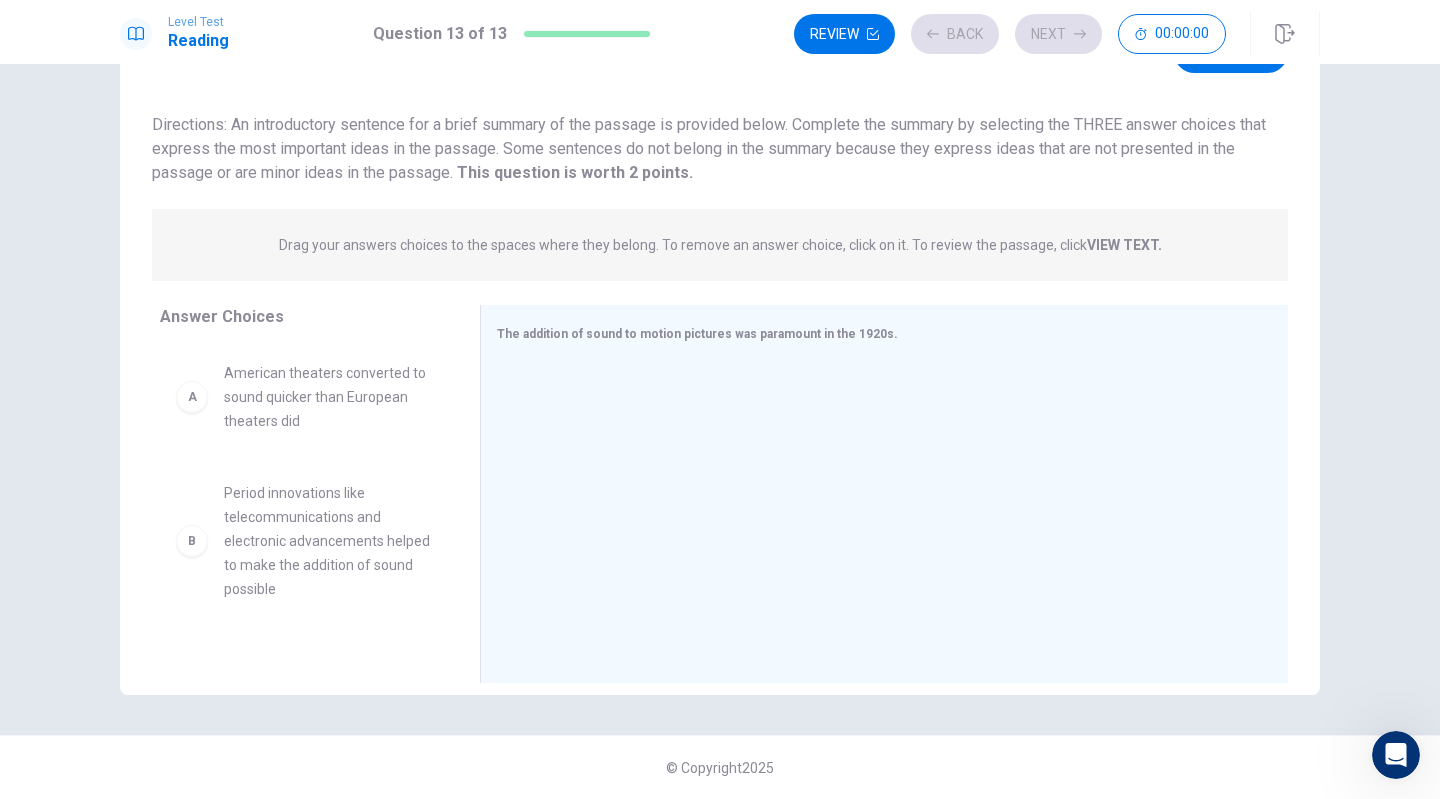 click at bounding box center (876, 496) 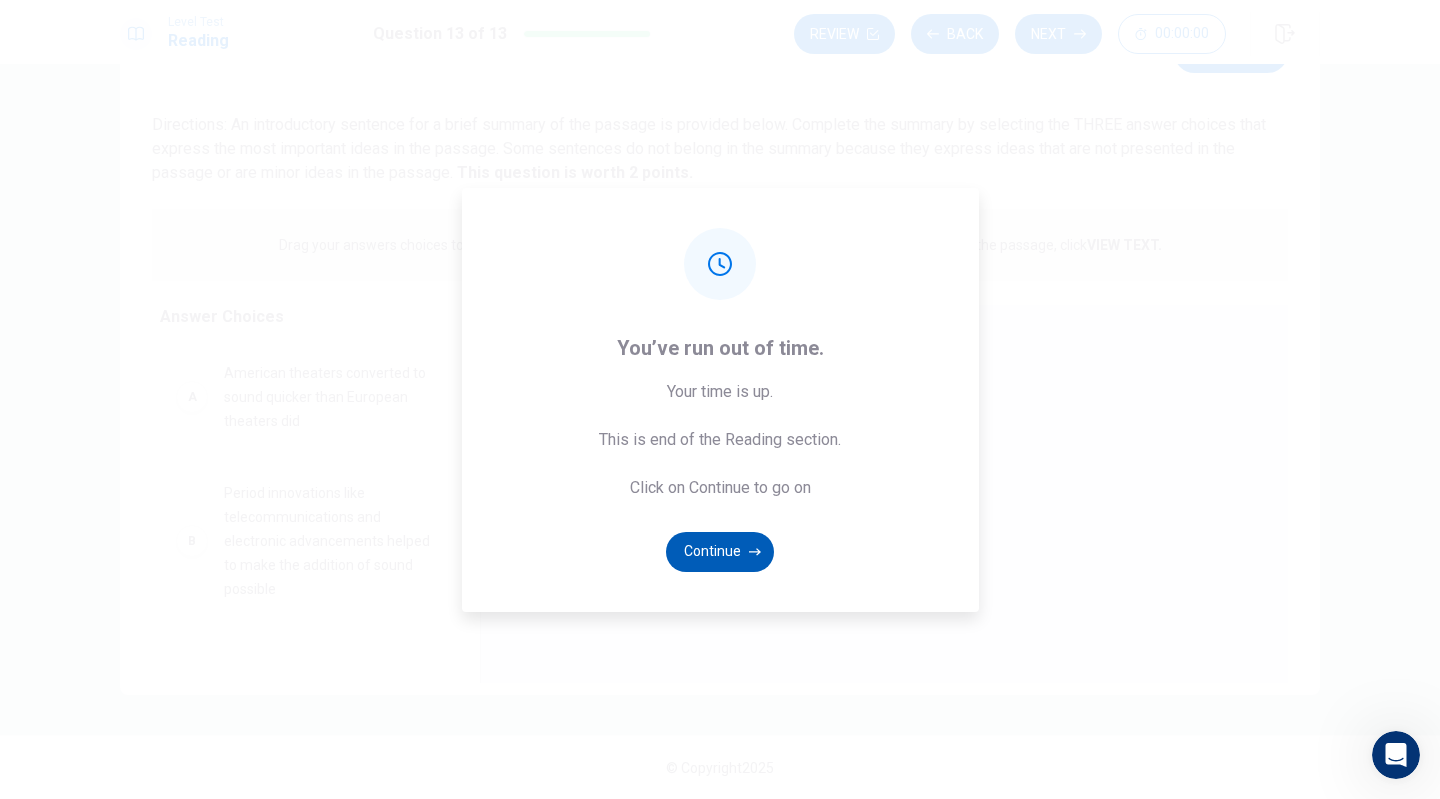 click on "Continue" at bounding box center (720, 552) 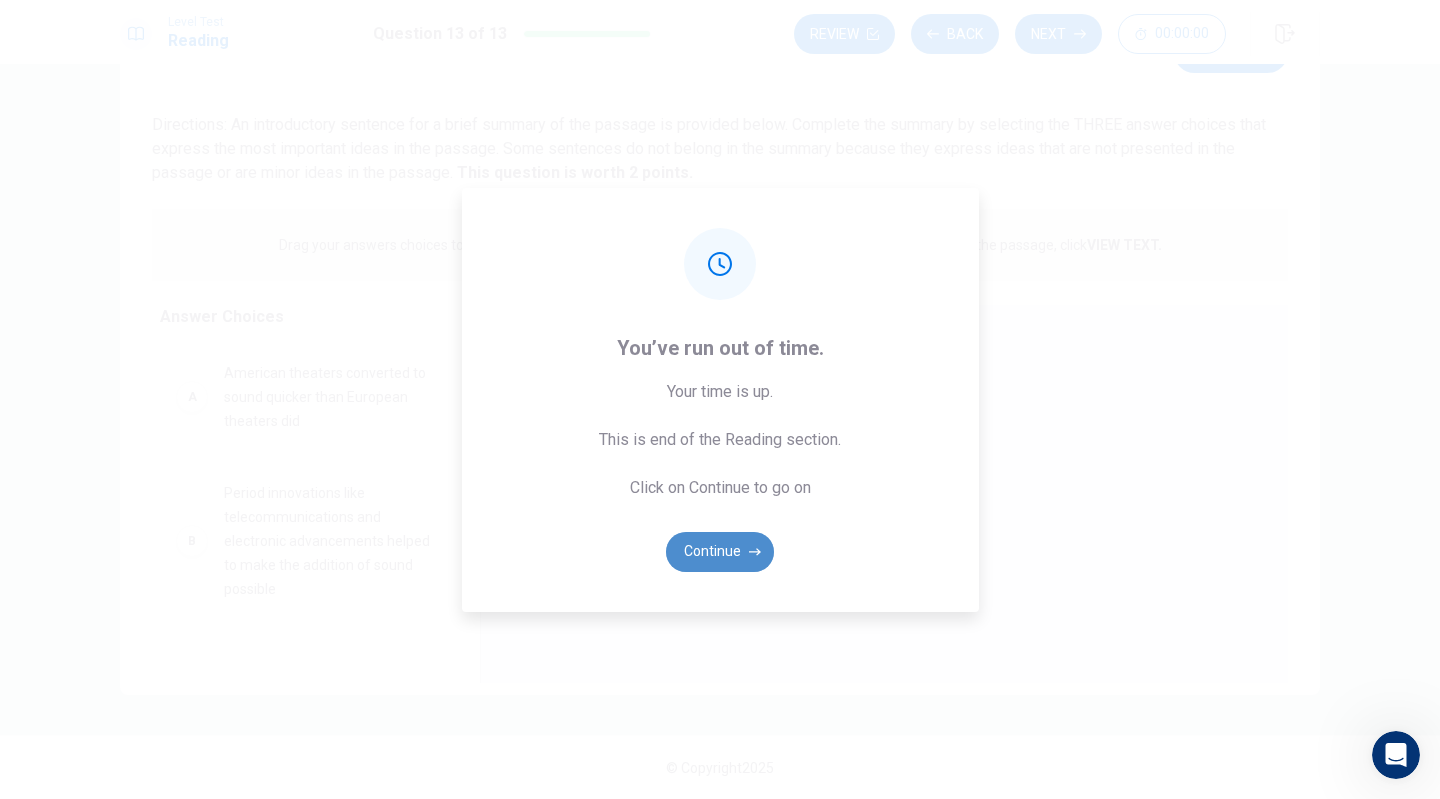 click on "Continue" at bounding box center (720, 552) 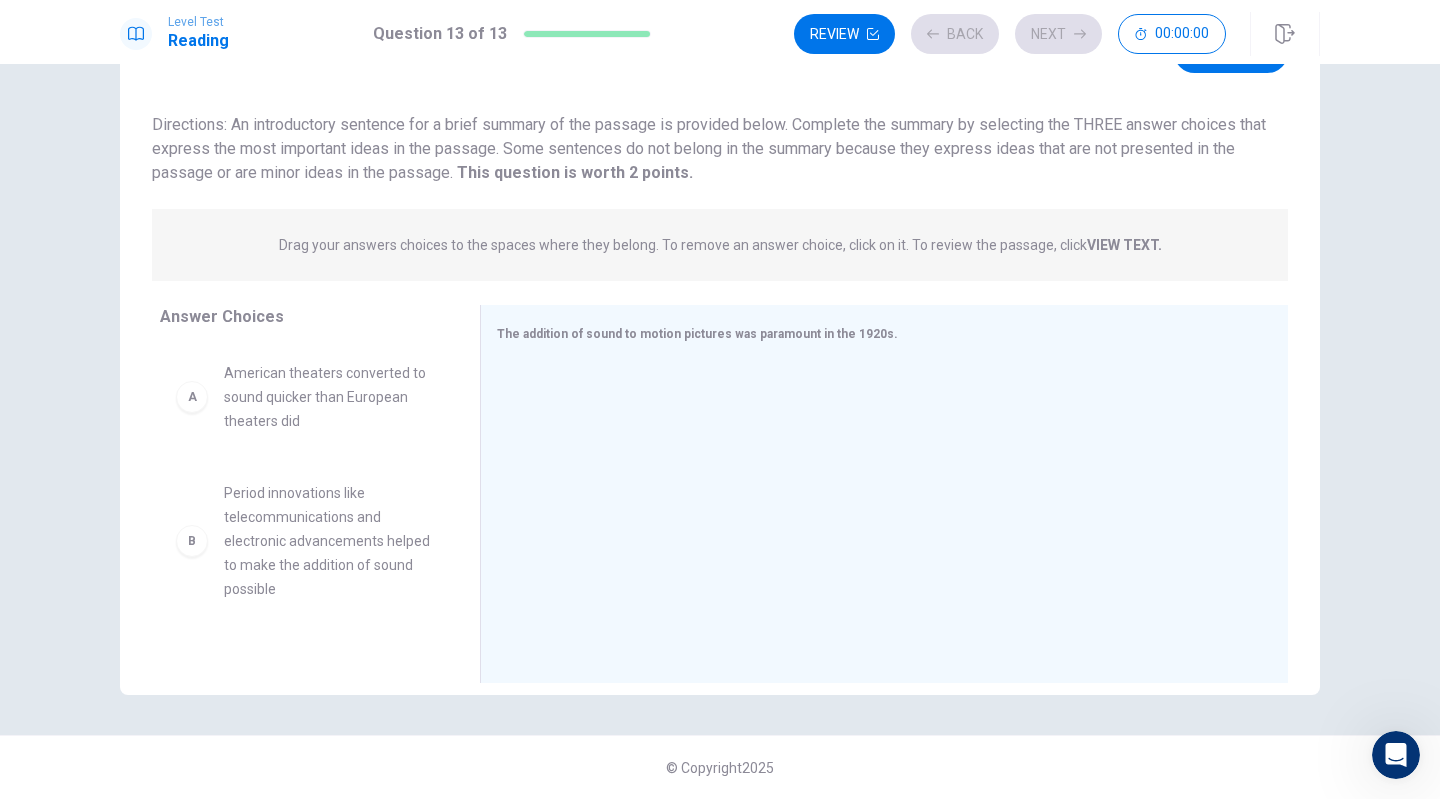 click at bounding box center [876, 496] 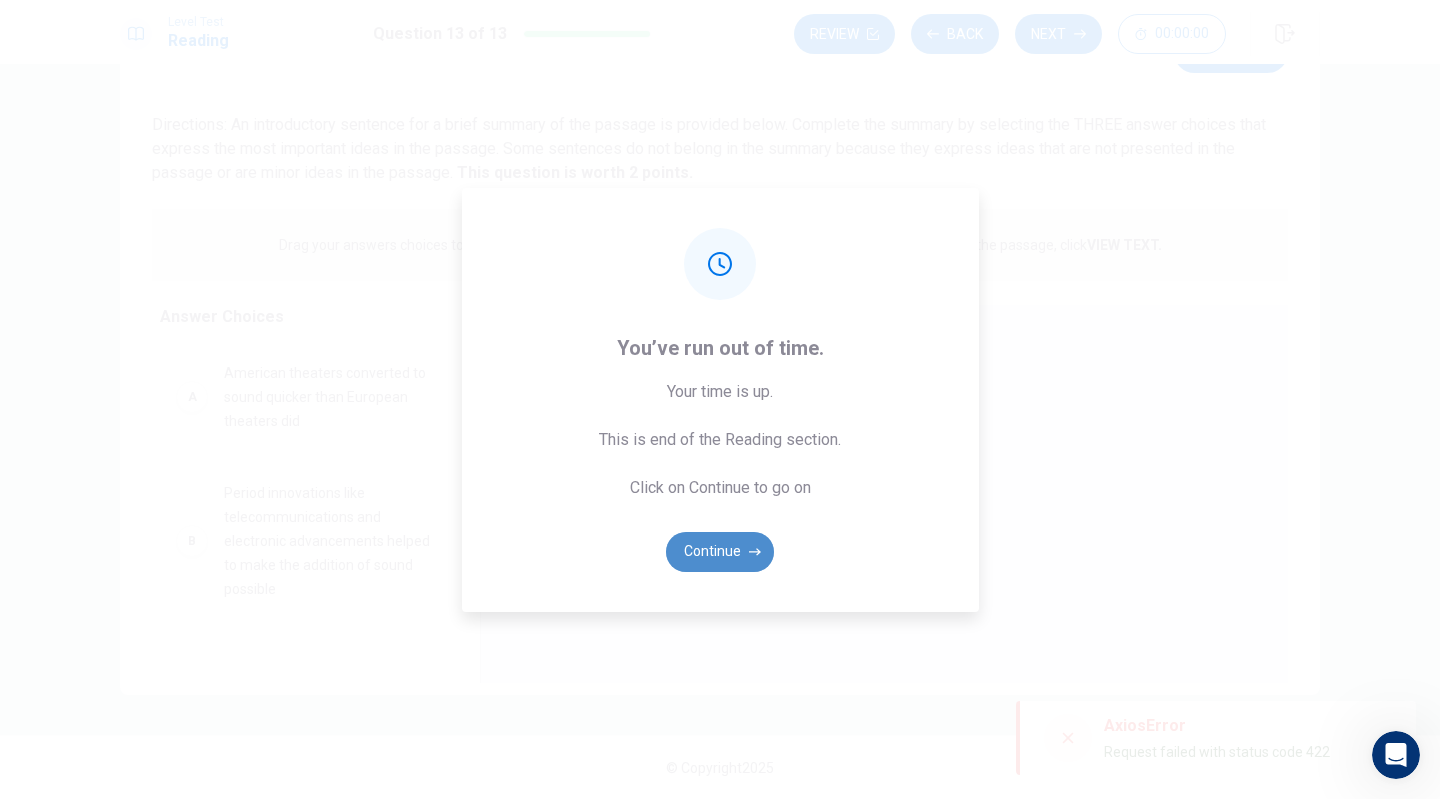 click on "Continue" at bounding box center (720, 552) 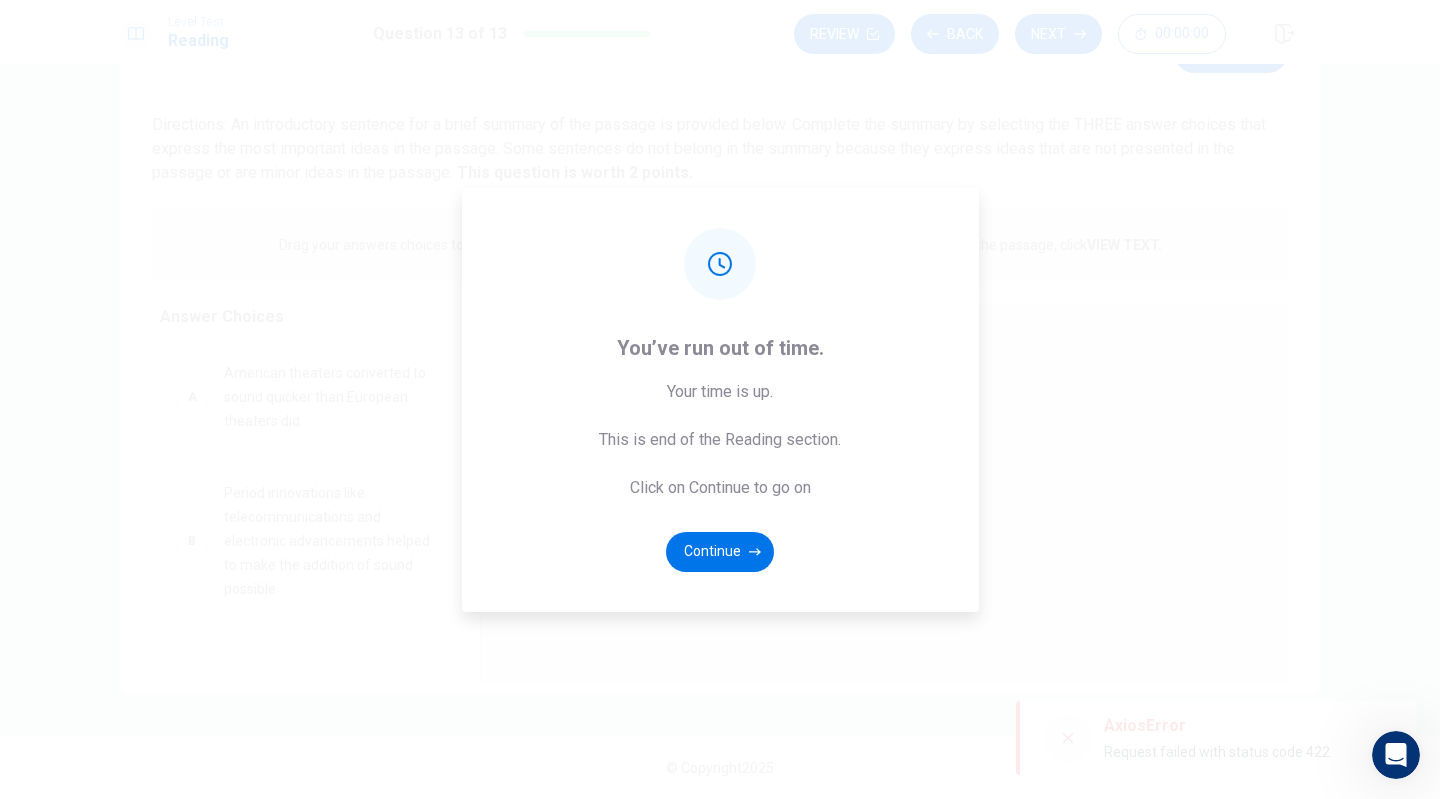 click on "You’ve run out of time. Your time is up. This is end of the Reading section. Click on Continue to go on Continue" at bounding box center [720, 399] 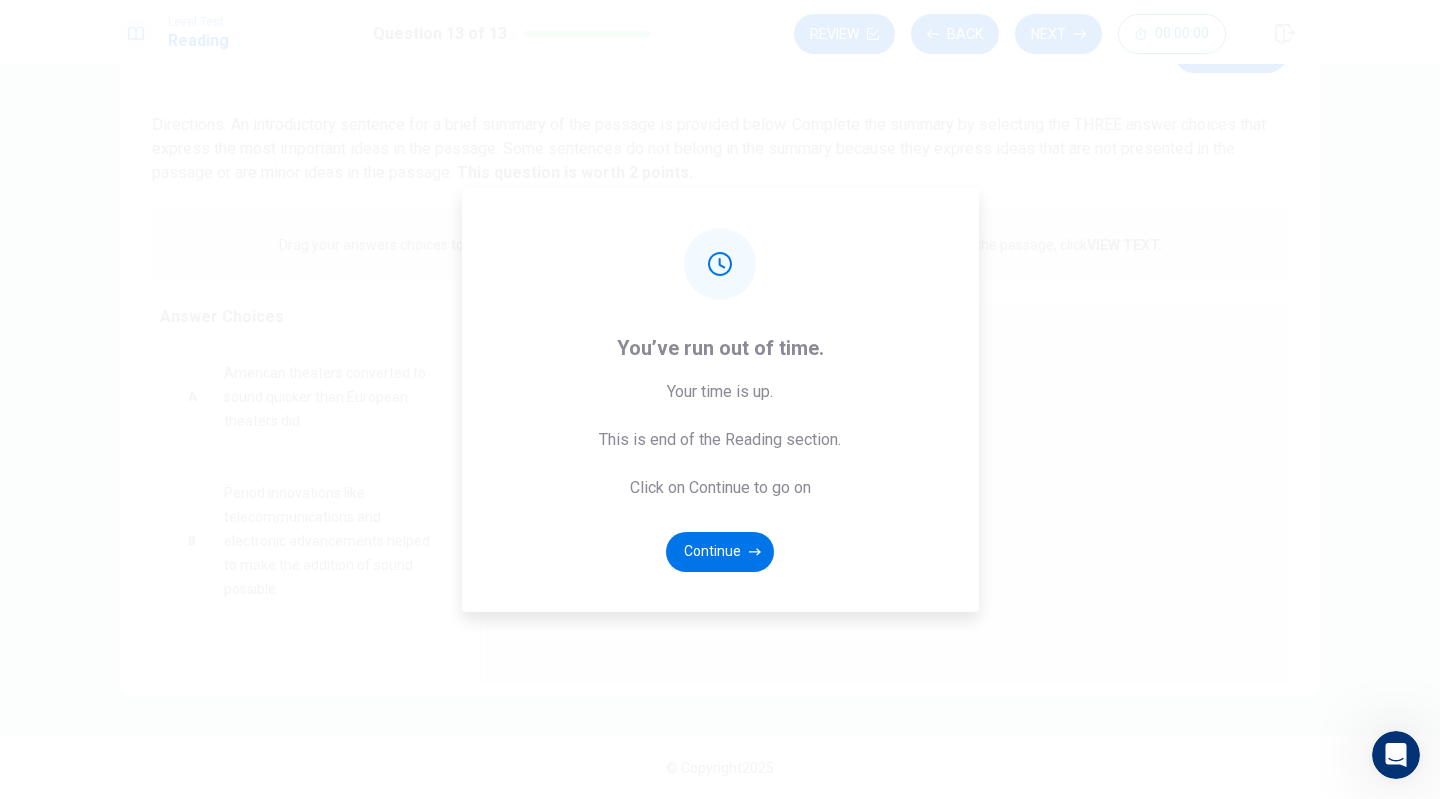drag, startPoint x: 1061, startPoint y: 741, endPoint x: 1073, endPoint y: 735, distance: 13.416408 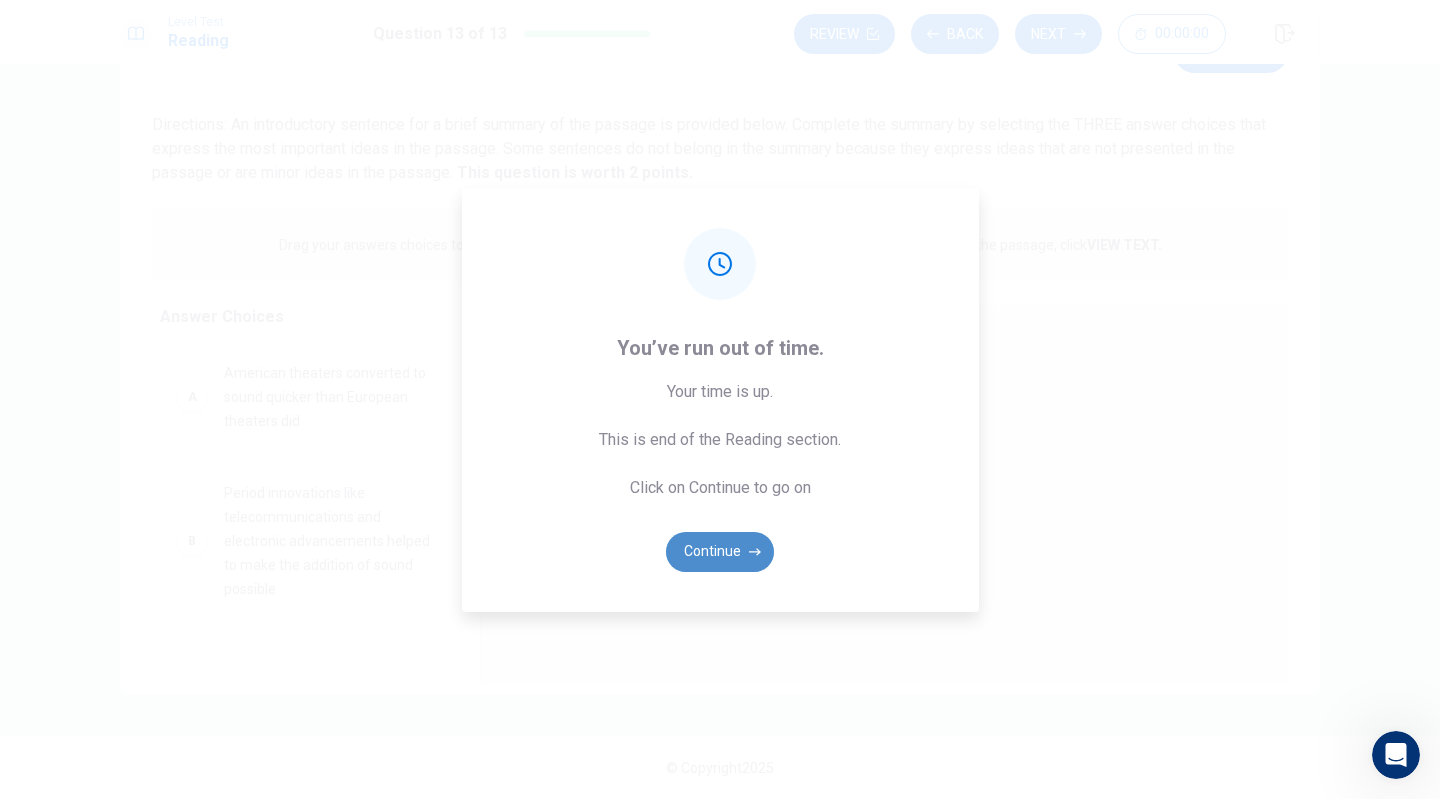 click on "Continue" at bounding box center [720, 552] 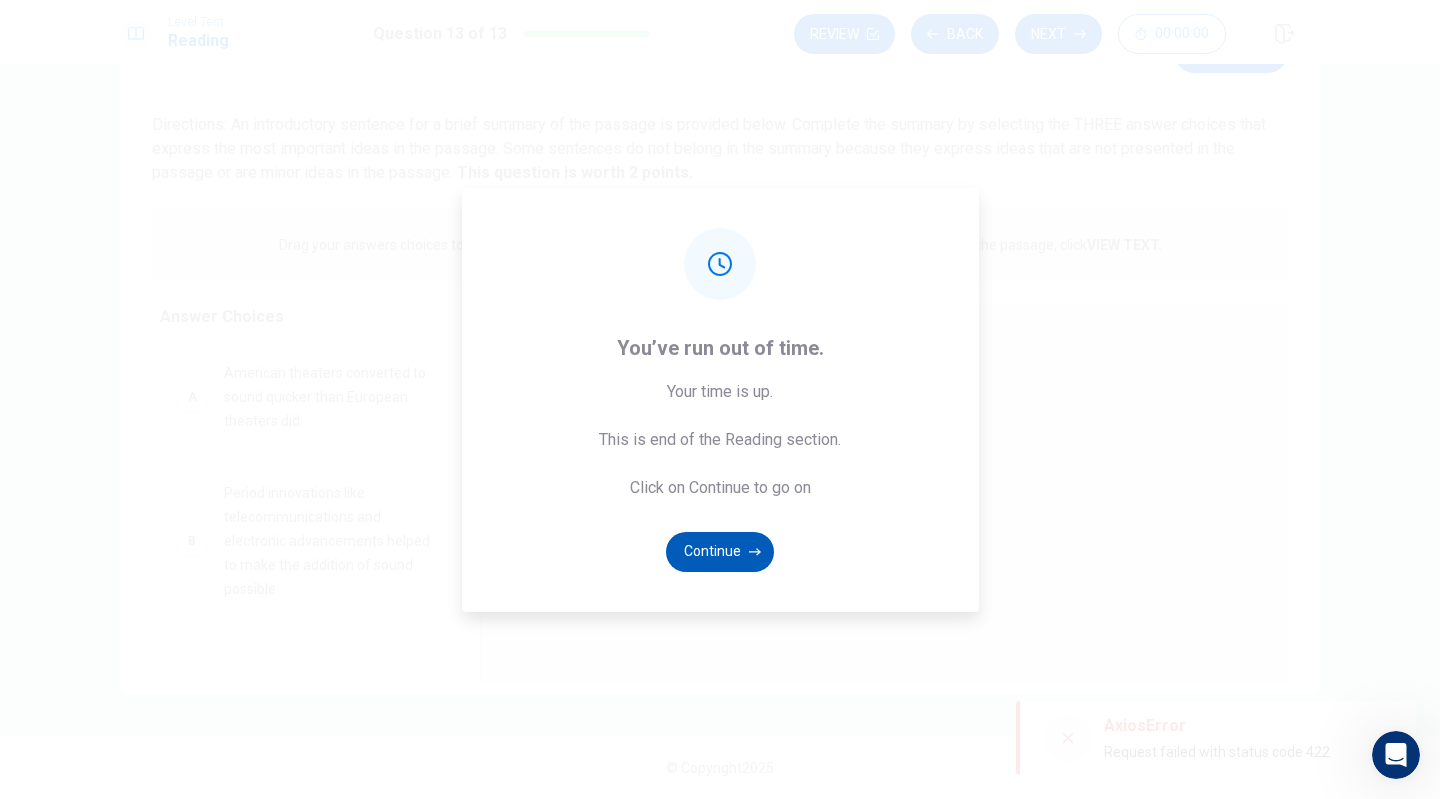 click on "Continue" at bounding box center [720, 552] 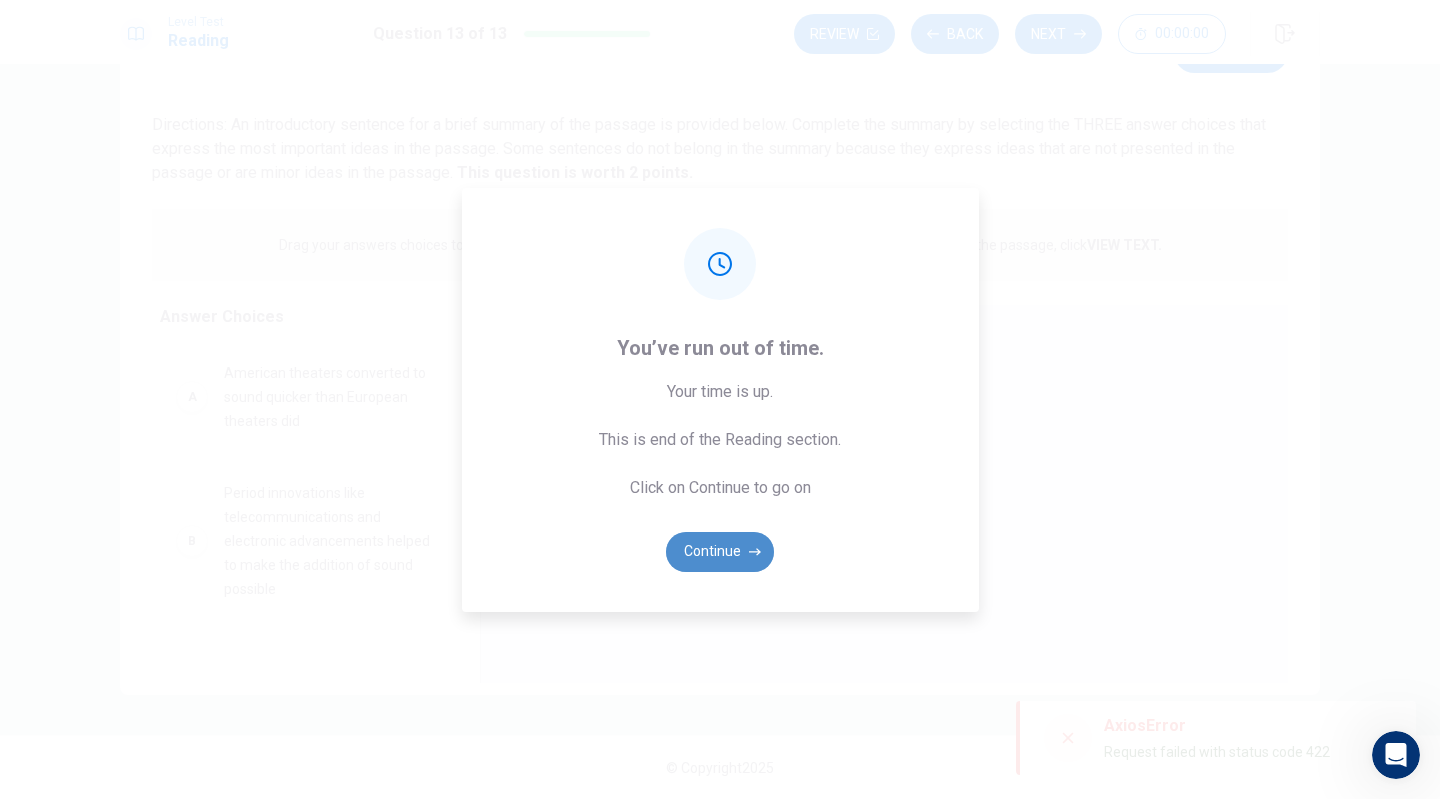 click on "Continue" at bounding box center [720, 552] 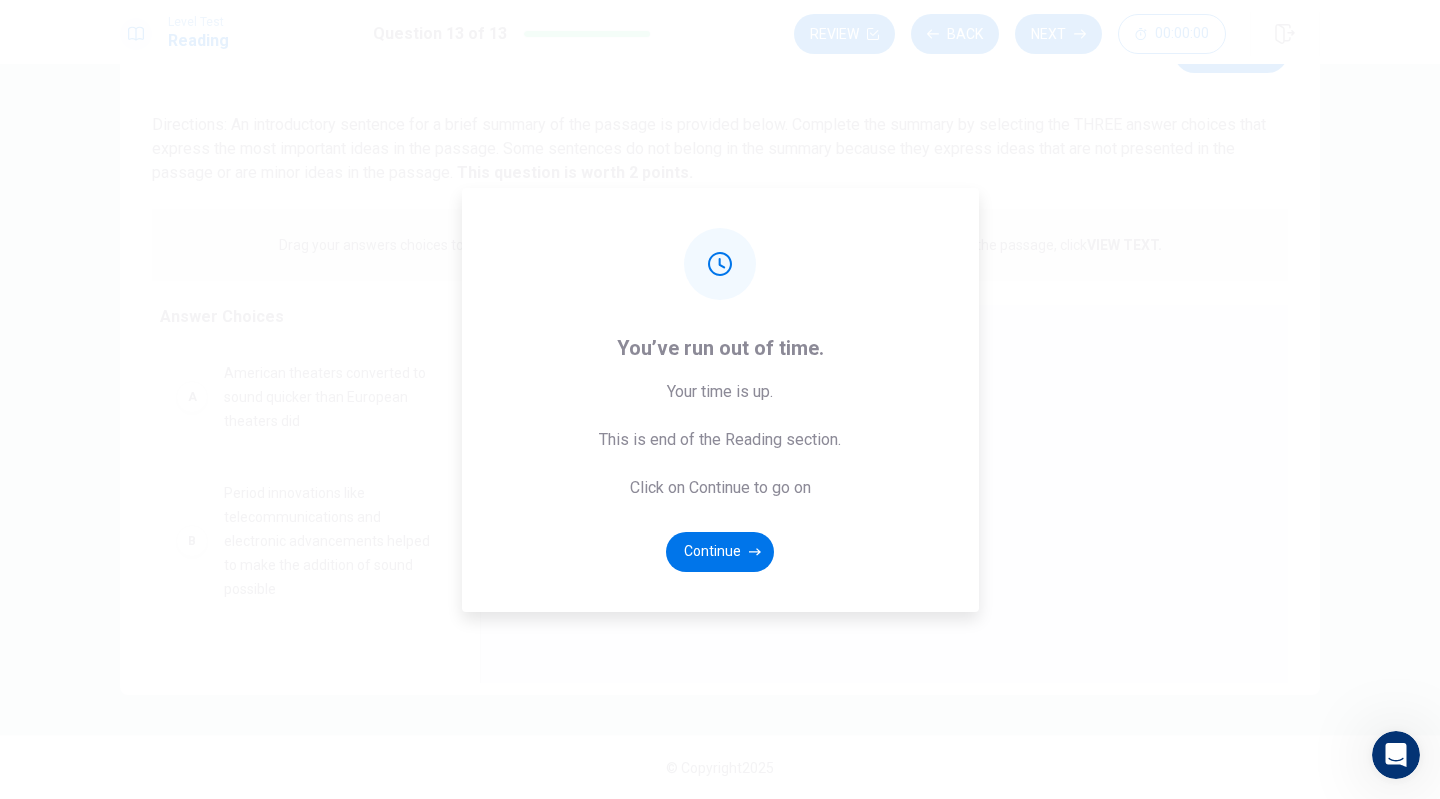 click on "You’ve run out of time. Your time is up. This is end of the Reading section. Click on Continue to go on Continue" at bounding box center [720, 399] 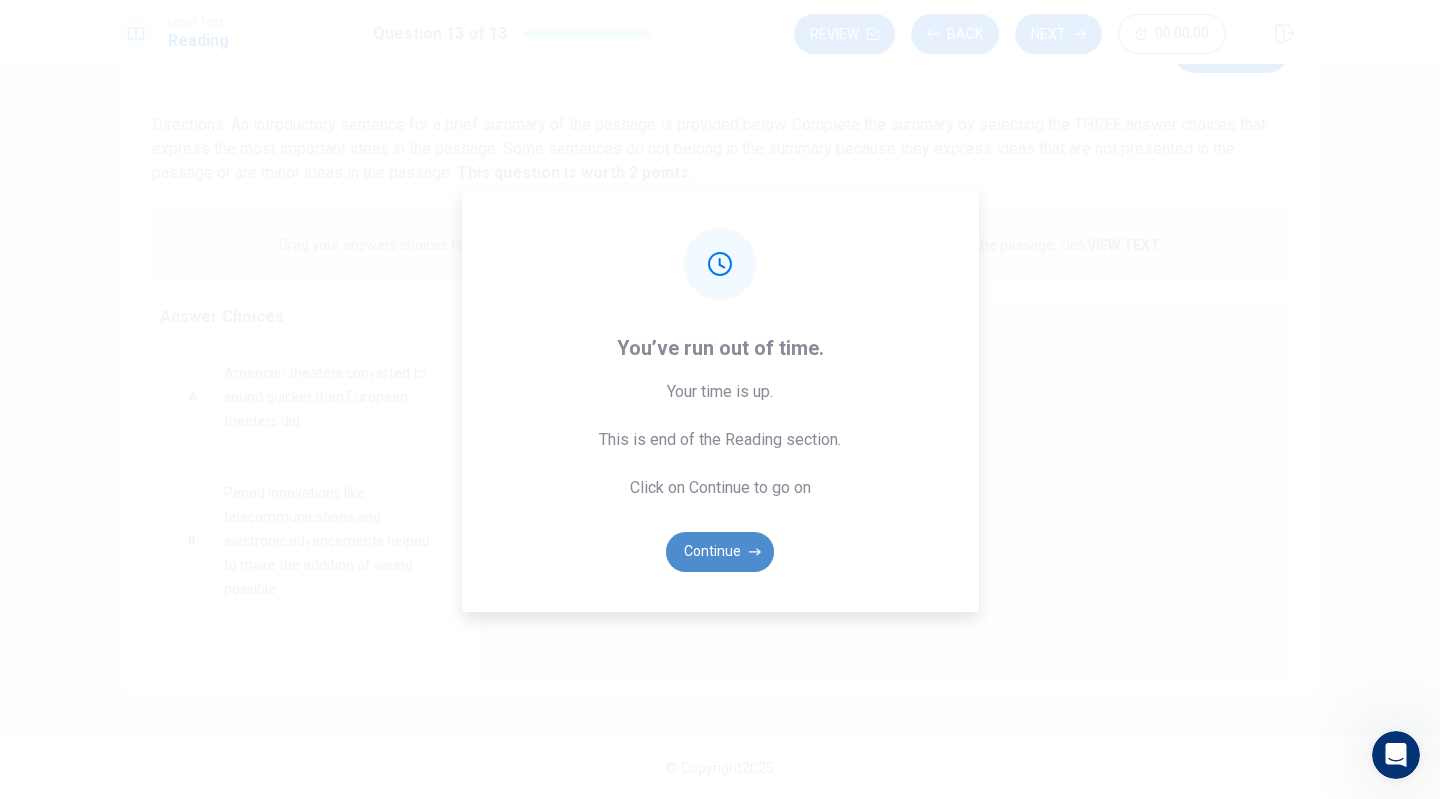 click on "Continue" at bounding box center (720, 552) 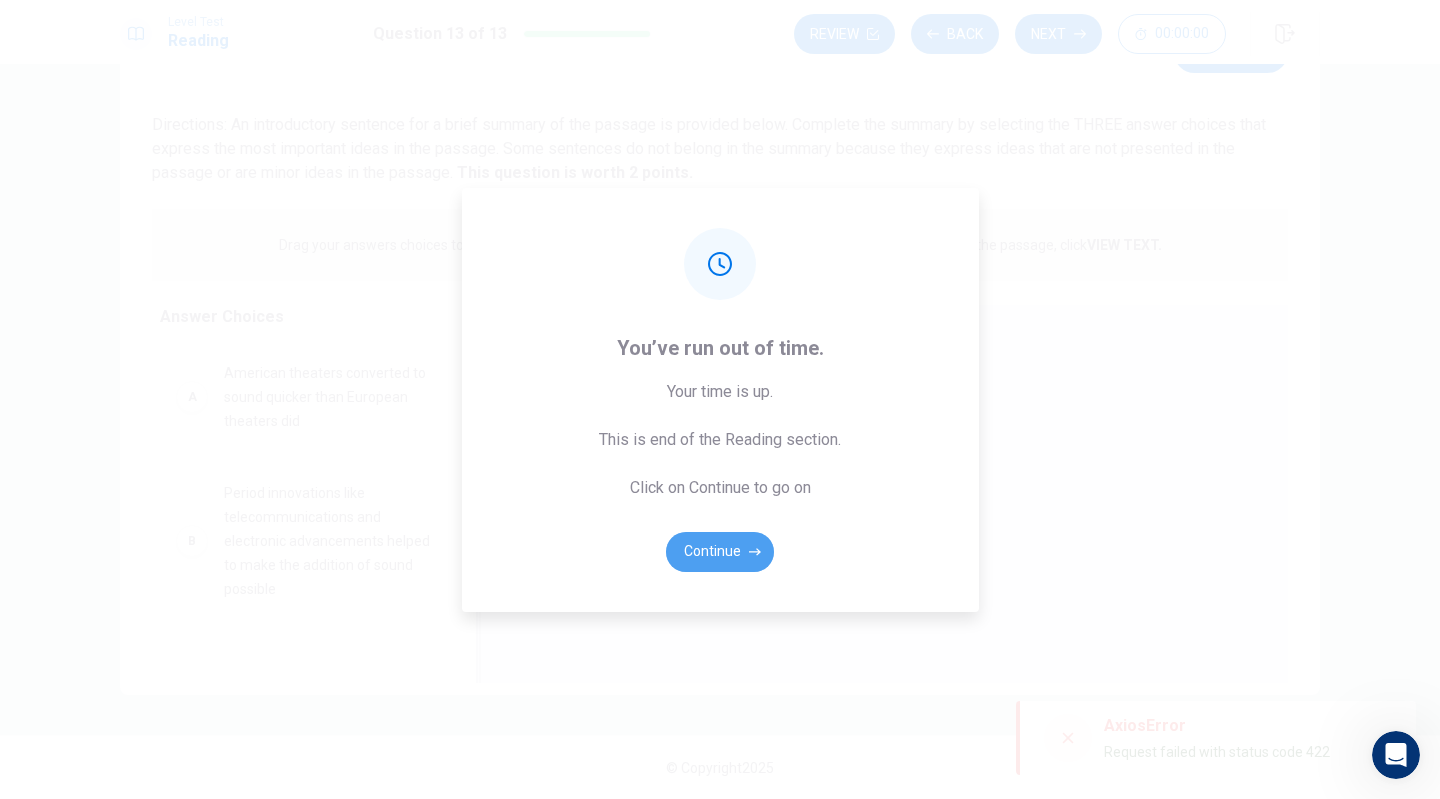 click on "Continue" at bounding box center [720, 552] 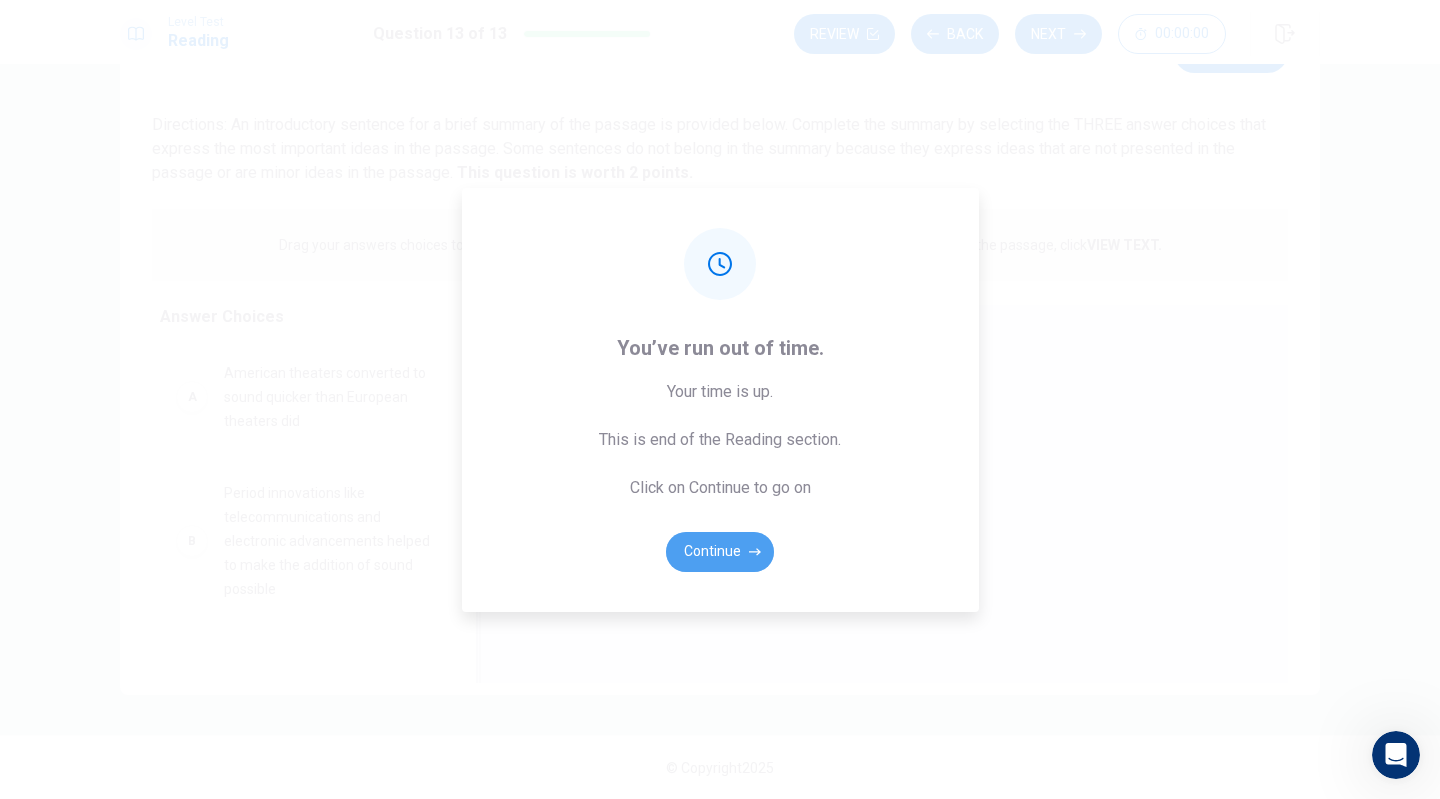 click on "Continue" at bounding box center (720, 552) 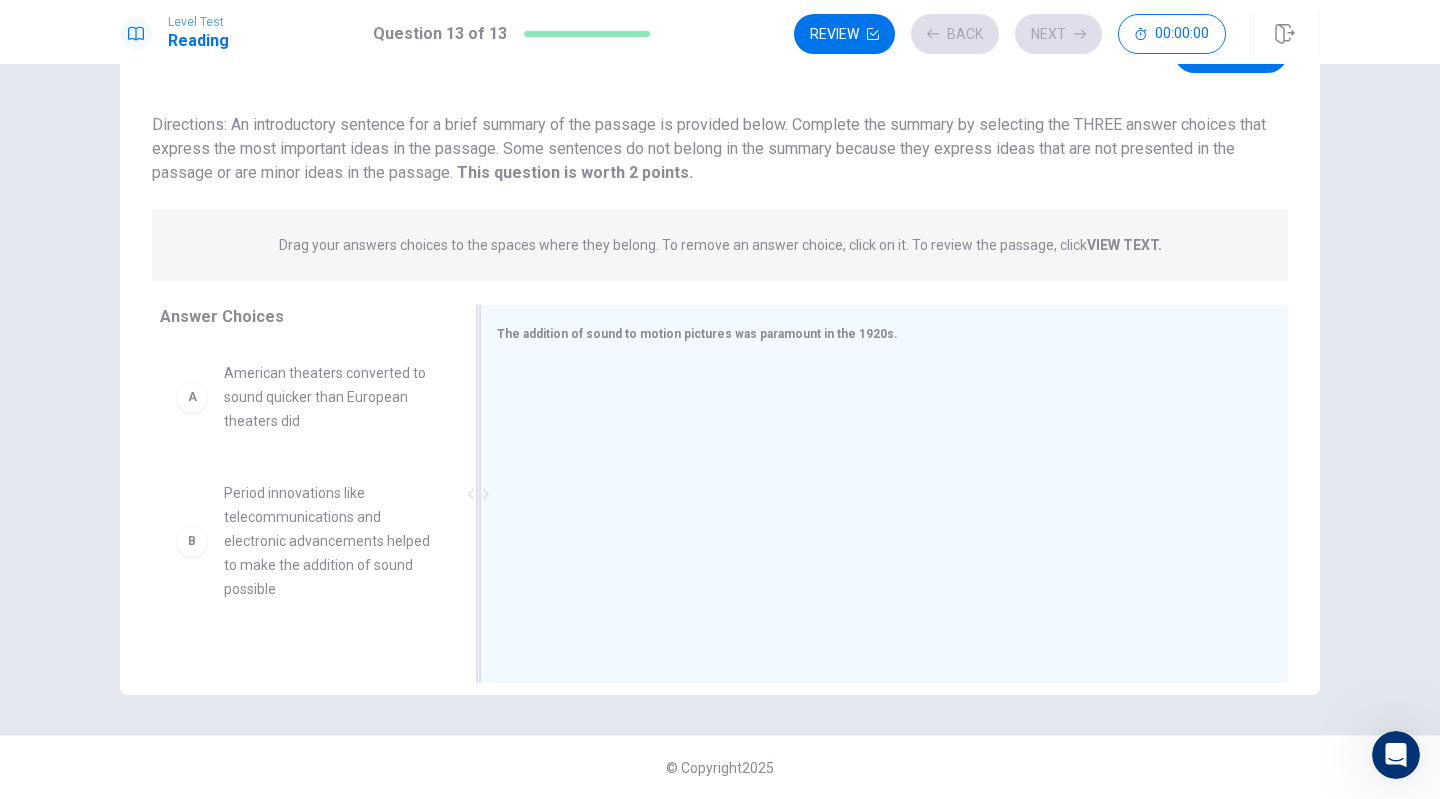 click at bounding box center (876, 496) 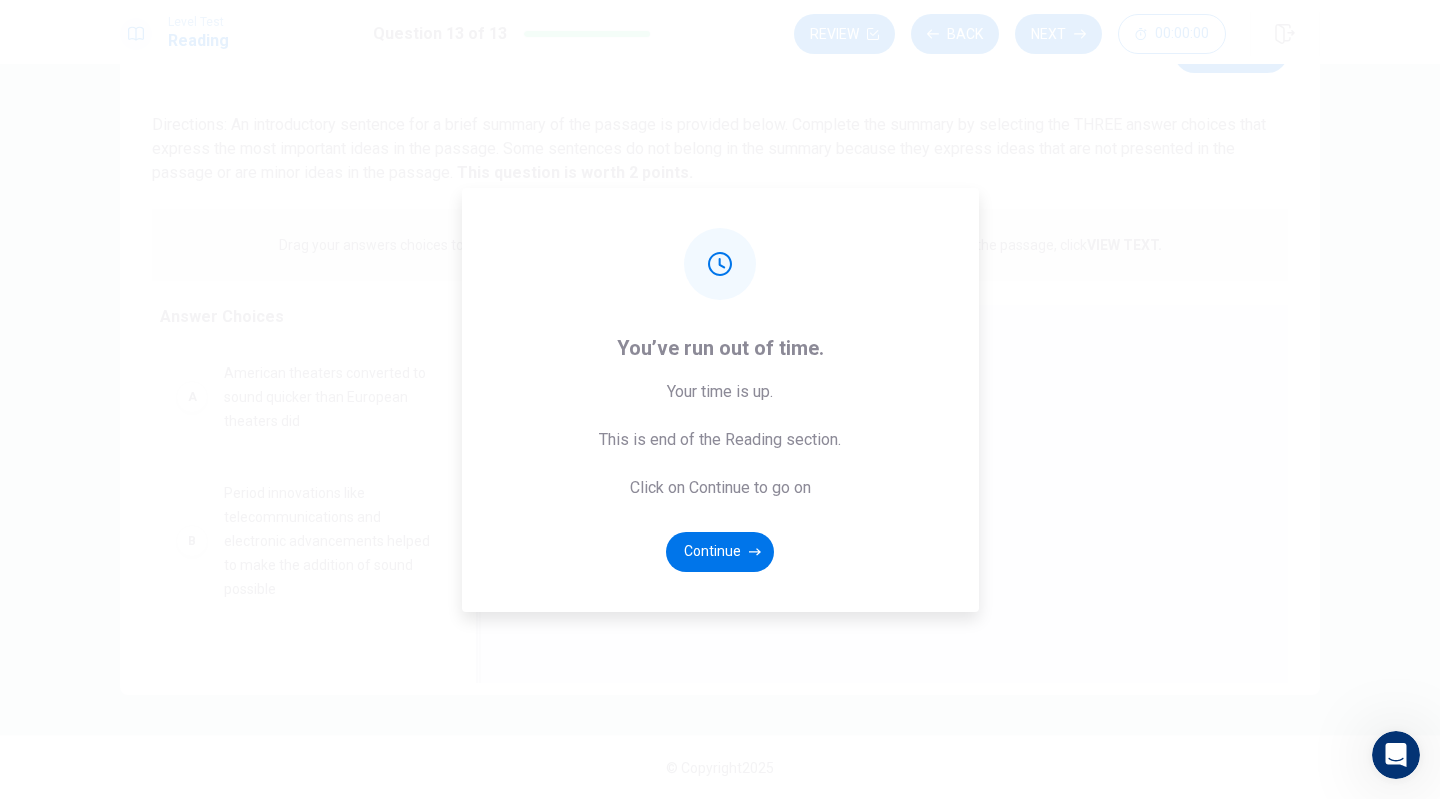 click on "Continue" at bounding box center (720, 552) 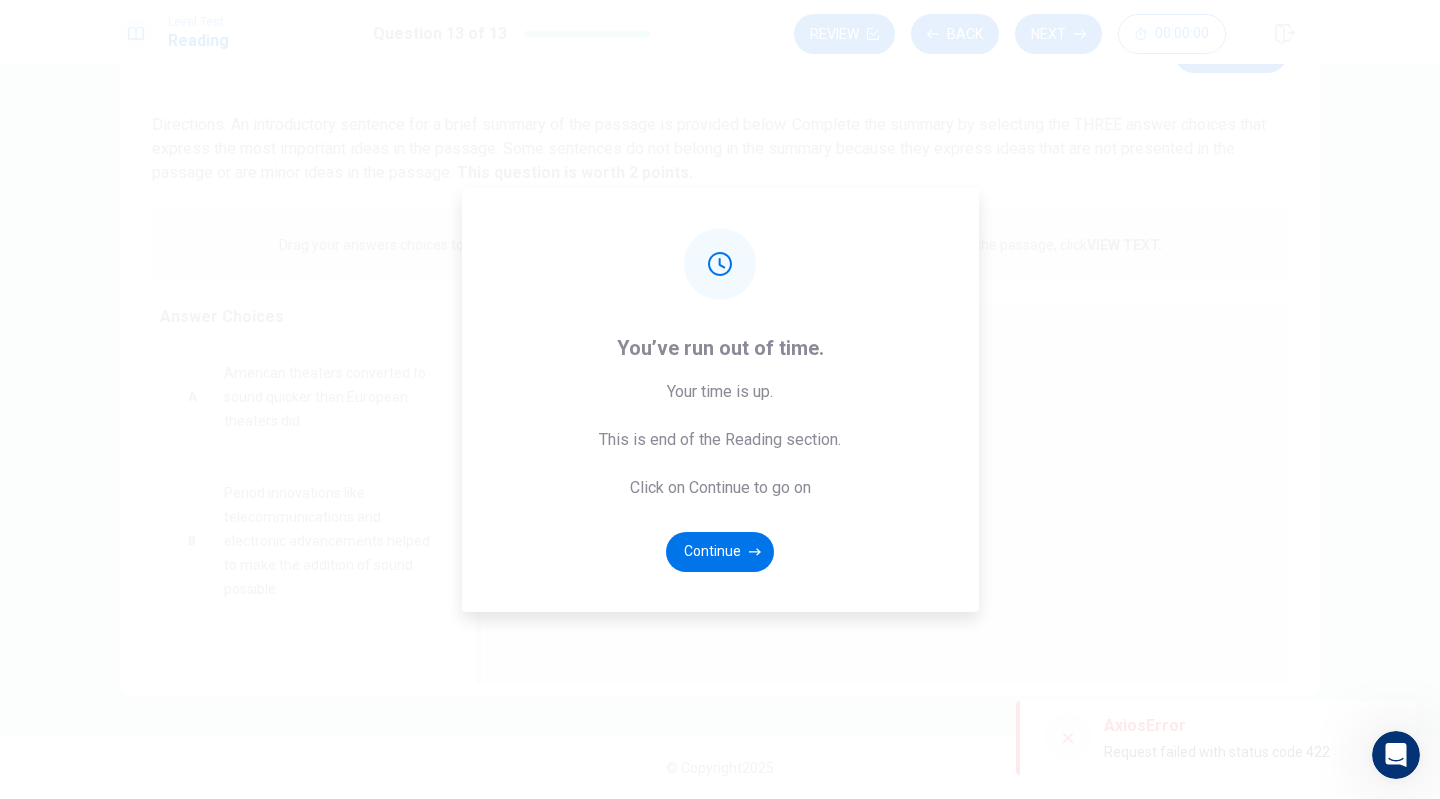 click on "Continue" at bounding box center [720, 552] 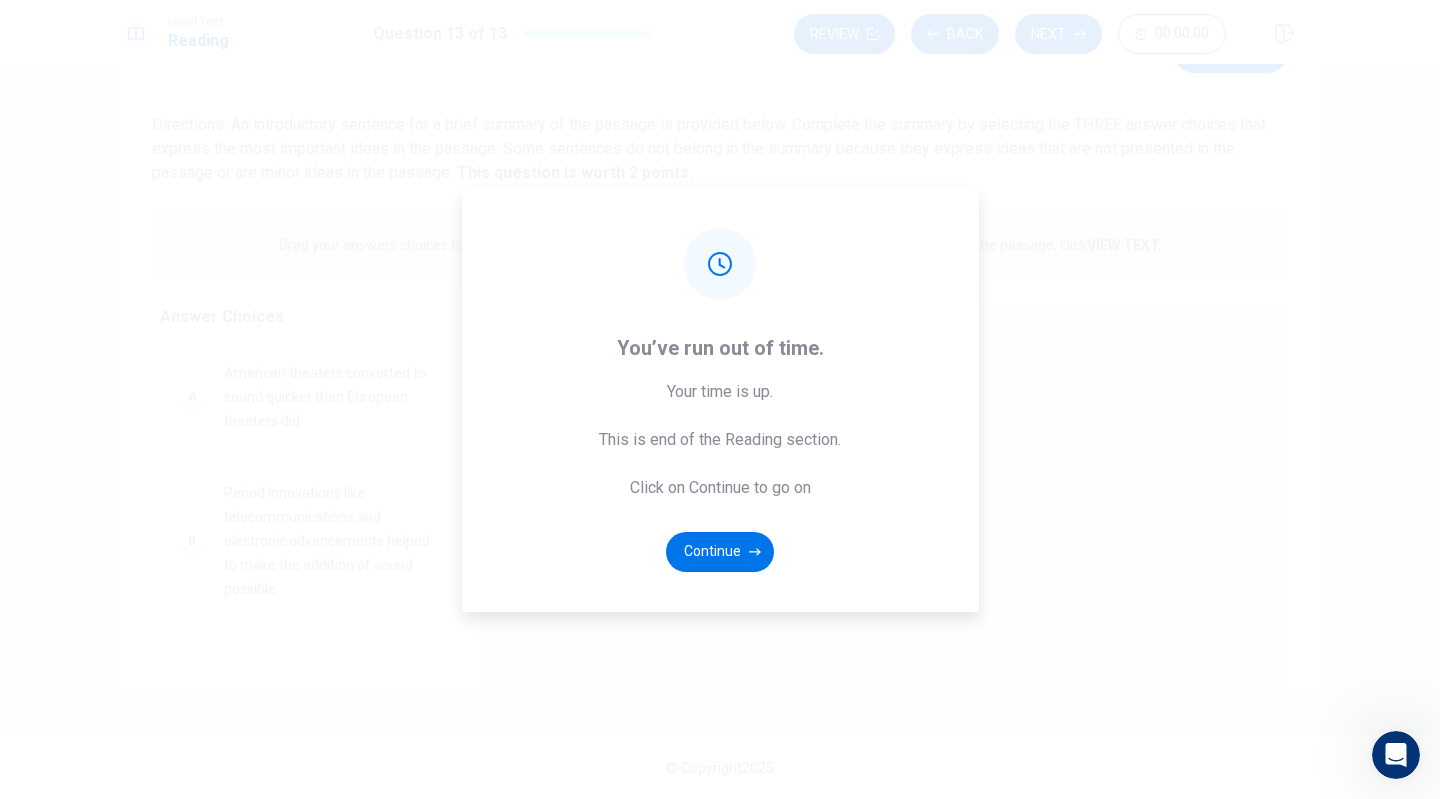 click on "Your time is up. This is end of the Reading section. Click on Continue to go on" at bounding box center (720, 440) 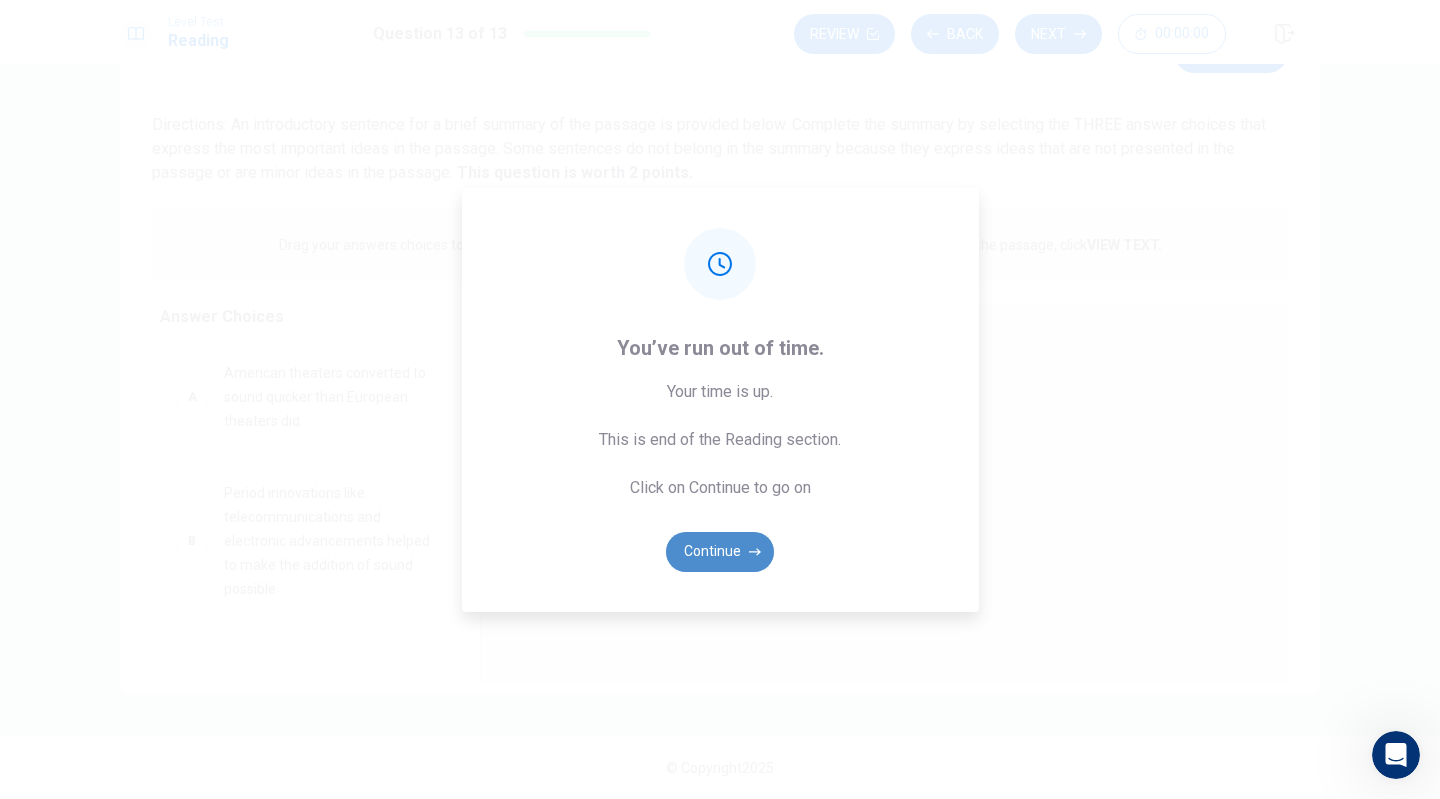 click 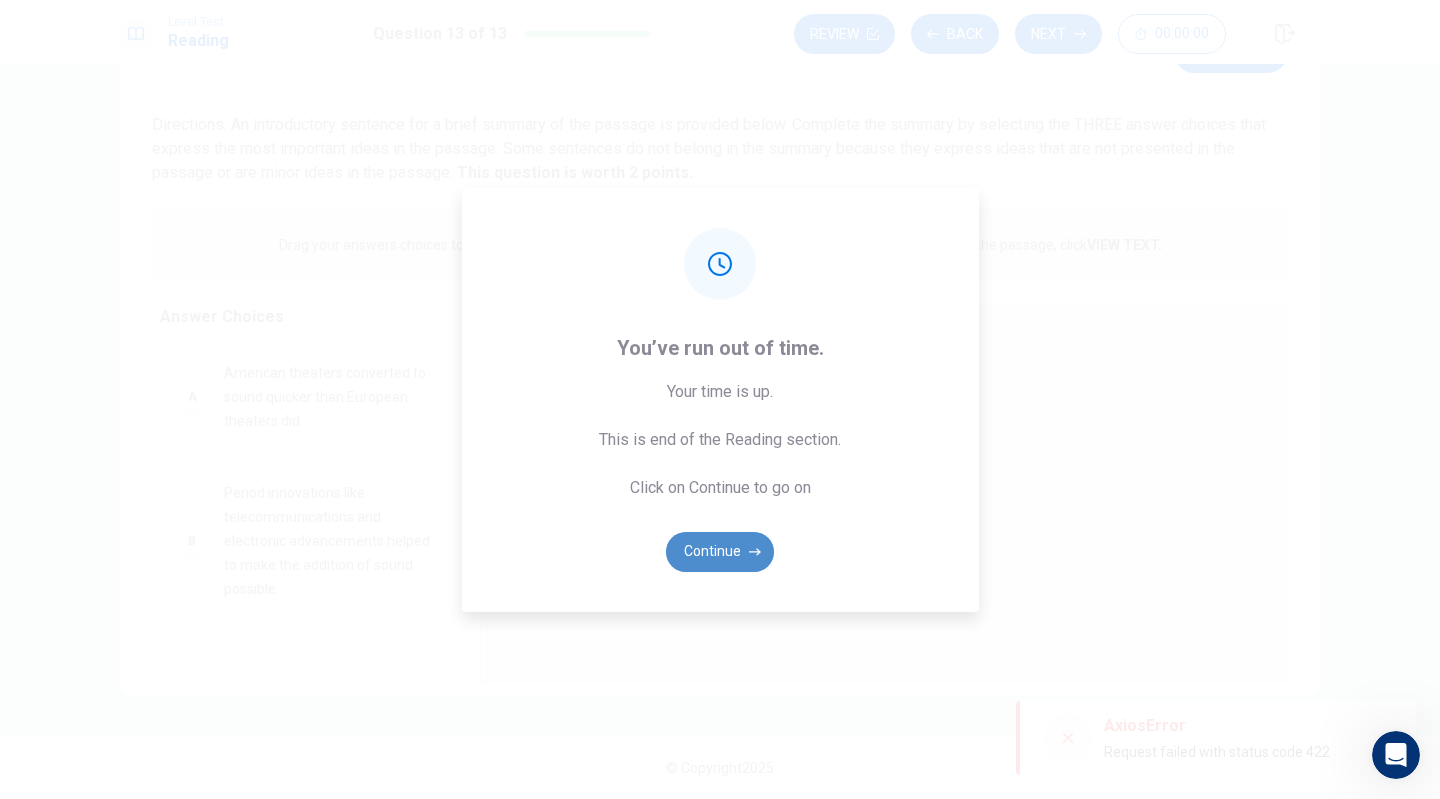 click 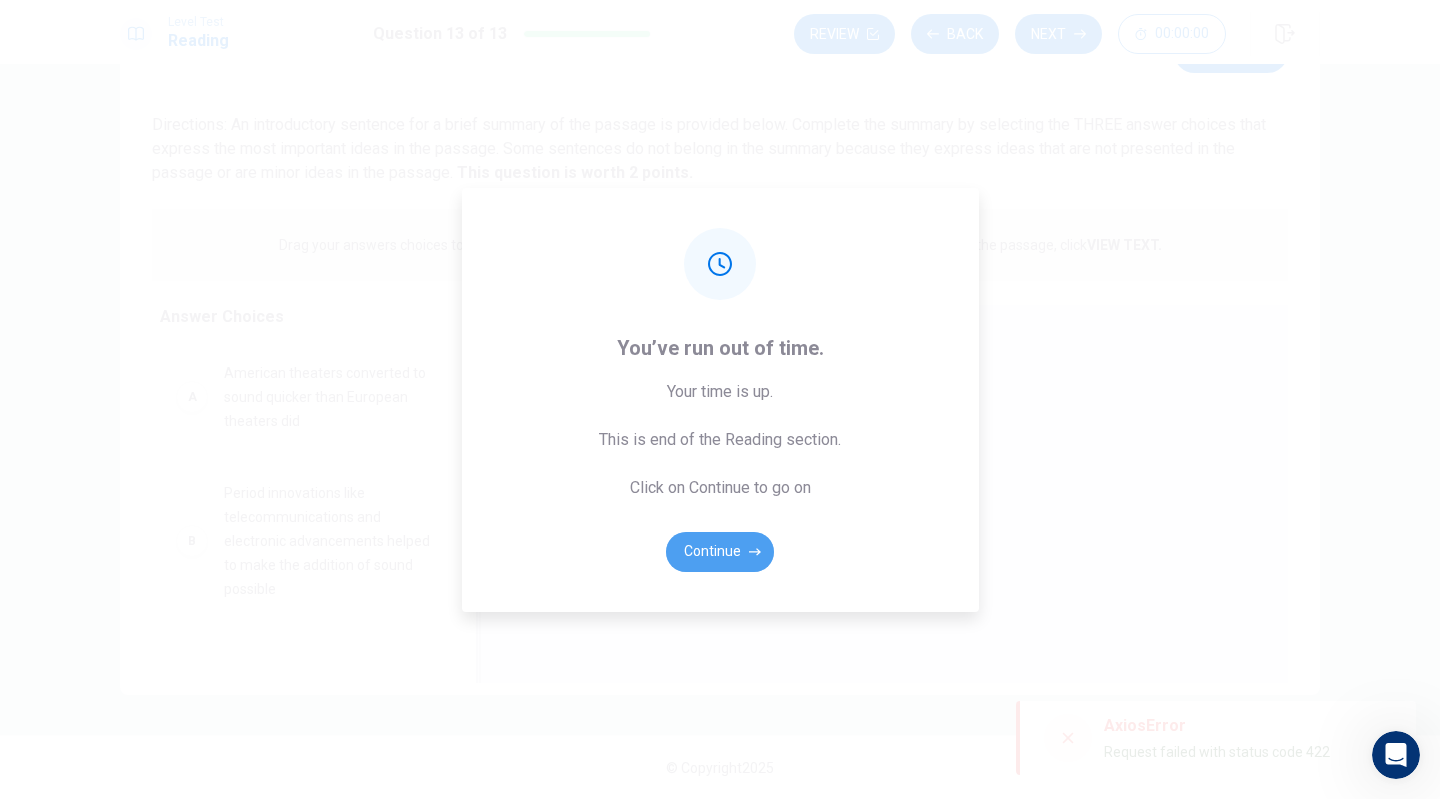 click 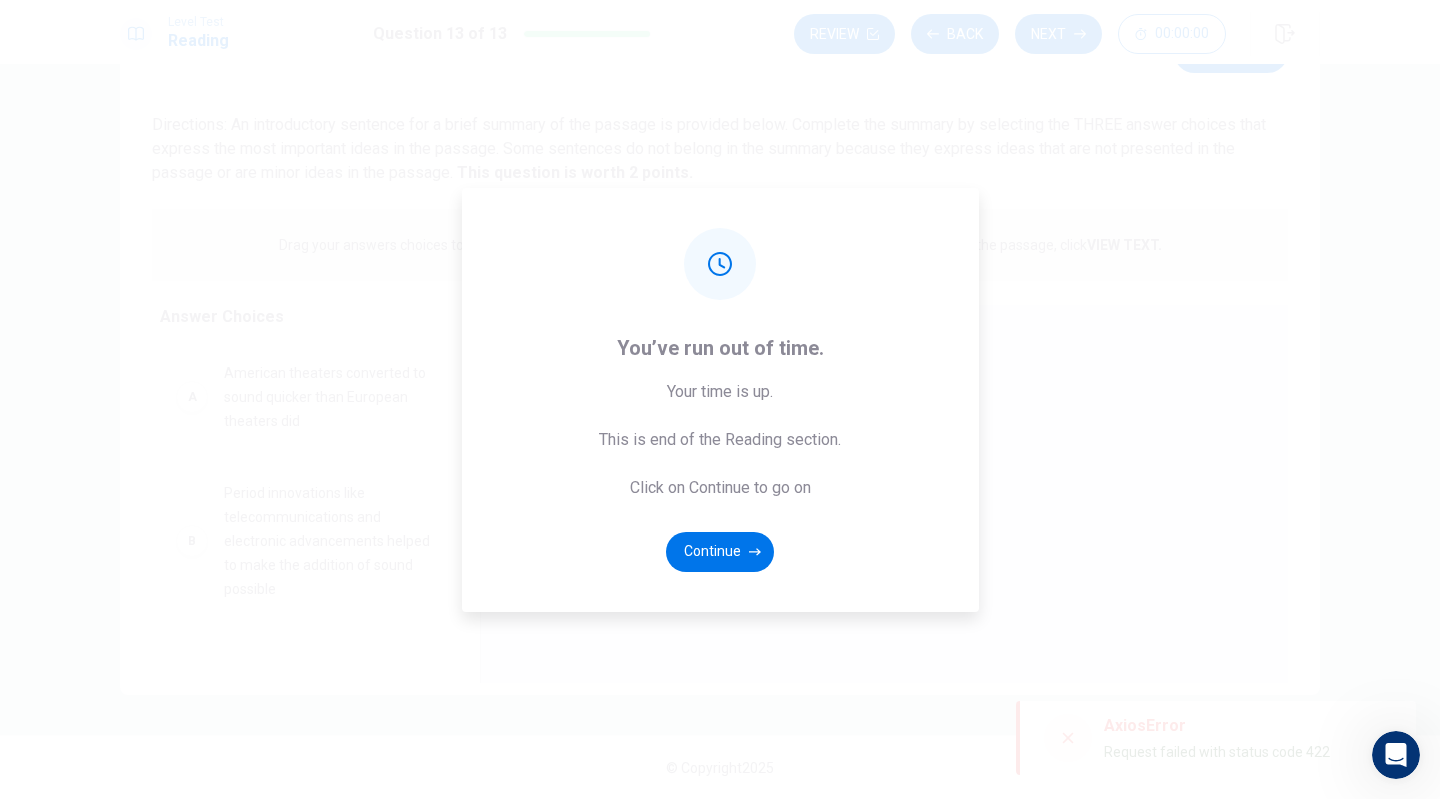 click on "You’ve run out of time. Your time is up. This is end of the Reading section. Click on Continue to go on Continue" at bounding box center [720, 399] 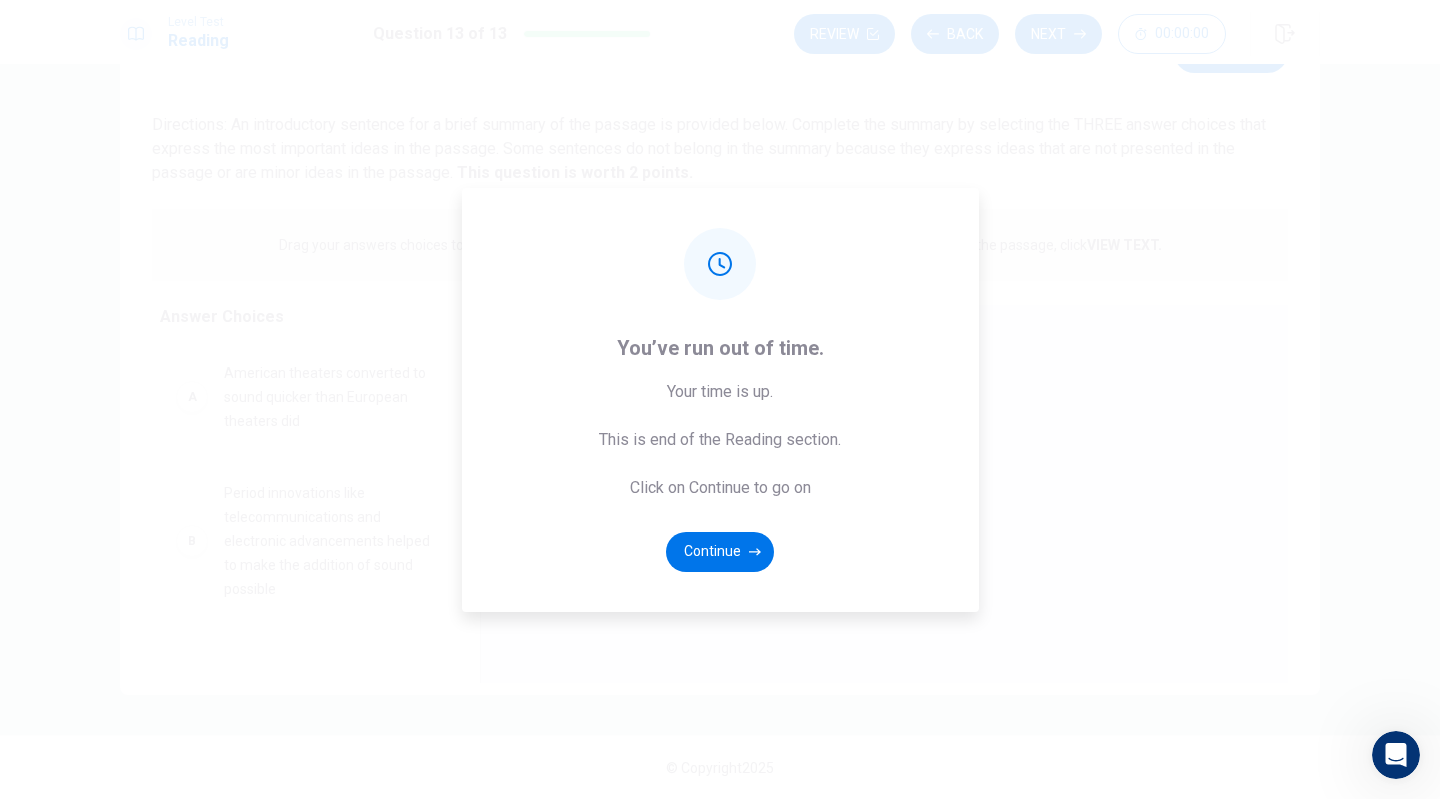 click at bounding box center [1396, 755] 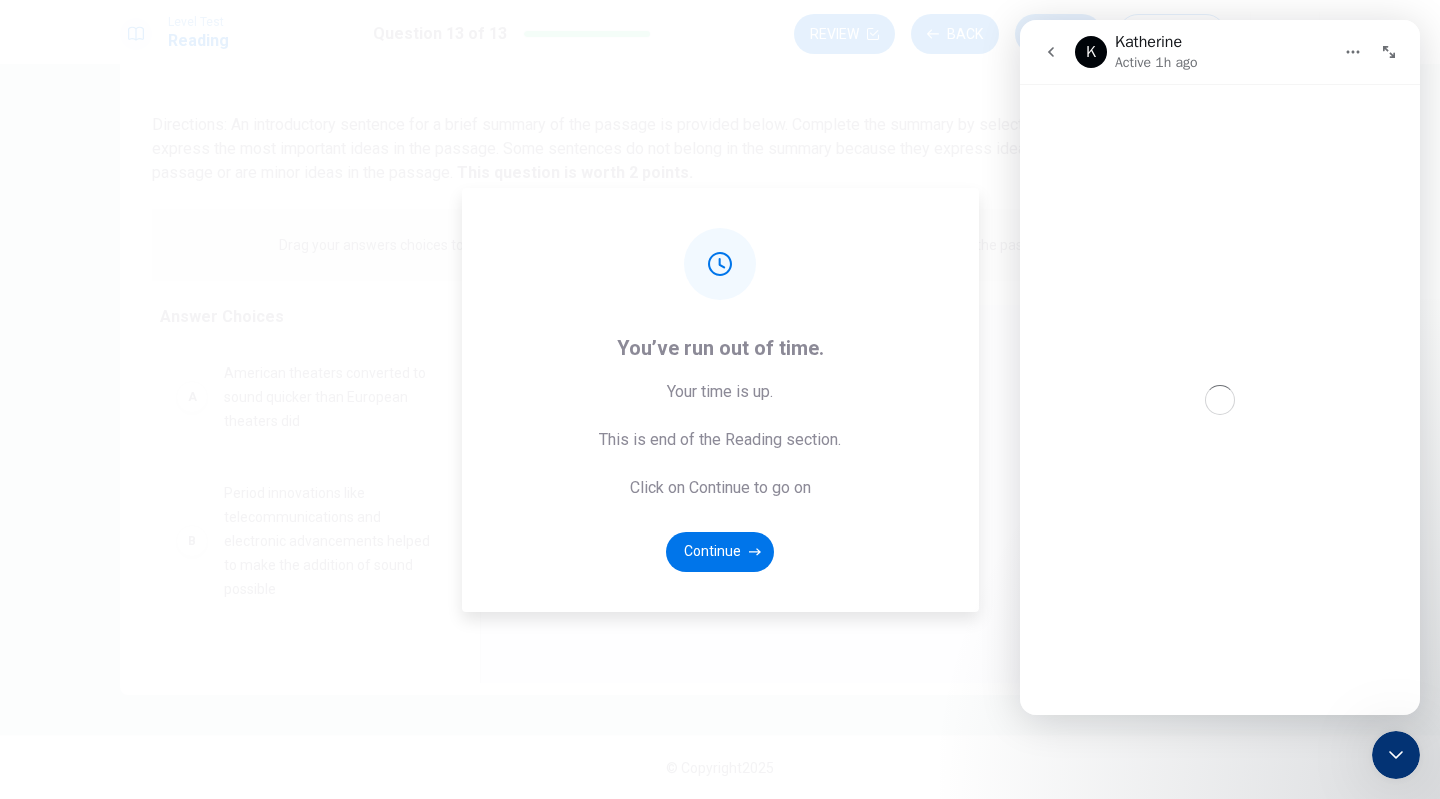 click on "Active 1h ago" at bounding box center [1156, 62] 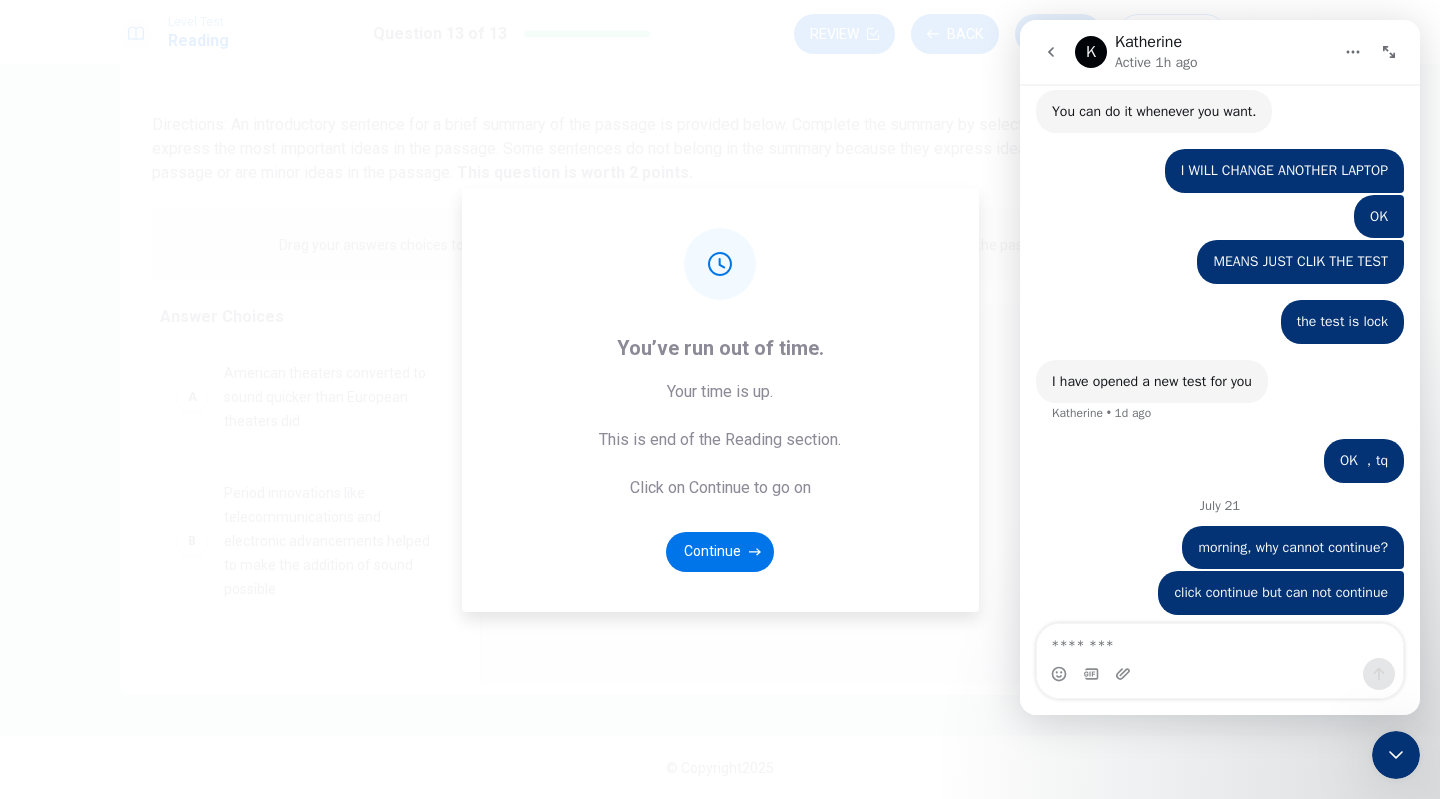 scroll, scrollTop: 3364, scrollLeft: 0, axis: vertical 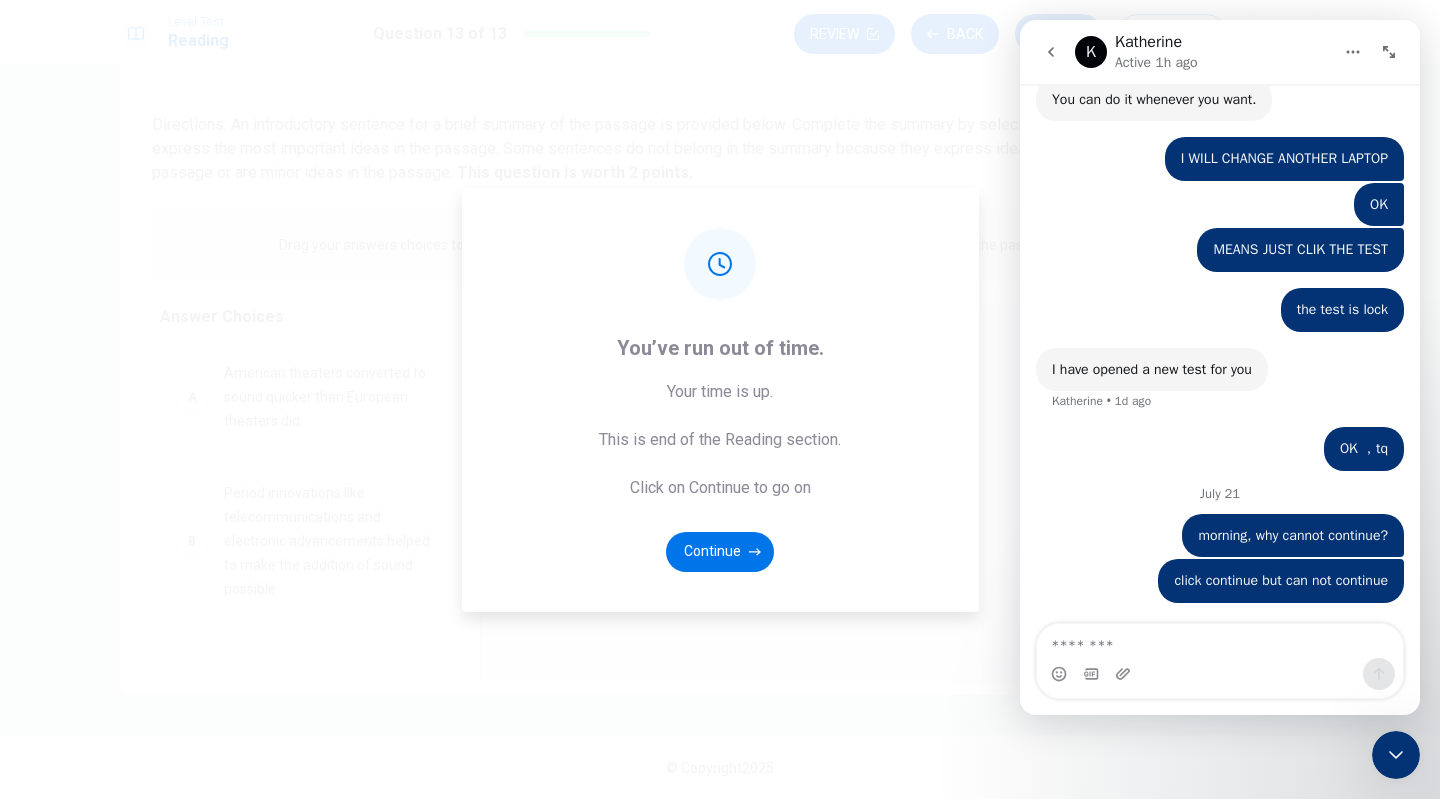 click at bounding box center [1220, 674] 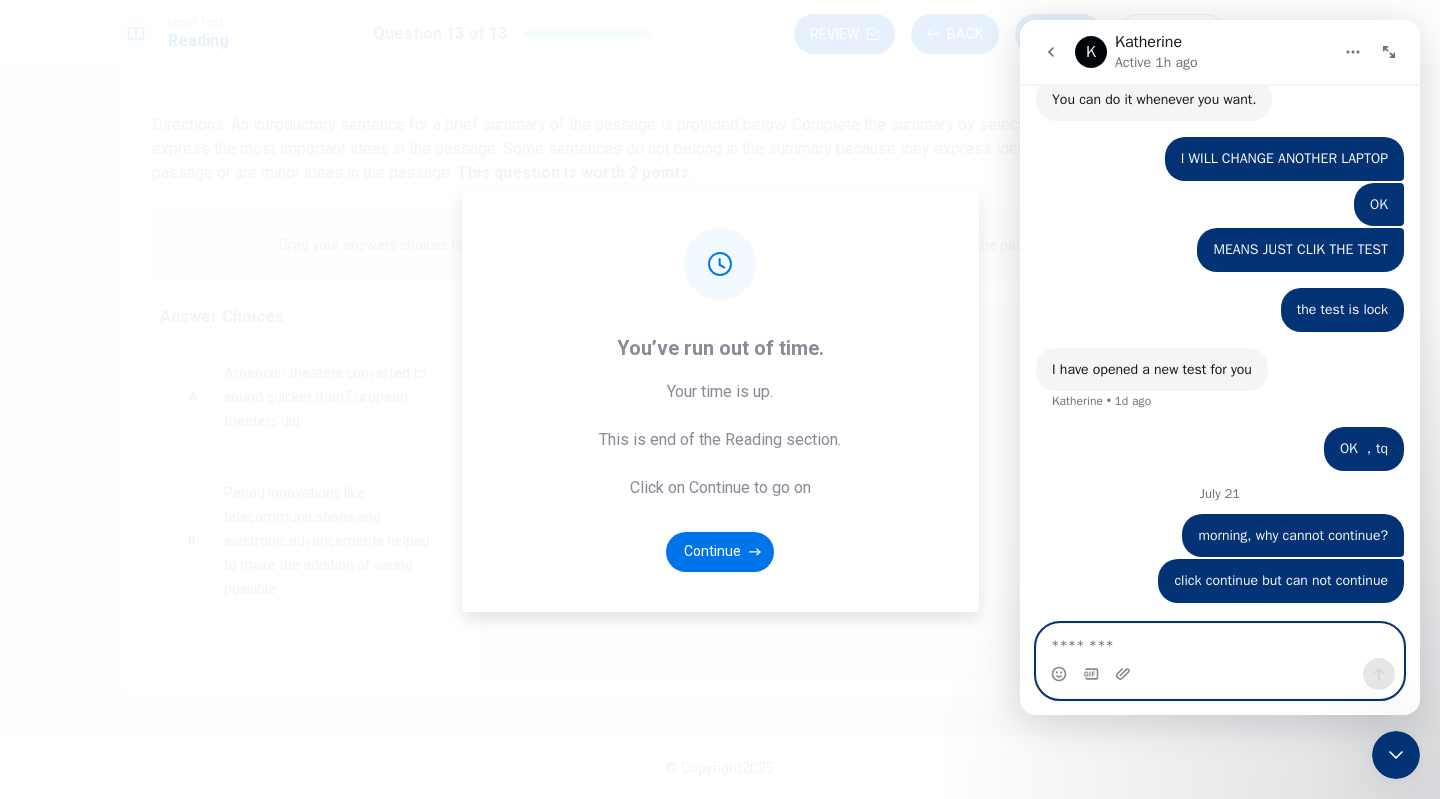 click at bounding box center [1220, 641] 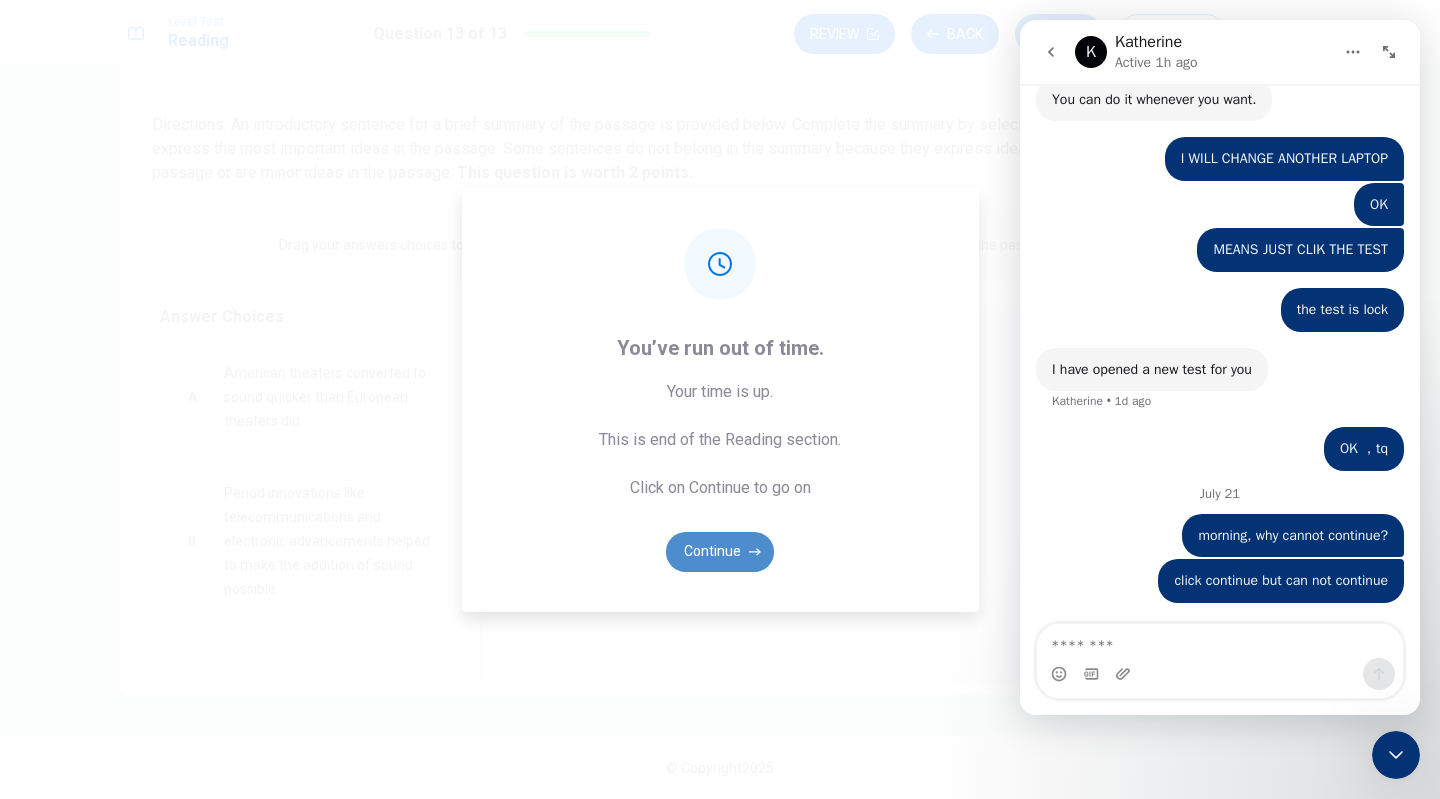 click on "Continue" at bounding box center [720, 552] 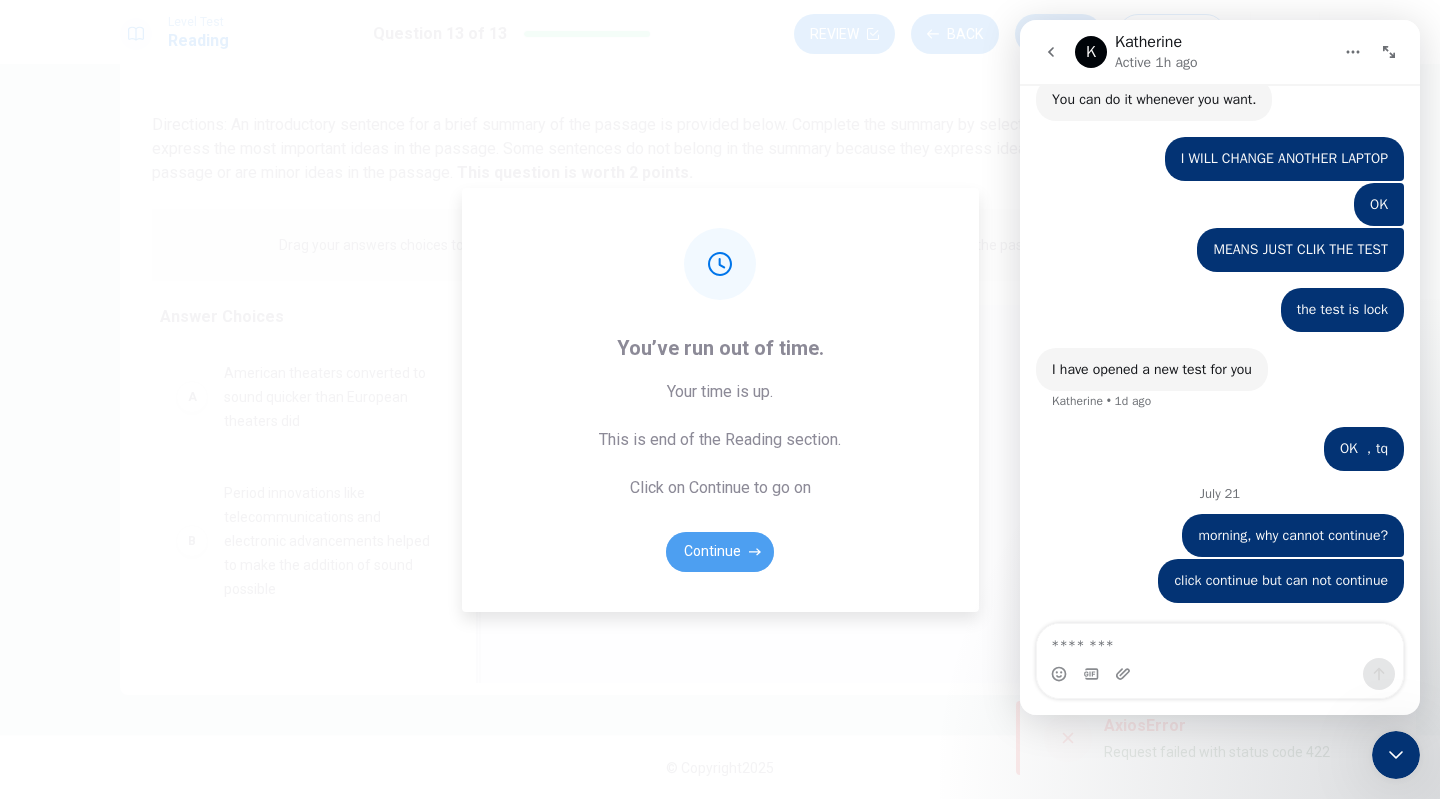 click on "Continue" at bounding box center (720, 552) 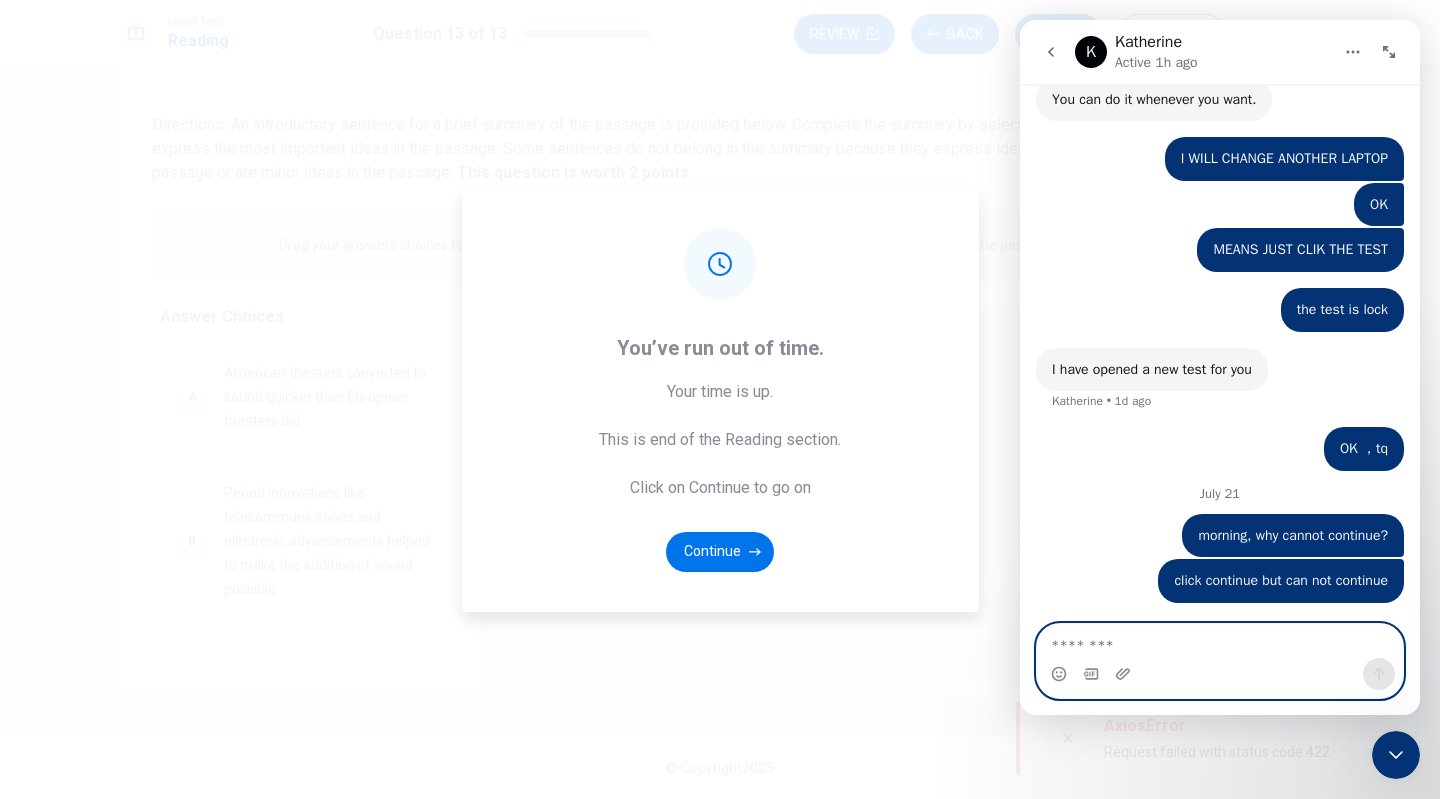click at bounding box center (1220, 641) 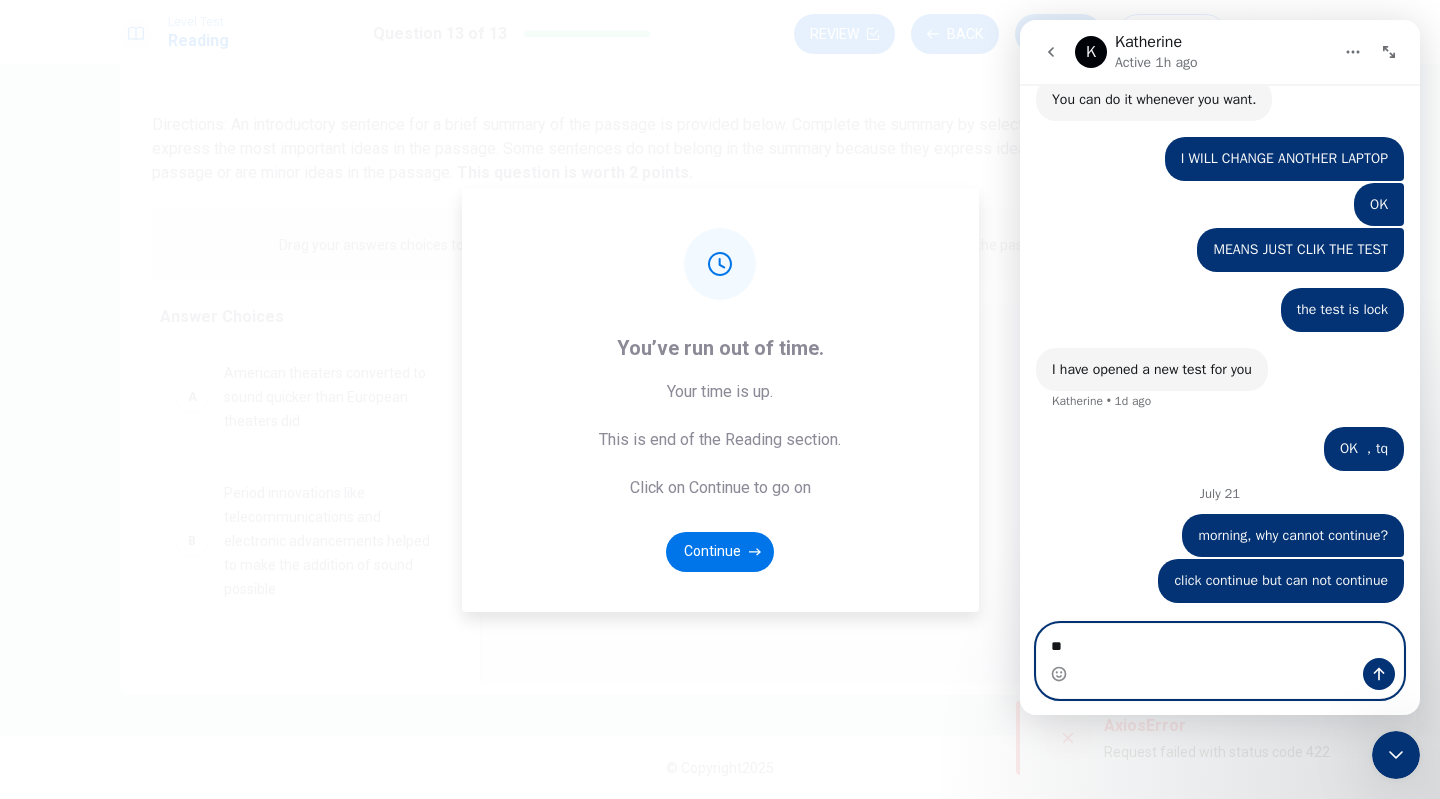 type on "*" 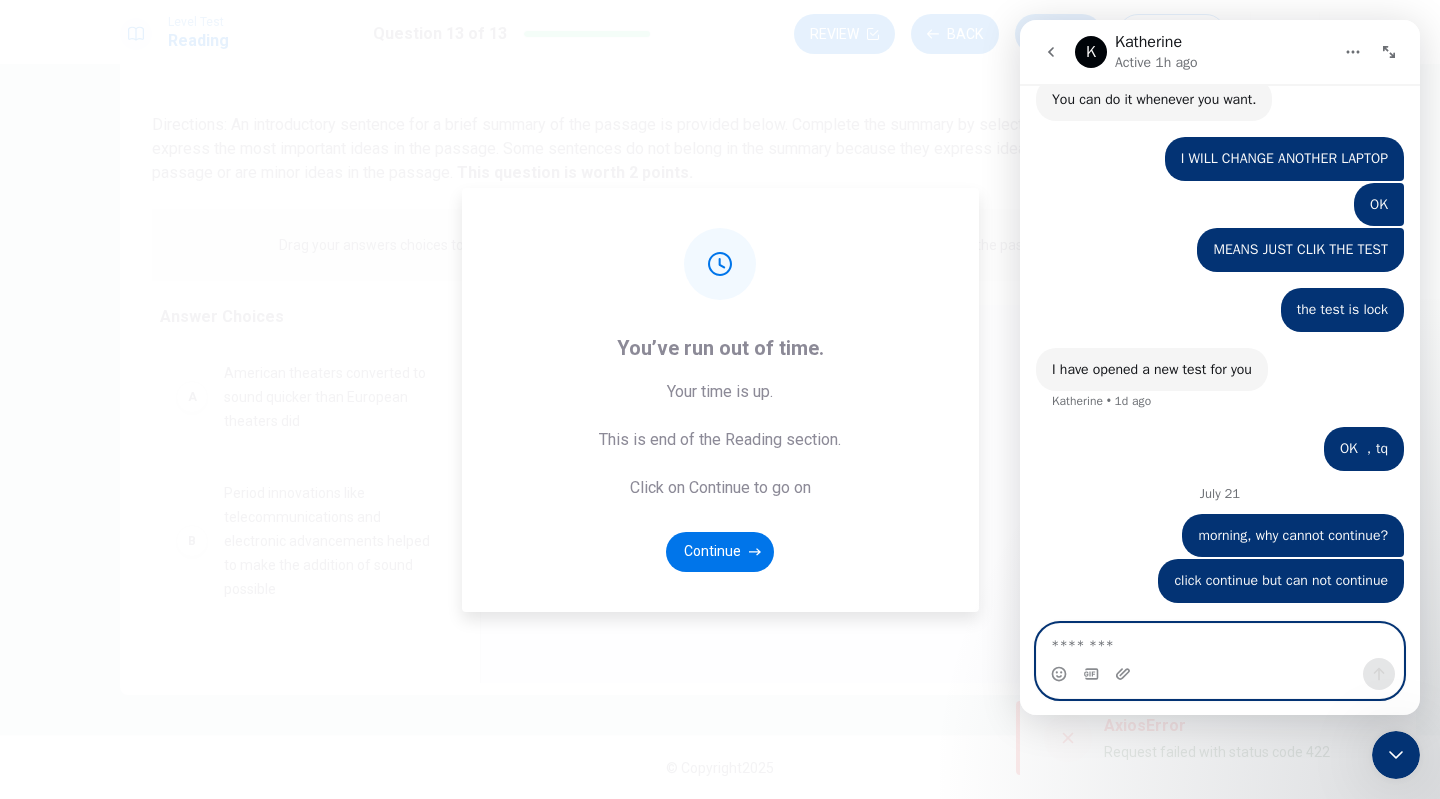 type on "*" 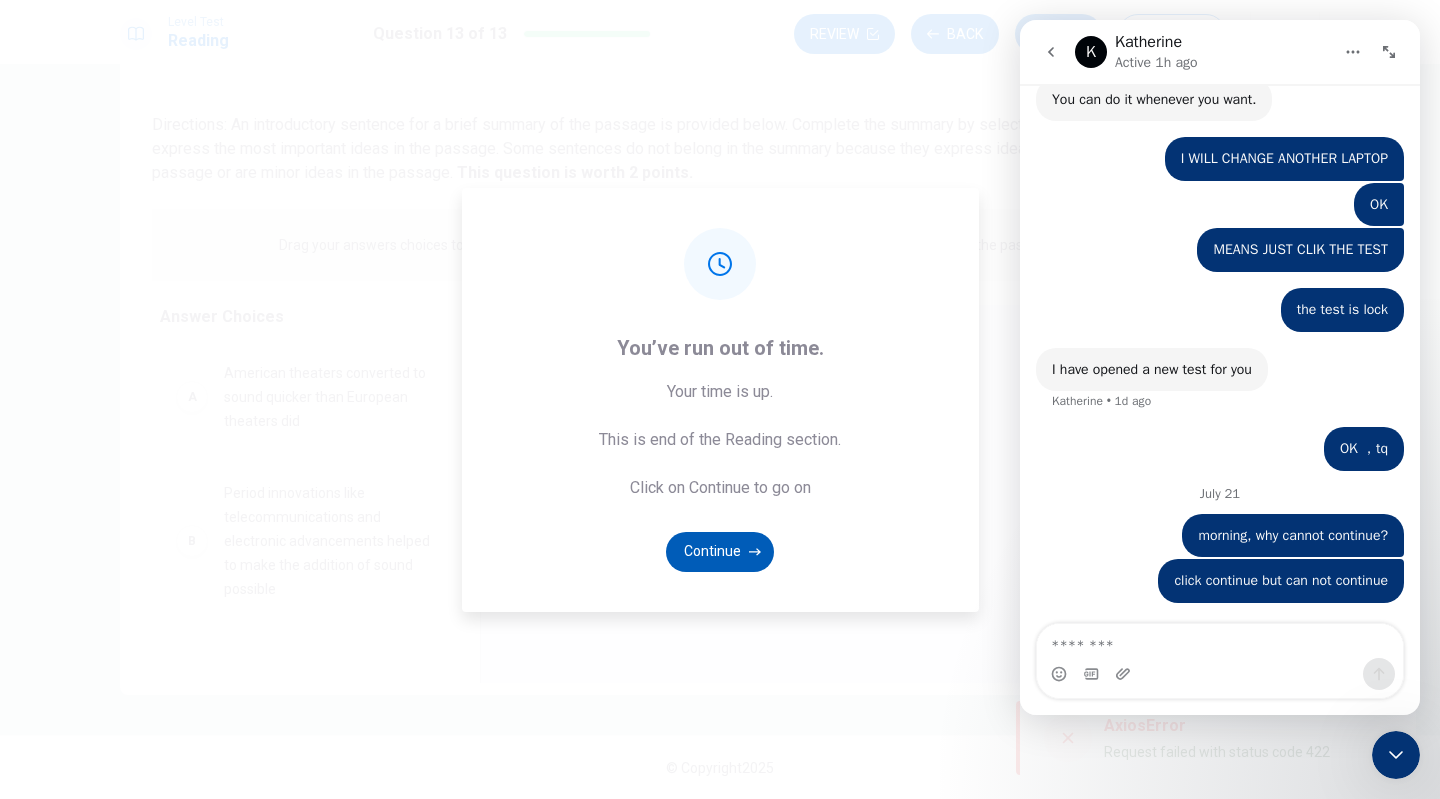 click on "Continue" at bounding box center (720, 552) 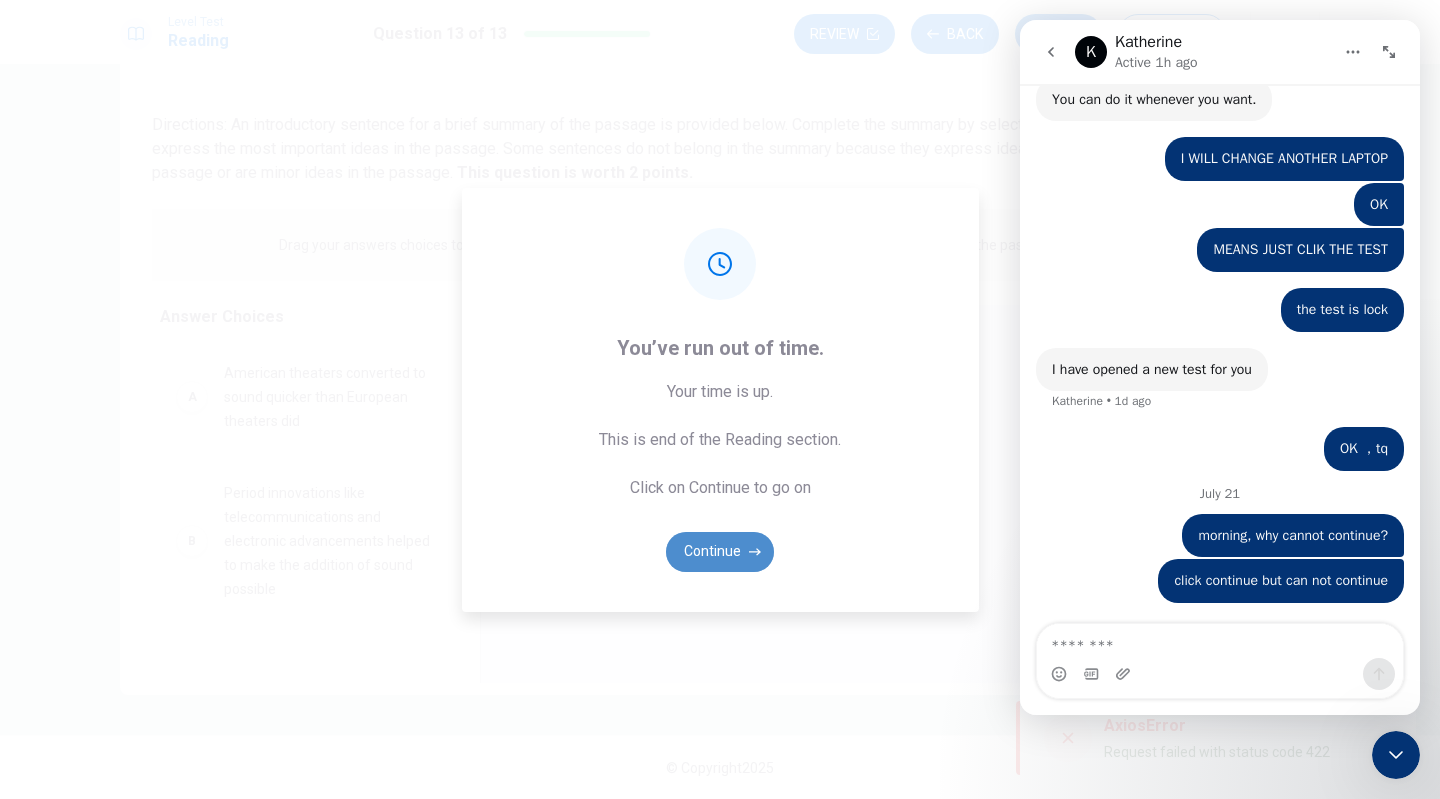 click on "Continue" at bounding box center (720, 552) 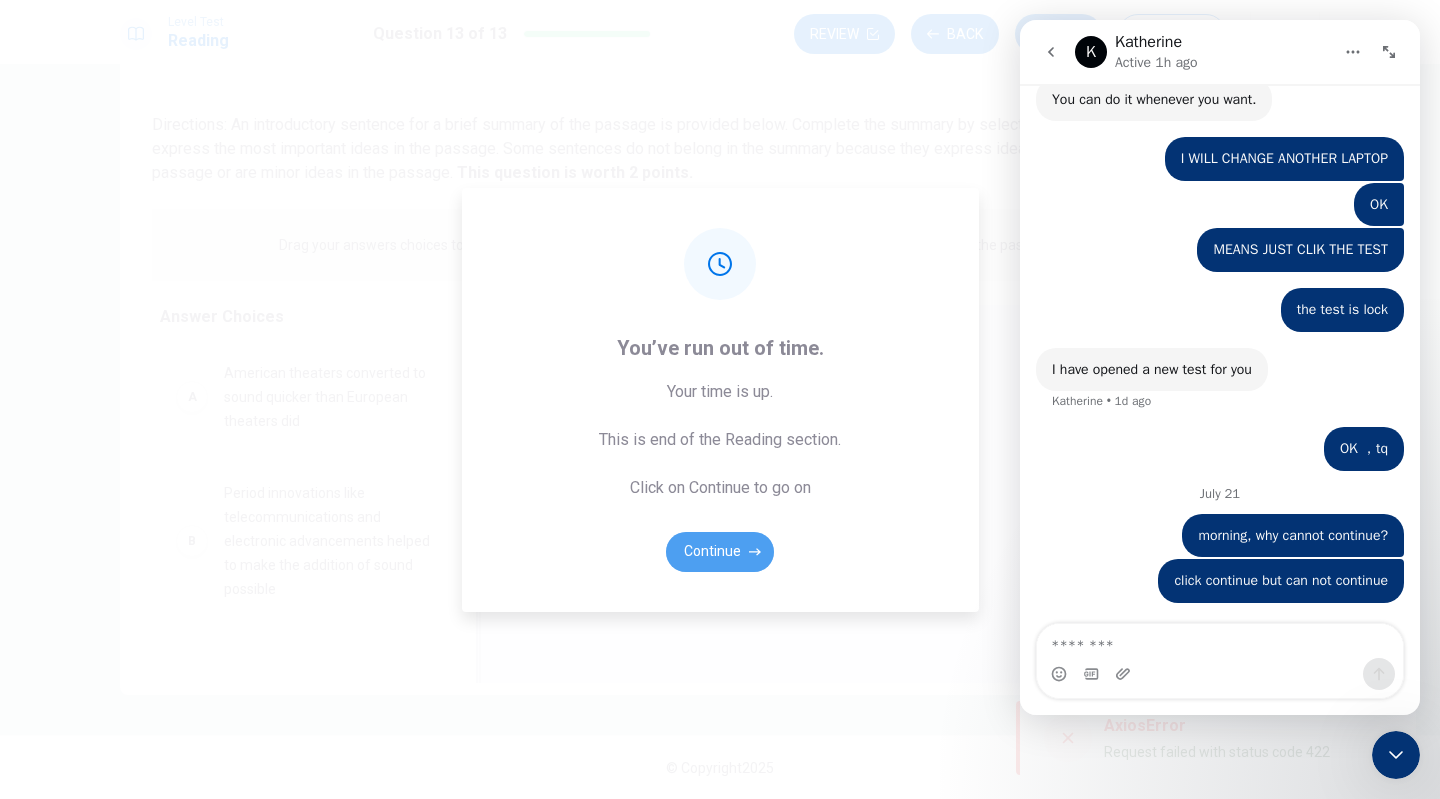 click on "Continue" at bounding box center [720, 552] 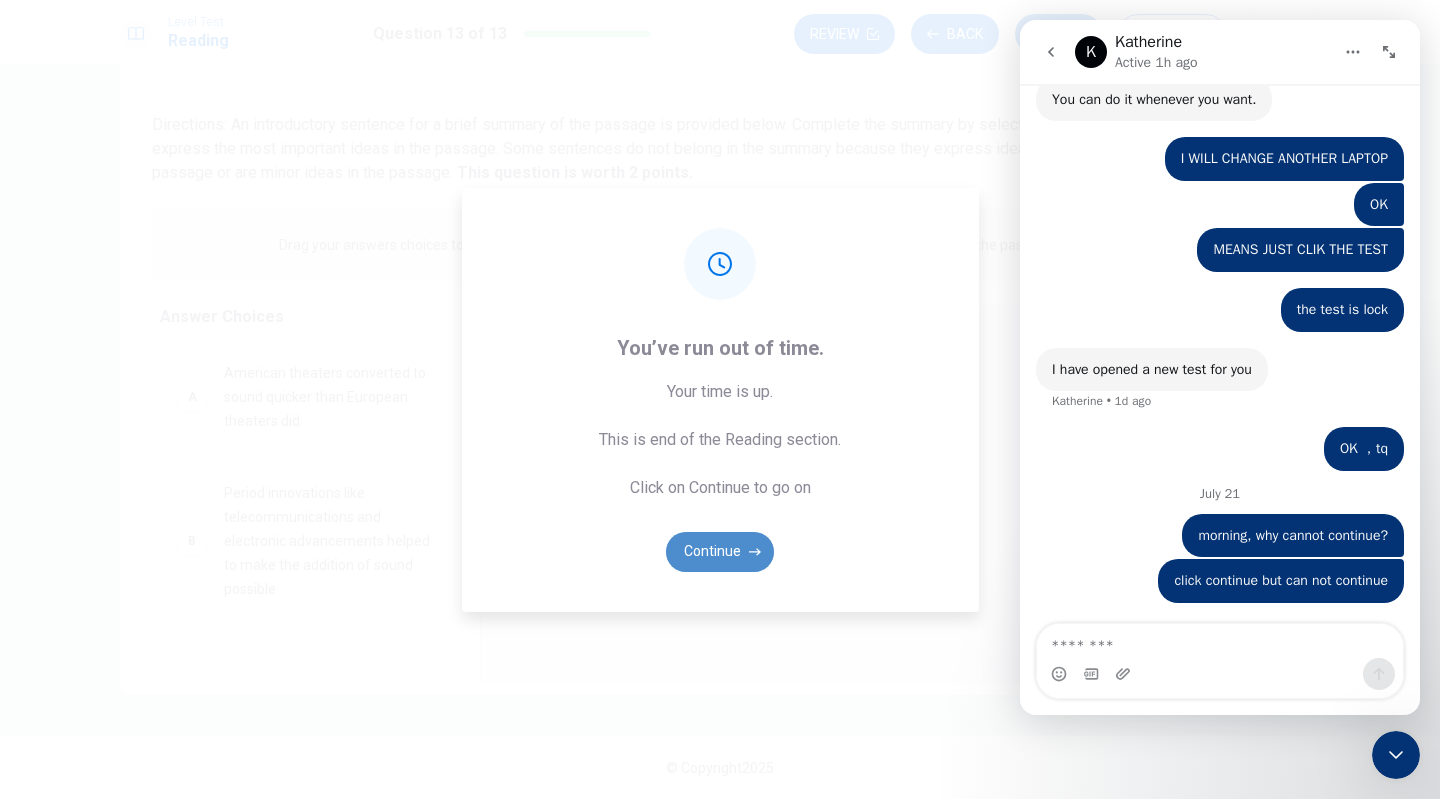 click on "Continue" at bounding box center (720, 552) 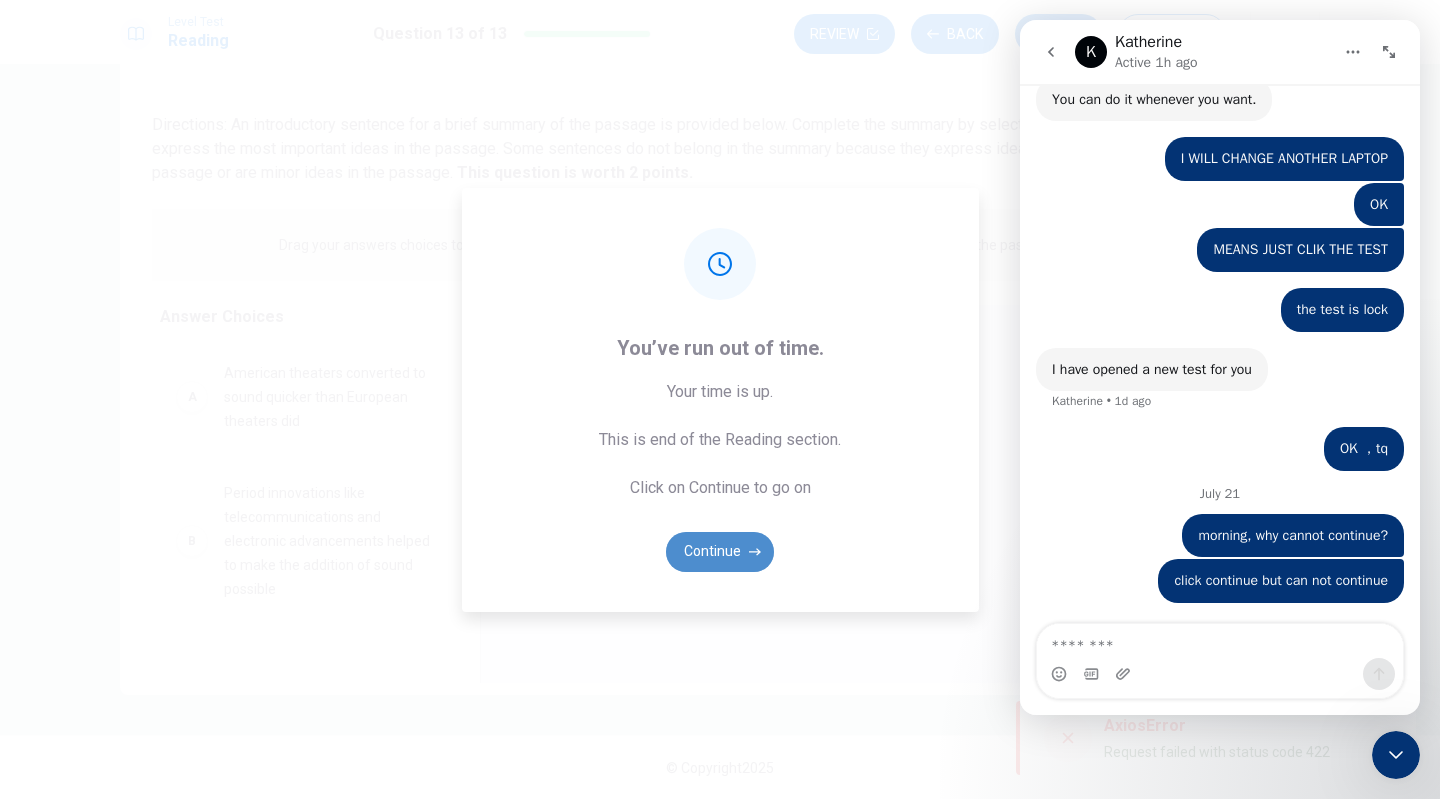 click on "Continue" at bounding box center [720, 552] 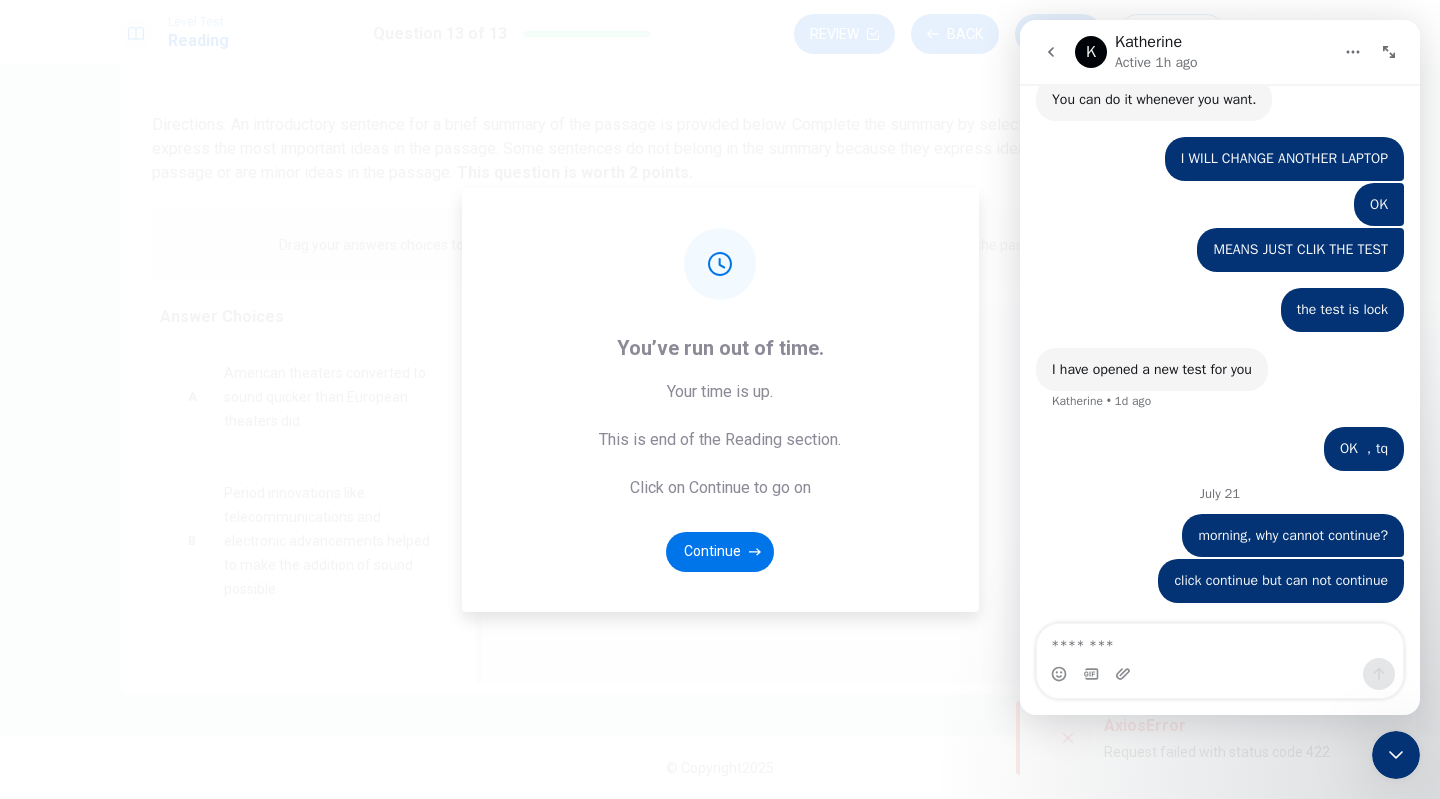 click on "Continue" at bounding box center [720, 552] 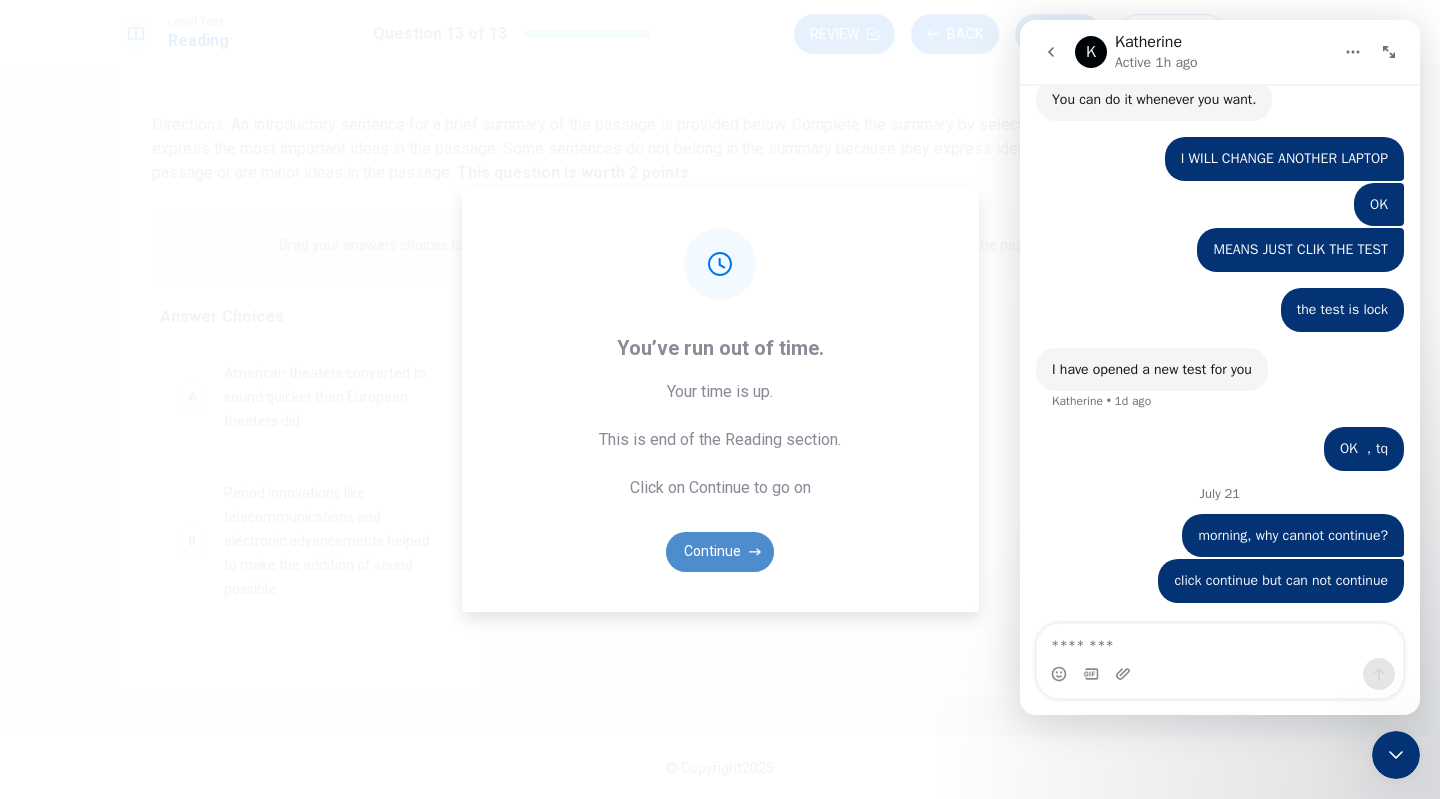 click on "Continue" at bounding box center (720, 552) 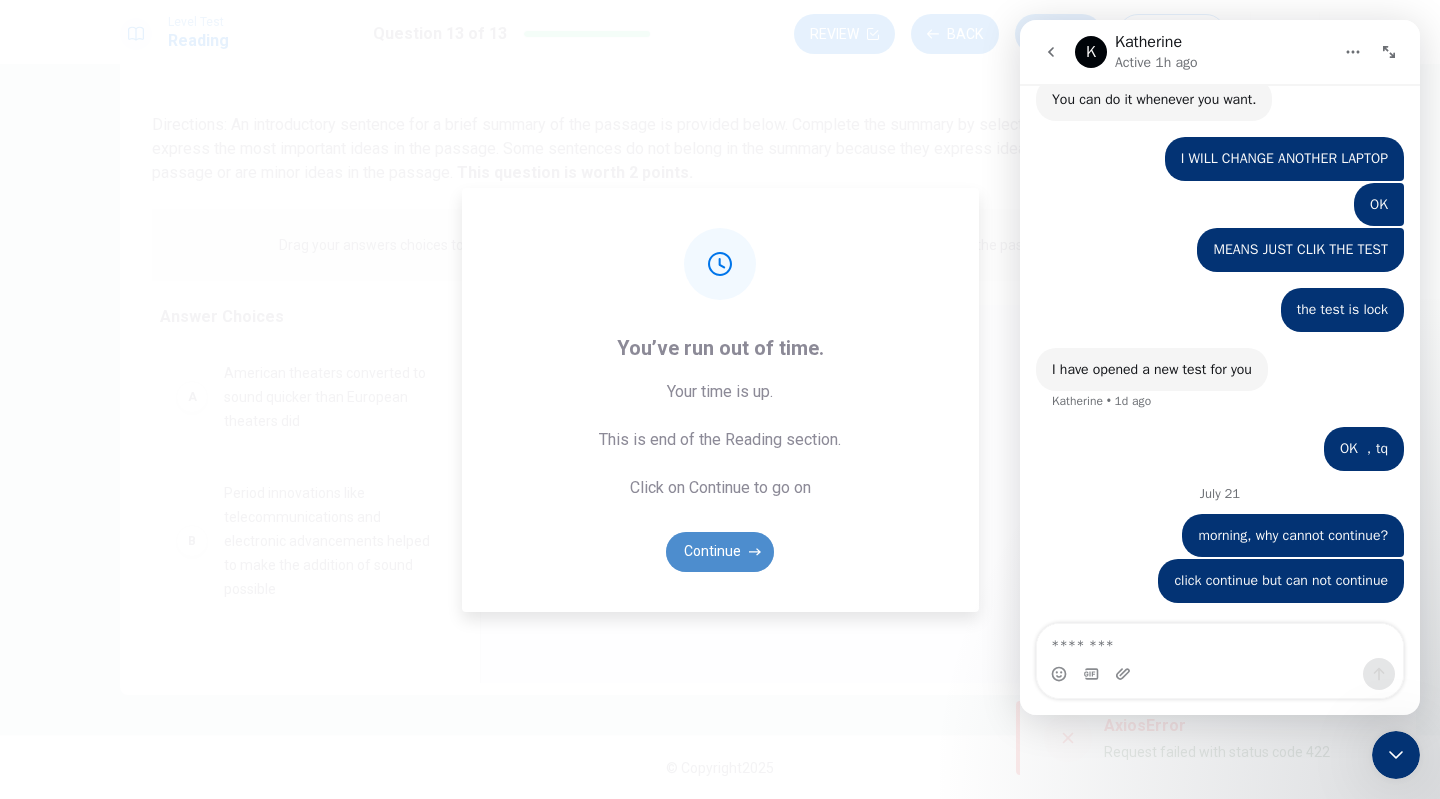 click on "Continue" at bounding box center [720, 552] 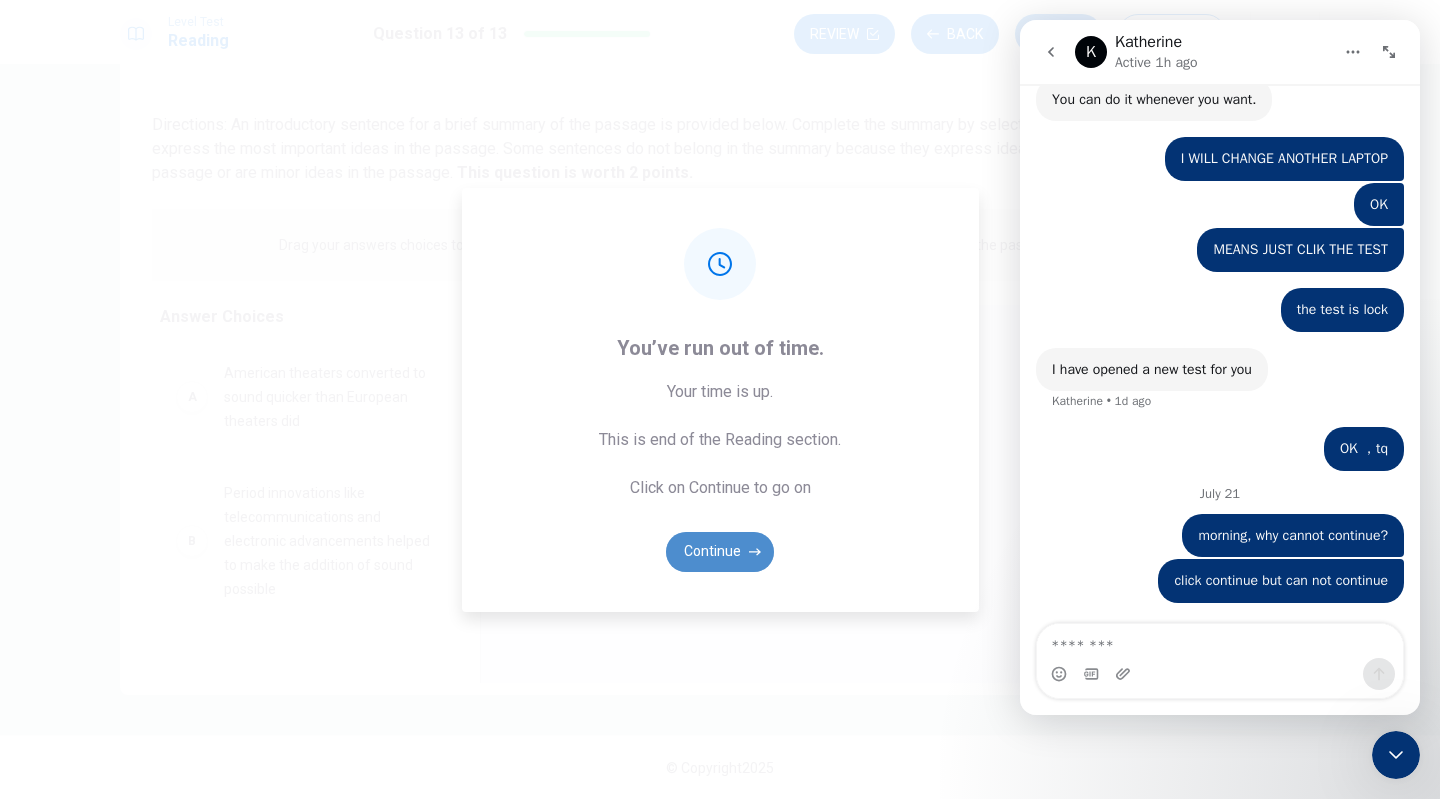 click on "Continue" at bounding box center [720, 552] 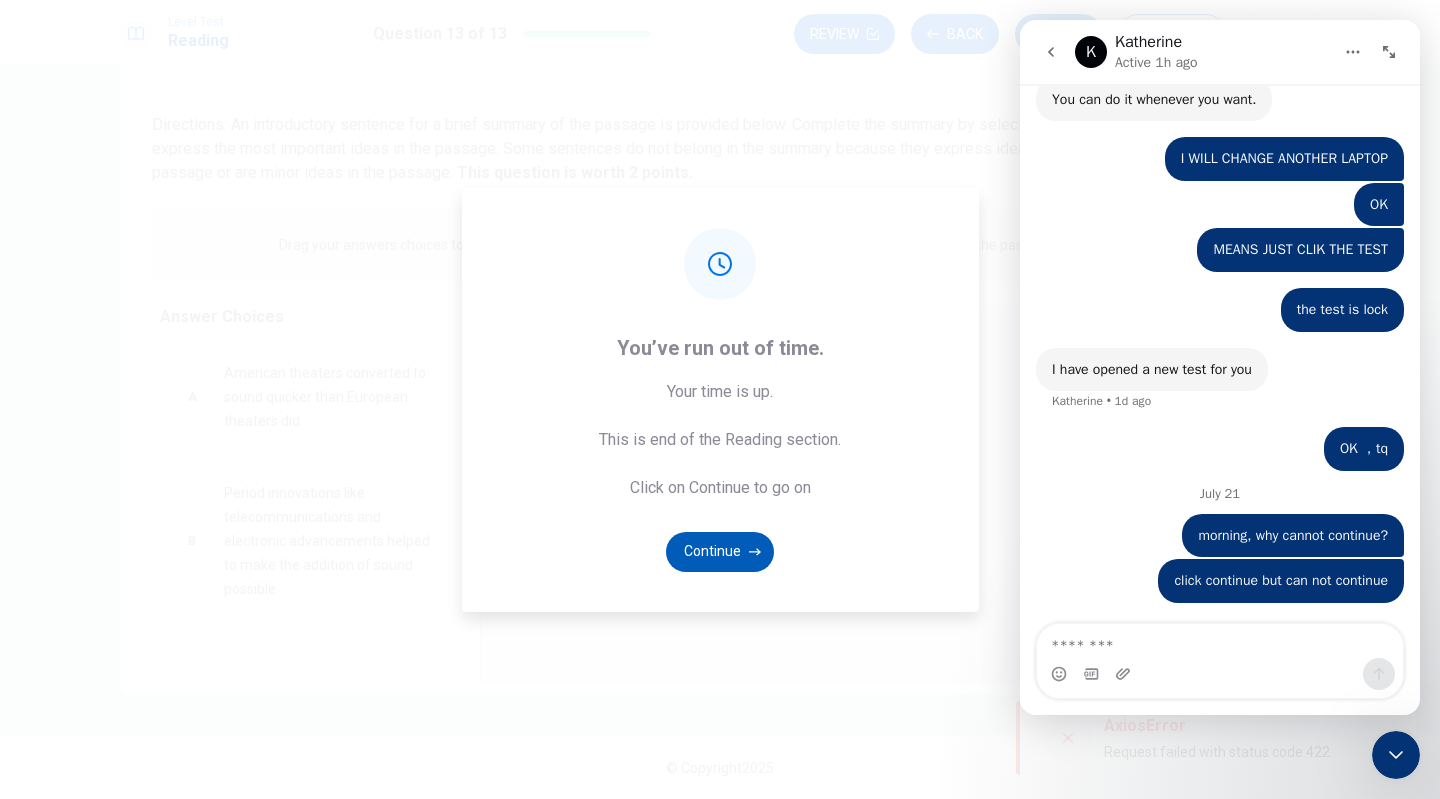 click on "Continue" at bounding box center (720, 552) 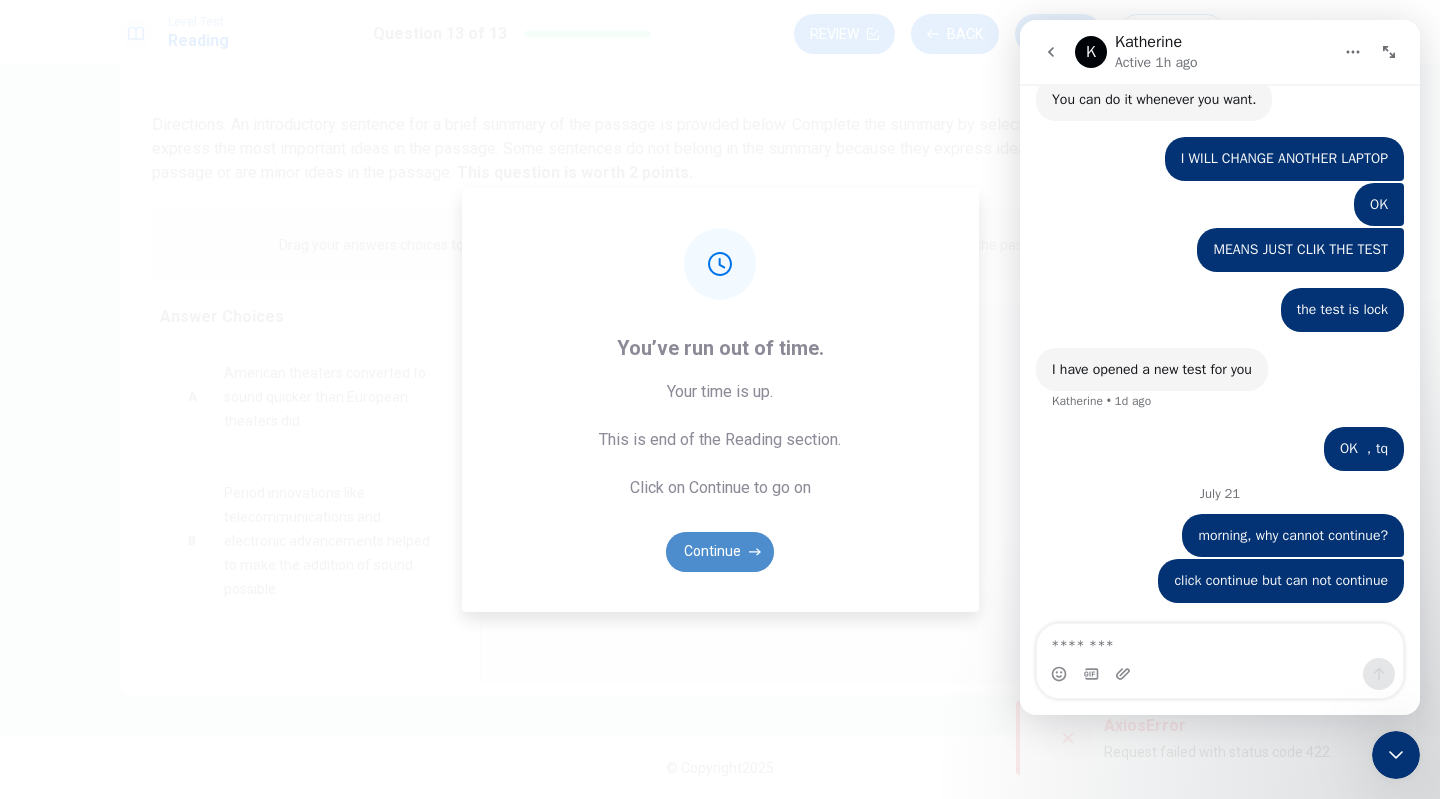 click on "Continue" at bounding box center [720, 552] 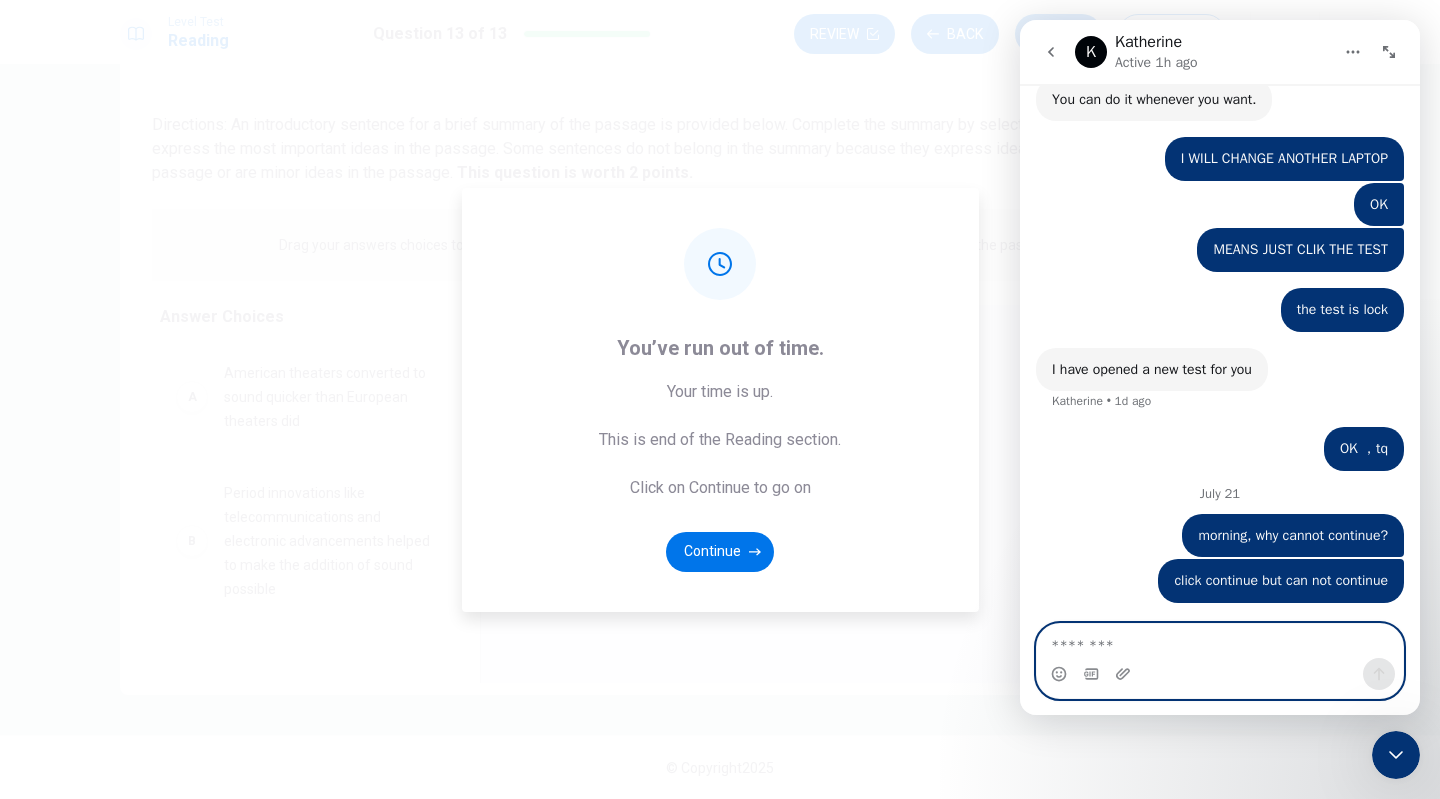 click at bounding box center [1220, 641] 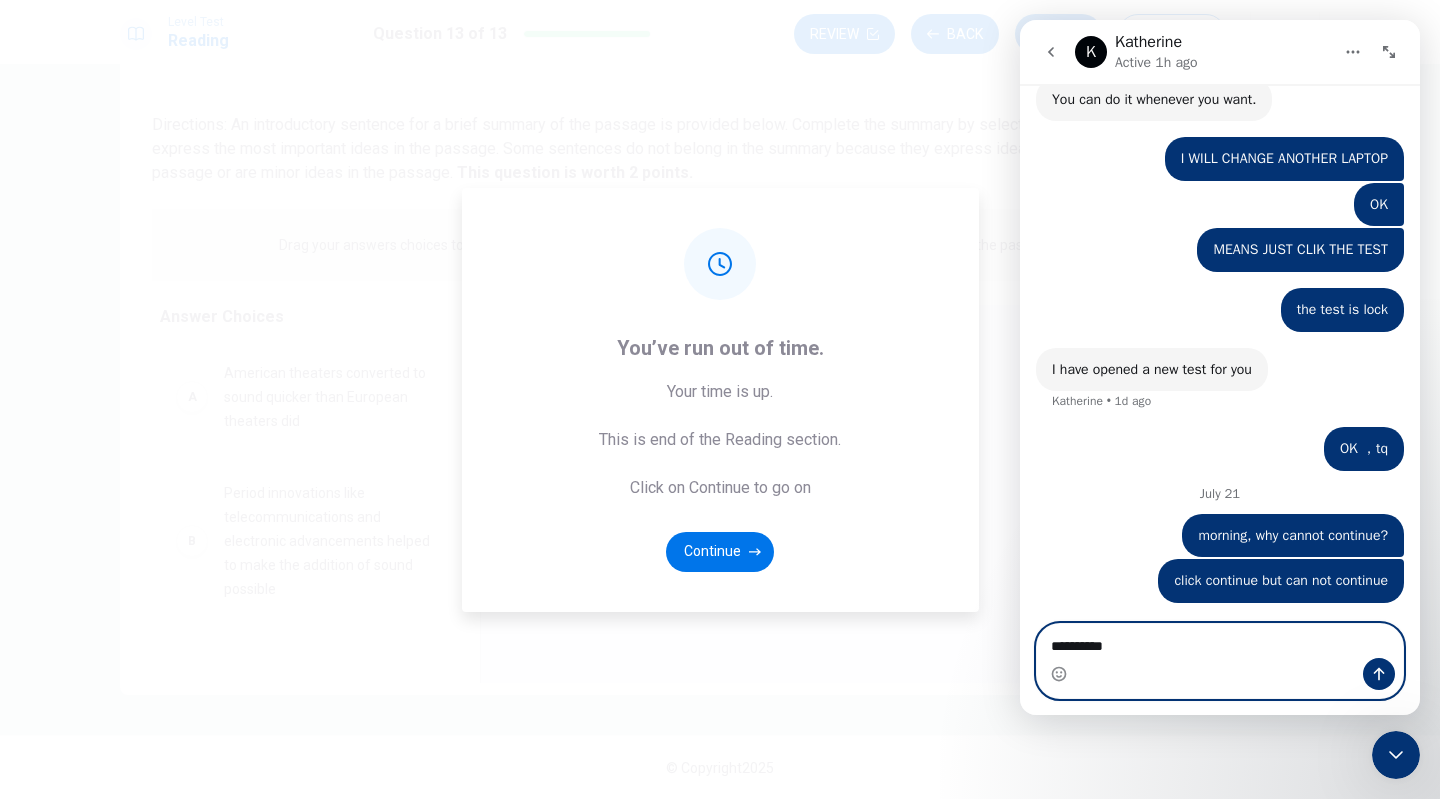 type on "**********" 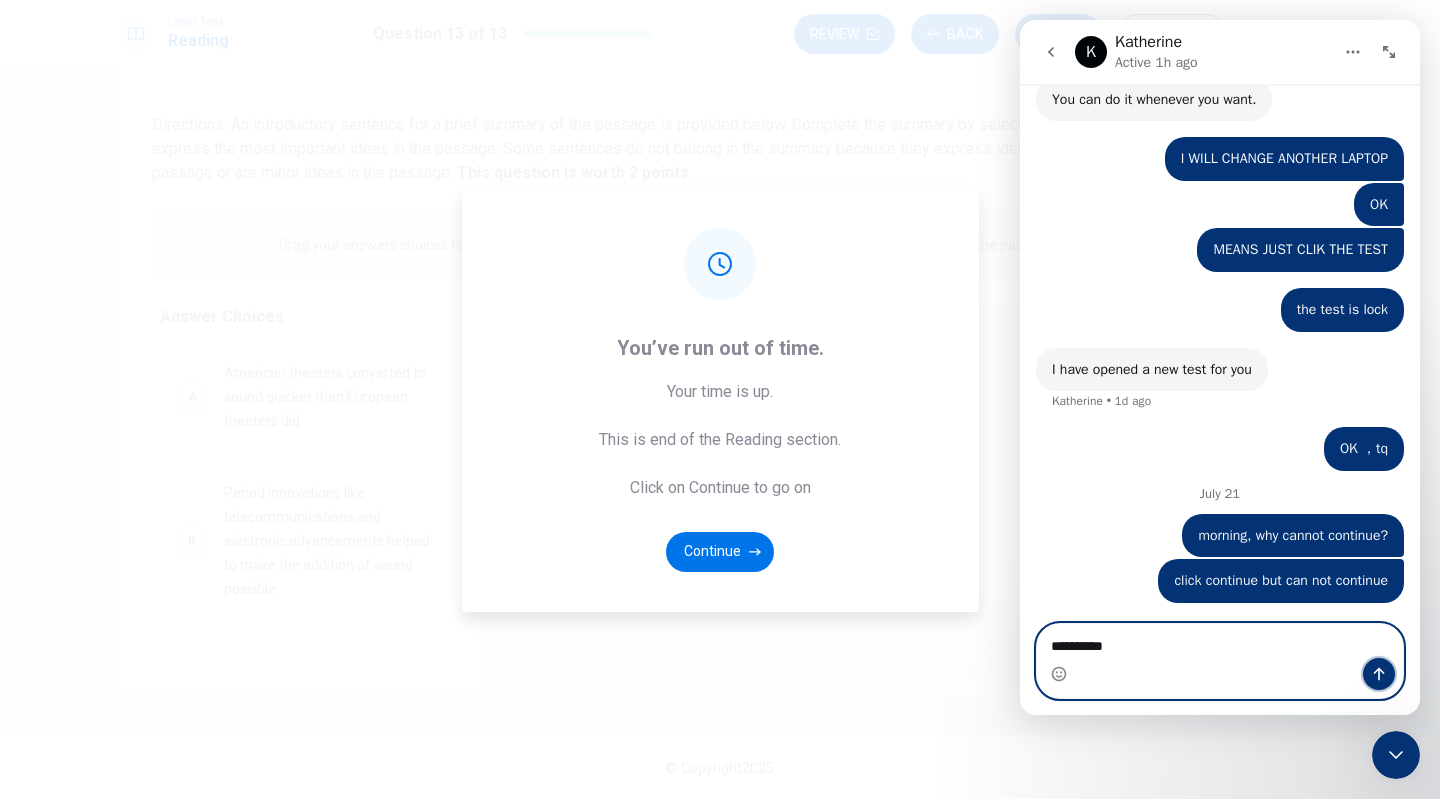 click 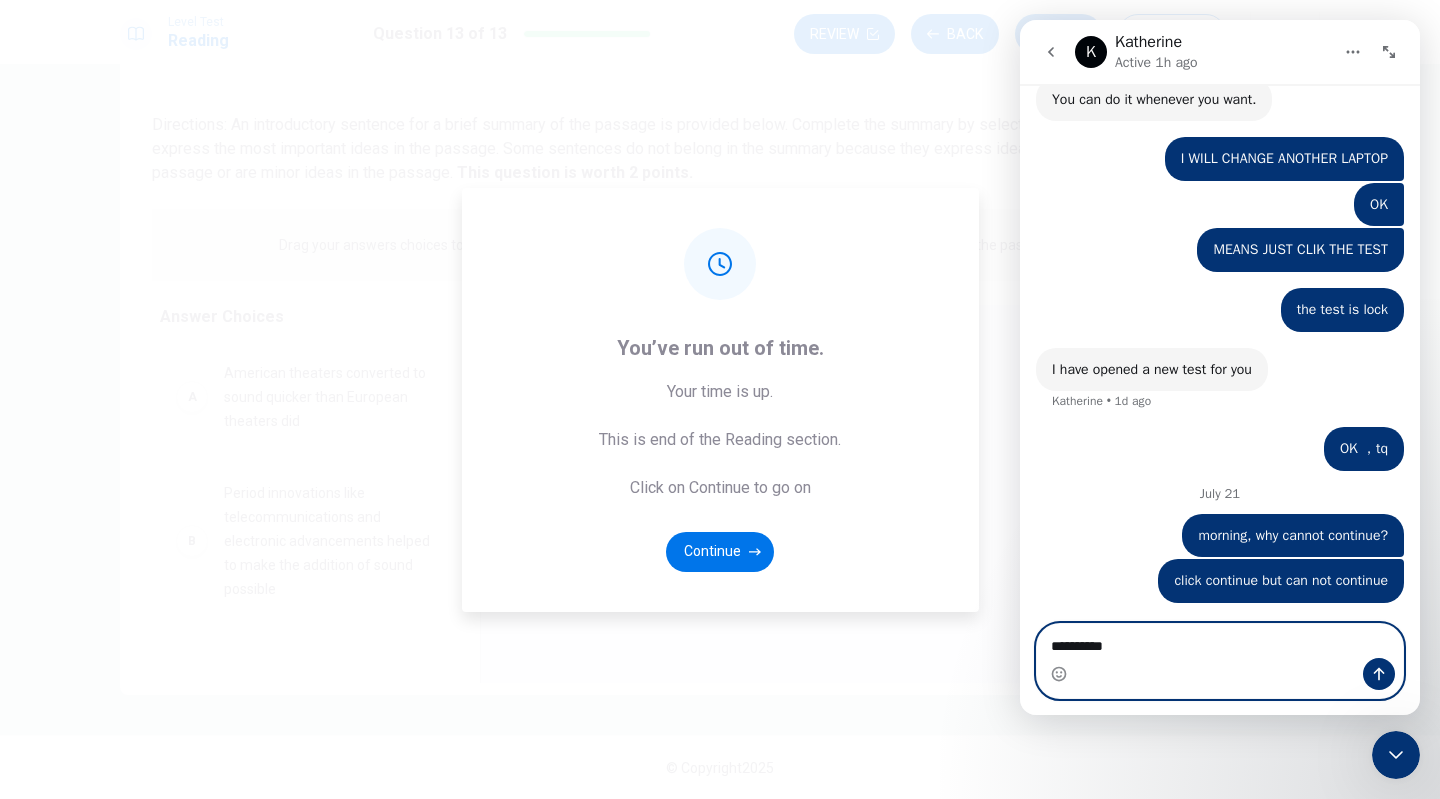 type 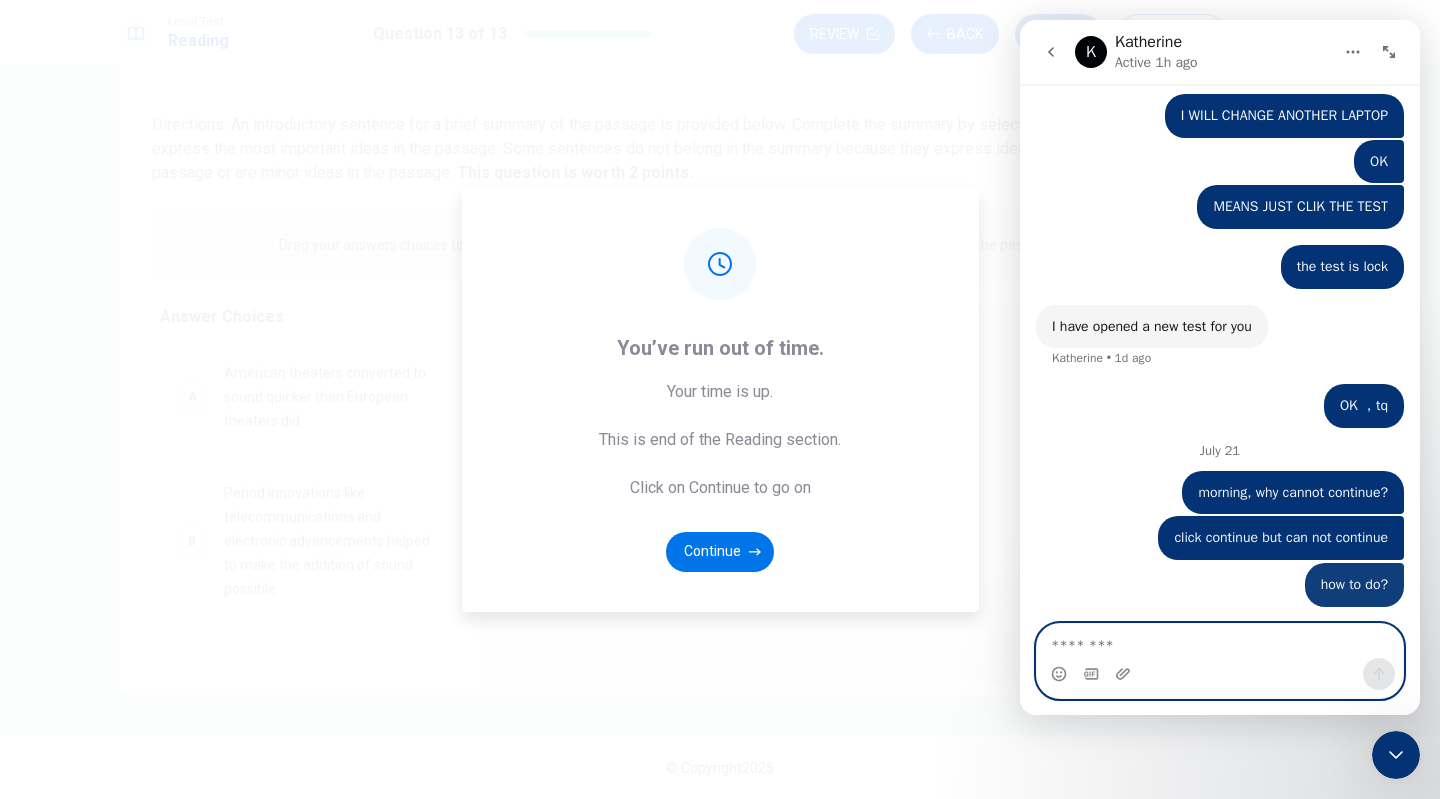 scroll, scrollTop: 3409, scrollLeft: 0, axis: vertical 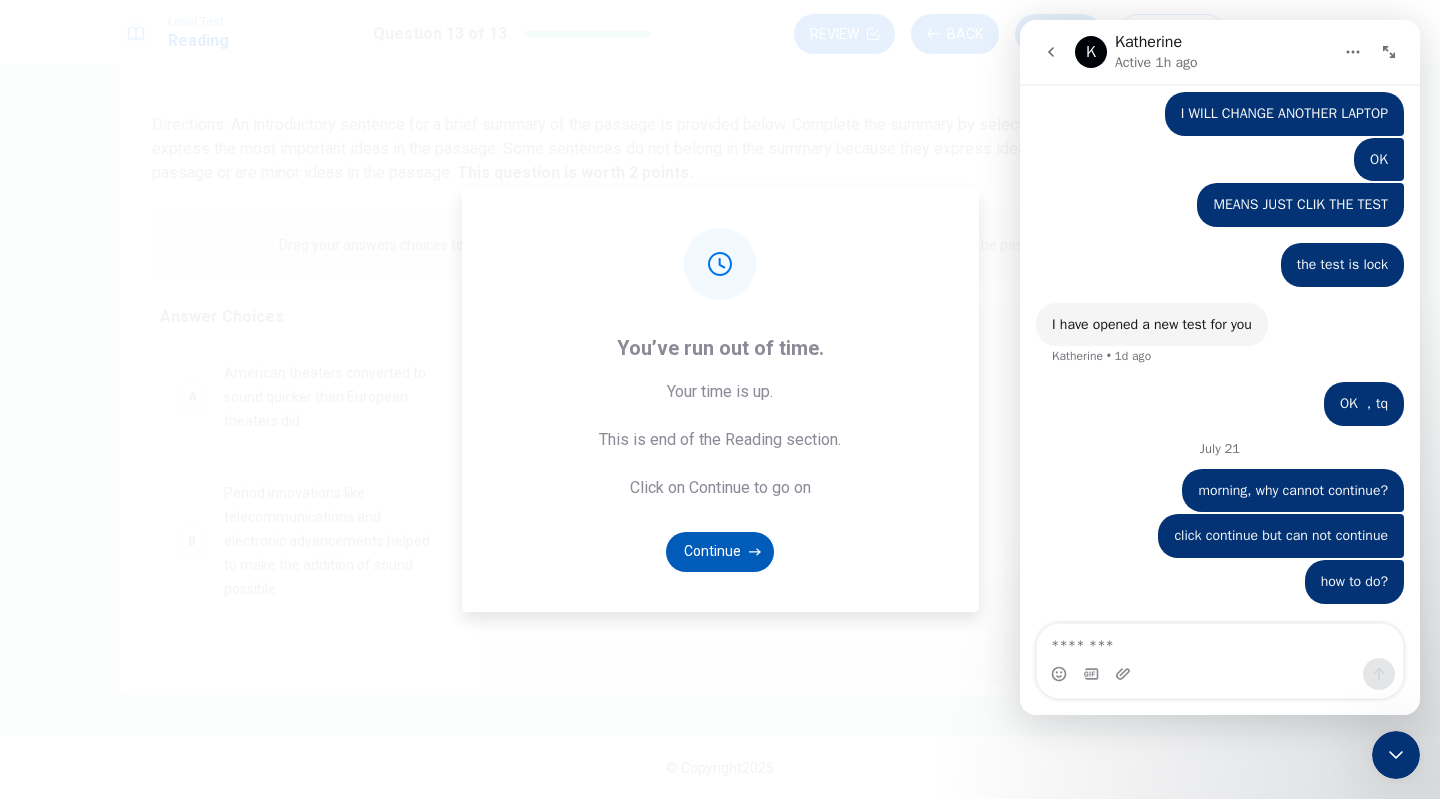 click on "Continue" at bounding box center [720, 552] 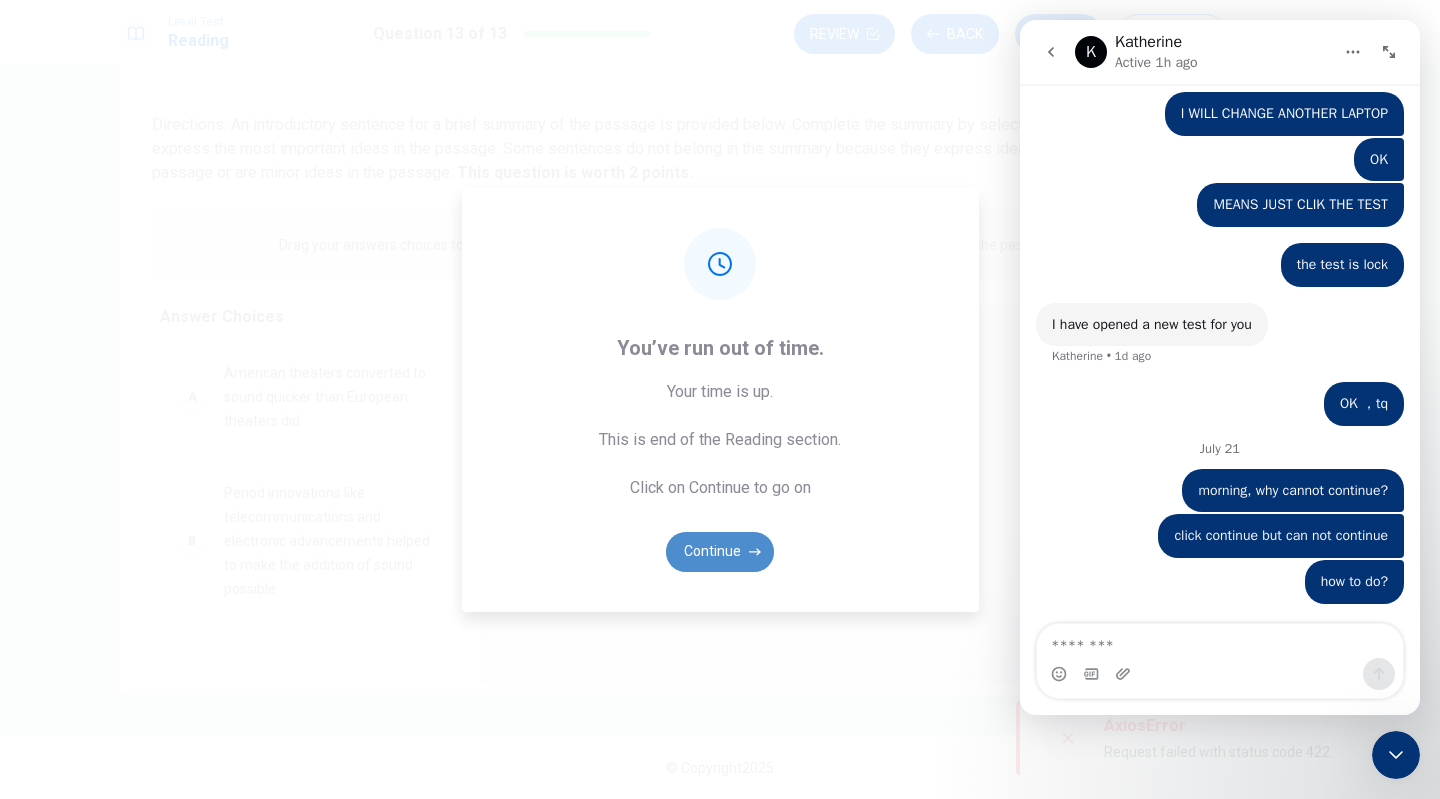 click on "Continue" at bounding box center [720, 552] 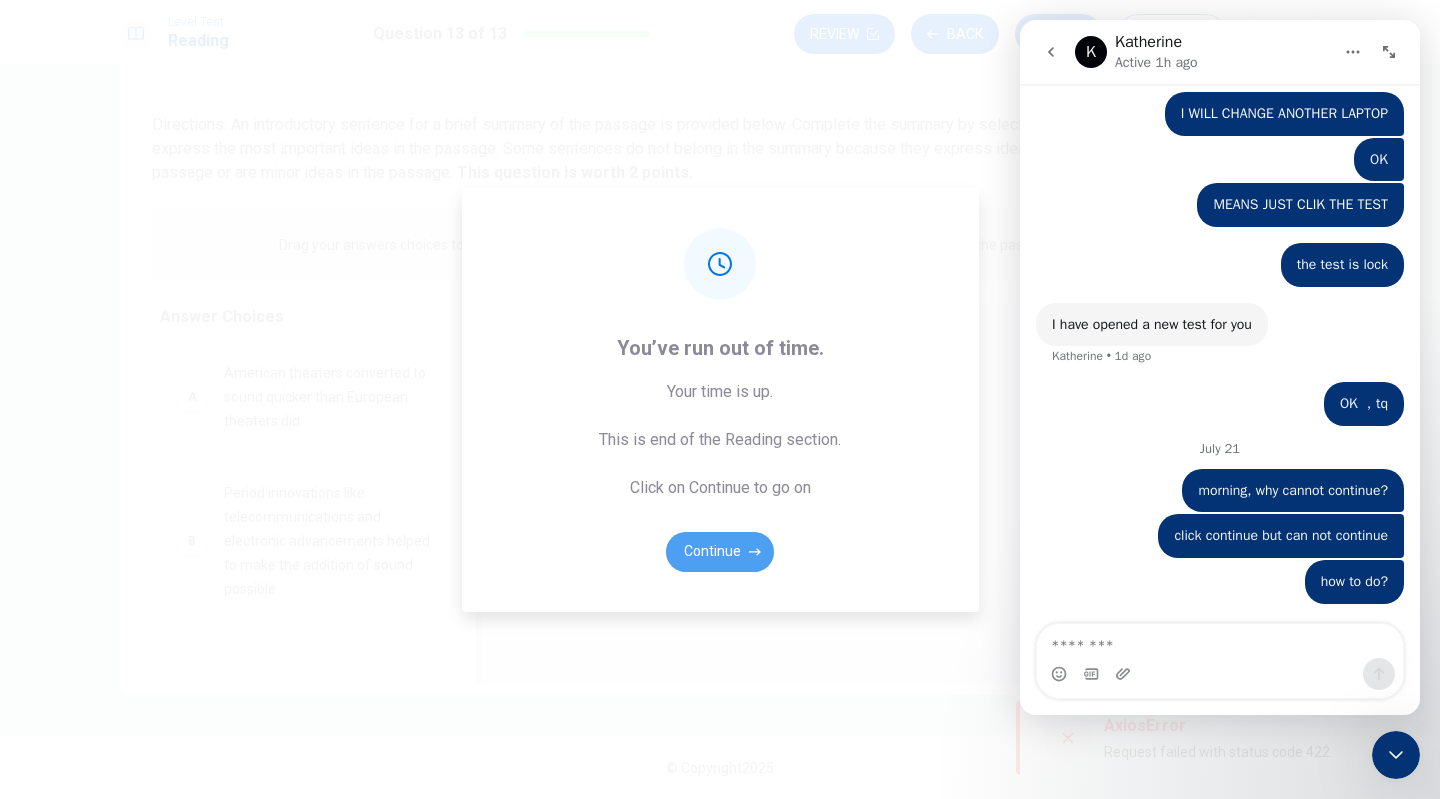 click on "Continue" at bounding box center (720, 552) 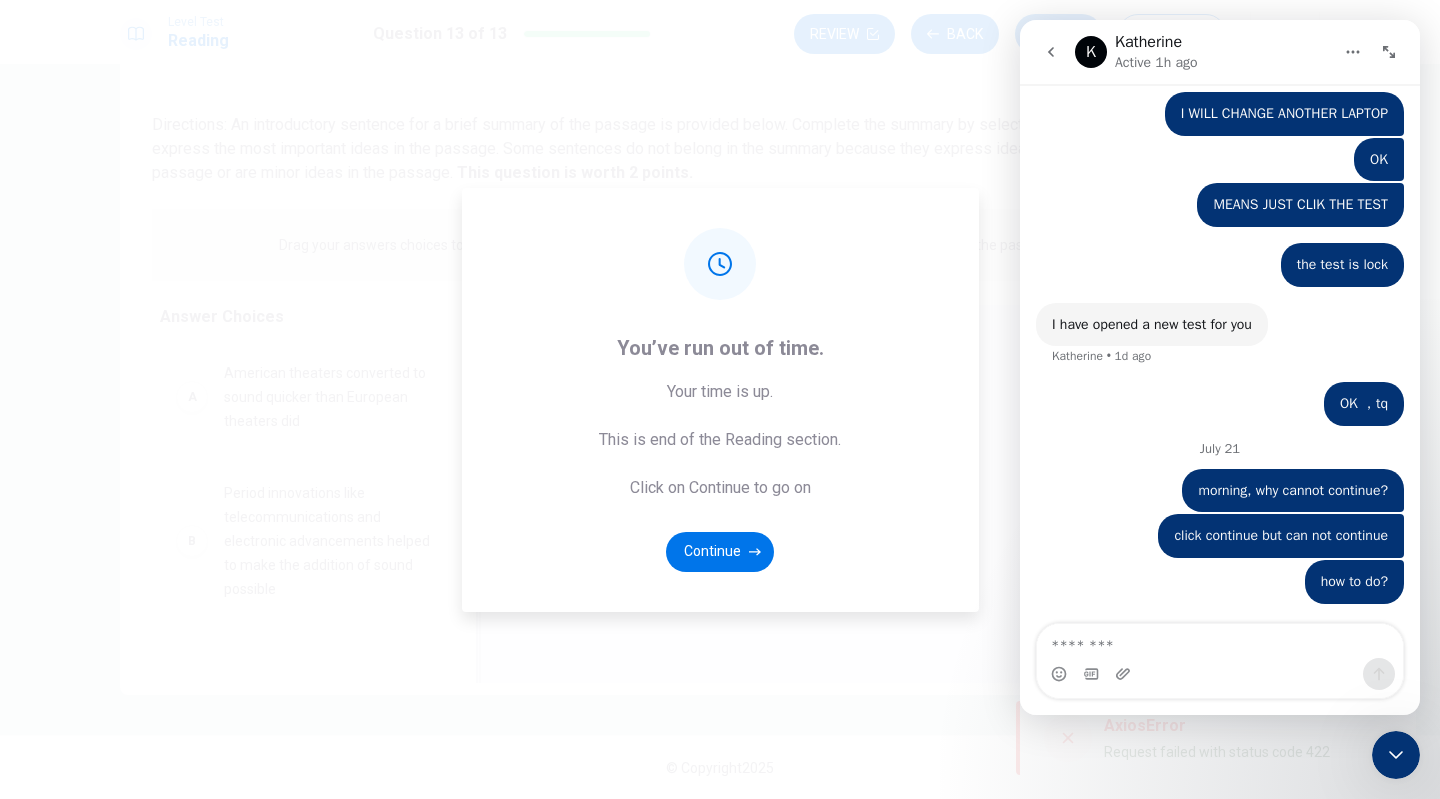 click on "Level Test Reading Question 13 of 13 Review Back Next 00:00:00 Question 13 of 13 00:00:00 Review Back Next Question 13 View Text Directions: An introductory sentence for a brief summary of the passage is provided below. Complete the summary by selecting the THREE answer choices that express the most important ideas in the passage. Some sentences do not belong in the summary because they express ideas that are not presented in the passage or are minor ideas in the passage. This question is worth 2 points. This question is worth 2 points. Drag your answers choices to the spaces where they belong. To remove an answer choice, click on it. To review the passage, click VIEW TEXT. Click on the answer choices below to select your answers. To remove an answer choice, go to the Answers tab and click on it. To review the passage, click the PASSAGE tab. A American theaters converted to sound quicker than European theaters did B C D The film actors could now speak, so miming (acting out) was a thing of the past E F" at bounding box center [720, 399] 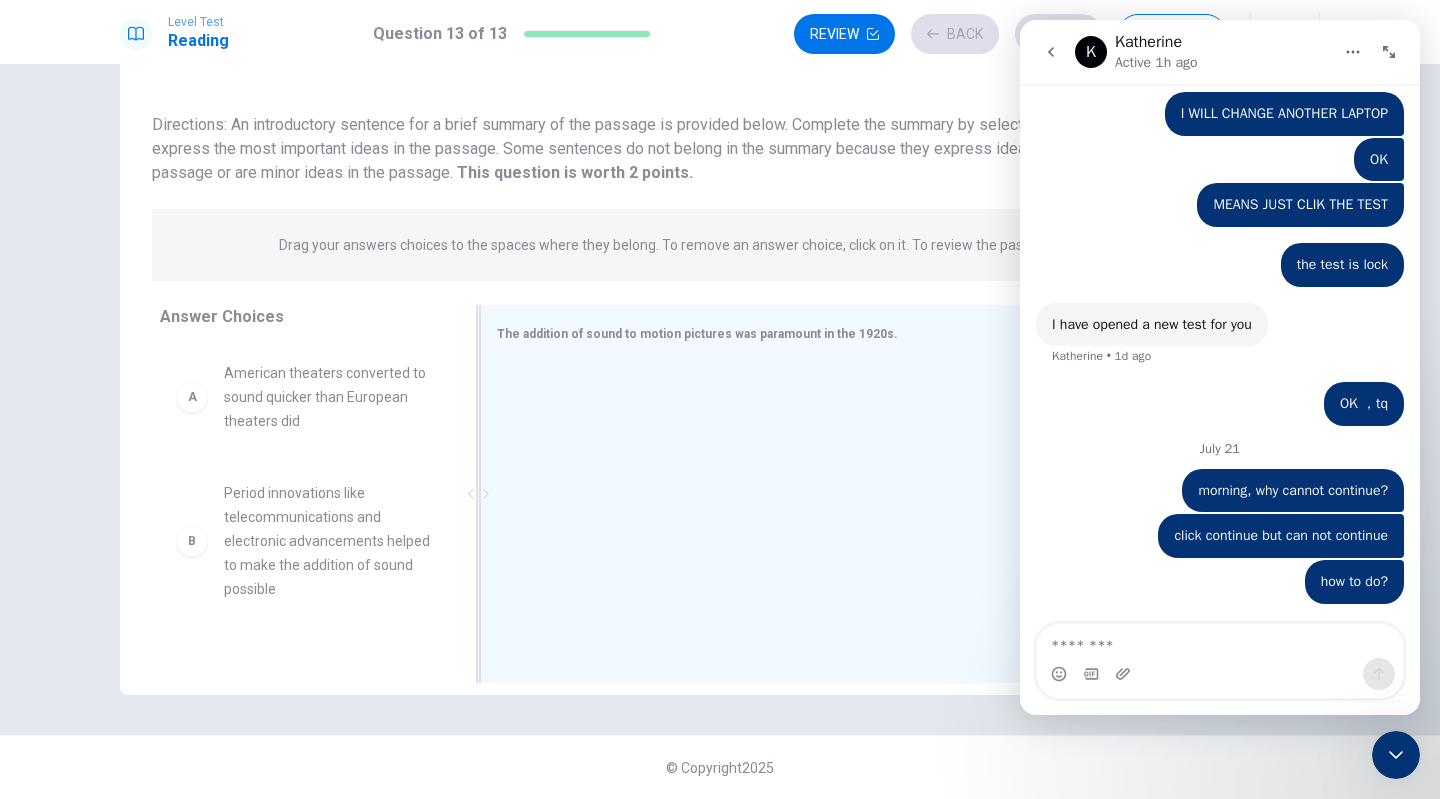 click at bounding box center (876, 496) 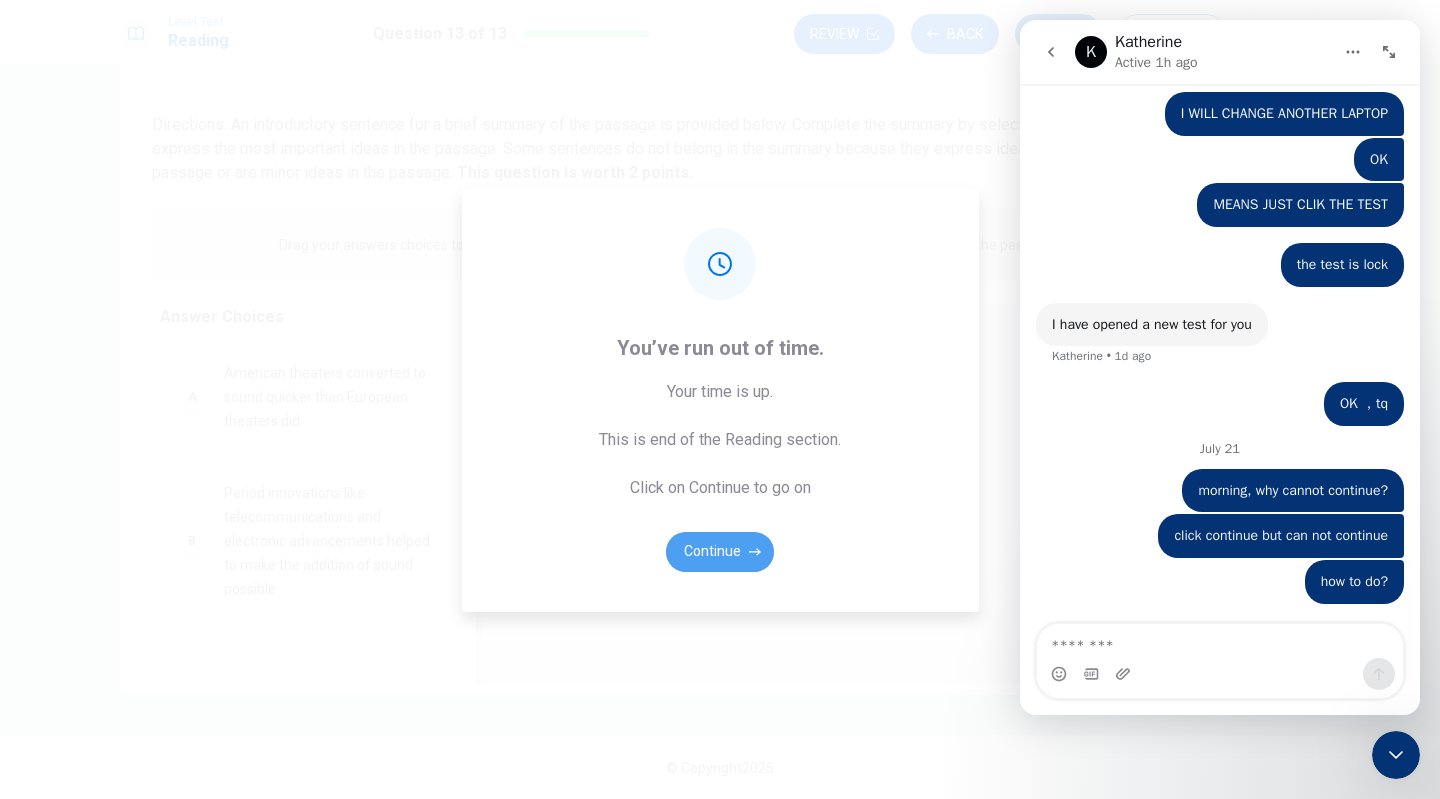 click on "Continue" at bounding box center [720, 552] 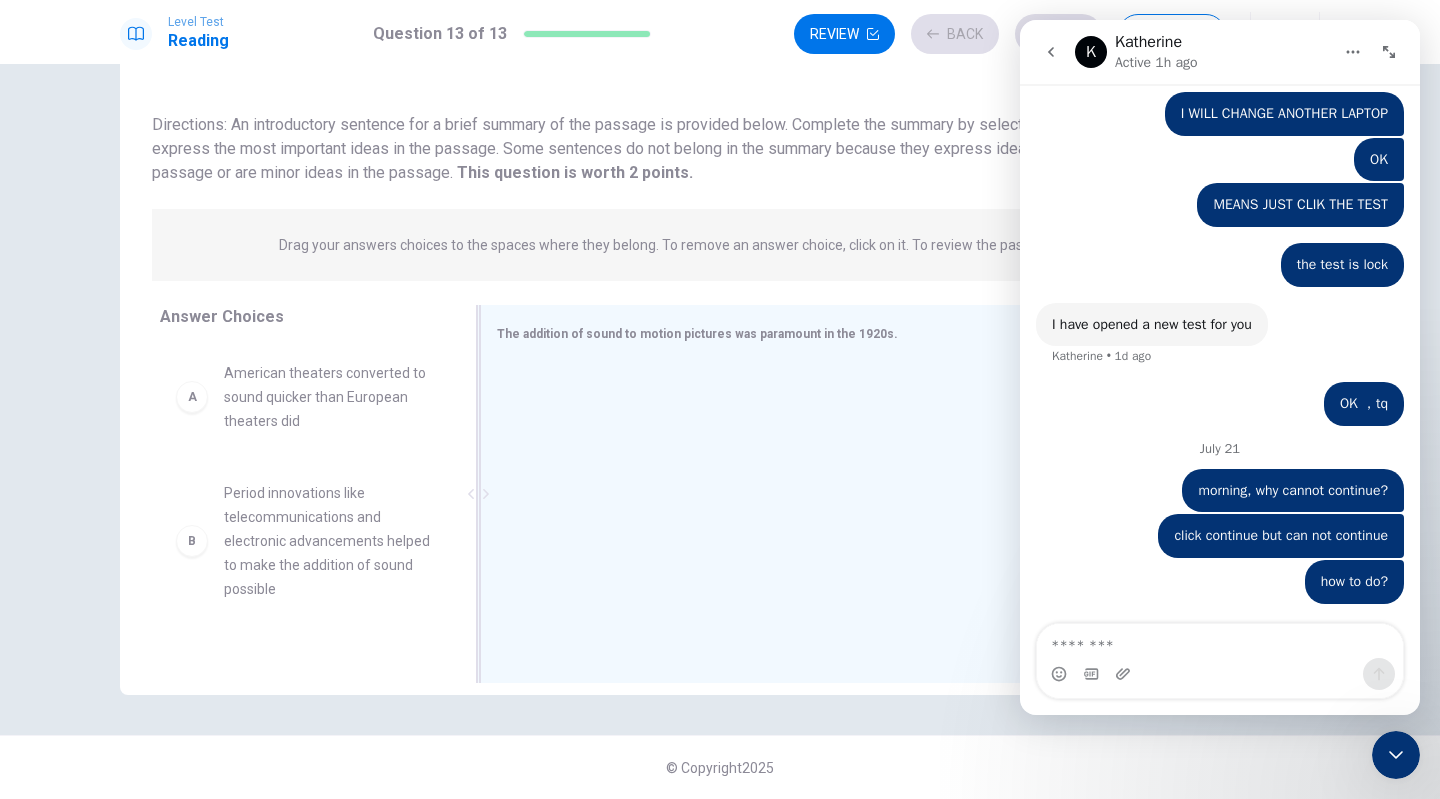 click on "Level Test Reading Question 13 of 13 Review Back Next 00:00:00 Question 13 of 13 00:00:00 Review Back Next Question 13 View Text Directions: An introductory sentence for a brief summary of the passage is provided below. Complete the summary by selecting the THREE answer choices that express the most important ideas in the passage. Some sentences do not belong in the summary because they express ideas that are not presented in the passage or are minor ideas in the passage. This question is worth 2 points. This question is worth 2 points. Drag your answers choices to the spaces where they belong. To remove an answer choice, click on it. To review the passage, click VIEW TEXT. Click on the answer choices below to select your answers. To remove an answer choice, go to the Answers tab and click on it. To review the passage, click the PASSAGE tab. A American theaters converted to sound quicker than European theaters did B C D The film actors could now speak, so miming (acting out) was a thing of the past E F" at bounding box center [720, 399] 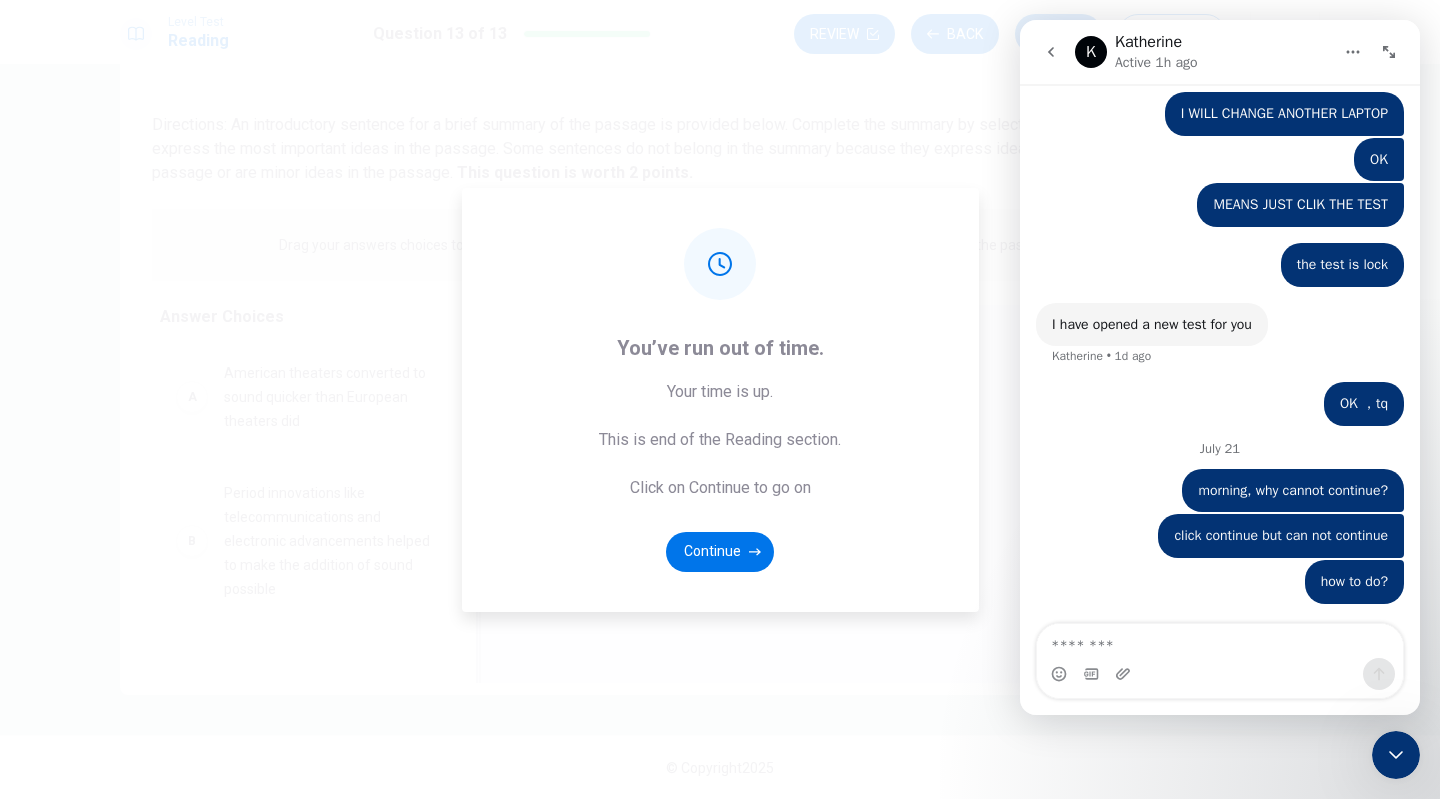 click on "Continue" at bounding box center [720, 552] 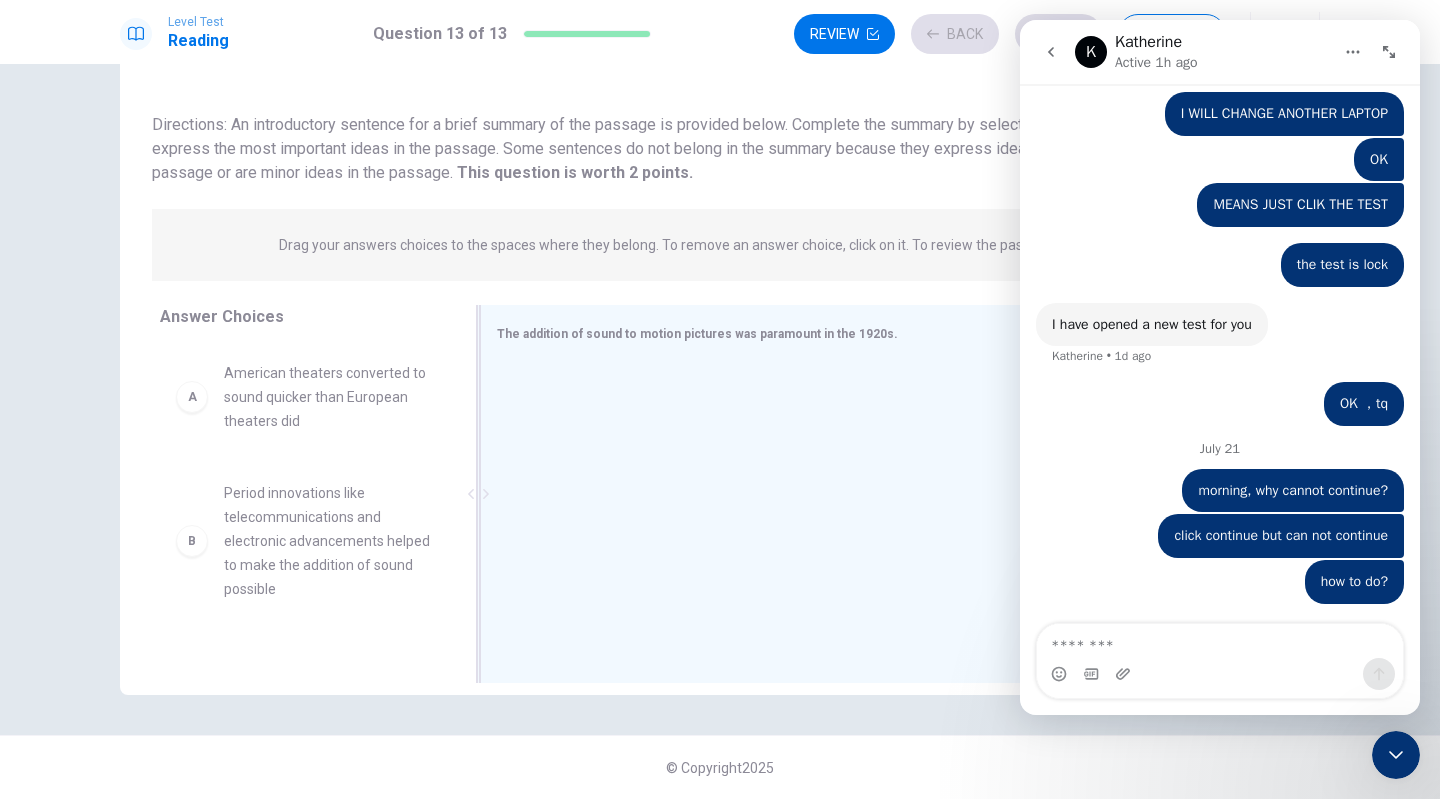 click at bounding box center (876, 496) 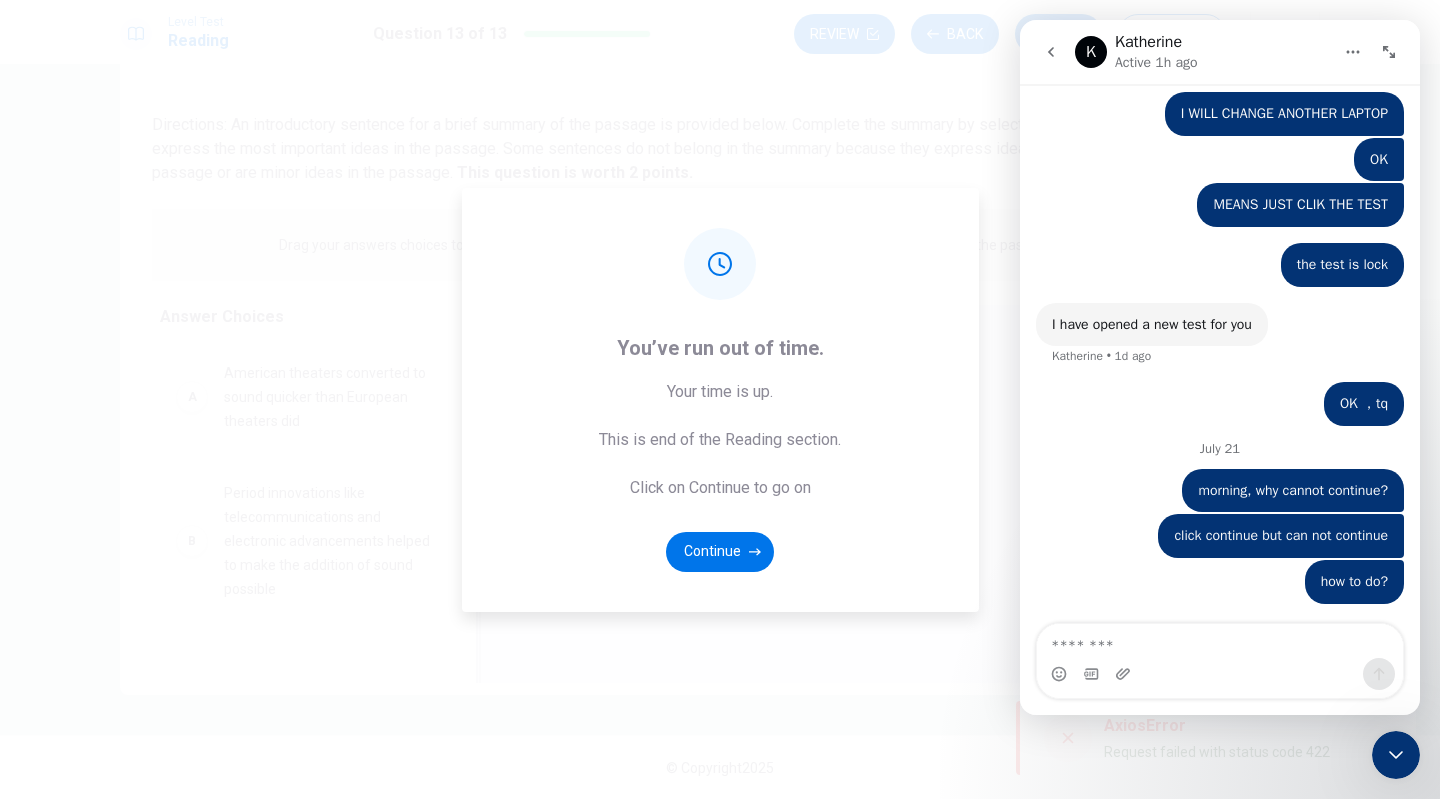 click on "Continue" at bounding box center (720, 552) 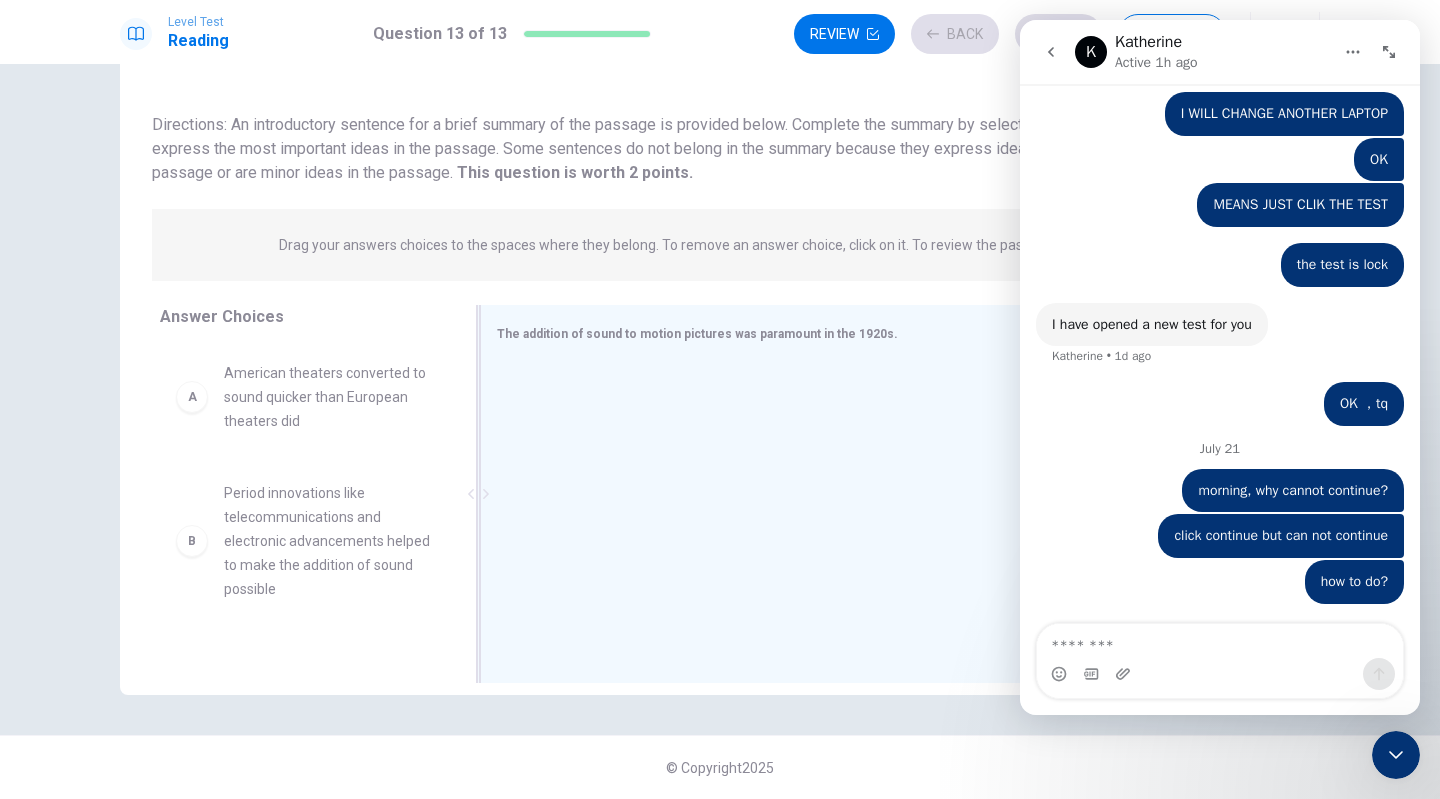 click at bounding box center (876, 496) 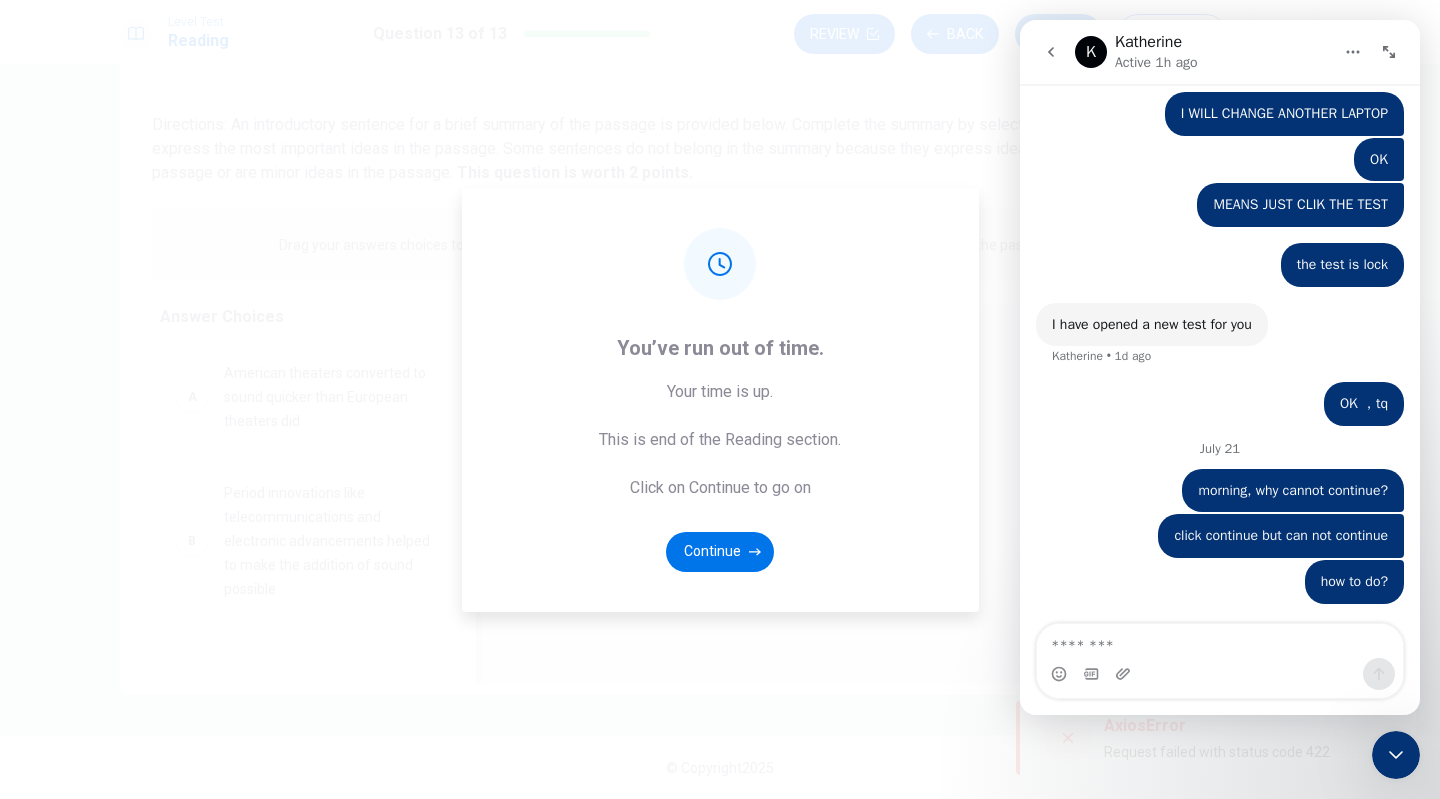 click on "Level Test Reading Question 13 of 13 Review Back Next 00:00:00 Question 13 of 13 00:00:00 Review Back Next Question 13 View Text Directions: An introductory sentence for a brief summary of the passage is provided below. Complete the summary by selecting the THREE answer choices that express the most important ideas in the passage. Some sentences do not belong in the summary because they express ideas that are not presented in the passage or are minor ideas in the passage. This question is worth 2 points. This question is worth 2 points. Drag your answers choices to the spaces where they belong. To remove an answer choice, click on it. To review the passage, click VIEW TEXT. Click on the answer choices below to select your answers. To remove an answer choice, go to the Answers tab and click on it. To review the passage, click the PASSAGE tab. A American theaters converted to sound quicker than European theaters did B C D The film actors could now speak, so miming (acting out) was a thing of the past E F" at bounding box center (720, 399) 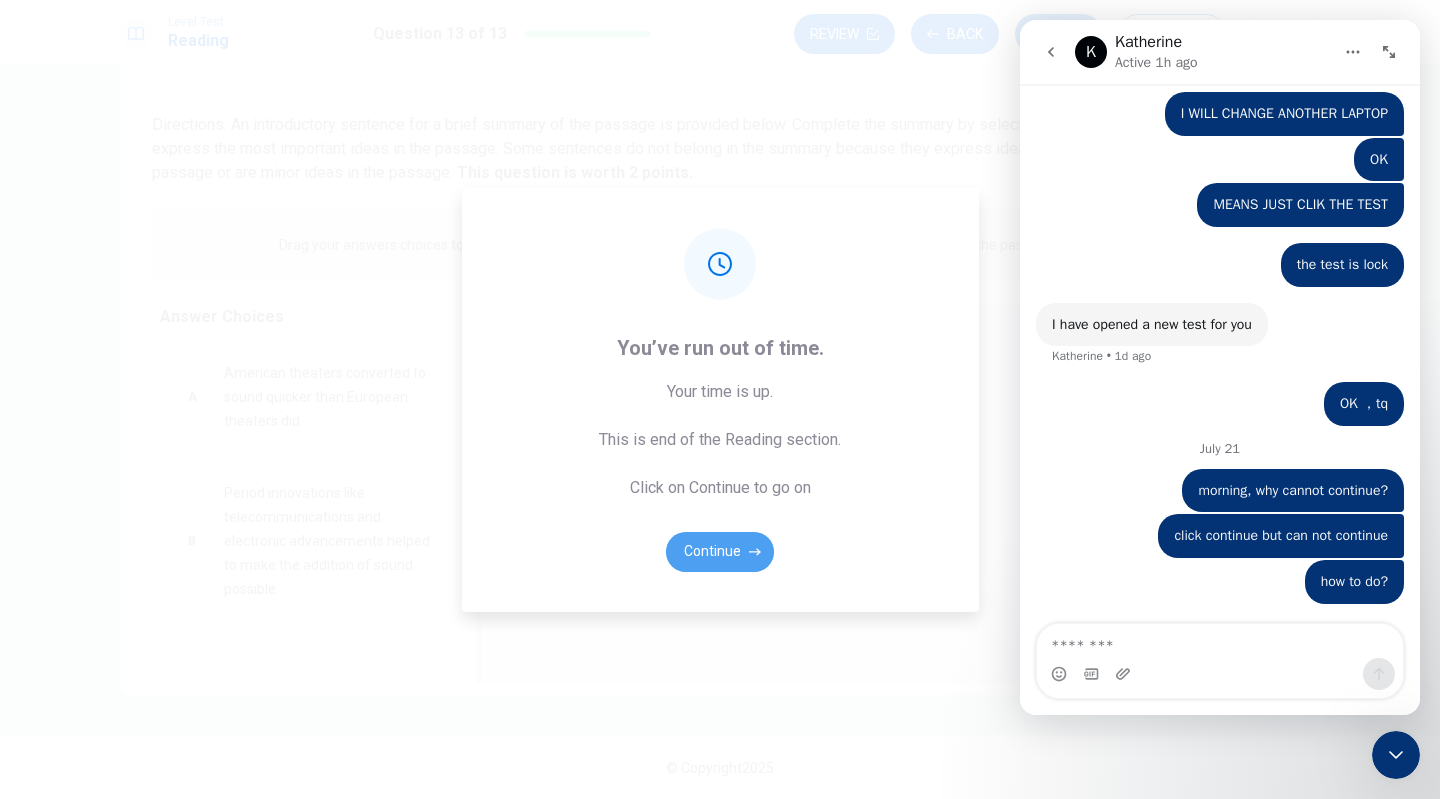 click on "Continue" at bounding box center (720, 552) 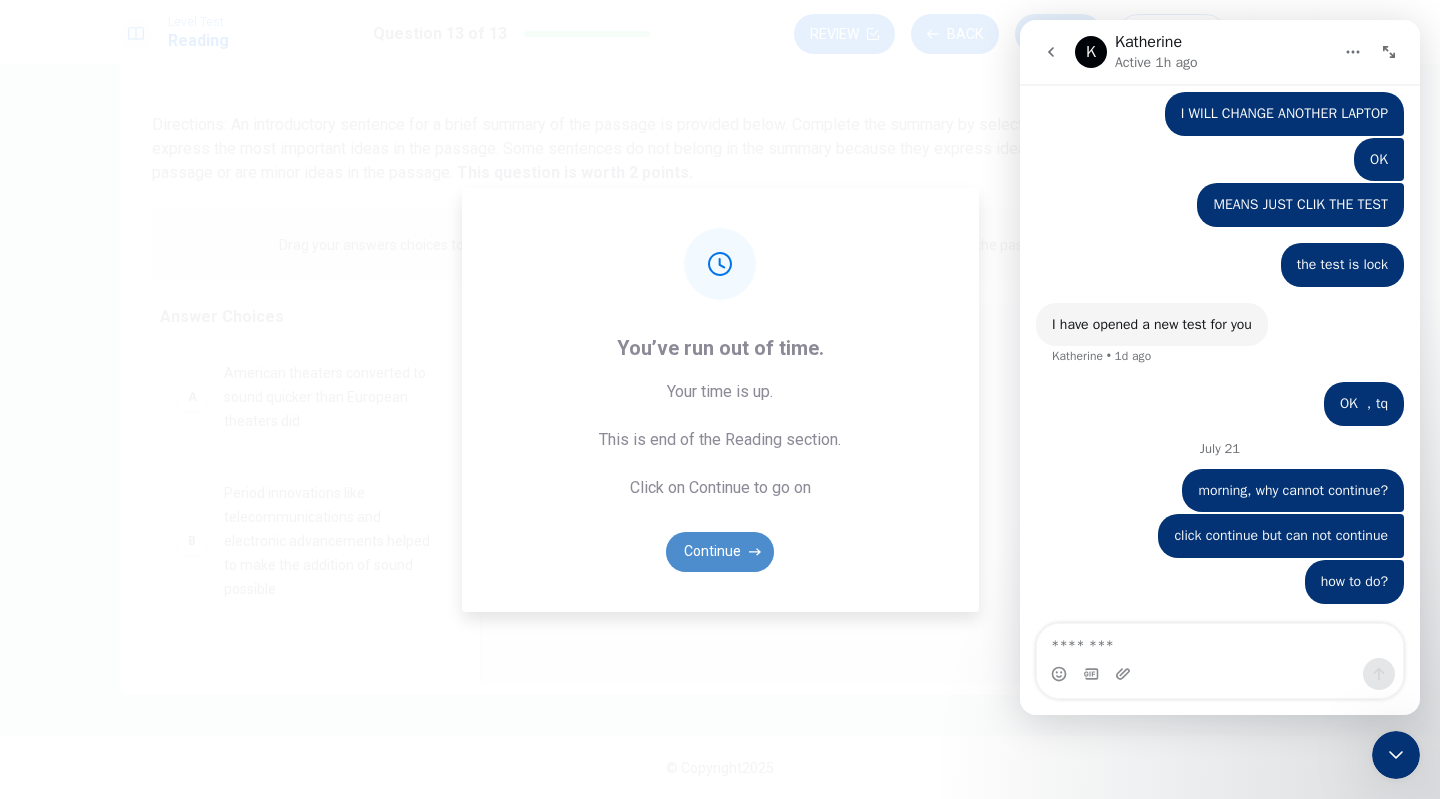 click on "Continue" at bounding box center [720, 552] 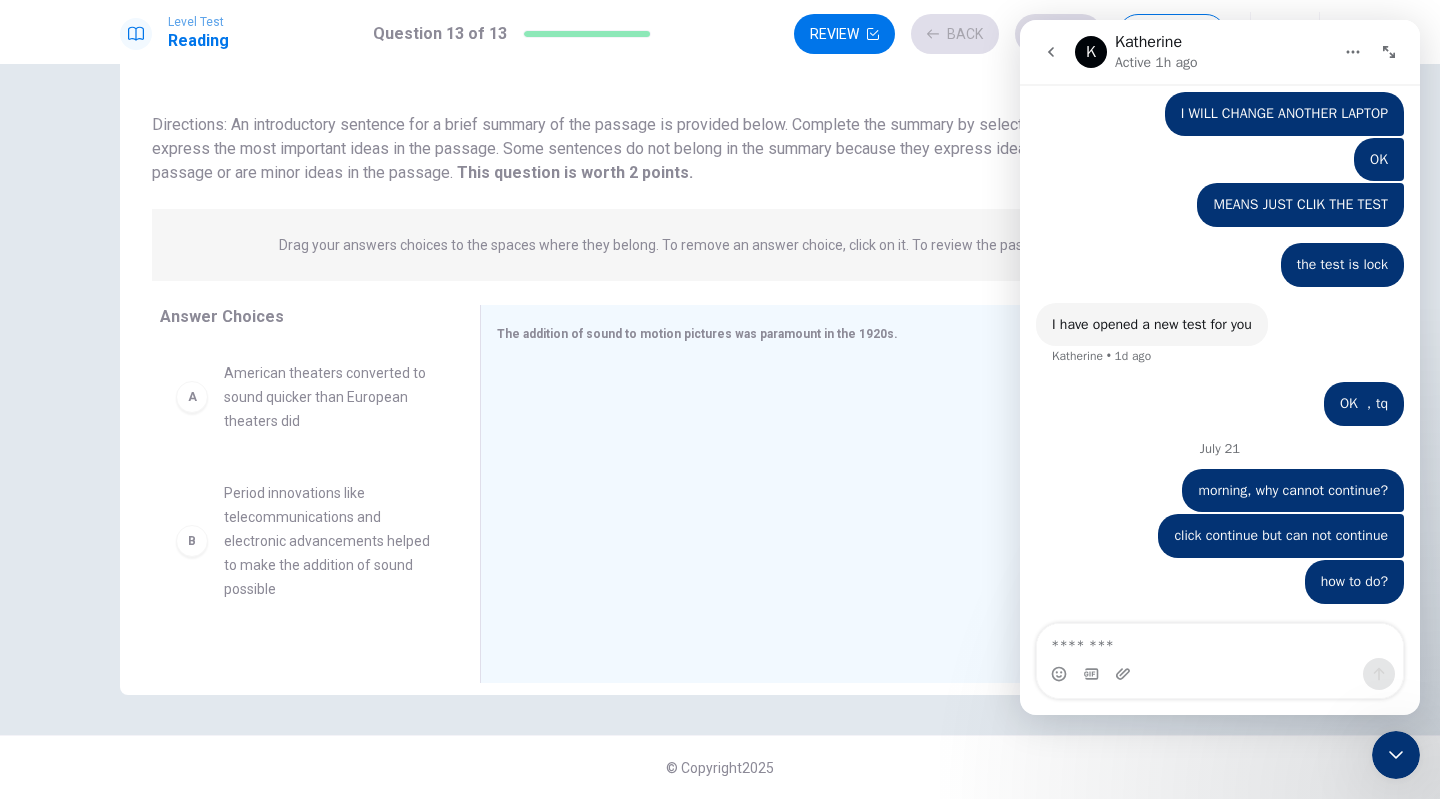 click at bounding box center [876, 496] 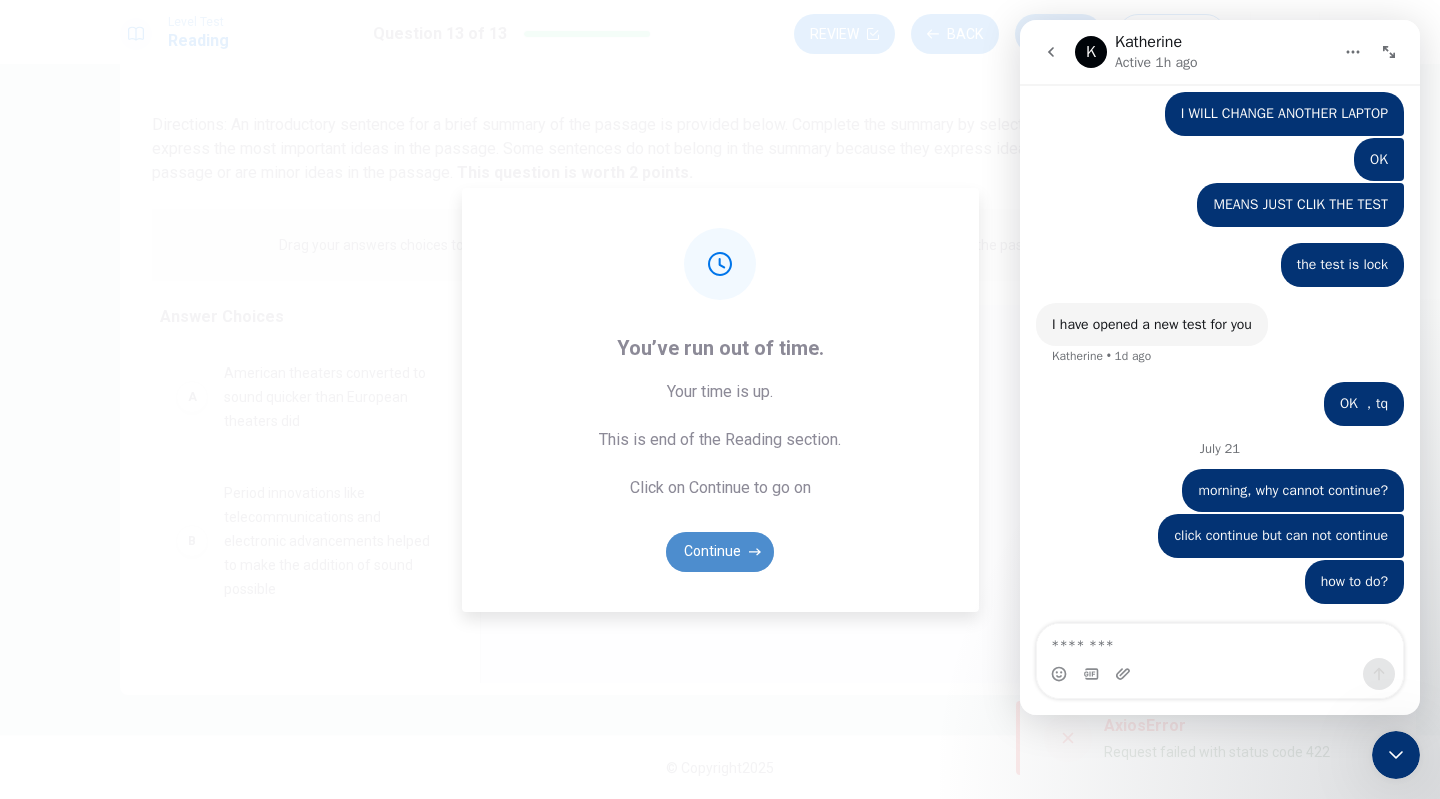 click on "Continue" at bounding box center [720, 552] 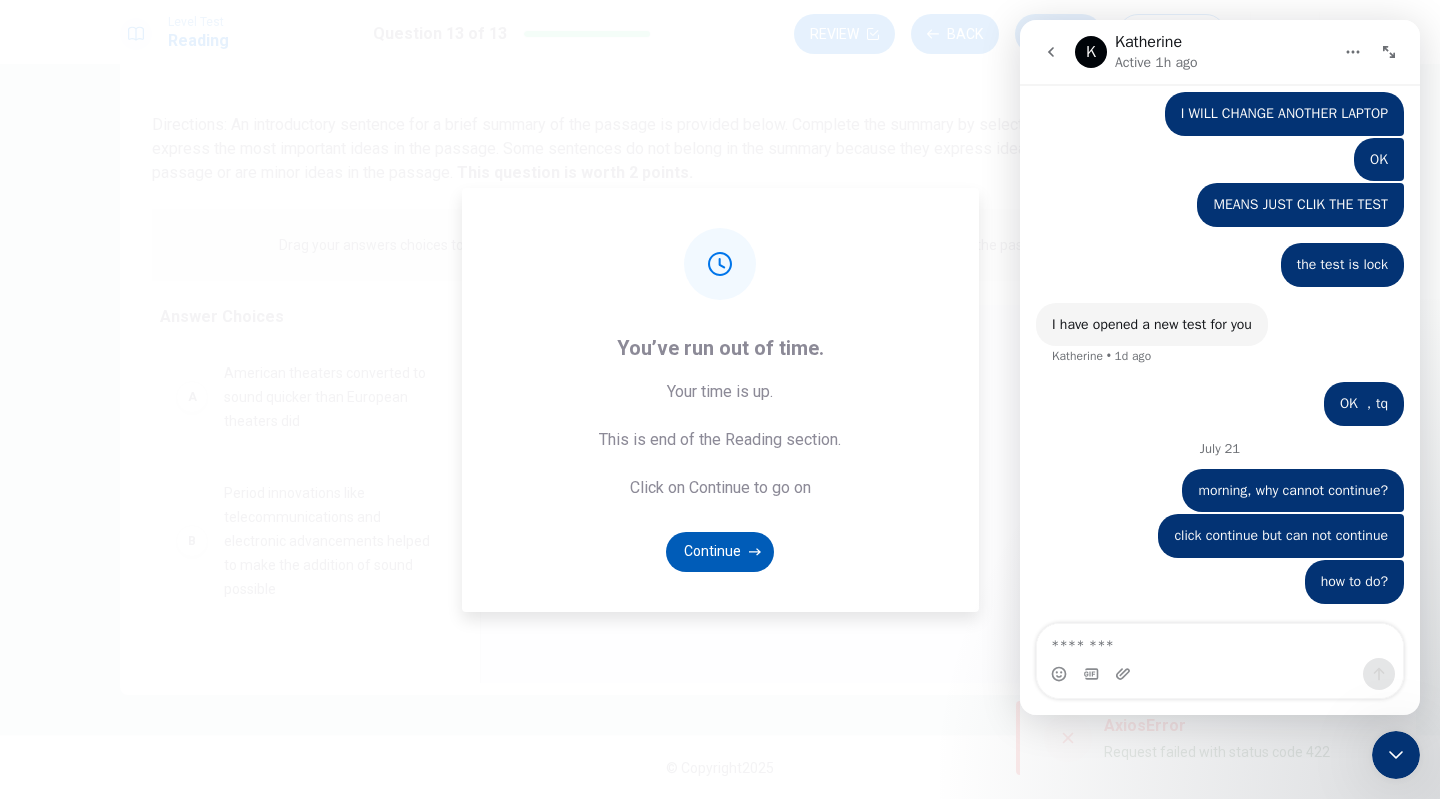 click on "Continue" at bounding box center [720, 552] 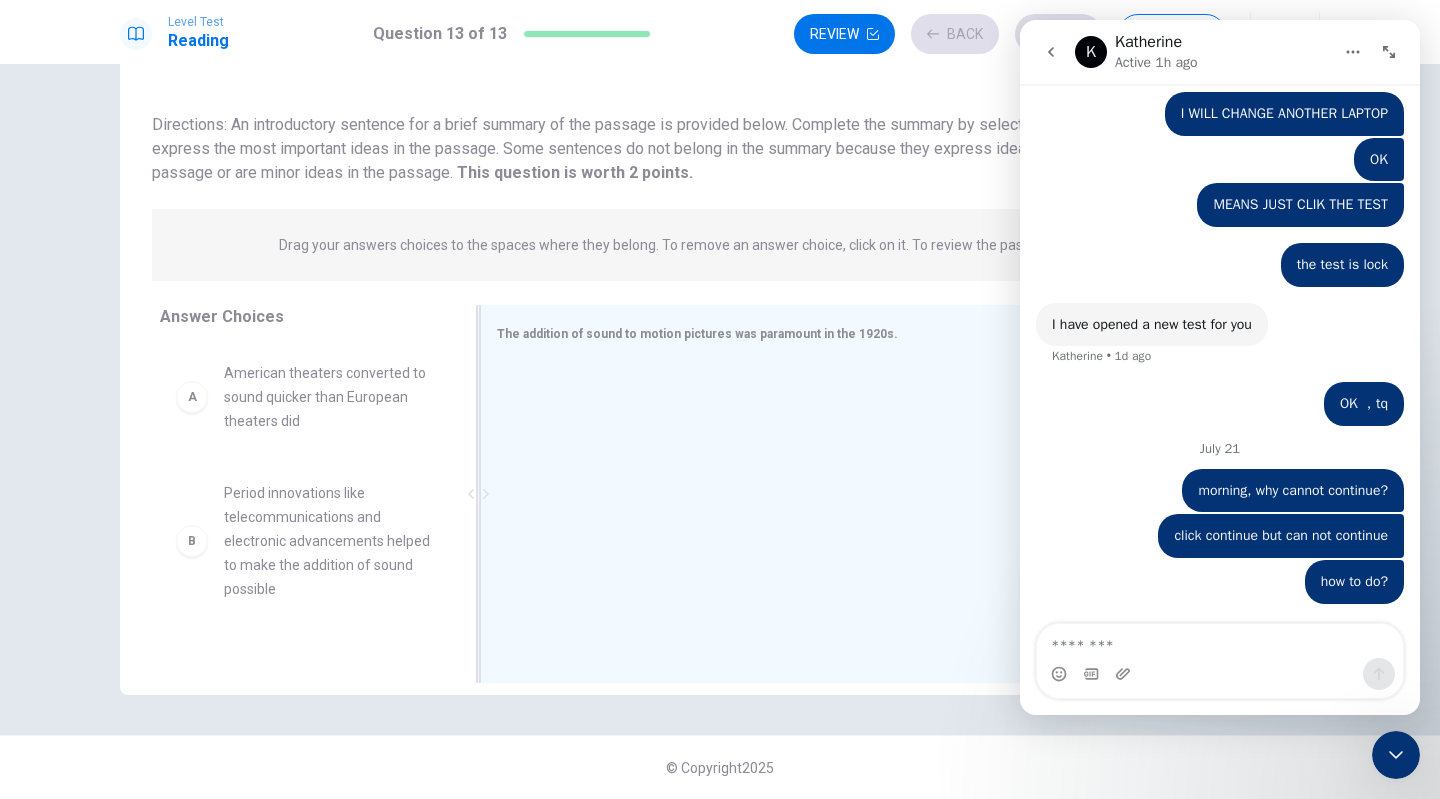 click at bounding box center (876, 496) 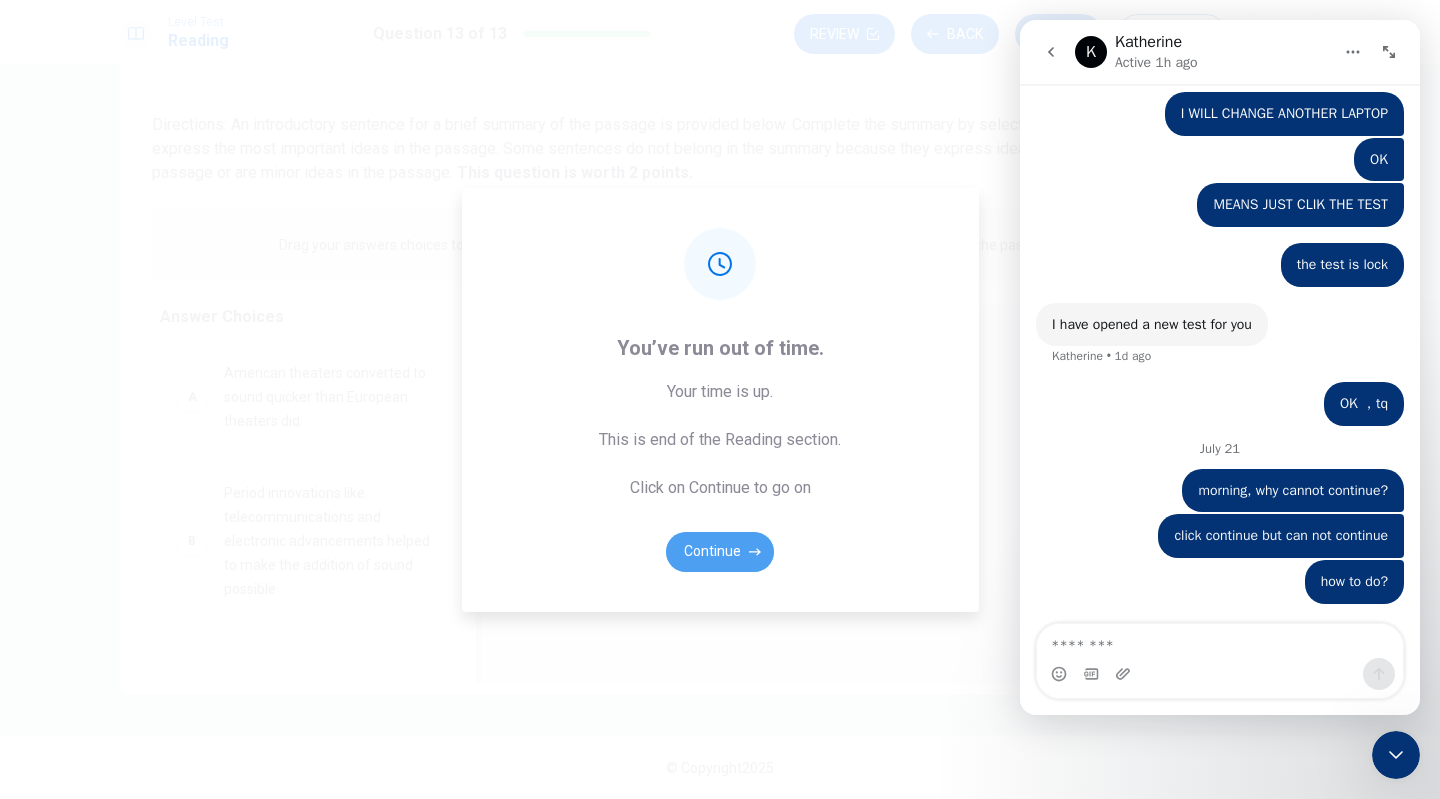 click on "Continue" at bounding box center (720, 552) 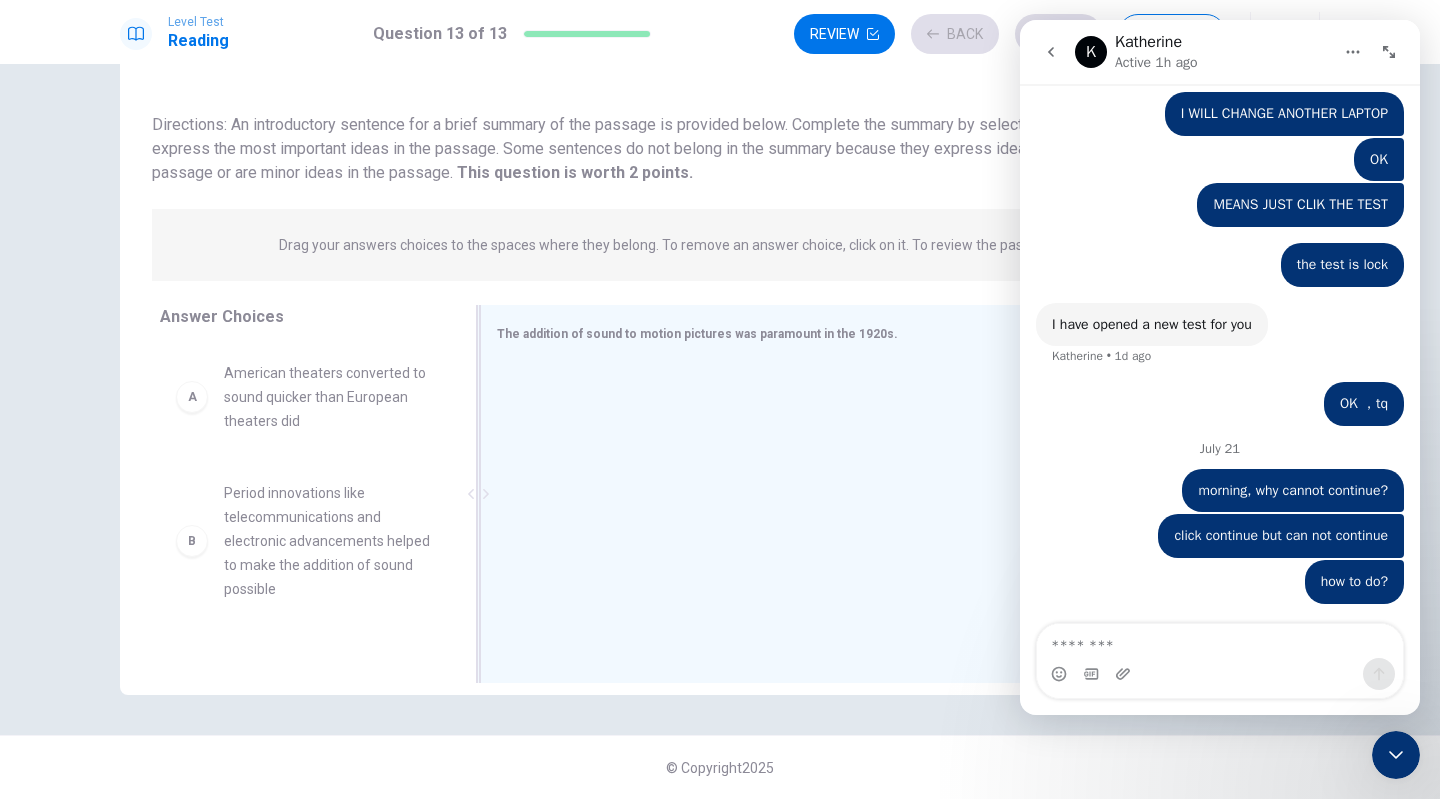 click at bounding box center (876, 496) 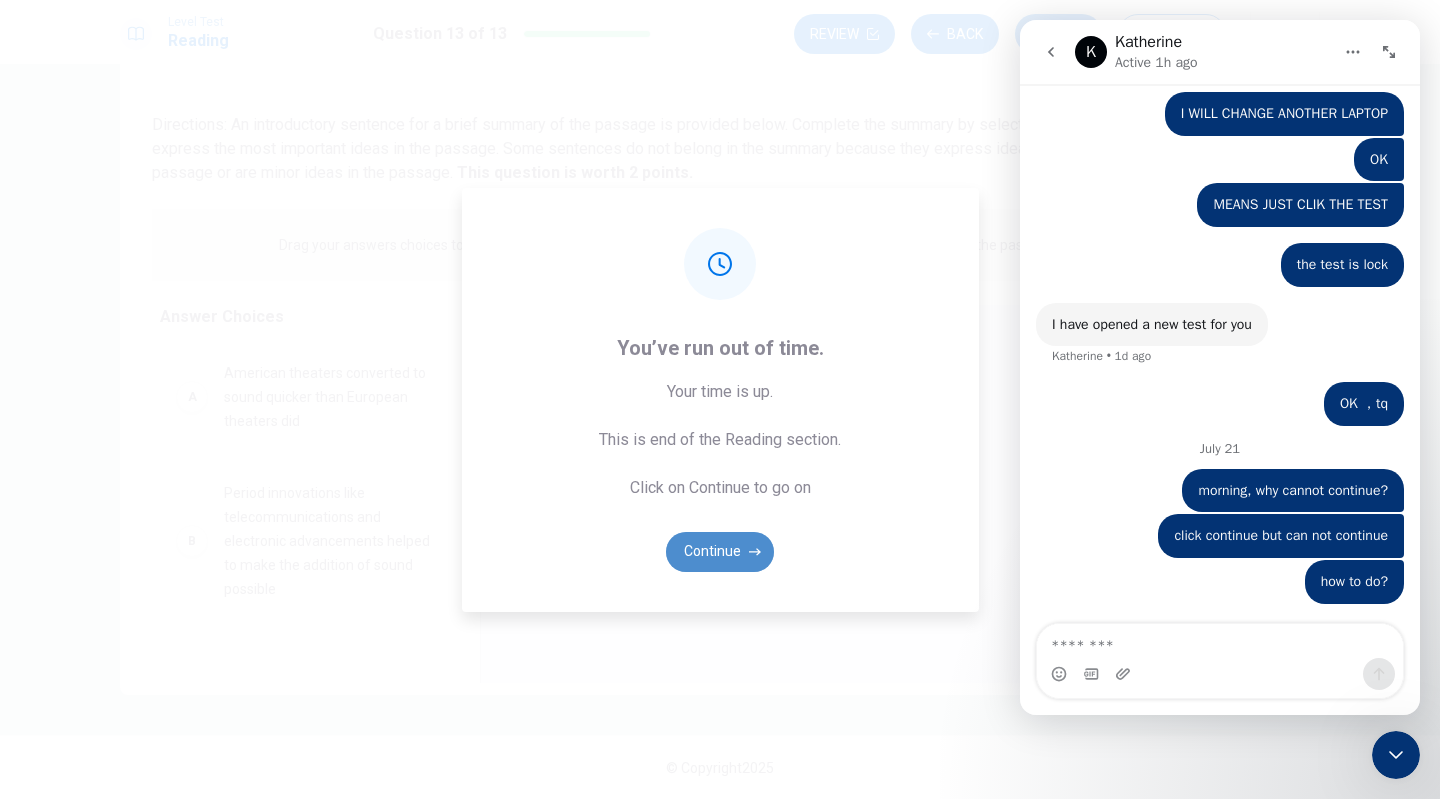 click on "Continue" at bounding box center (720, 552) 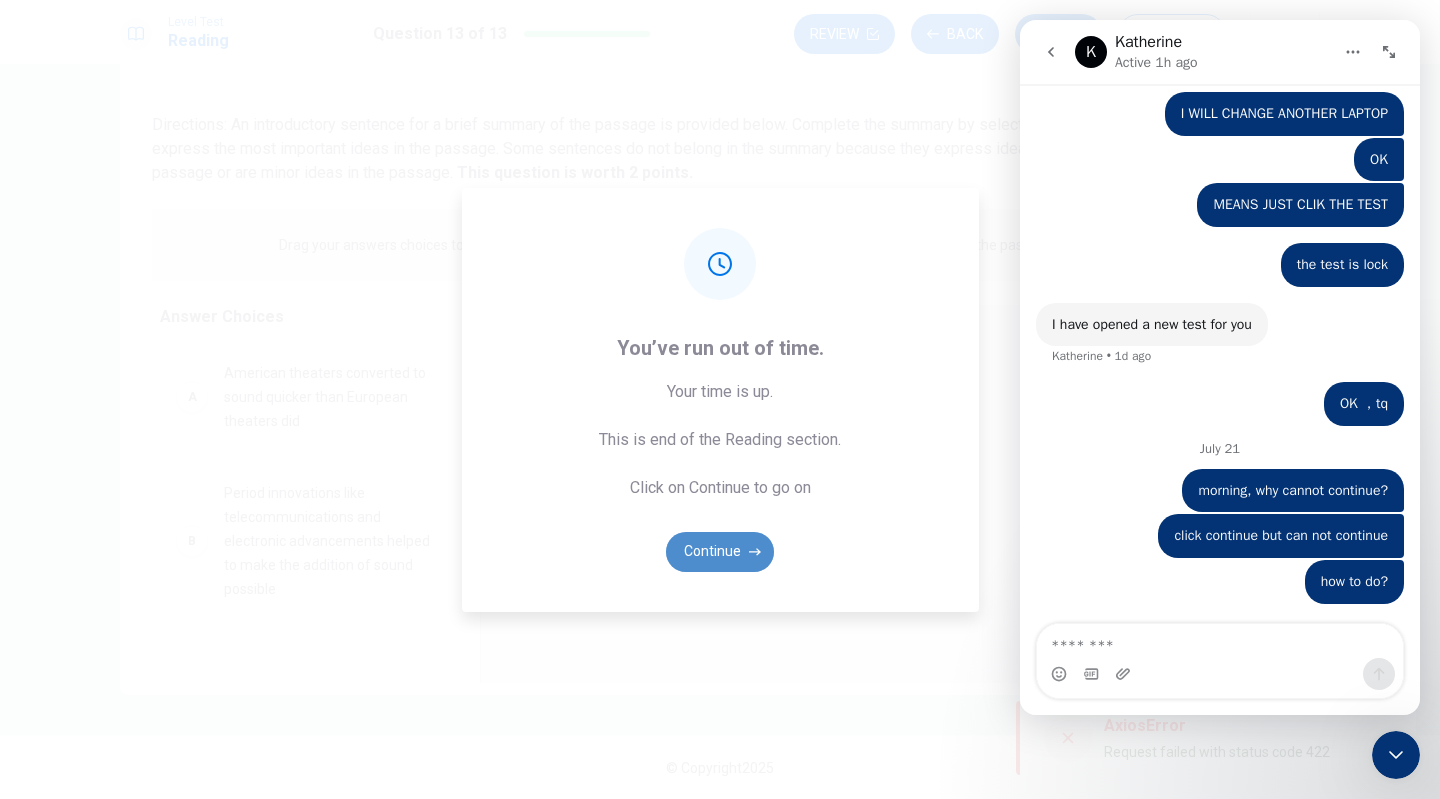 click on "Continue" at bounding box center [720, 552] 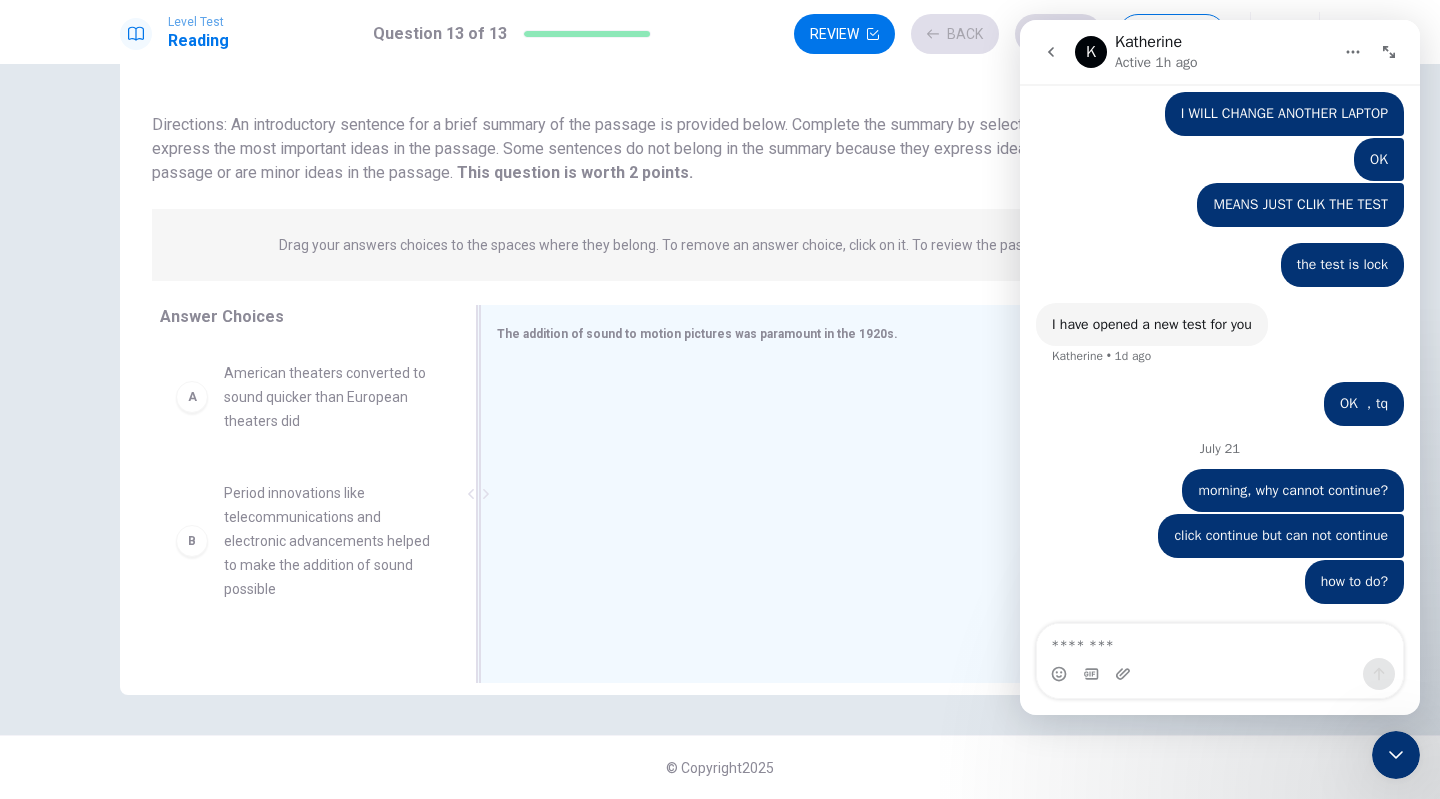 click at bounding box center [876, 496] 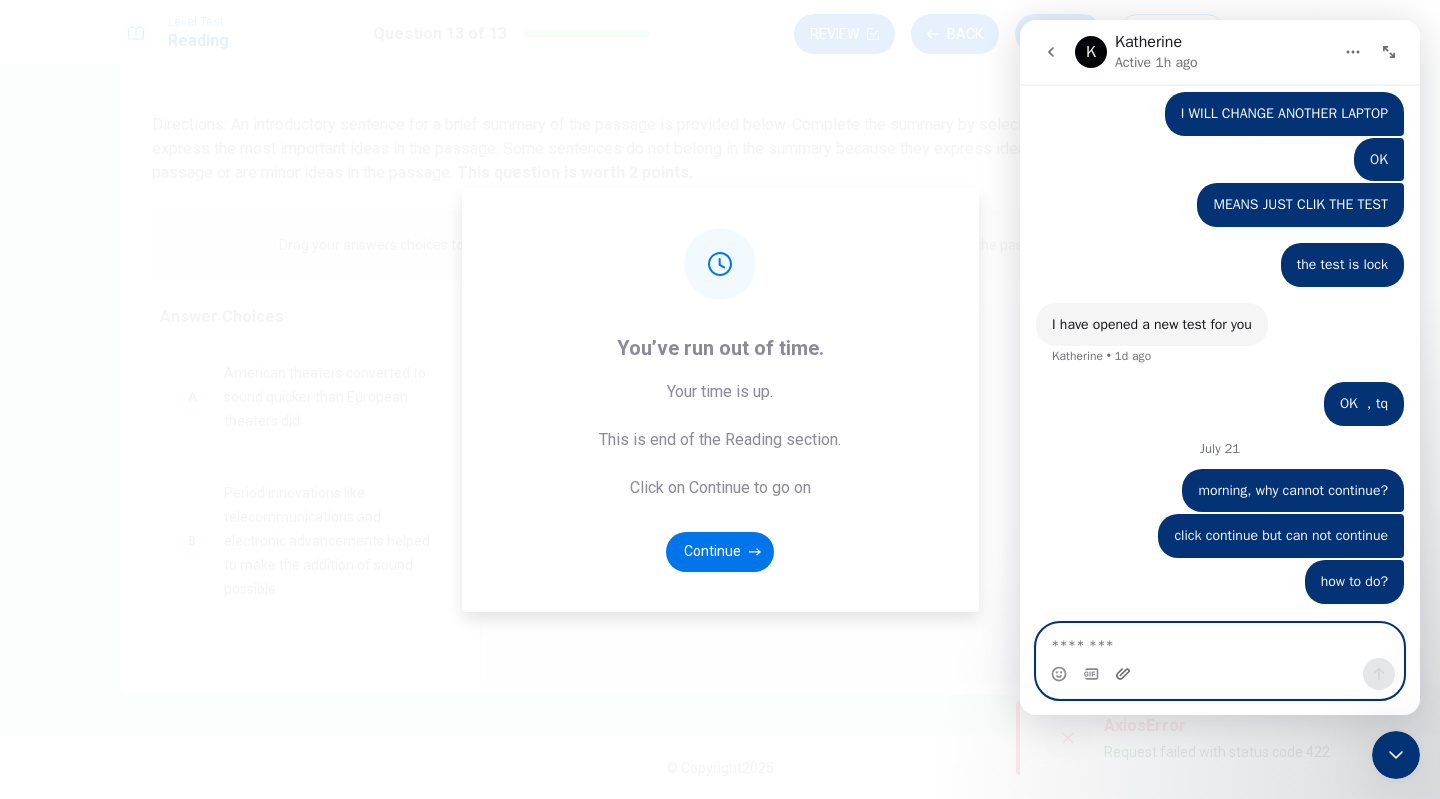 click 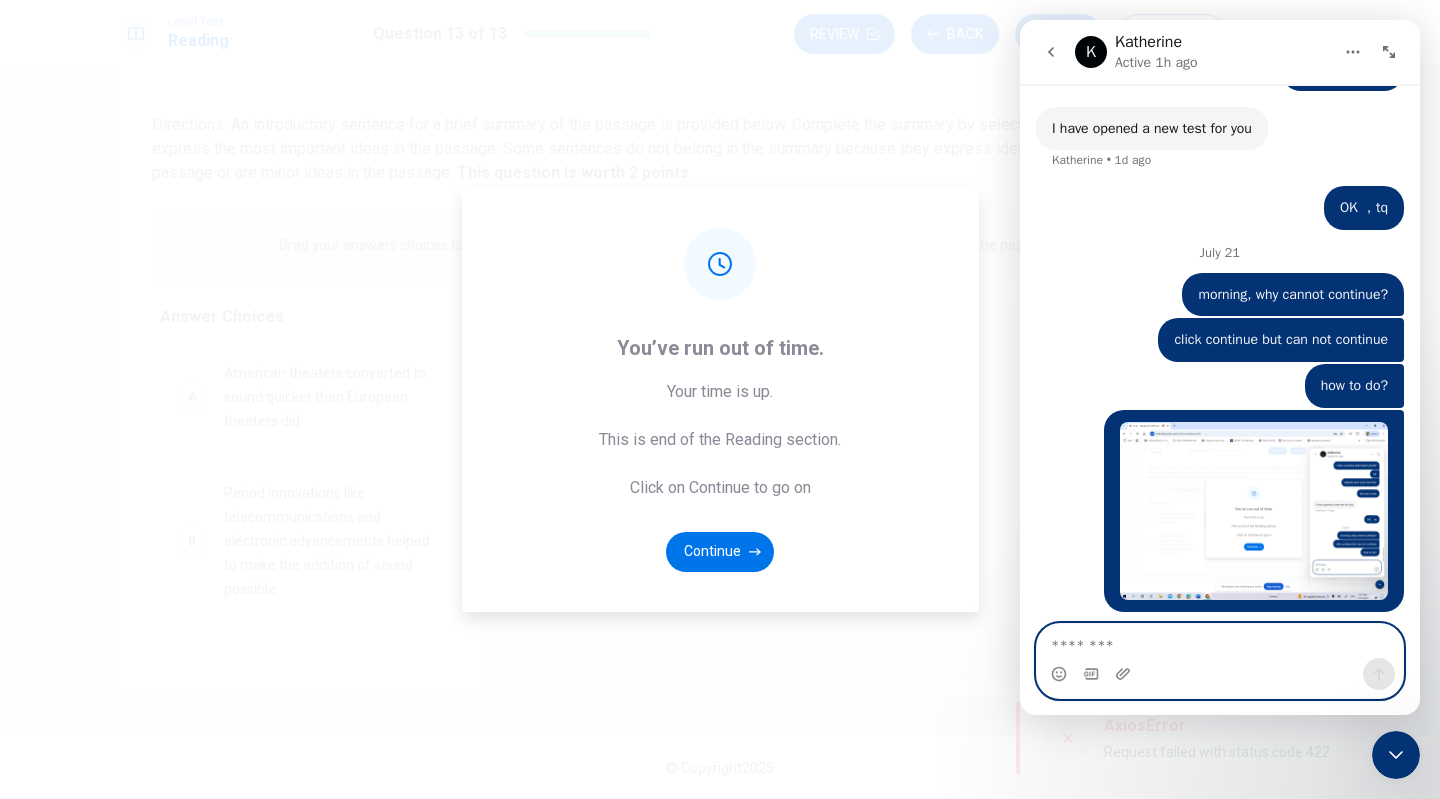 scroll, scrollTop: 3614, scrollLeft: 0, axis: vertical 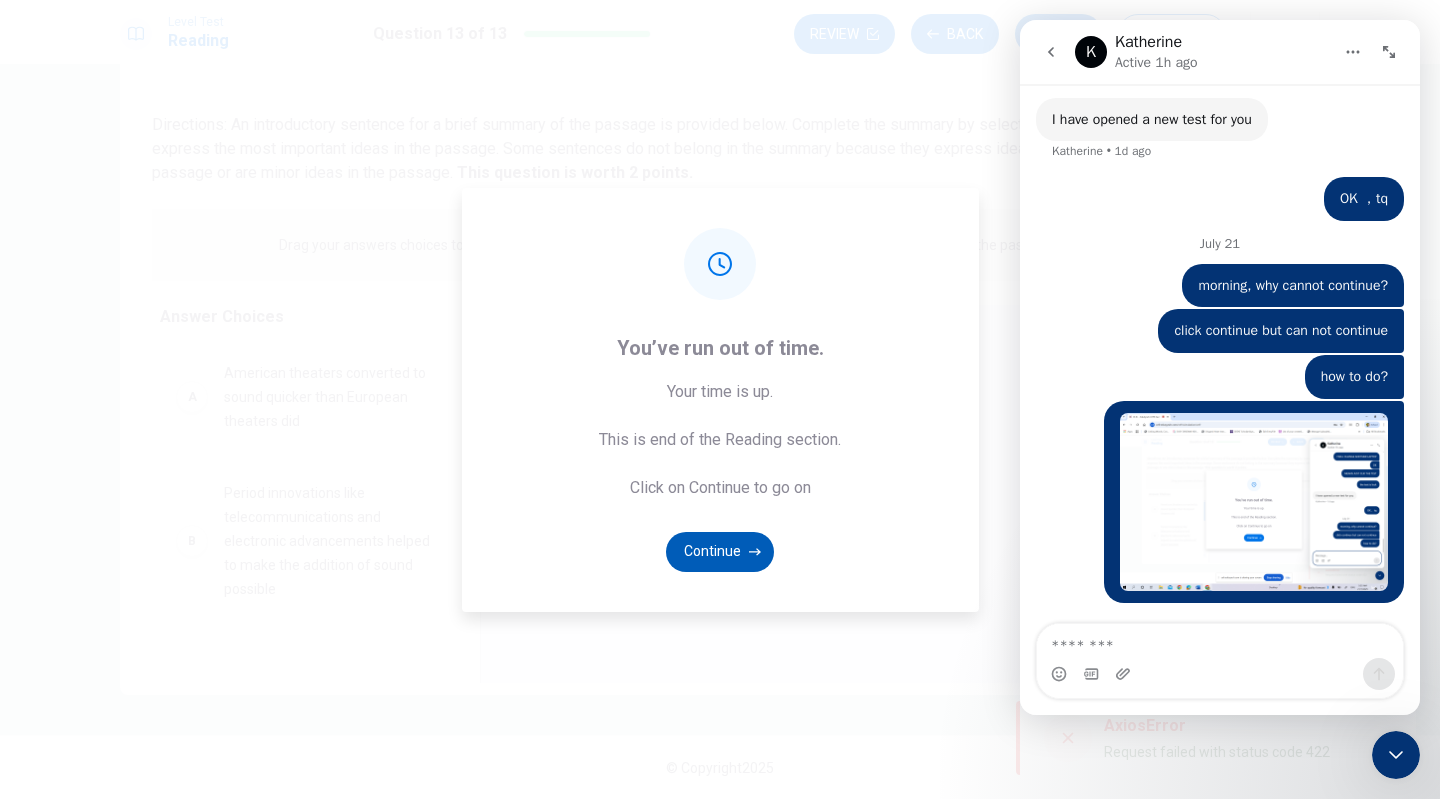 click 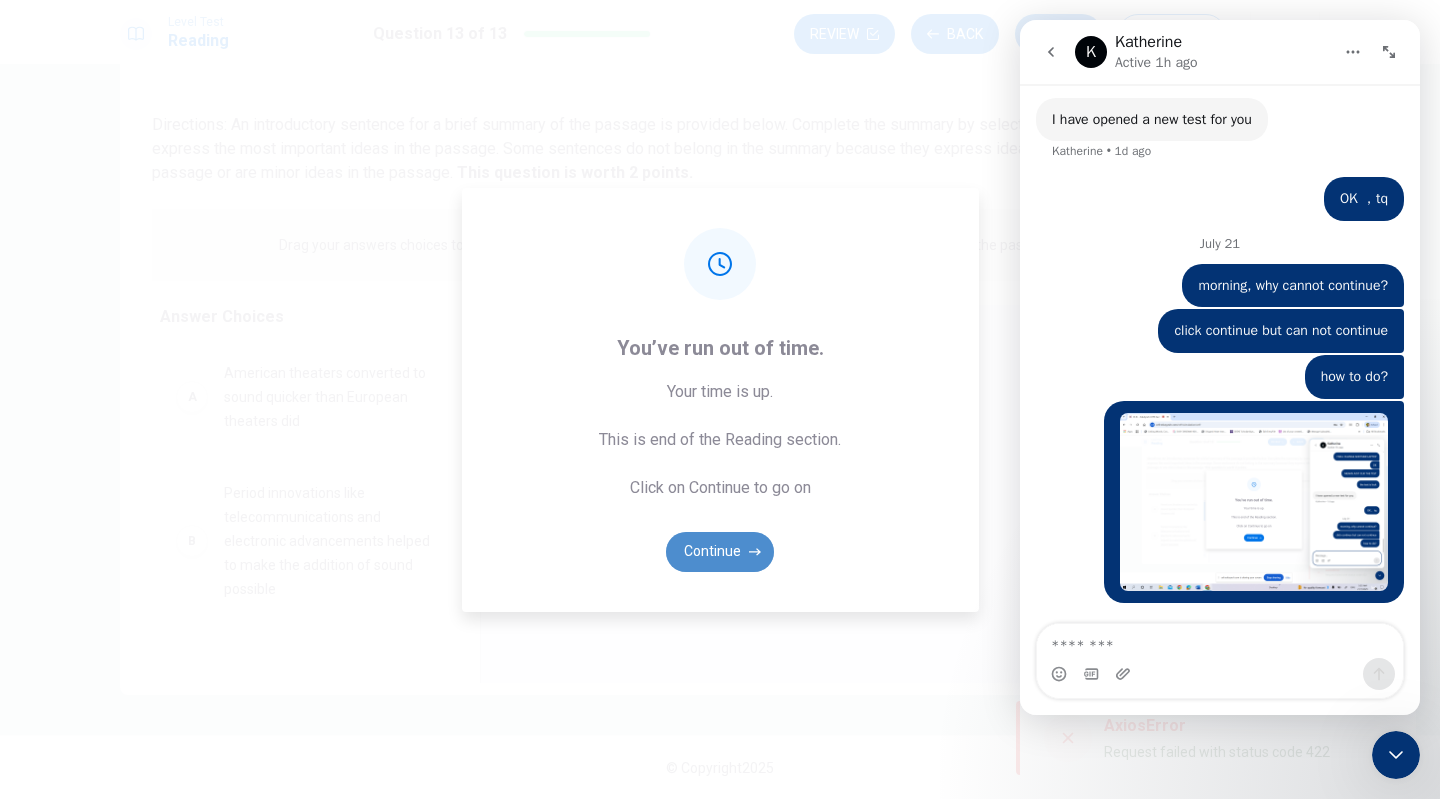 click 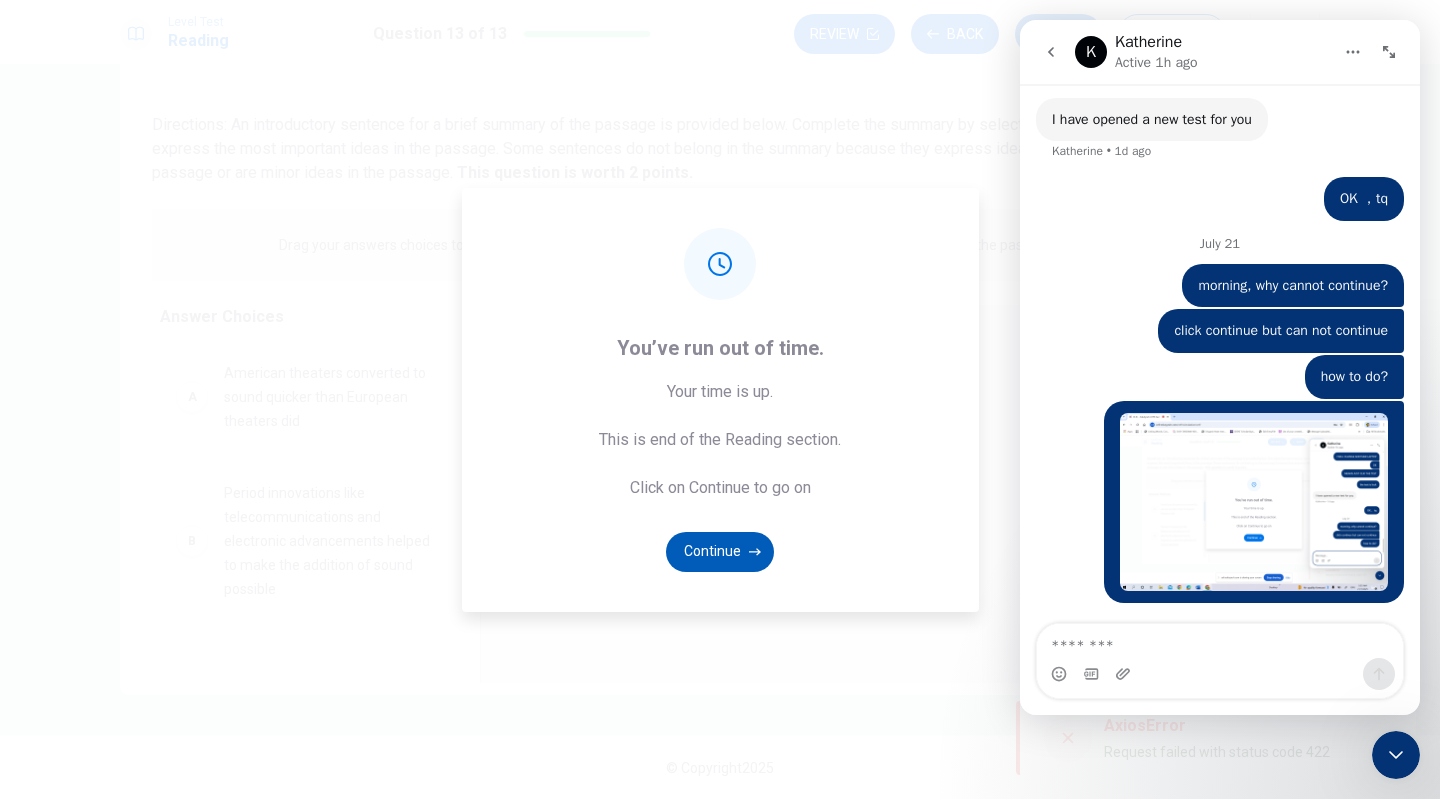 click 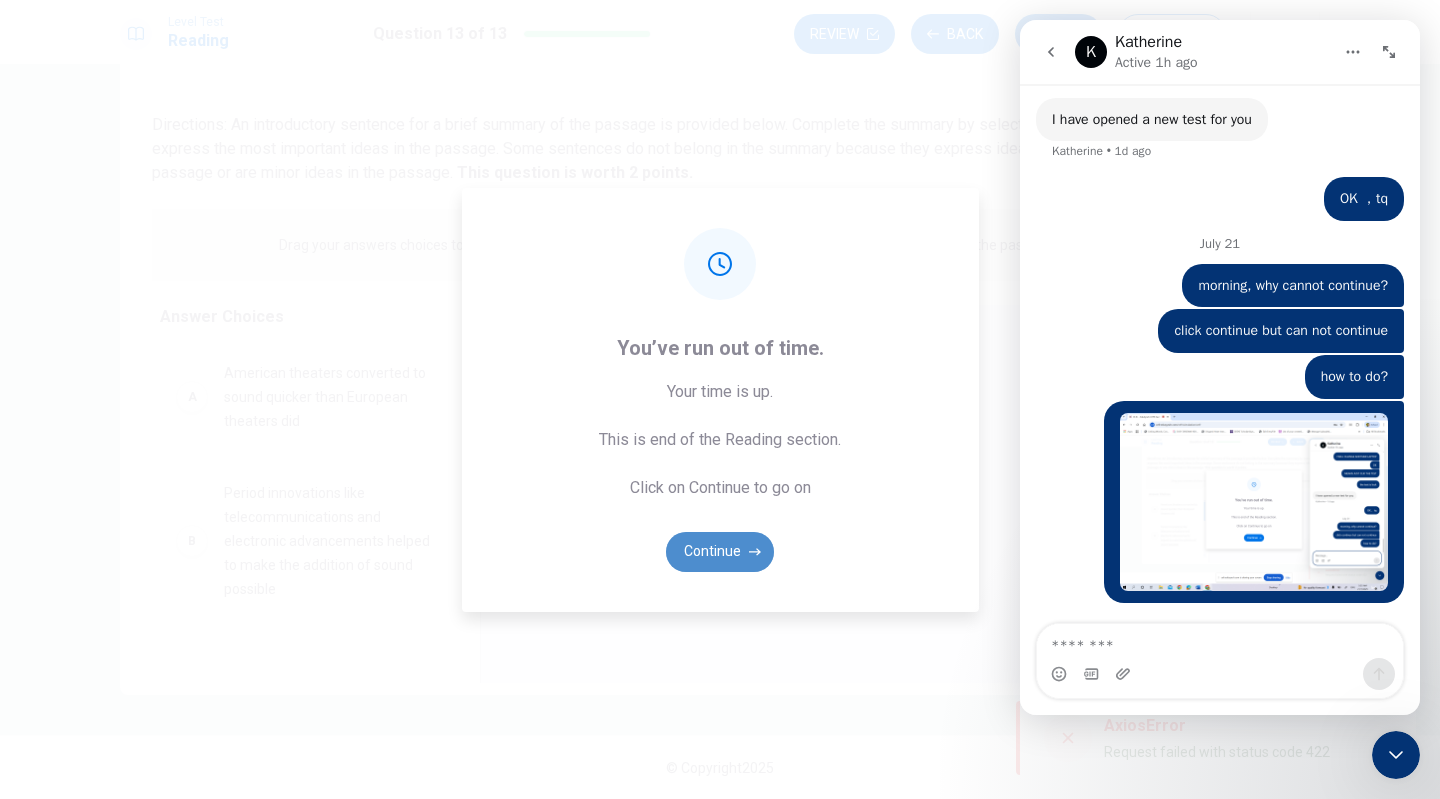 click 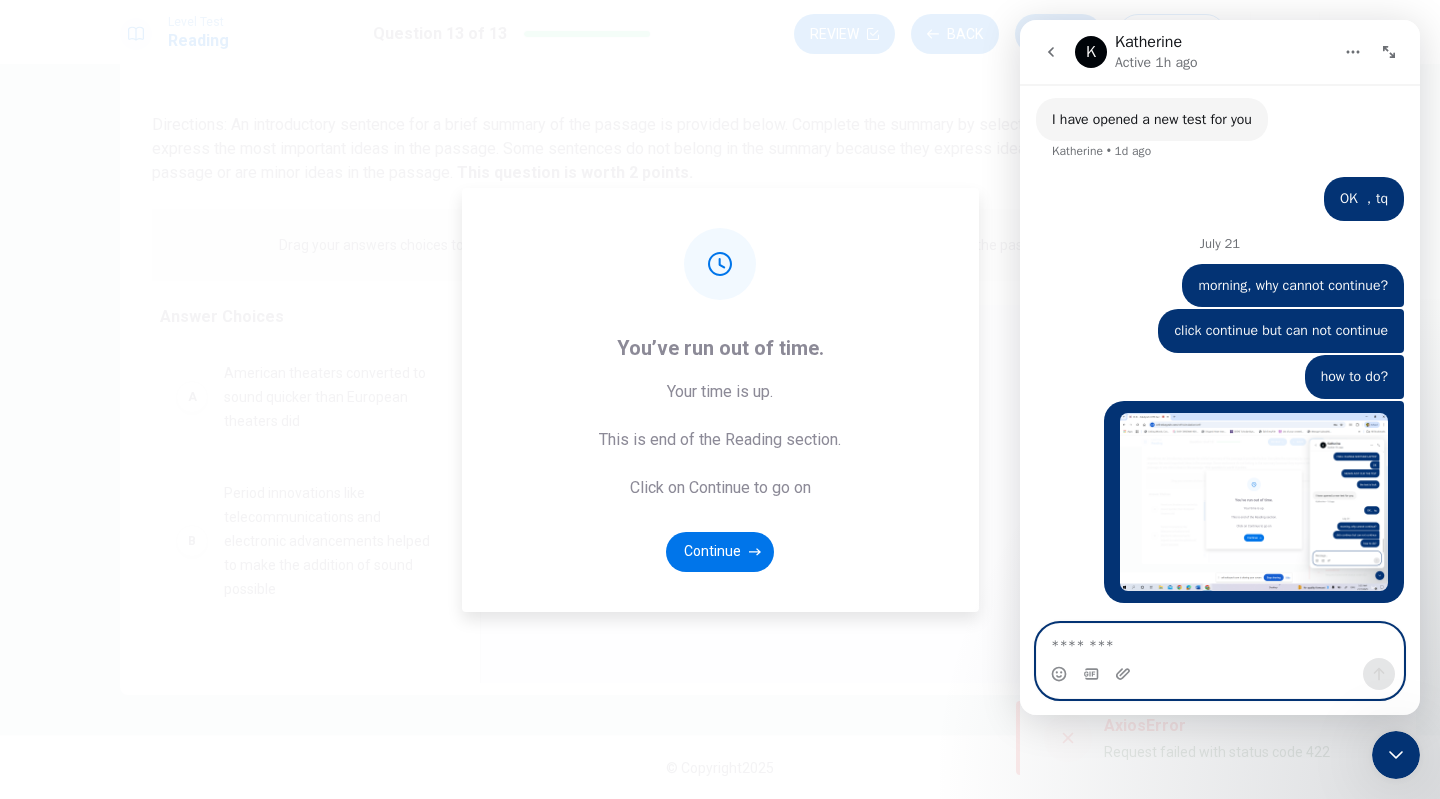 click at bounding box center [1220, 641] 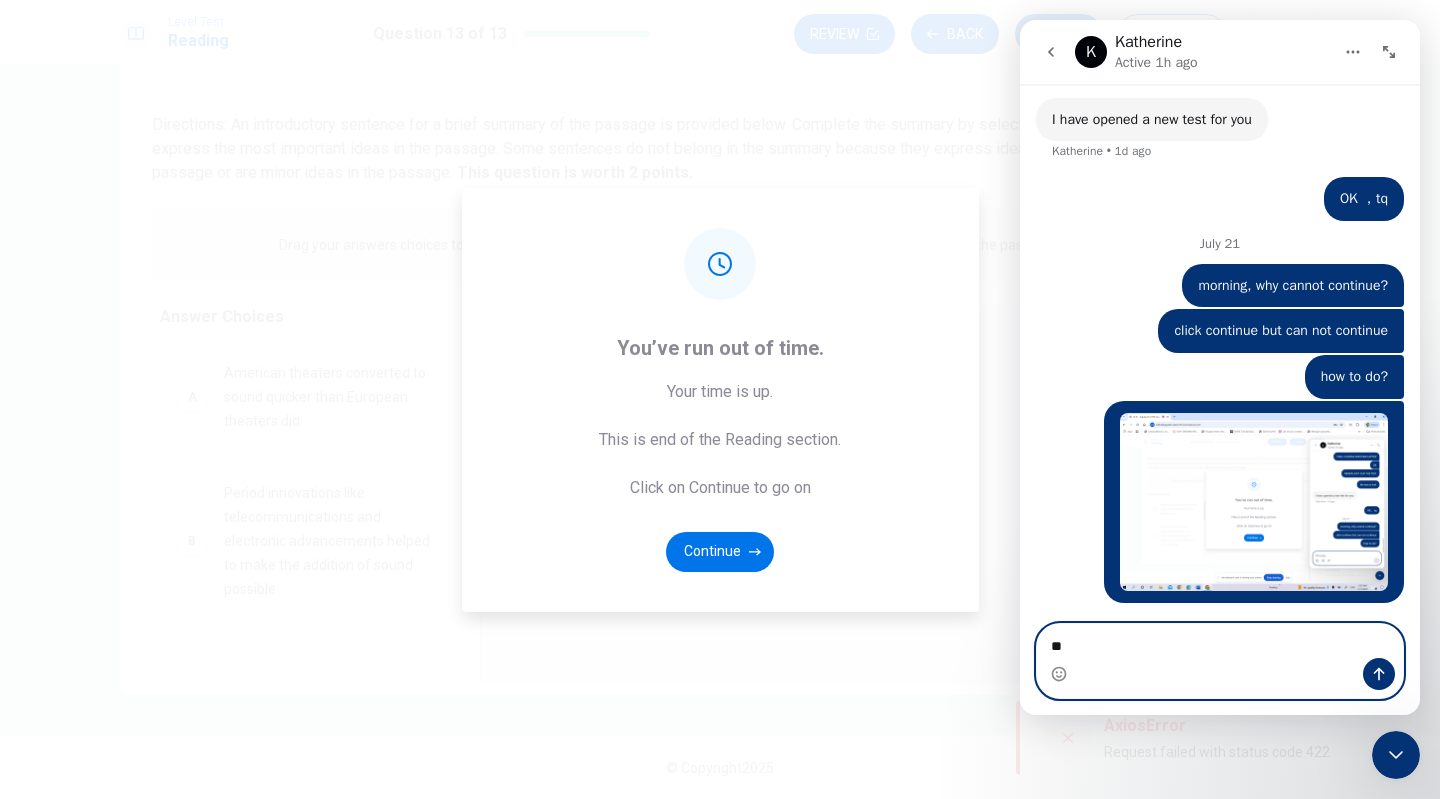 type on "***" 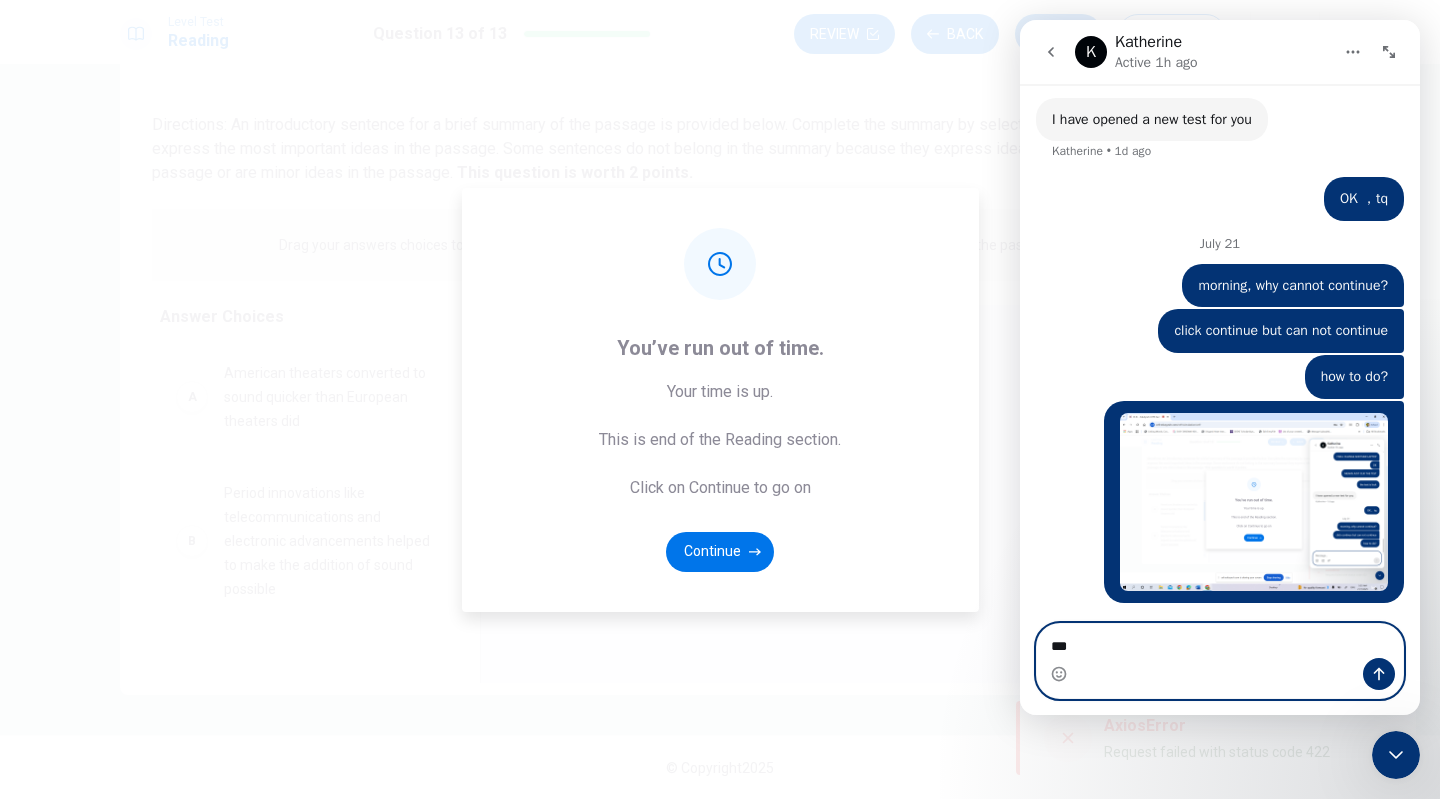 type 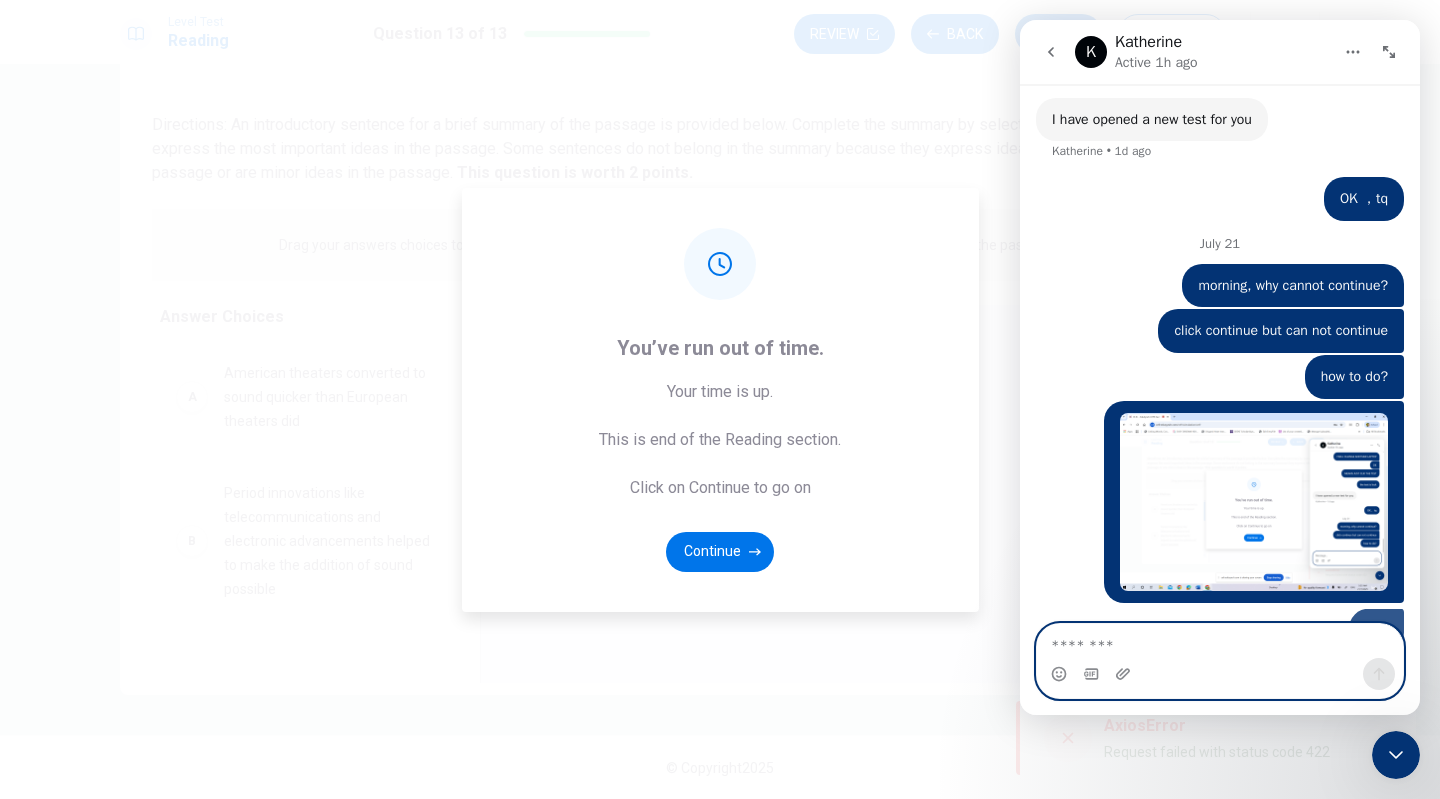 scroll, scrollTop: 3659, scrollLeft: 0, axis: vertical 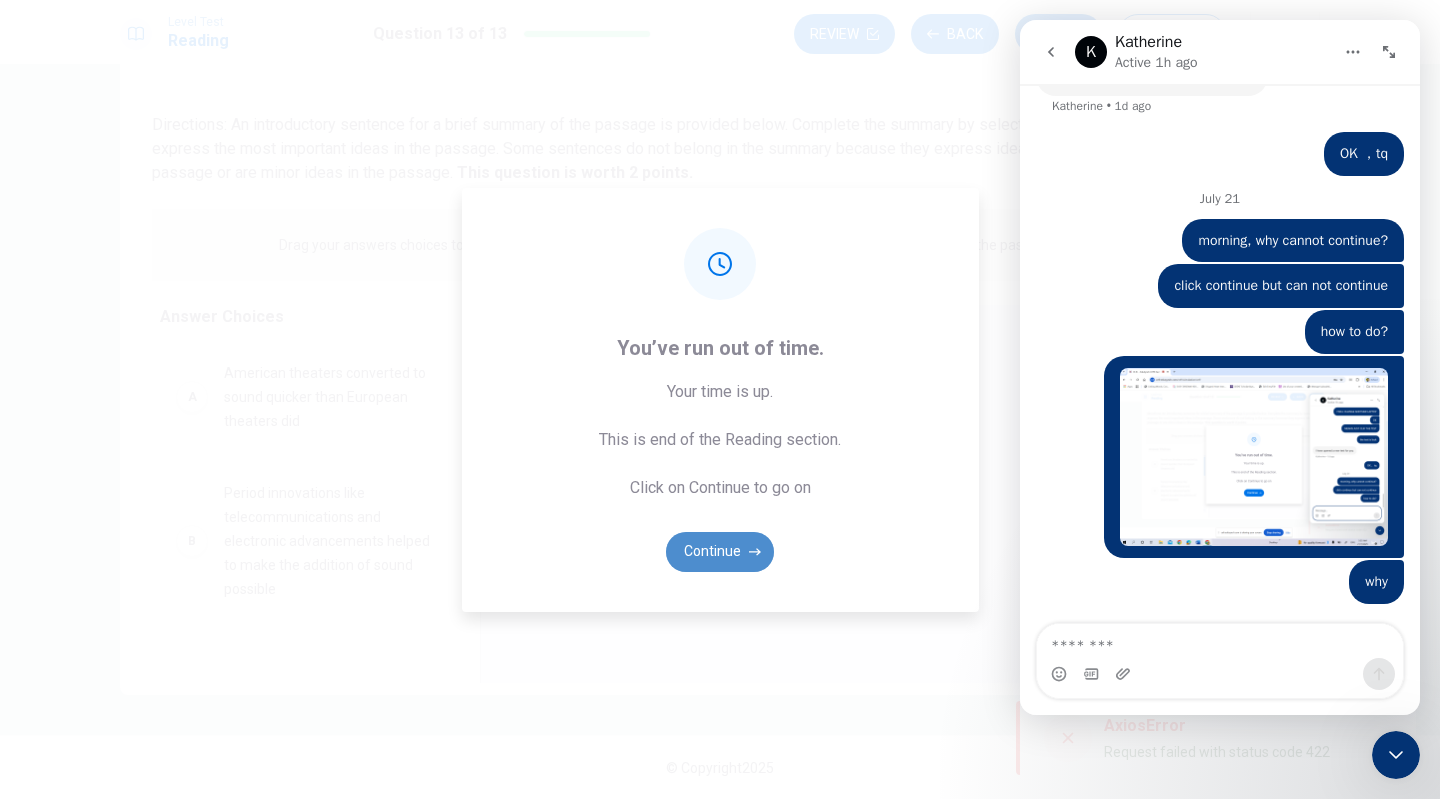 click on "Continue" at bounding box center (720, 552) 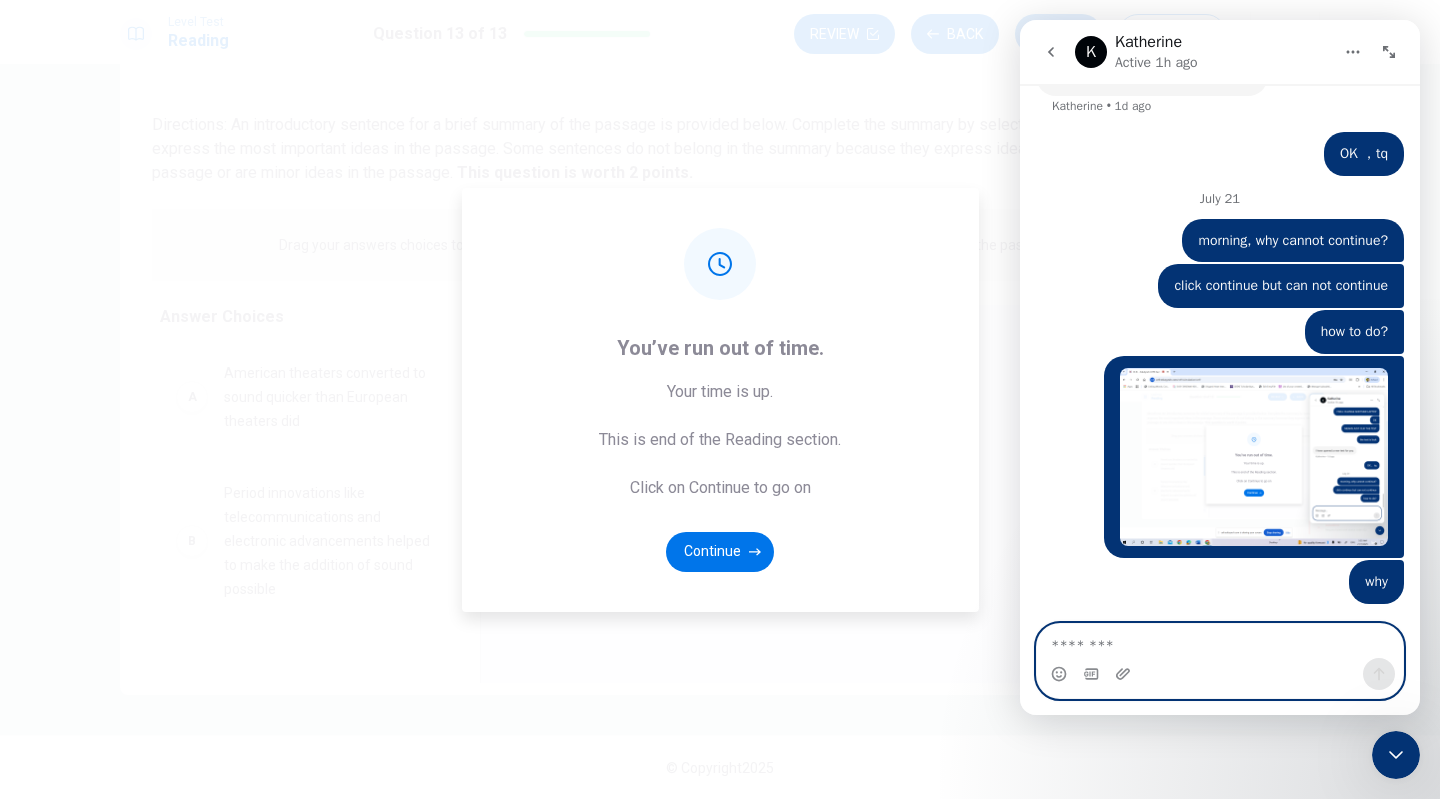 click at bounding box center (1220, 641) 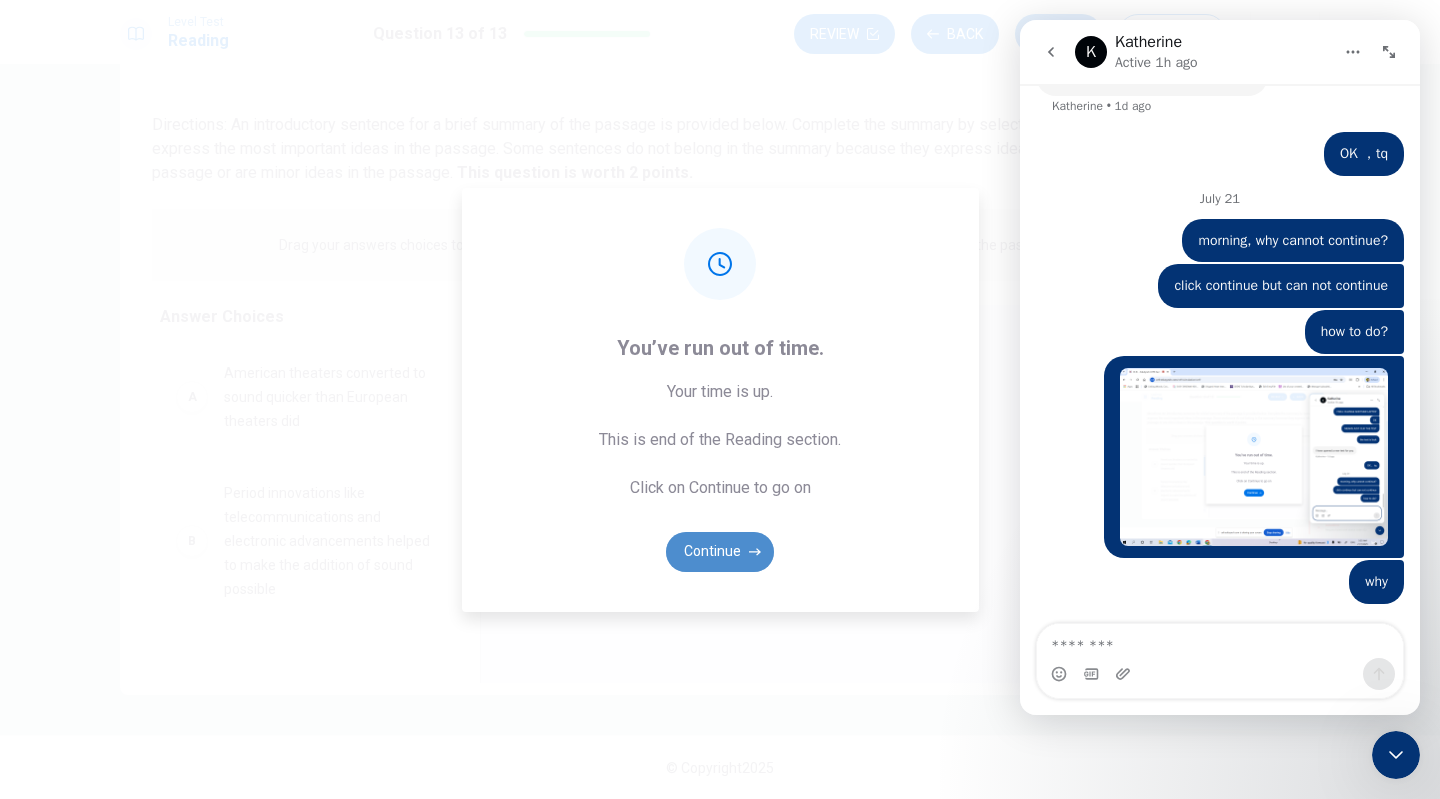 click 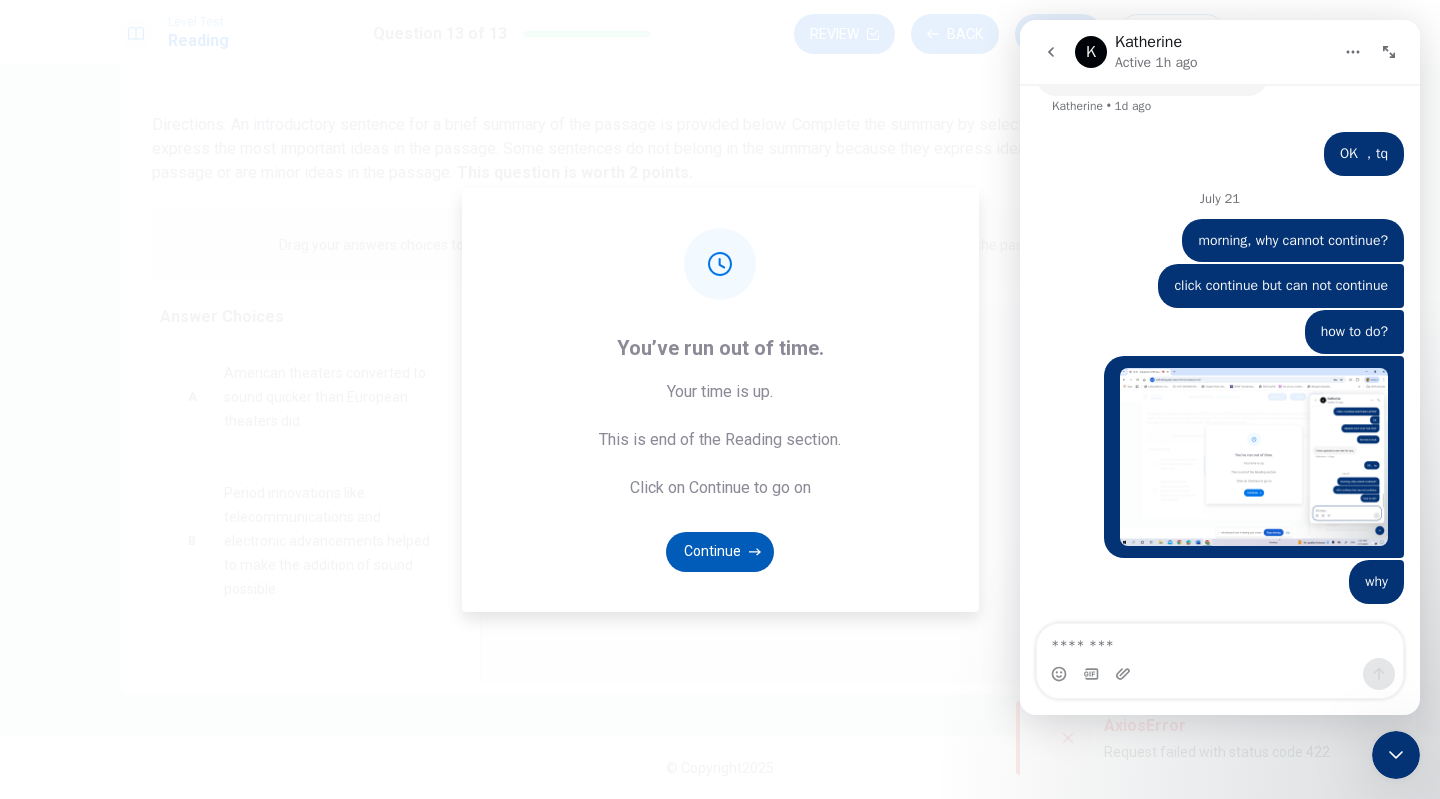 click 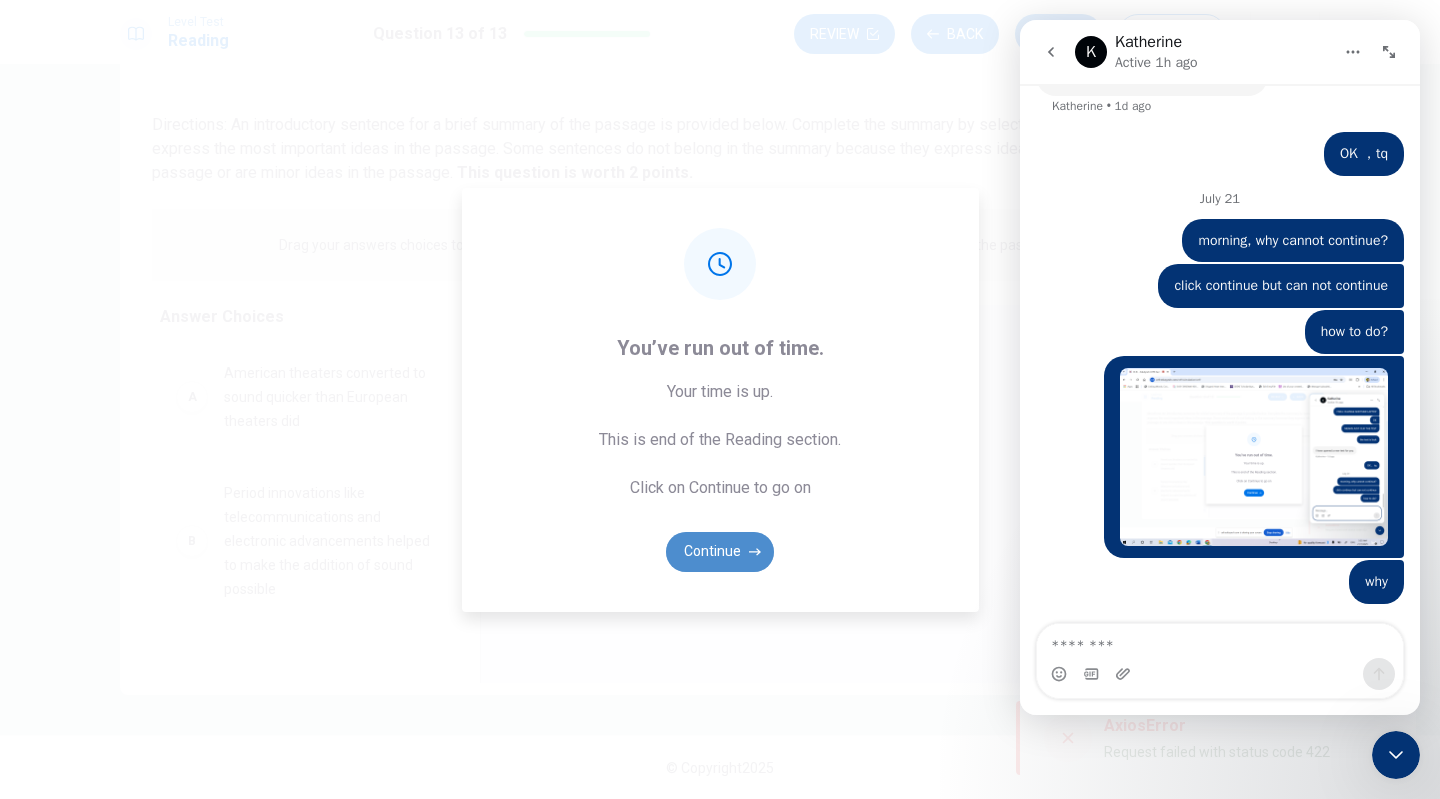 click 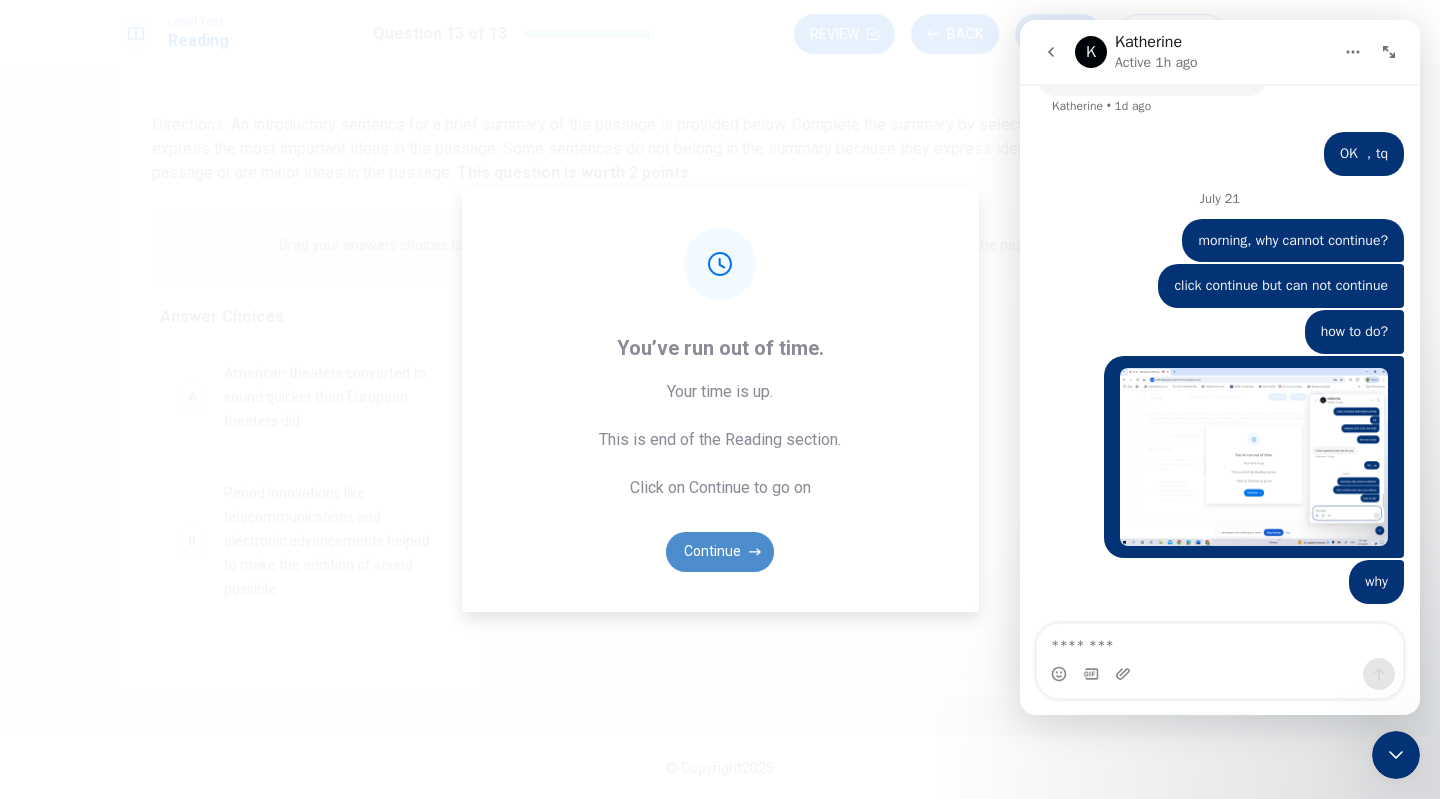 click 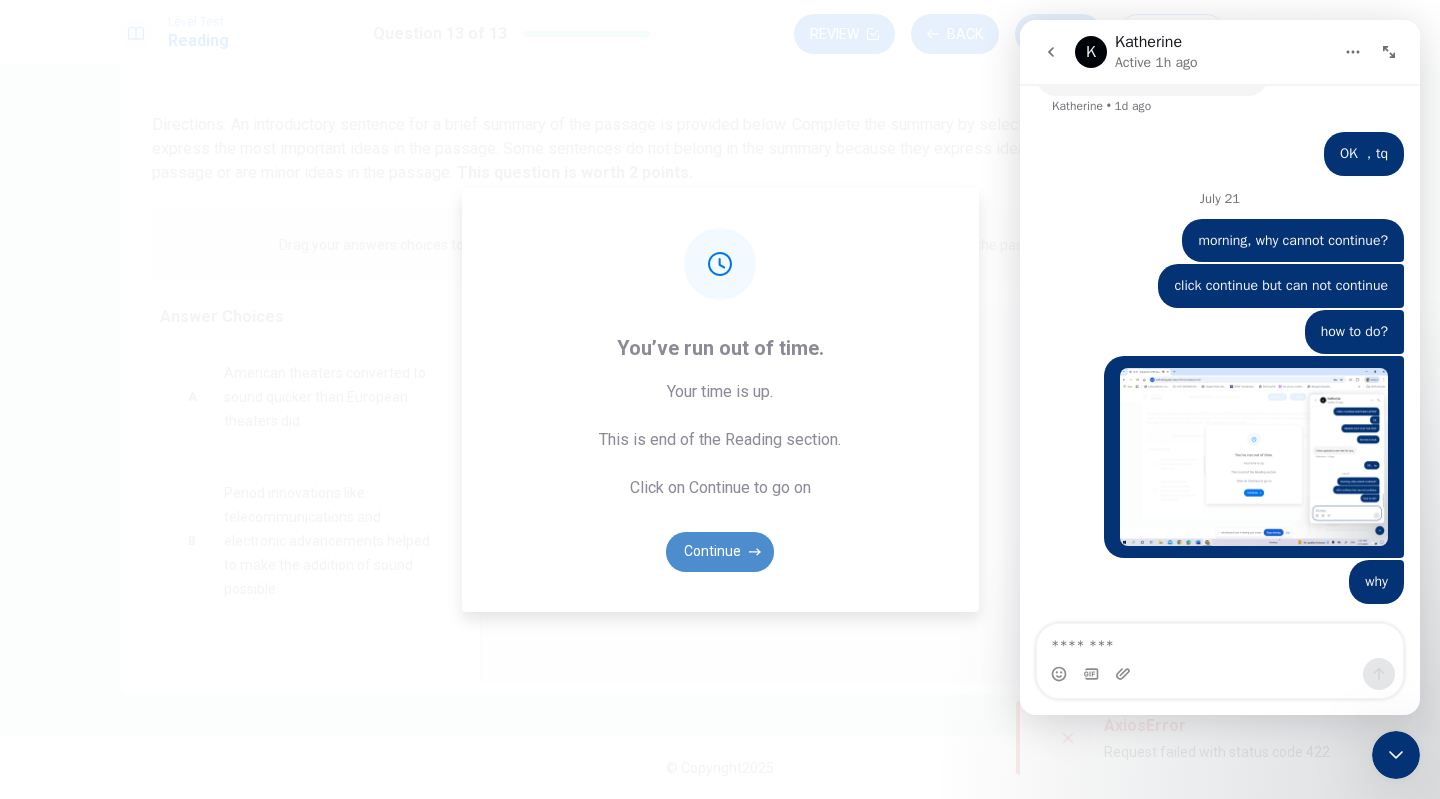 click 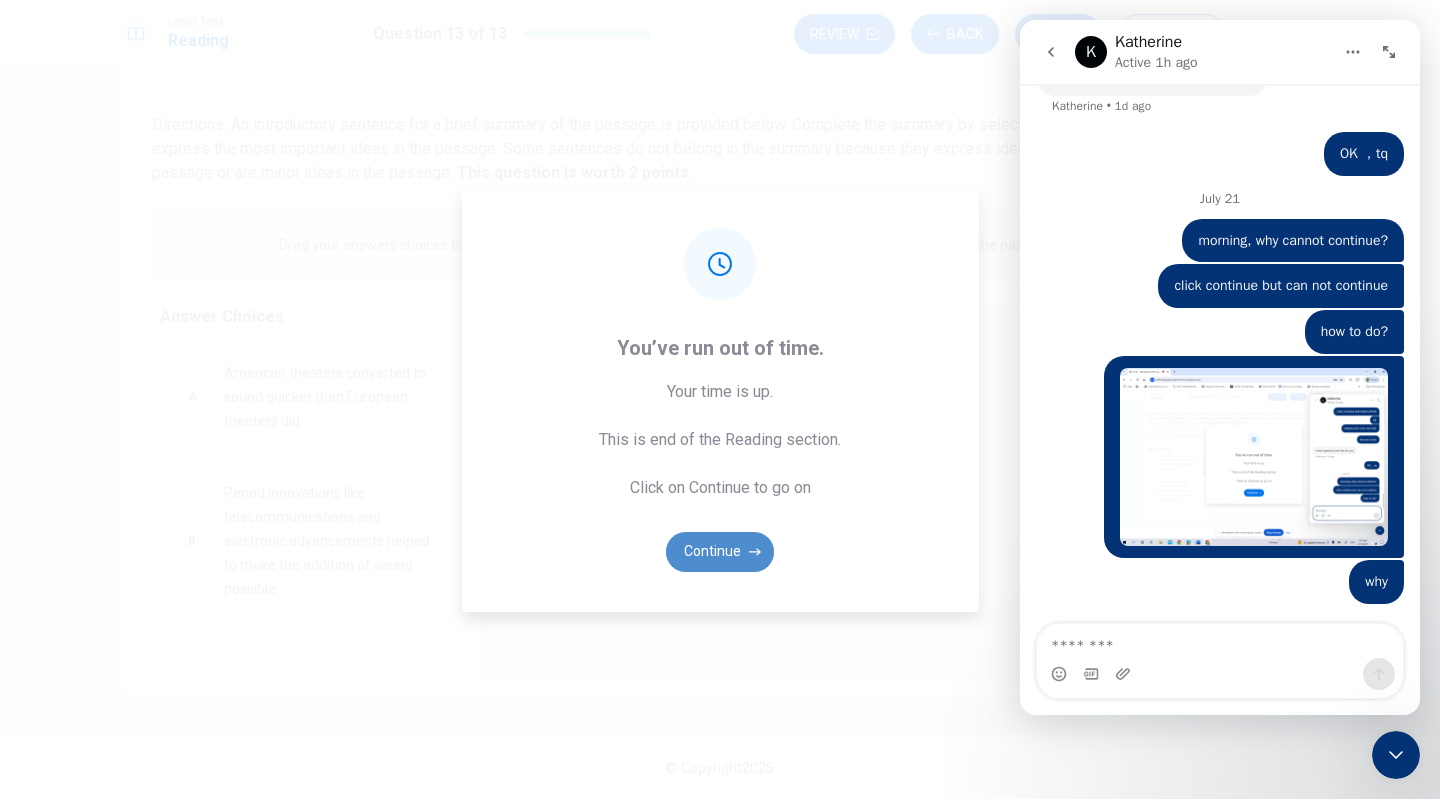click 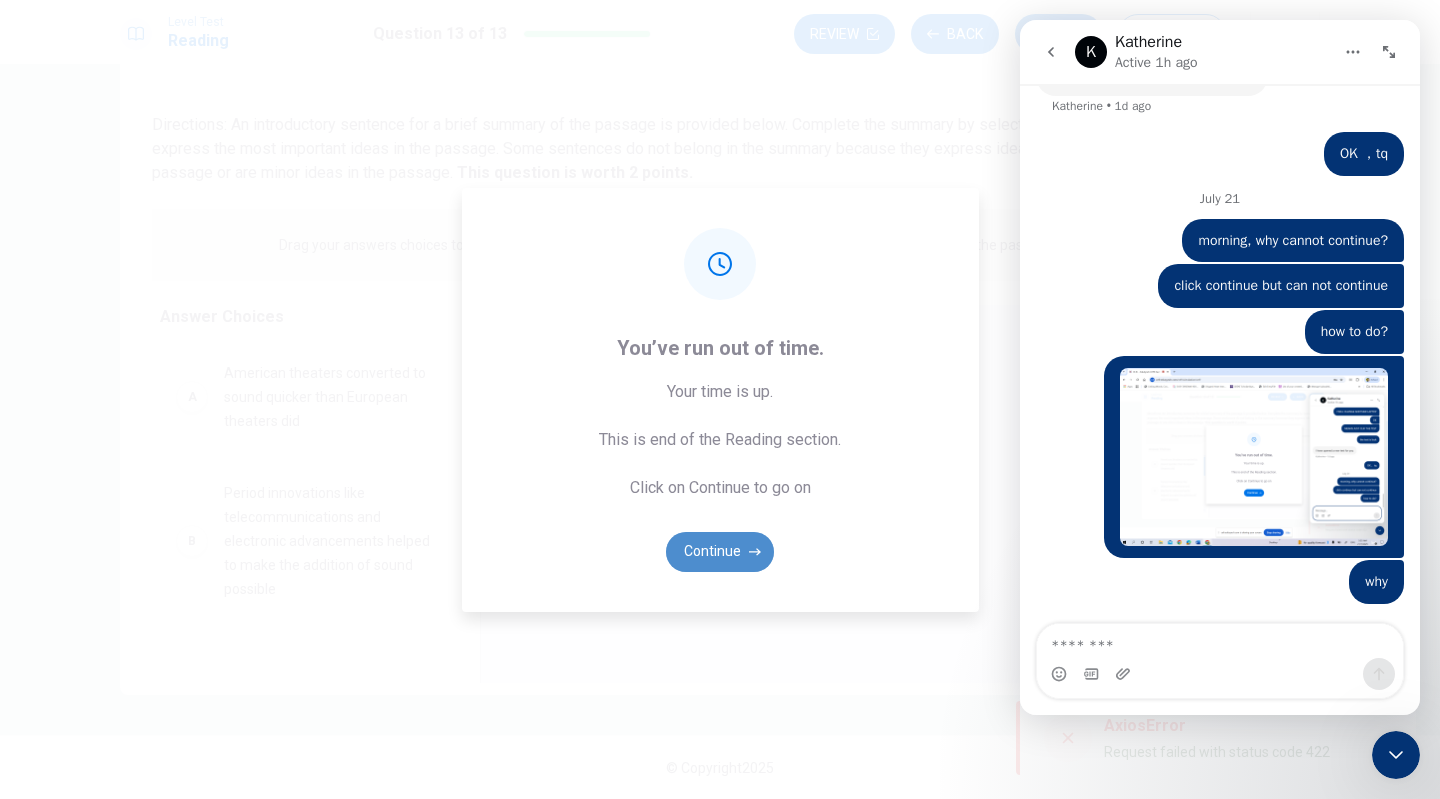 click 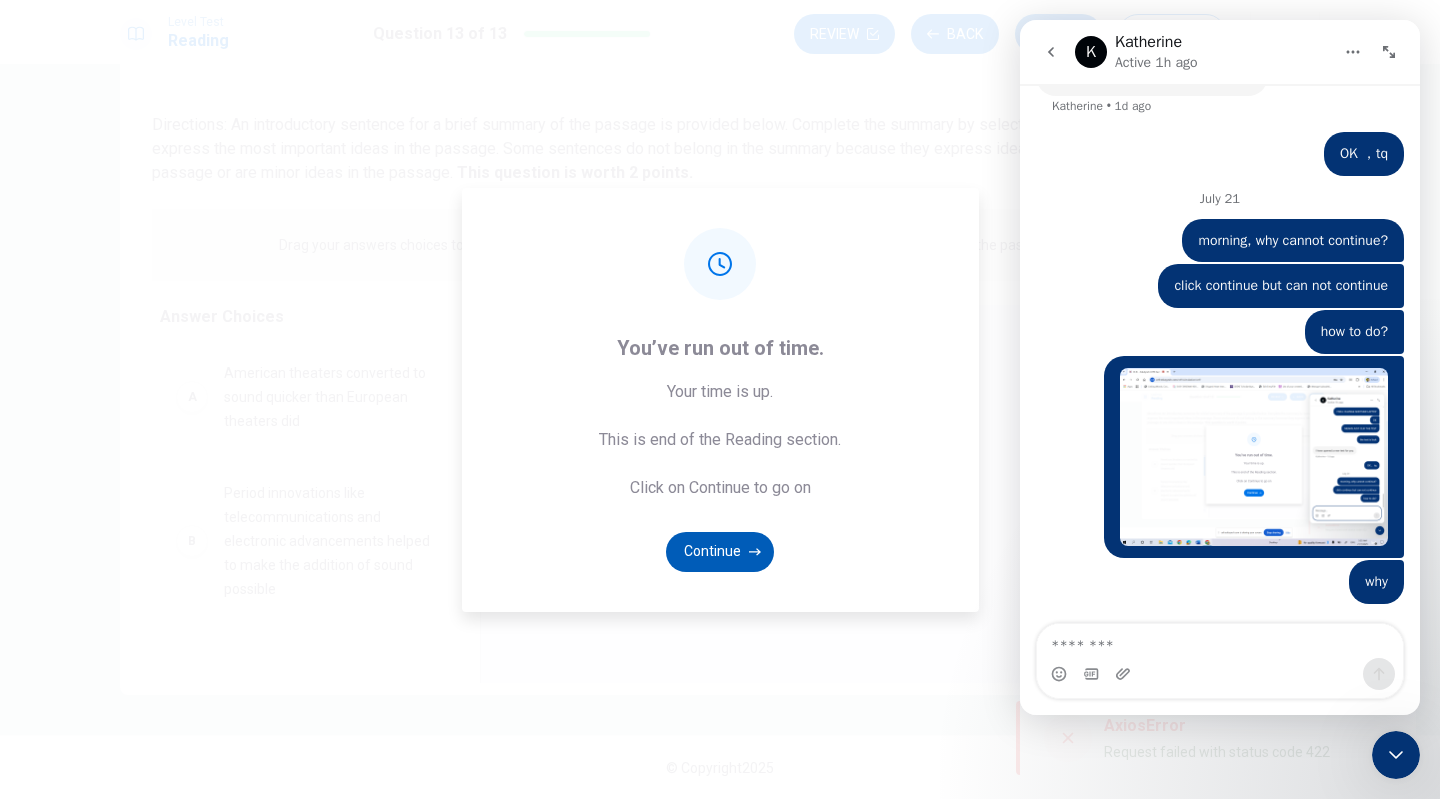 click 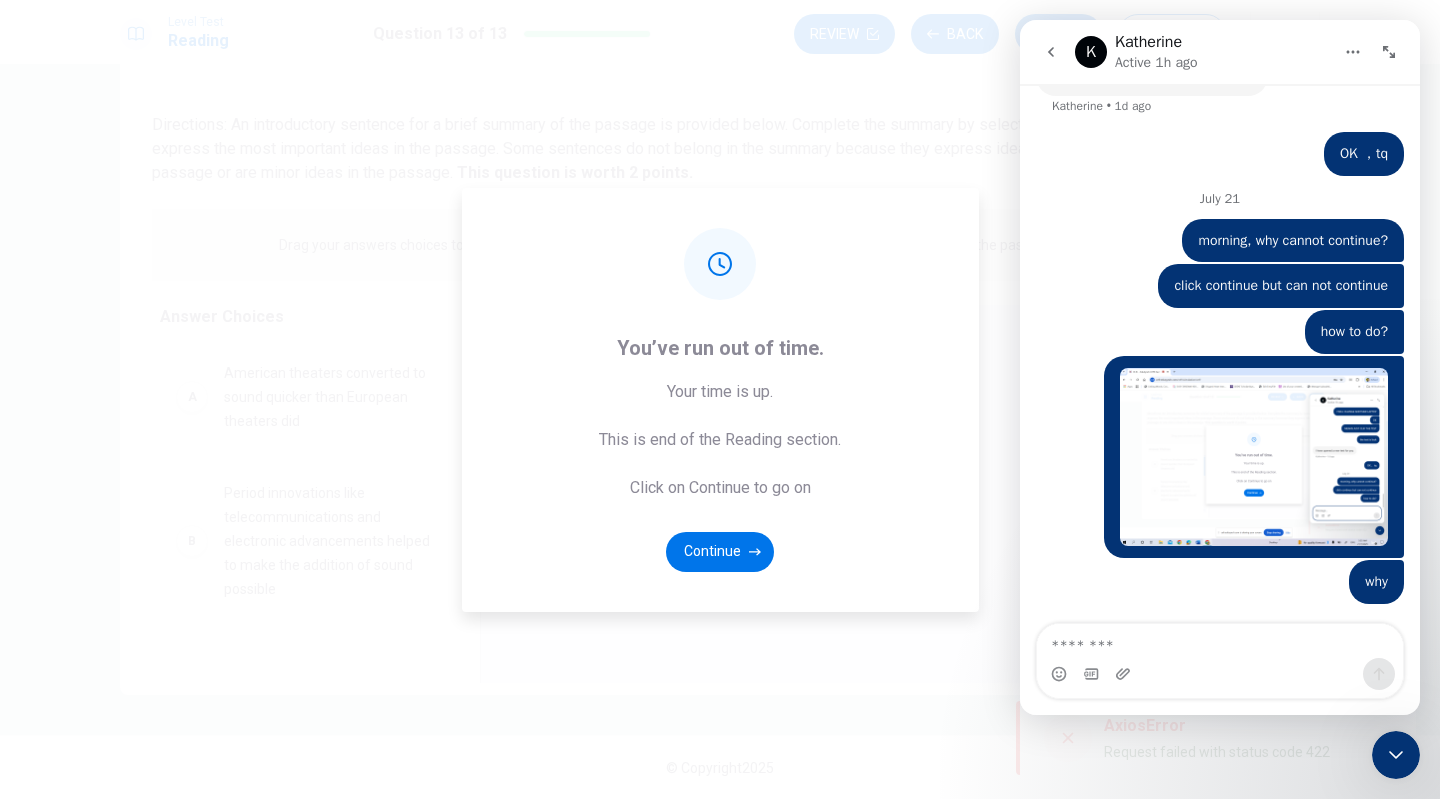 click on "You’ve run out of time. Your time is up. This is end of the Reading section. Click on Continue to go on Continue" at bounding box center [720, 399] 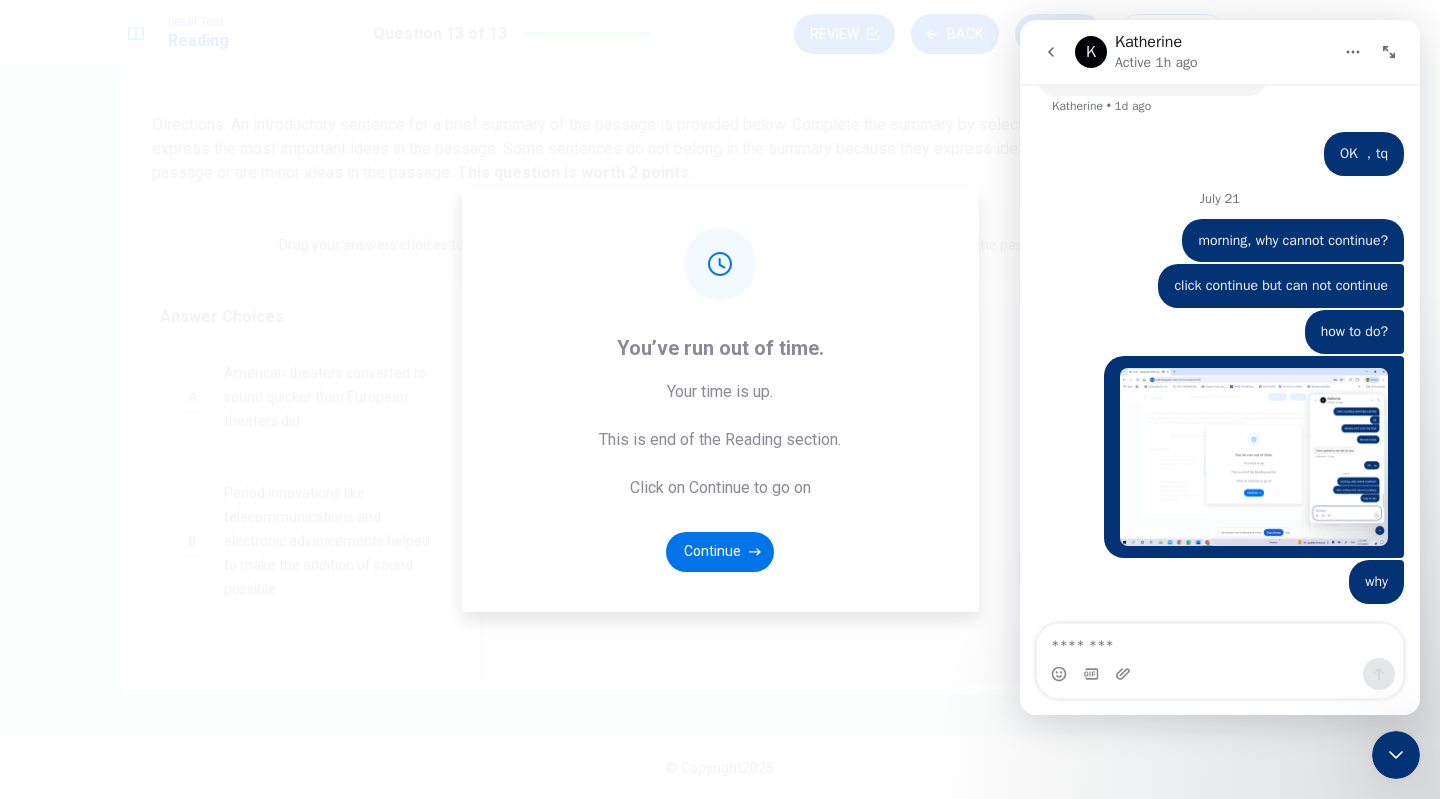 click on "You’ve run out of time. Your time is up. This is end of the Reading section. Click on Continue to go on Continue" at bounding box center (720, 399) 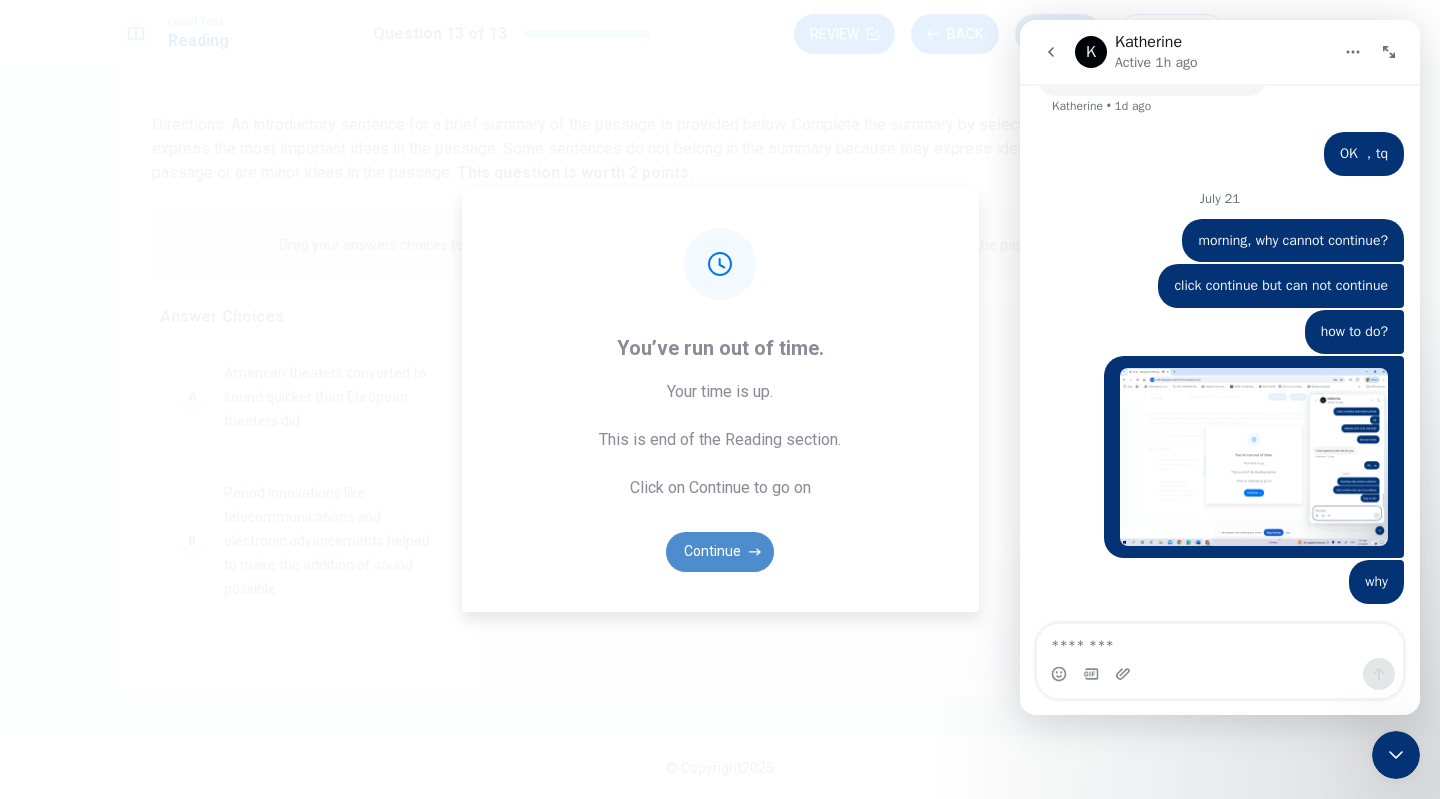 click on "Continue" at bounding box center (720, 552) 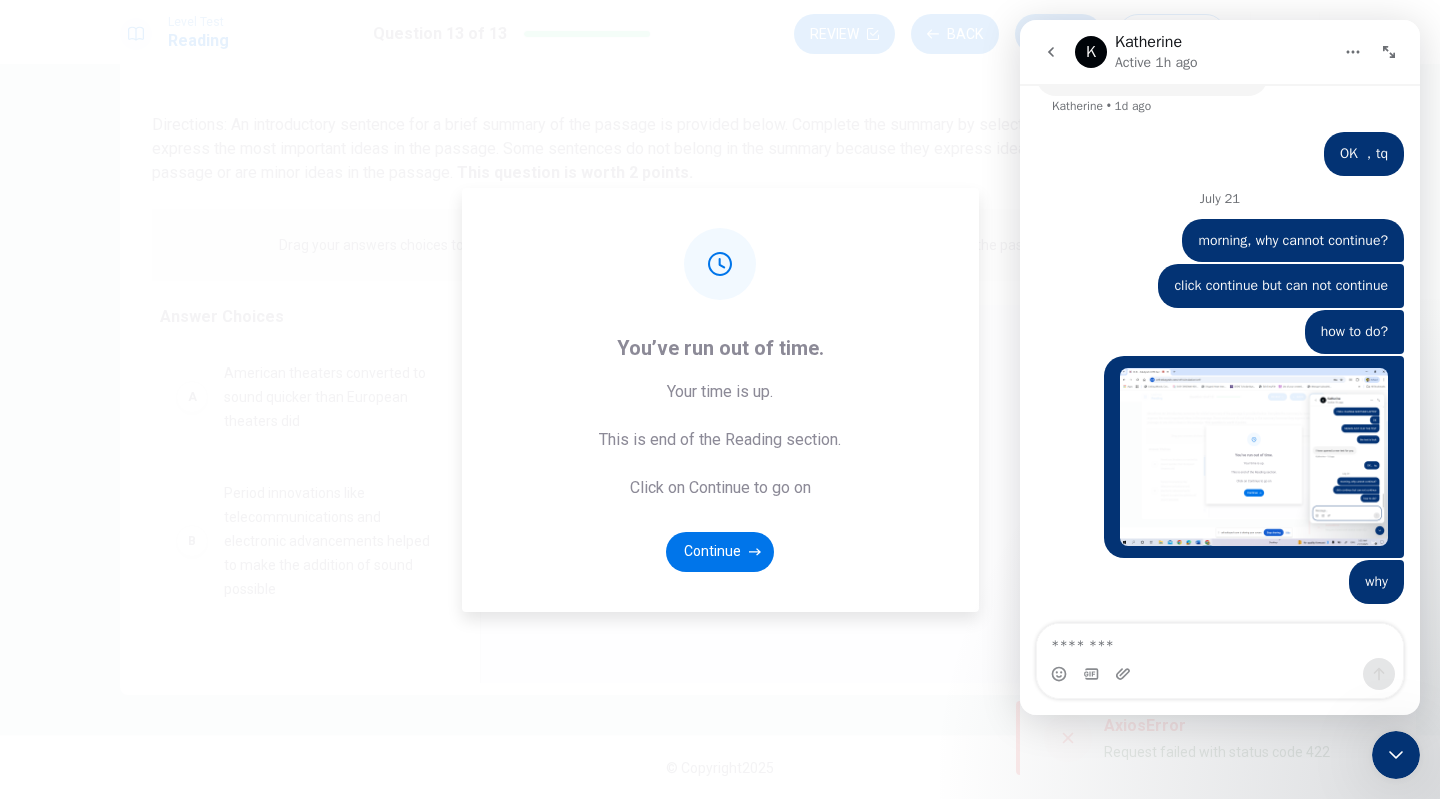 click 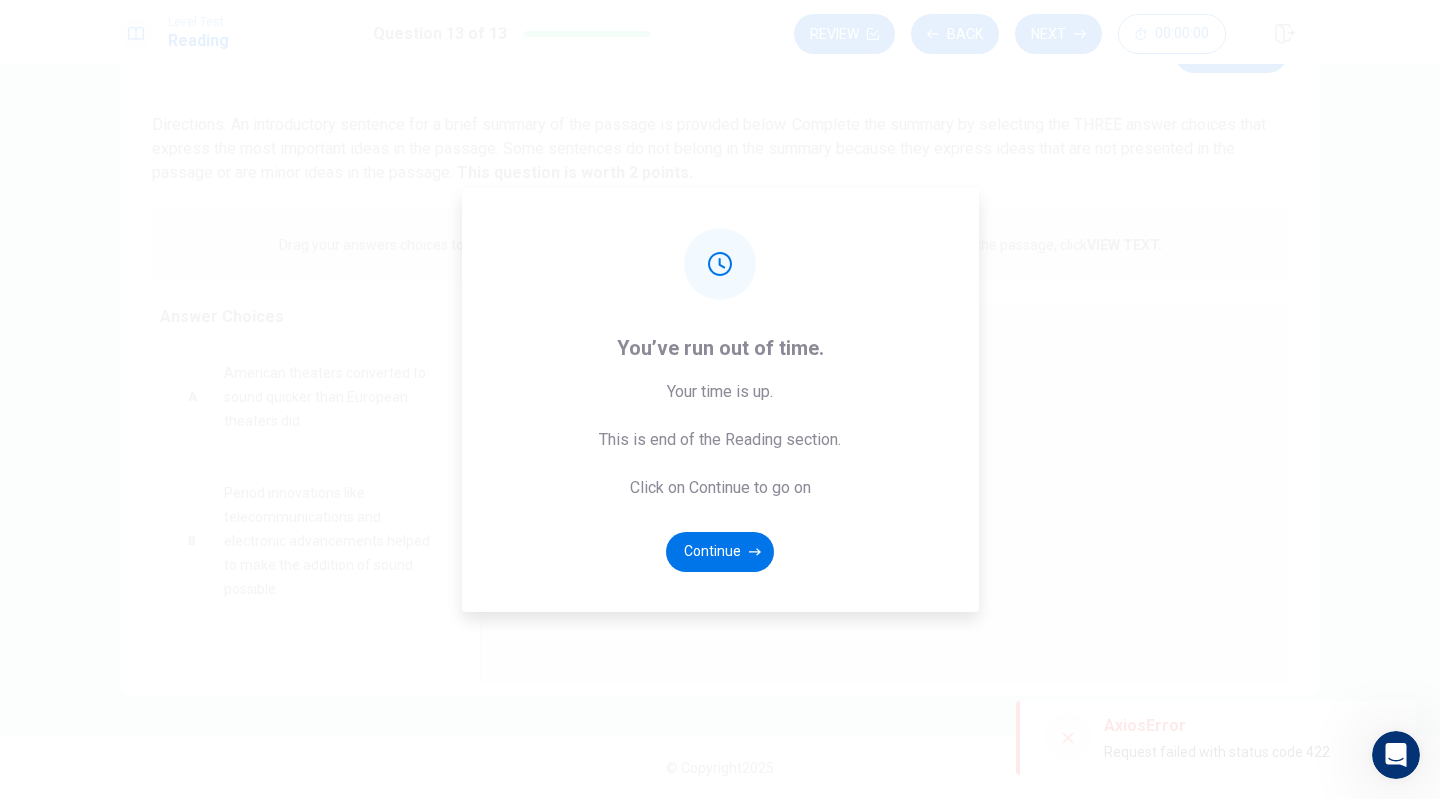 click 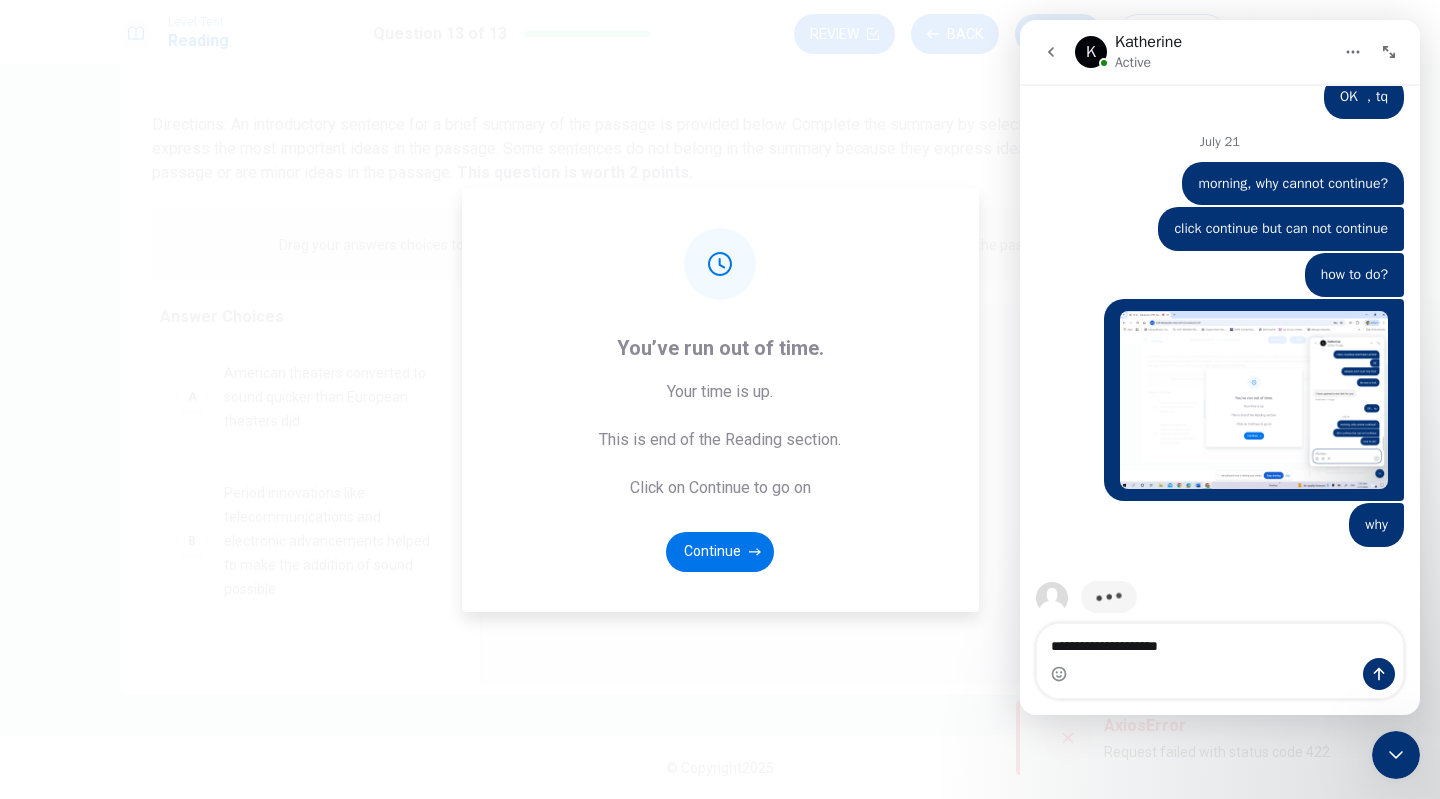 scroll, scrollTop: 3736, scrollLeft: 0, axis: vertical 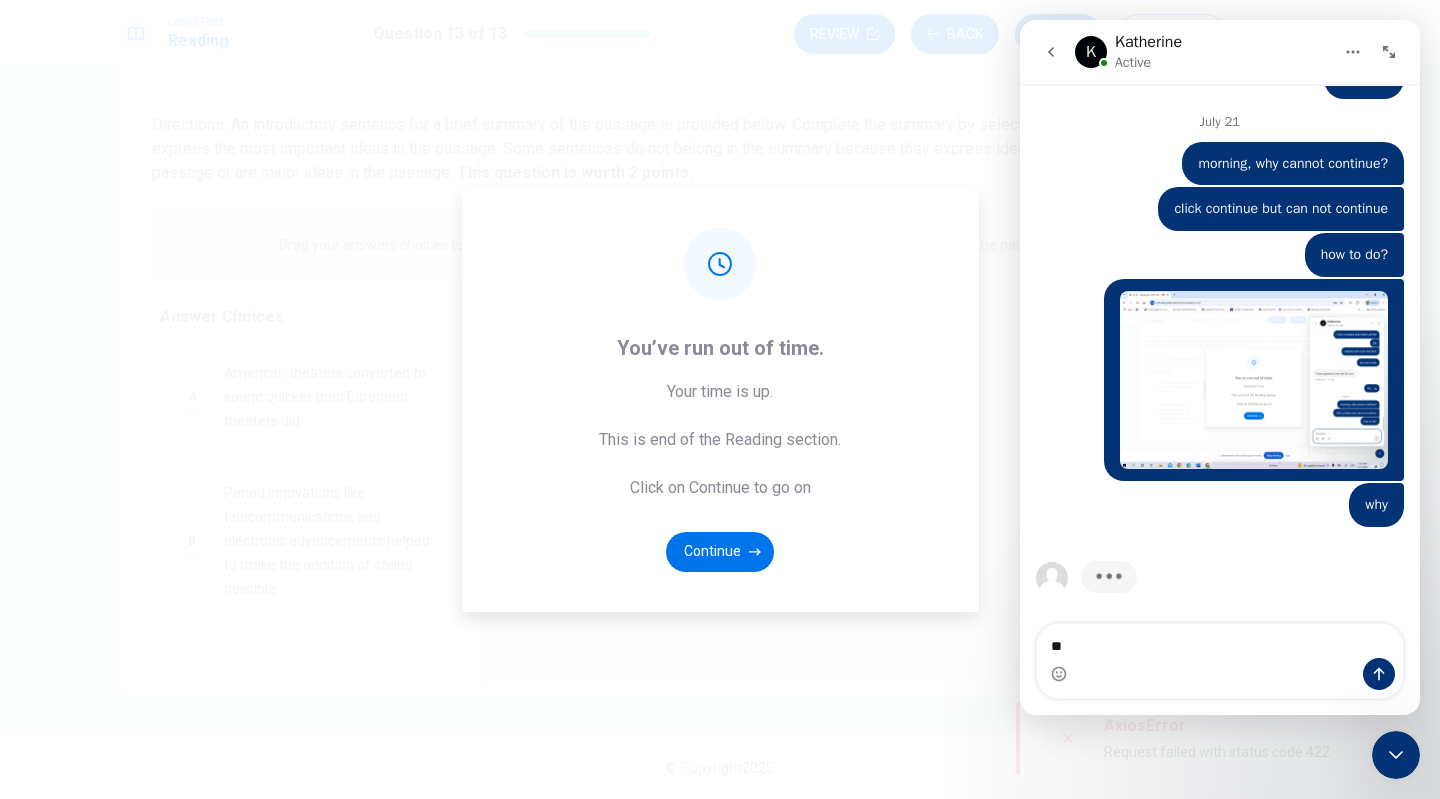 type on "*" 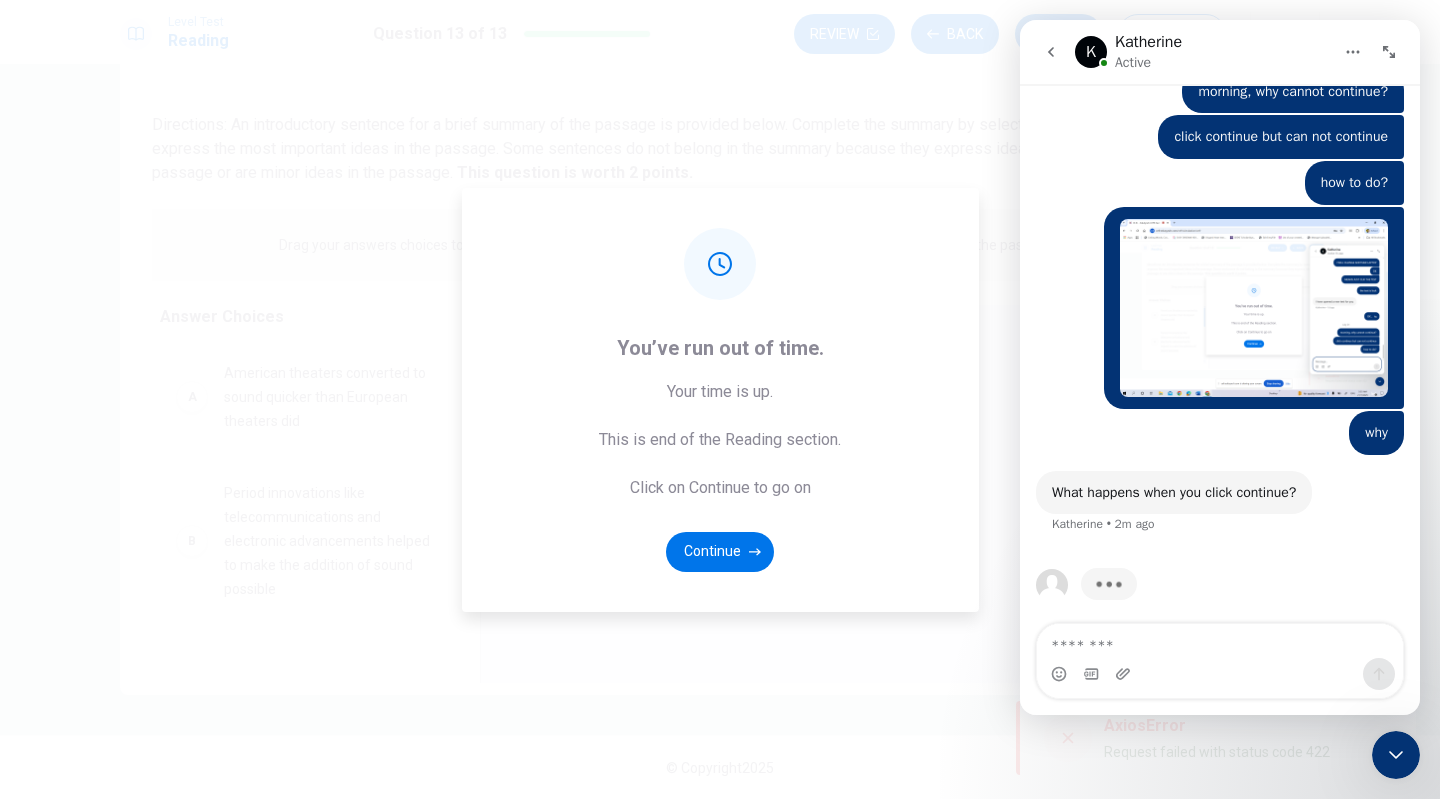 scroll, scrollTop: 3796, scrollLeft: 0, axis: vertical 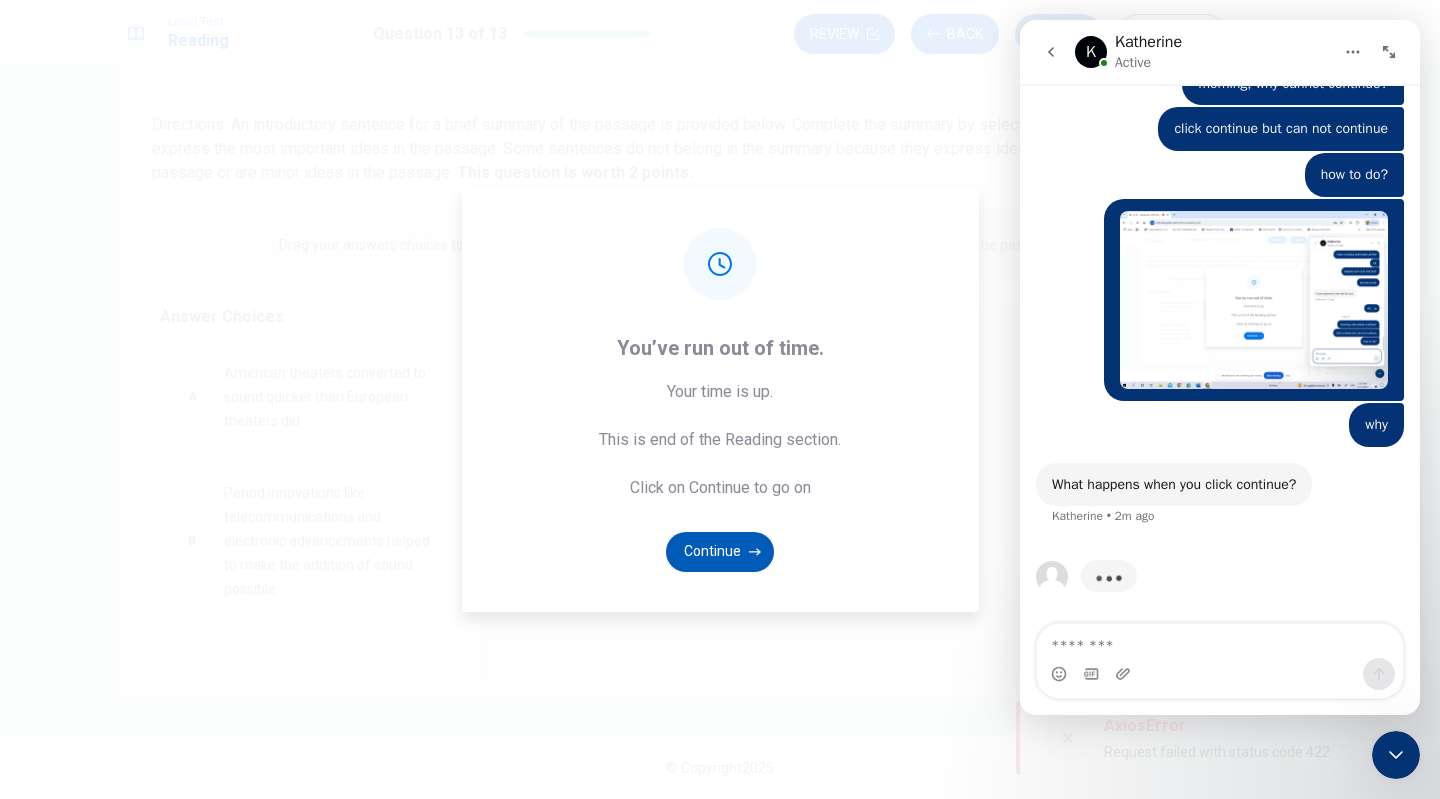 click on "Continue" at bounding box center [720, 552] 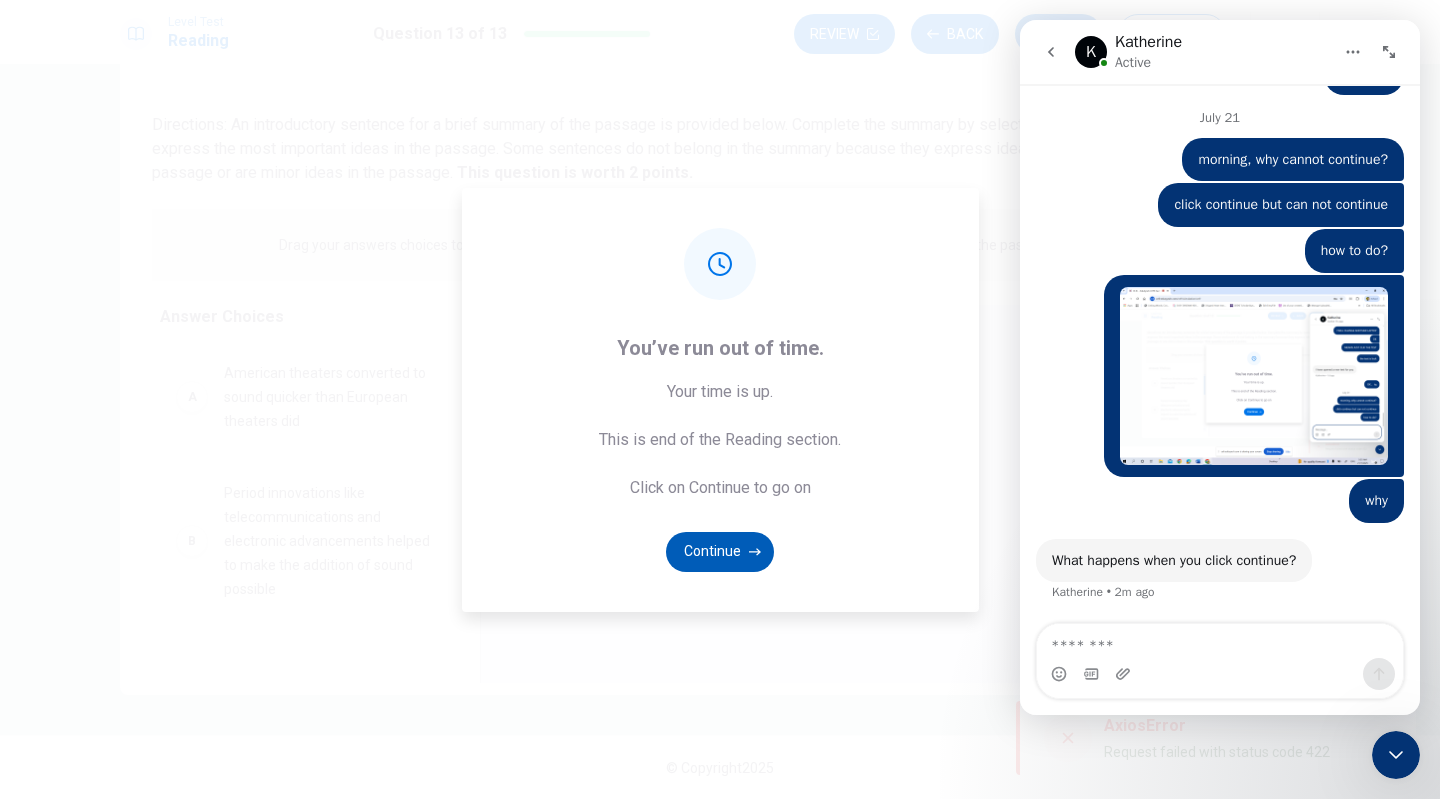 scroll, scrollTop: 3719, scrollLeft: 0, axis: vertical 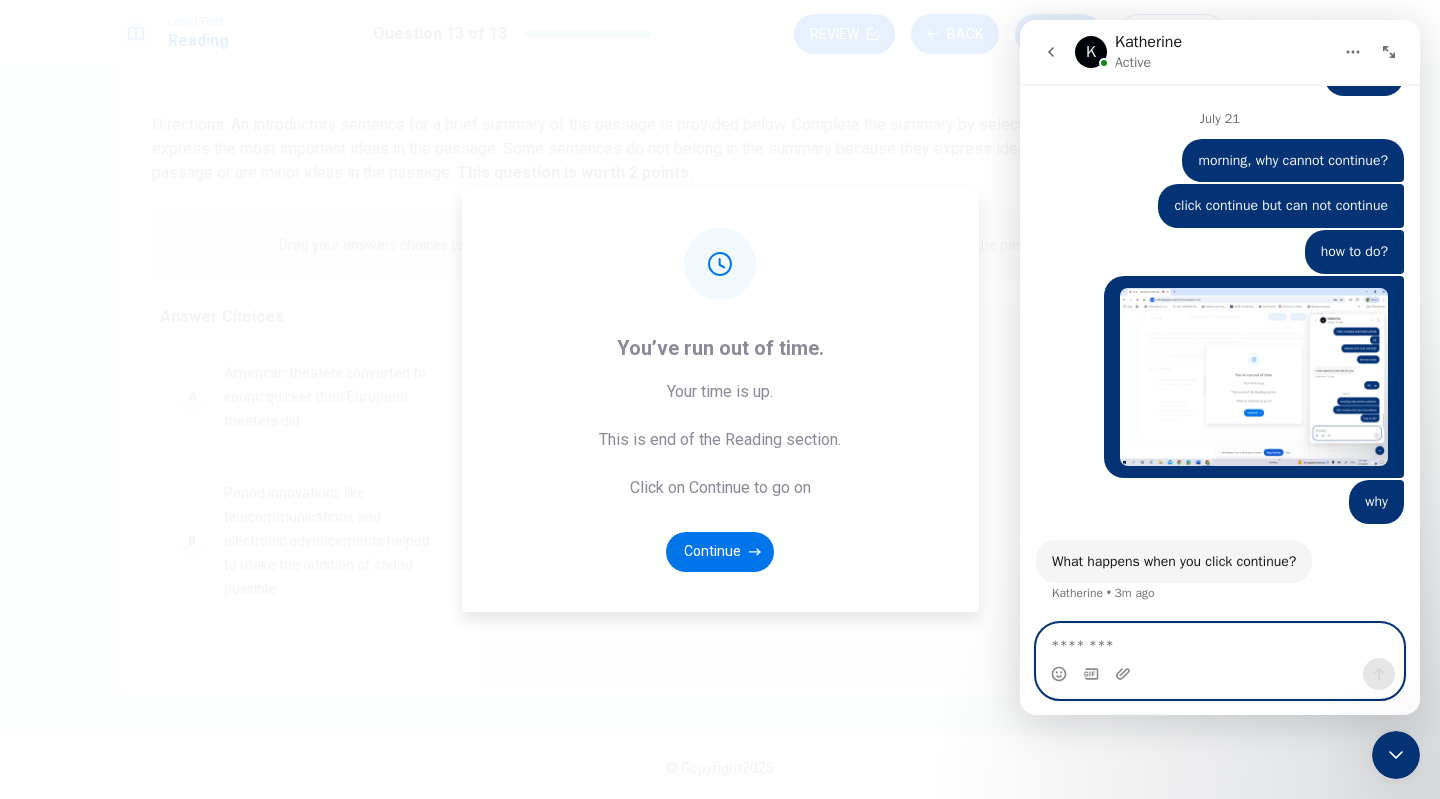 click at bounding box center [1220, 641] 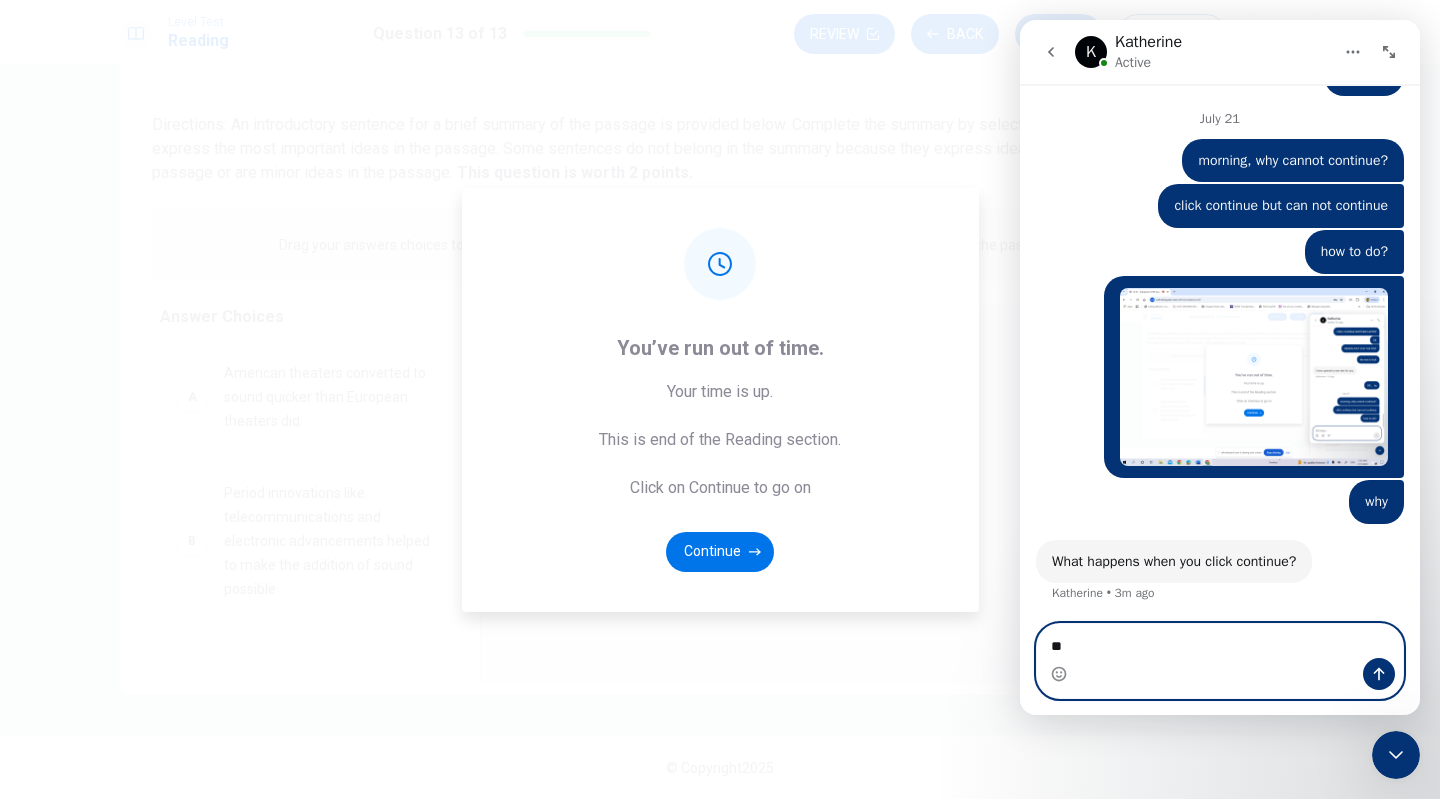 type on "*" 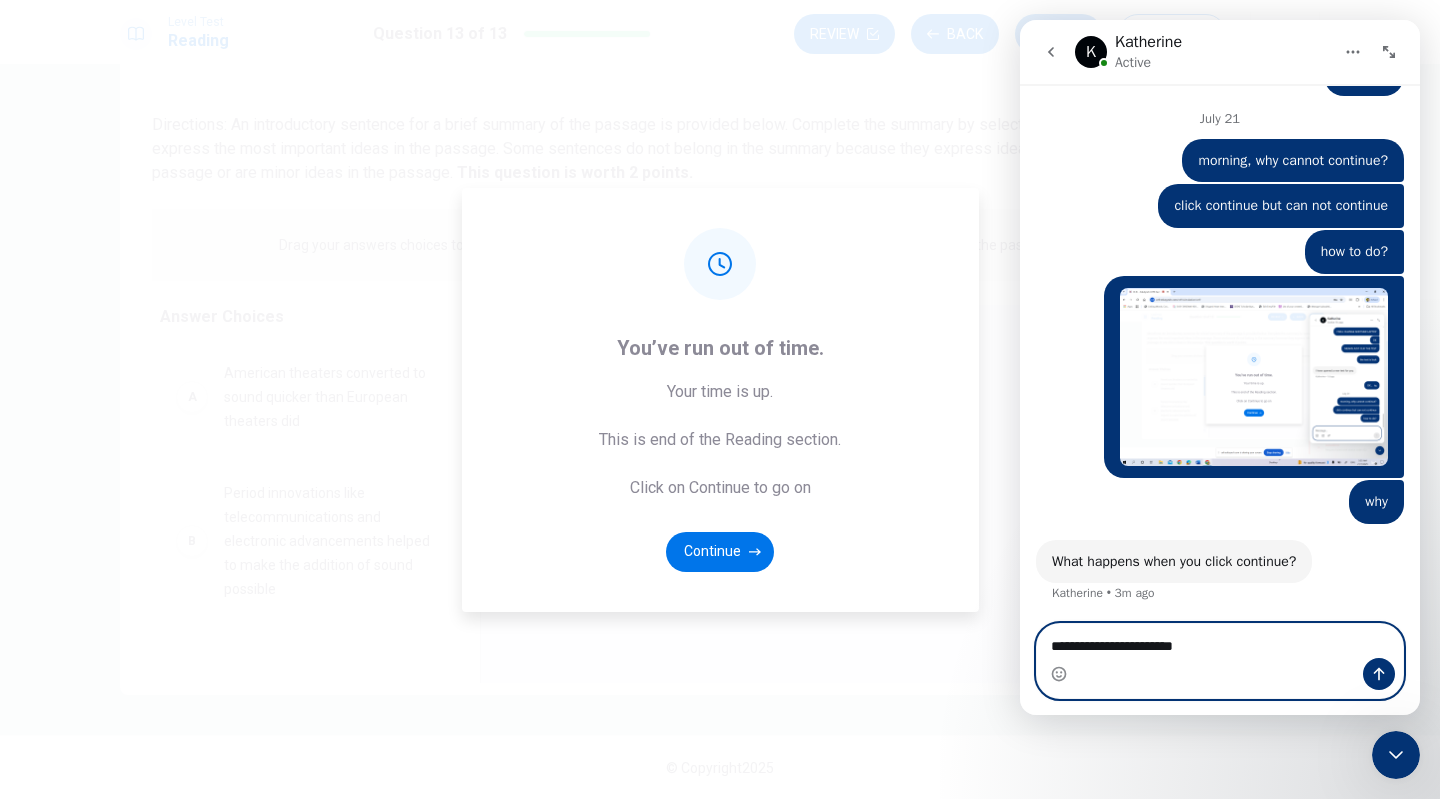 type on "**********" 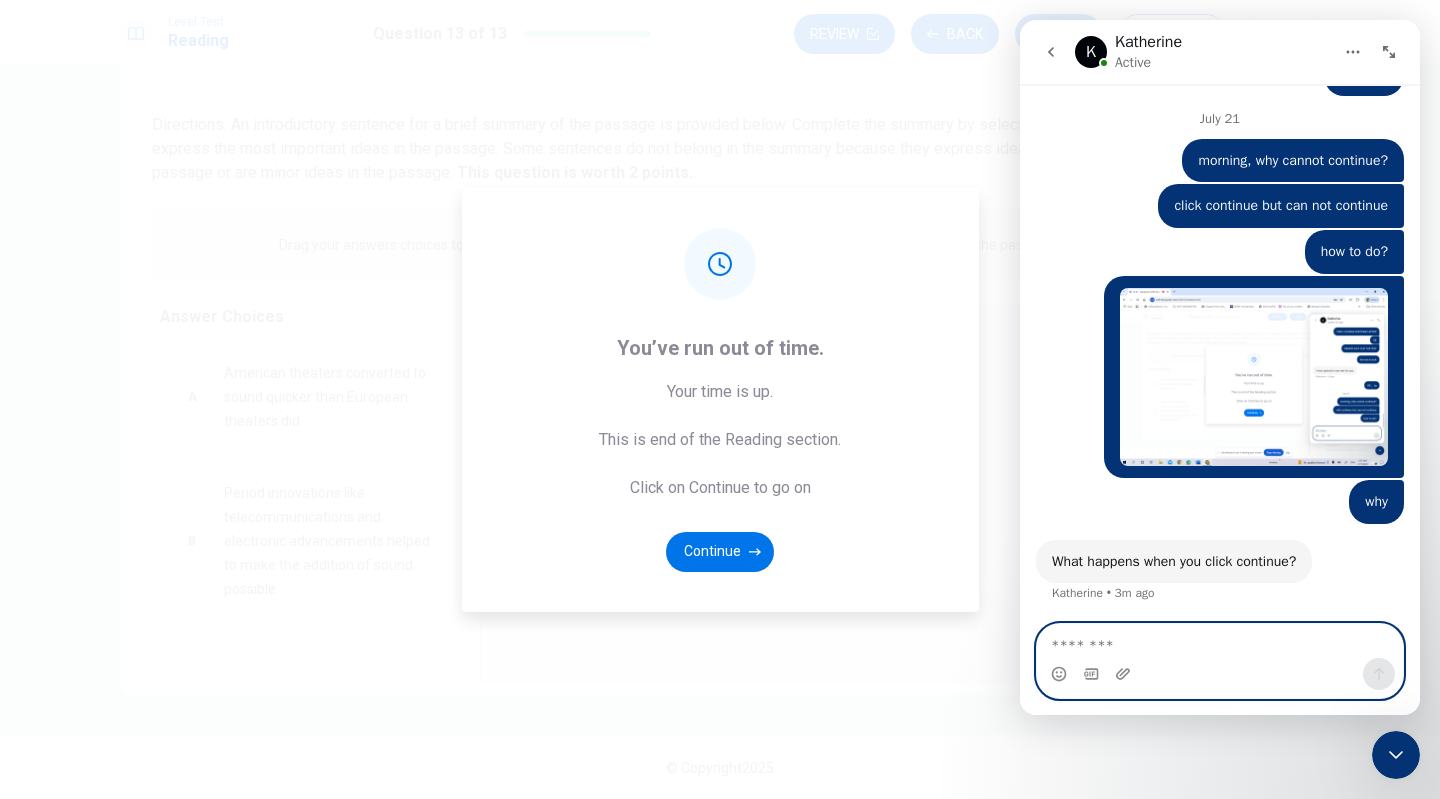 scroll, scrollTop: 3778, scrollLeft: 0, axis: vertical 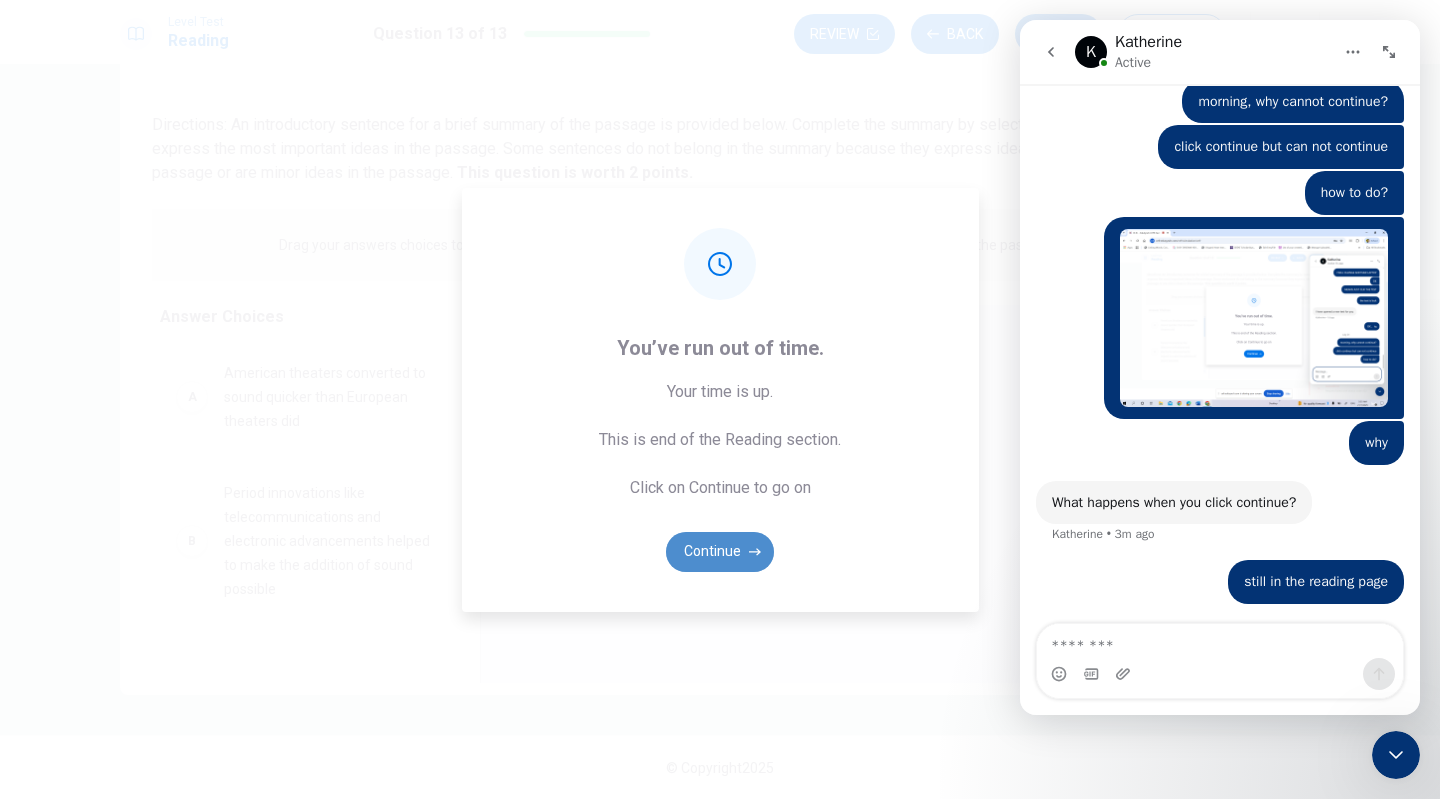 click 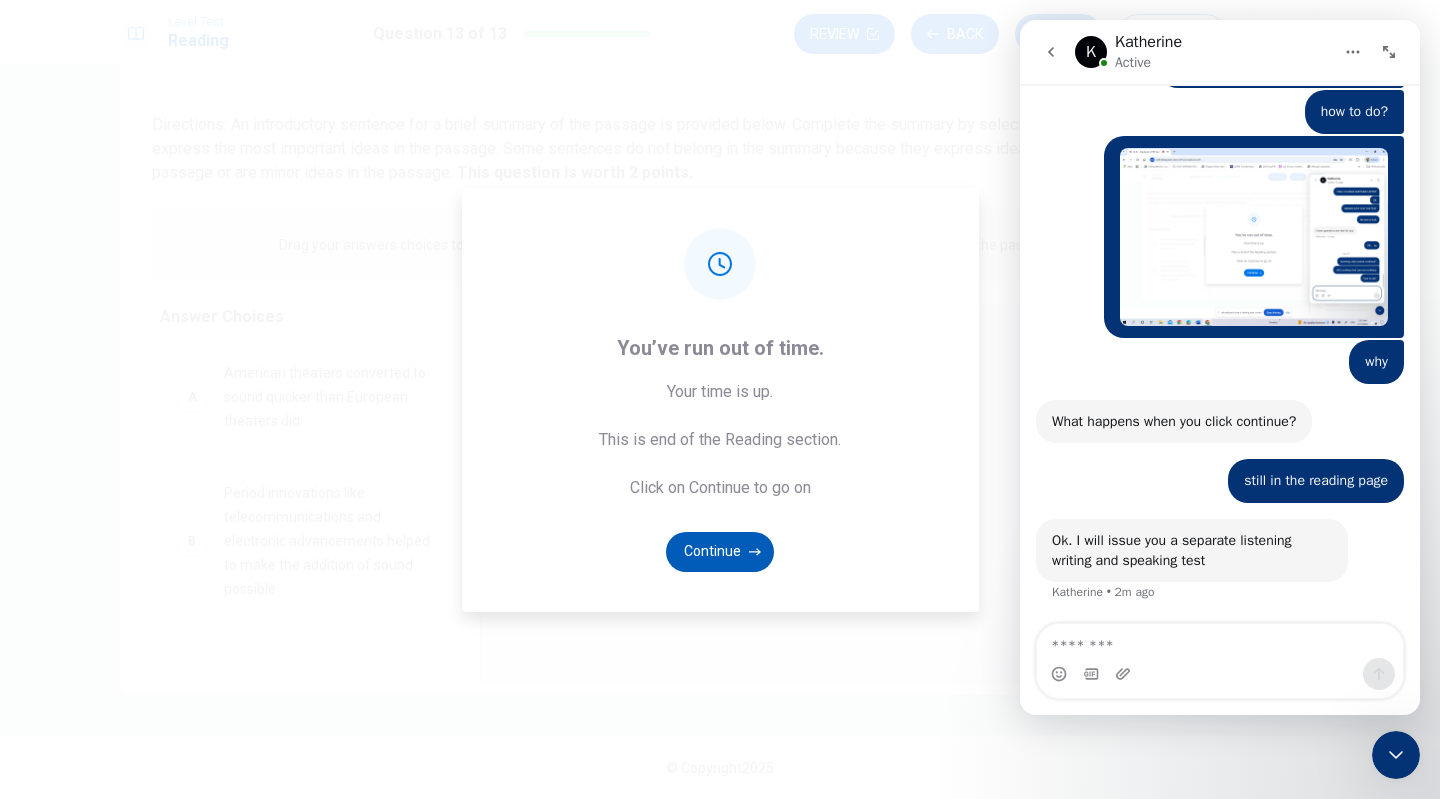 scroll, scrollTop: 3858, scrollLeft: 0, axis: vertical 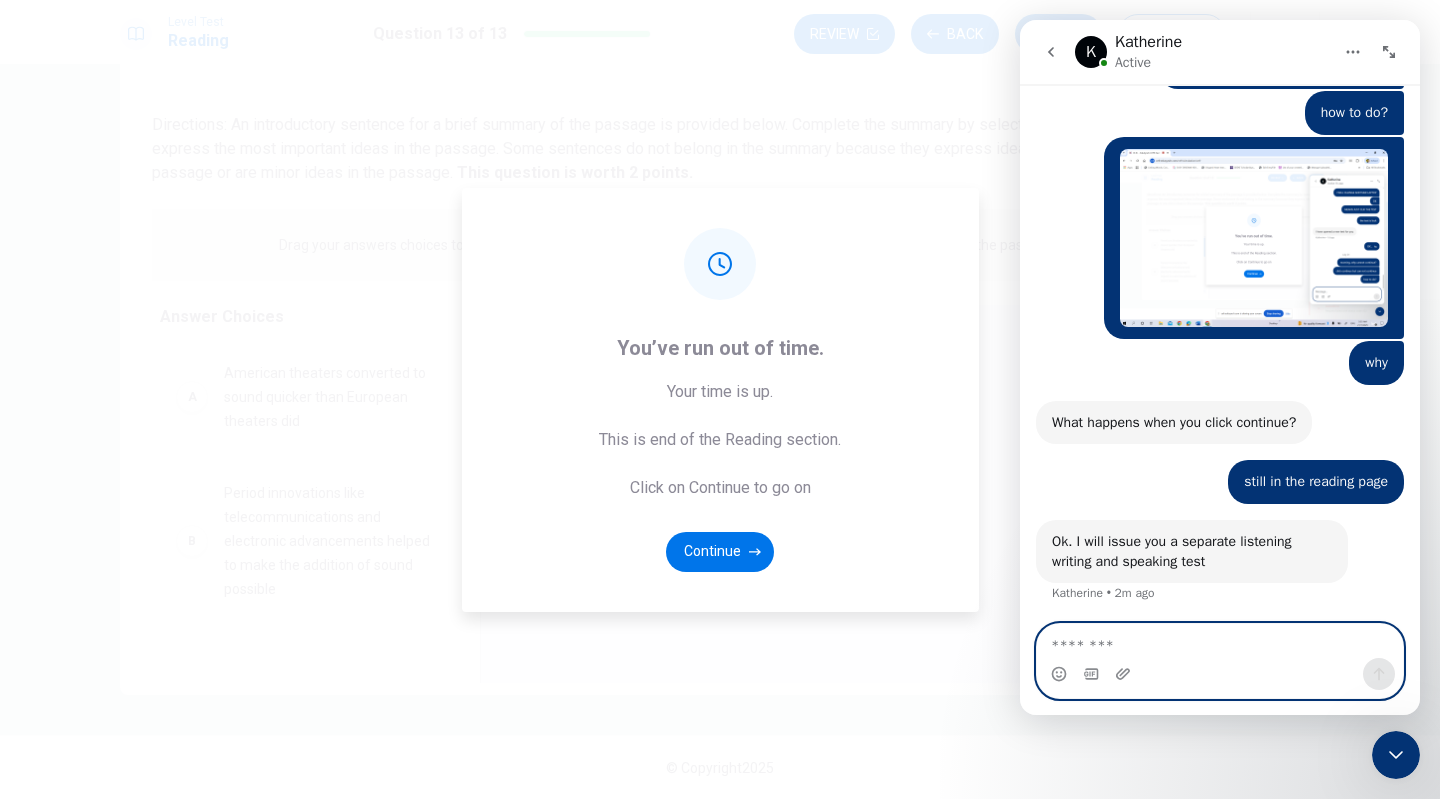 click at bounding box center (1220, 641) 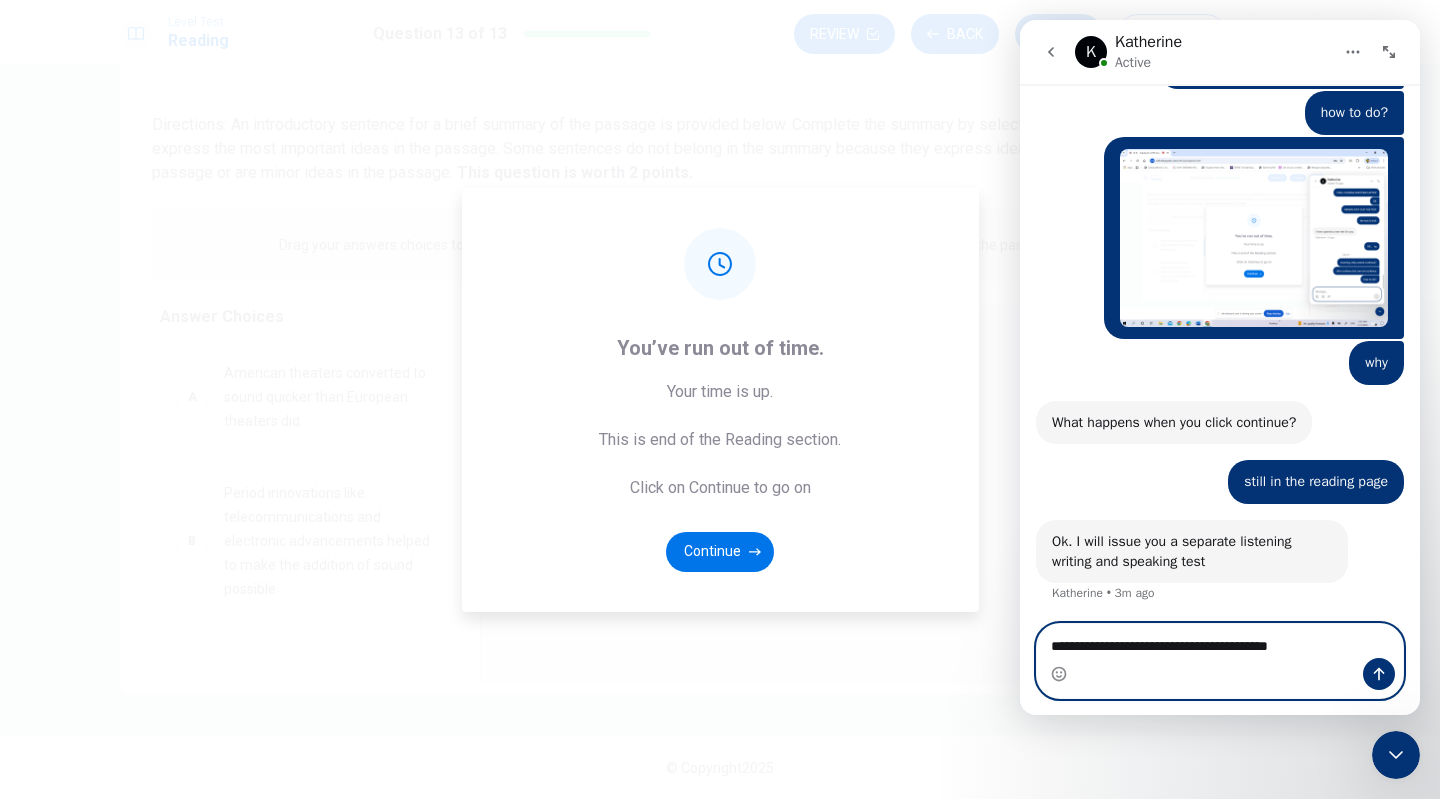 type on "**********" 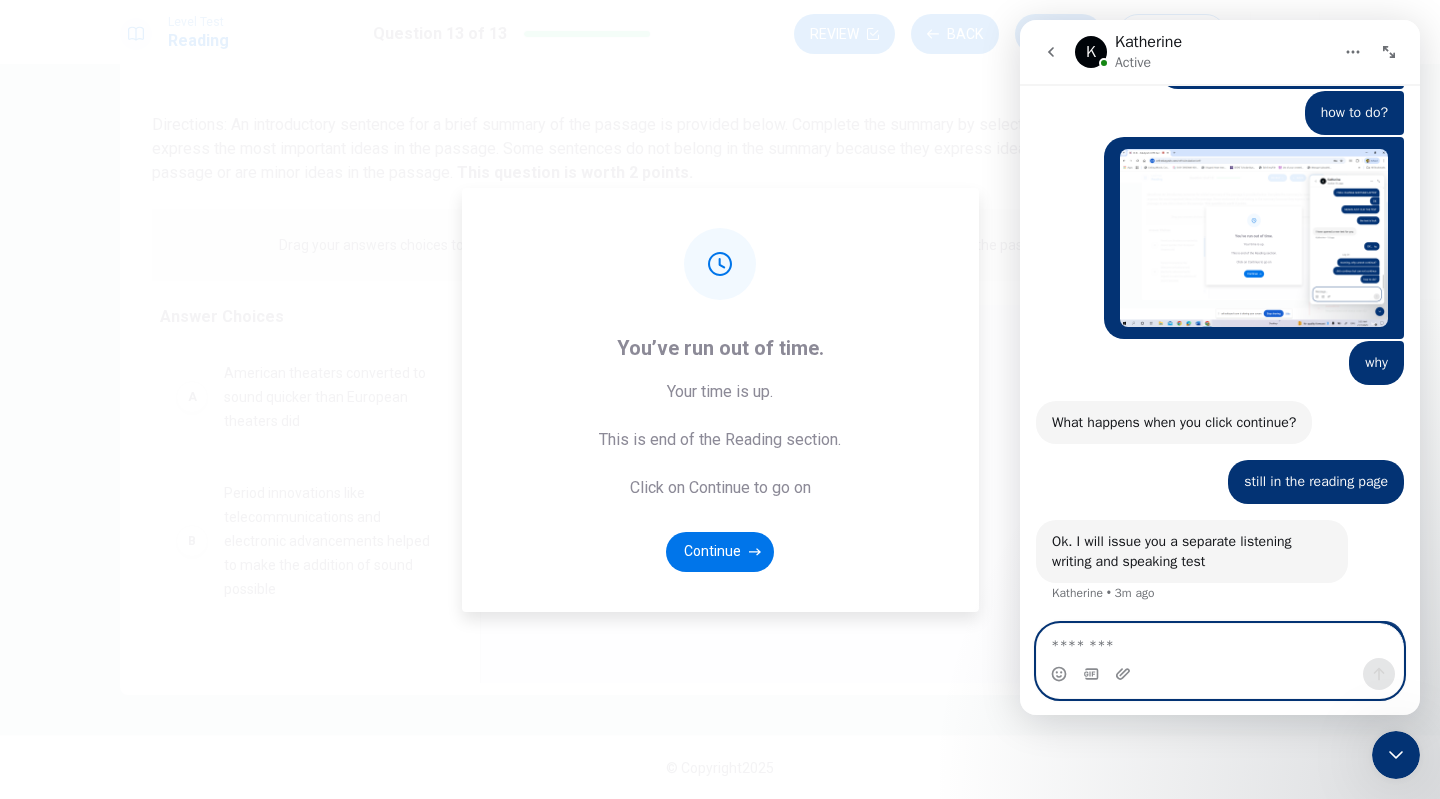 scroll, scrollTop: 3917, scrollLeft: 0, axis: vertical 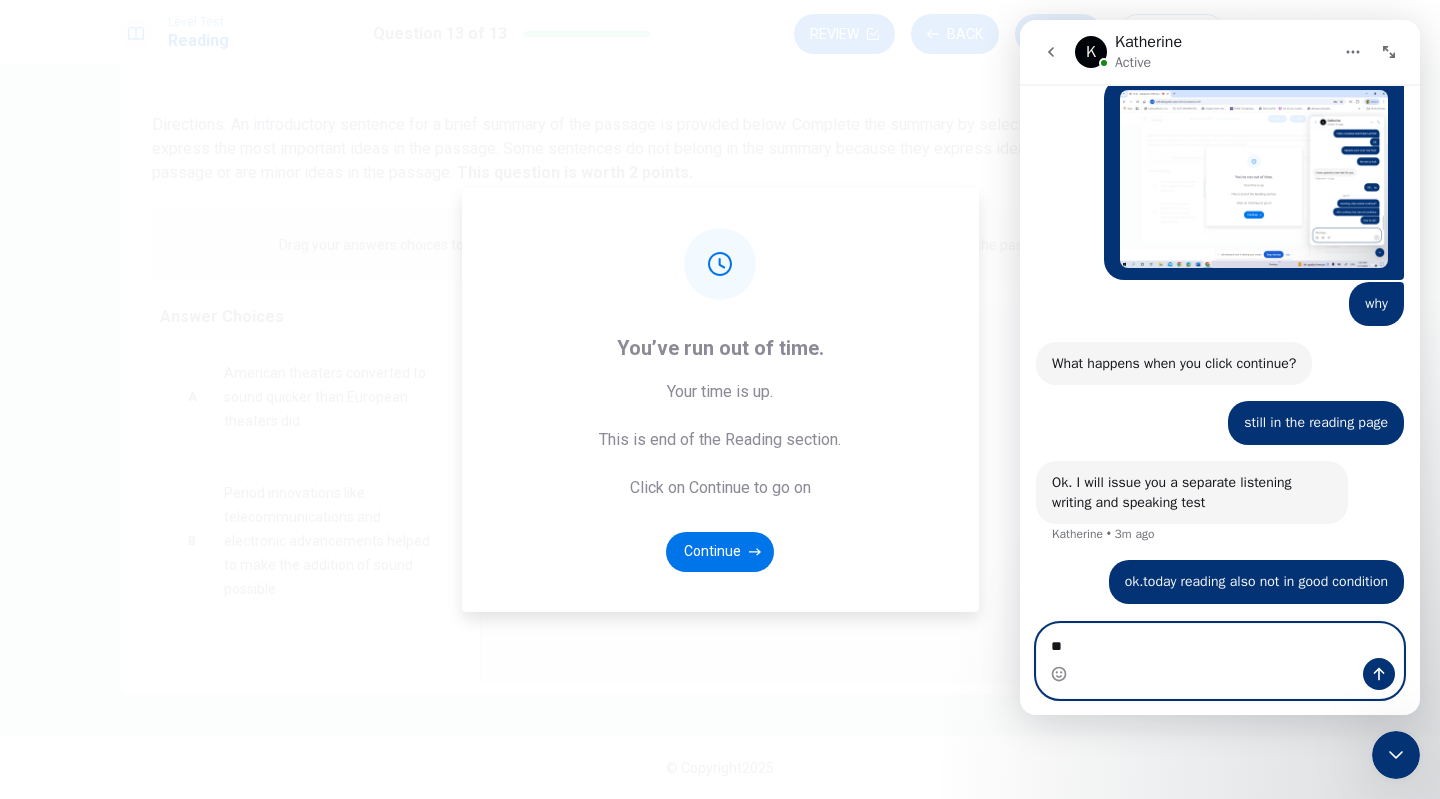 type on "*" 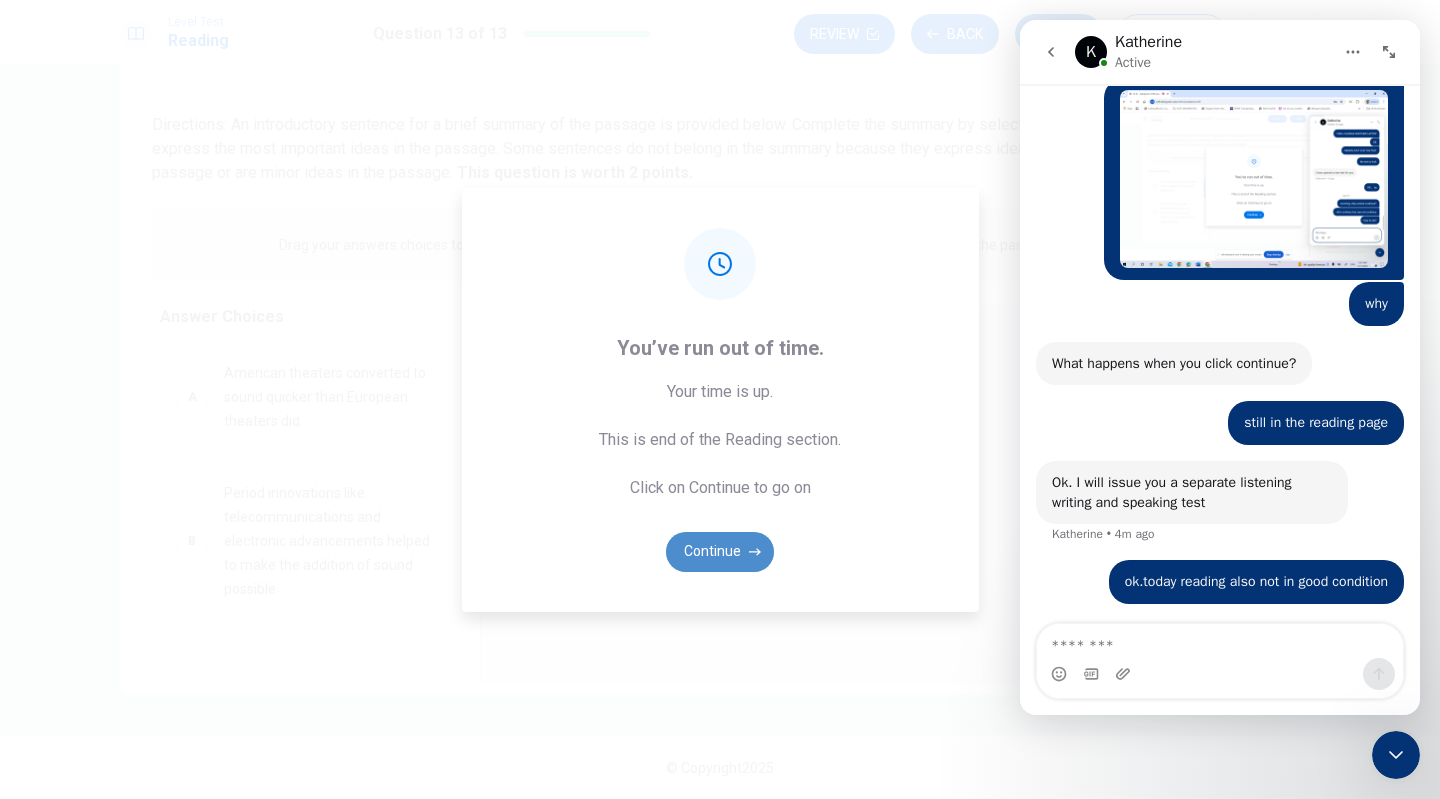 click 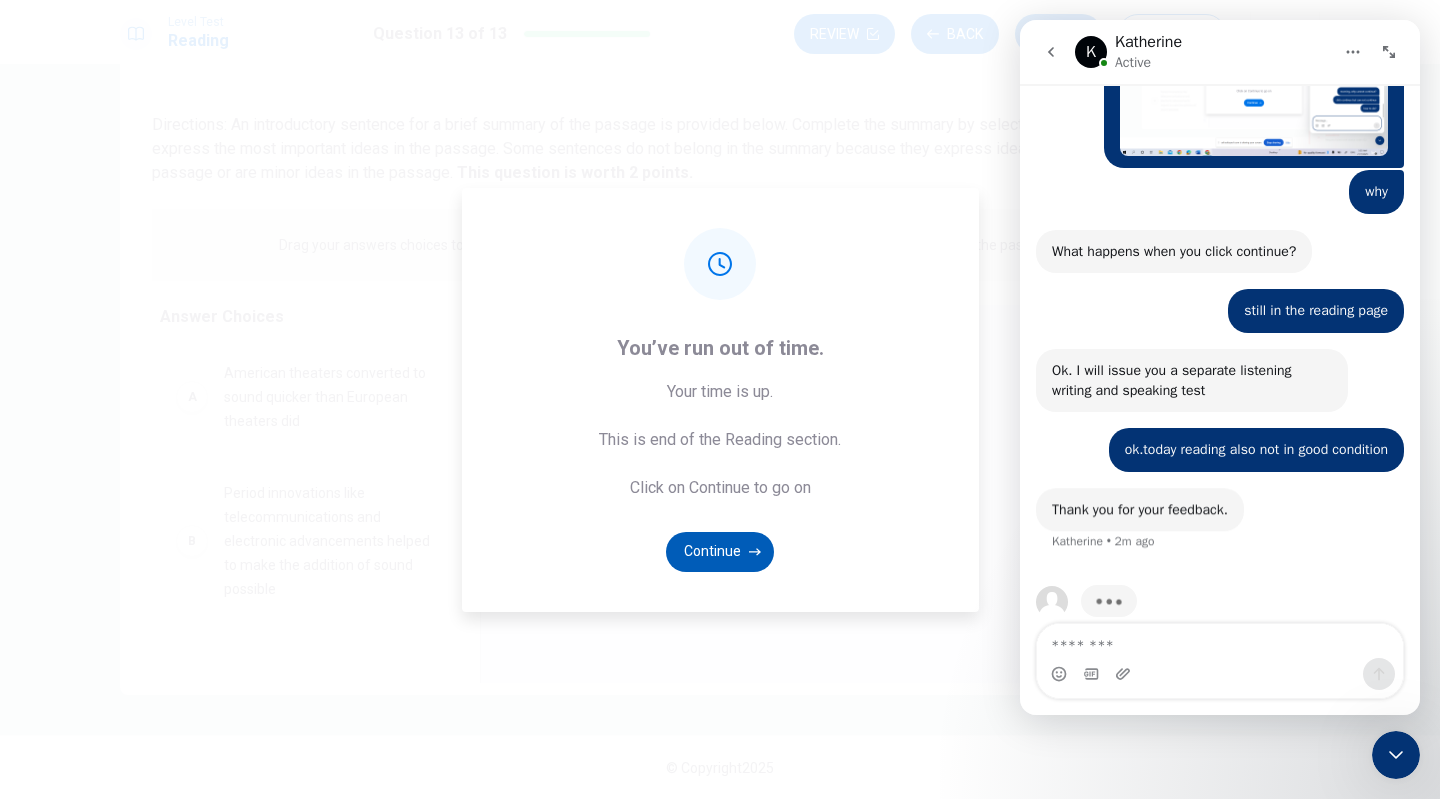 scroll, scrollTop: 4054, scrollLeft: 0, axis: vertical 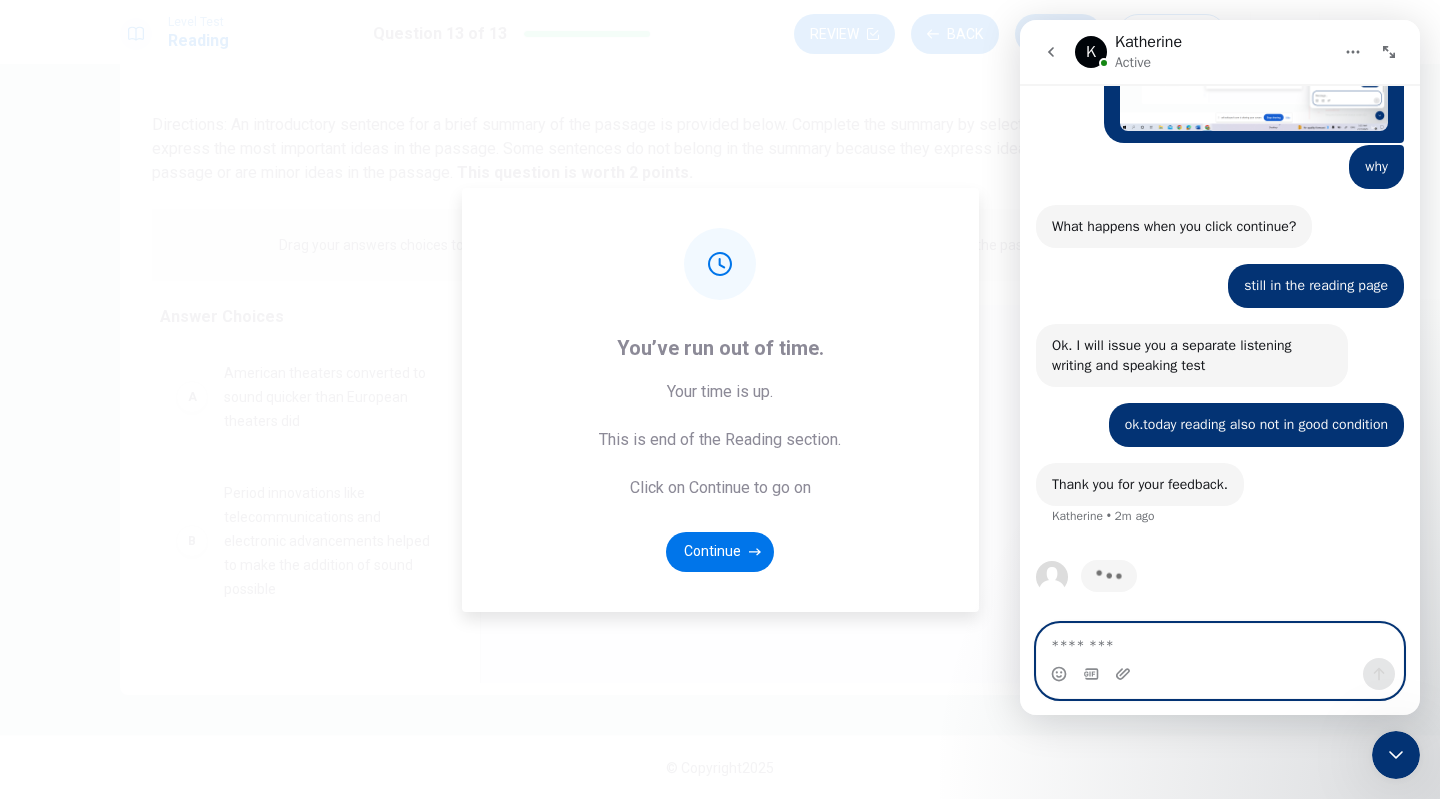 click at bounding box center (1220, 641) 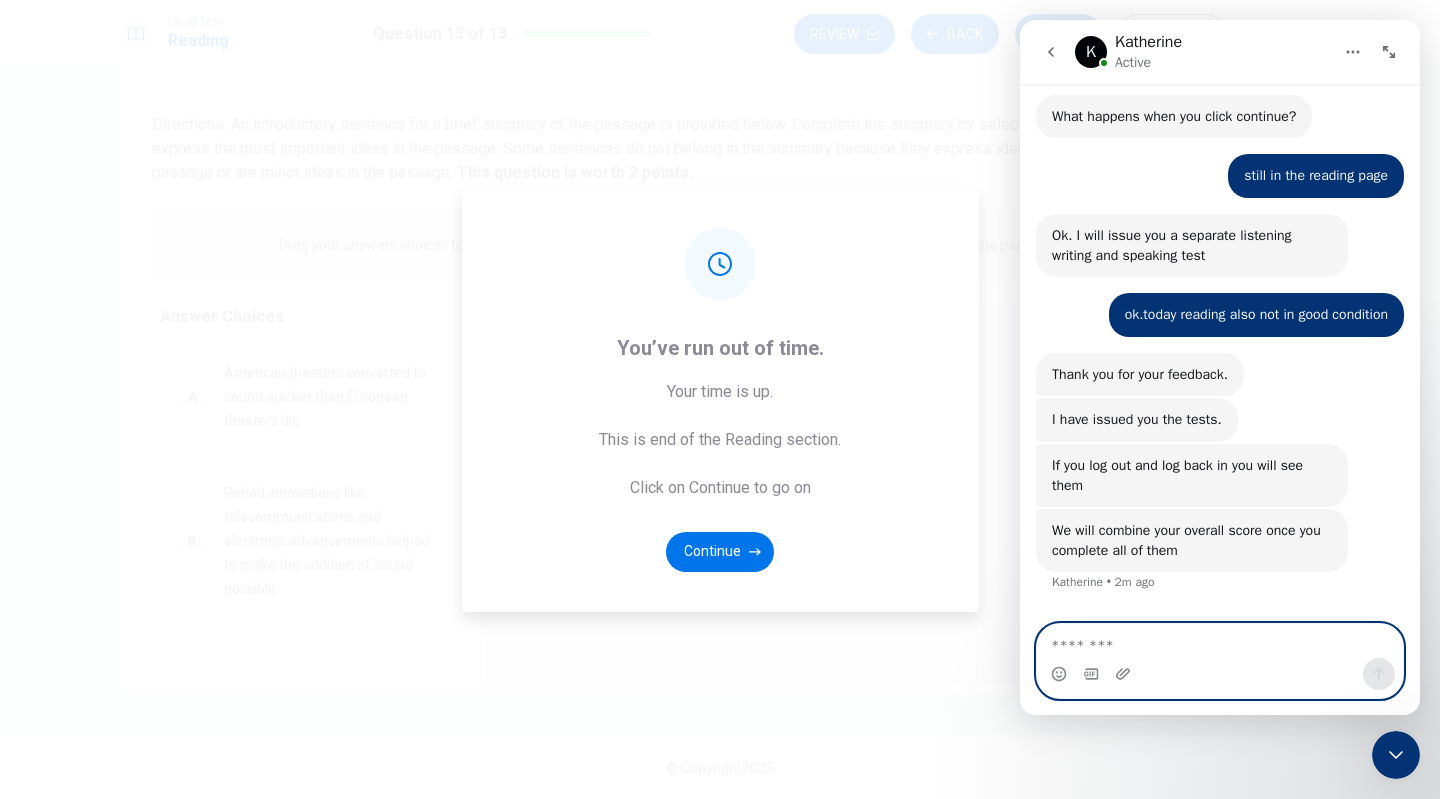 scroll, scrollTop: 4230, scrollLeft: 0, axis: vertical 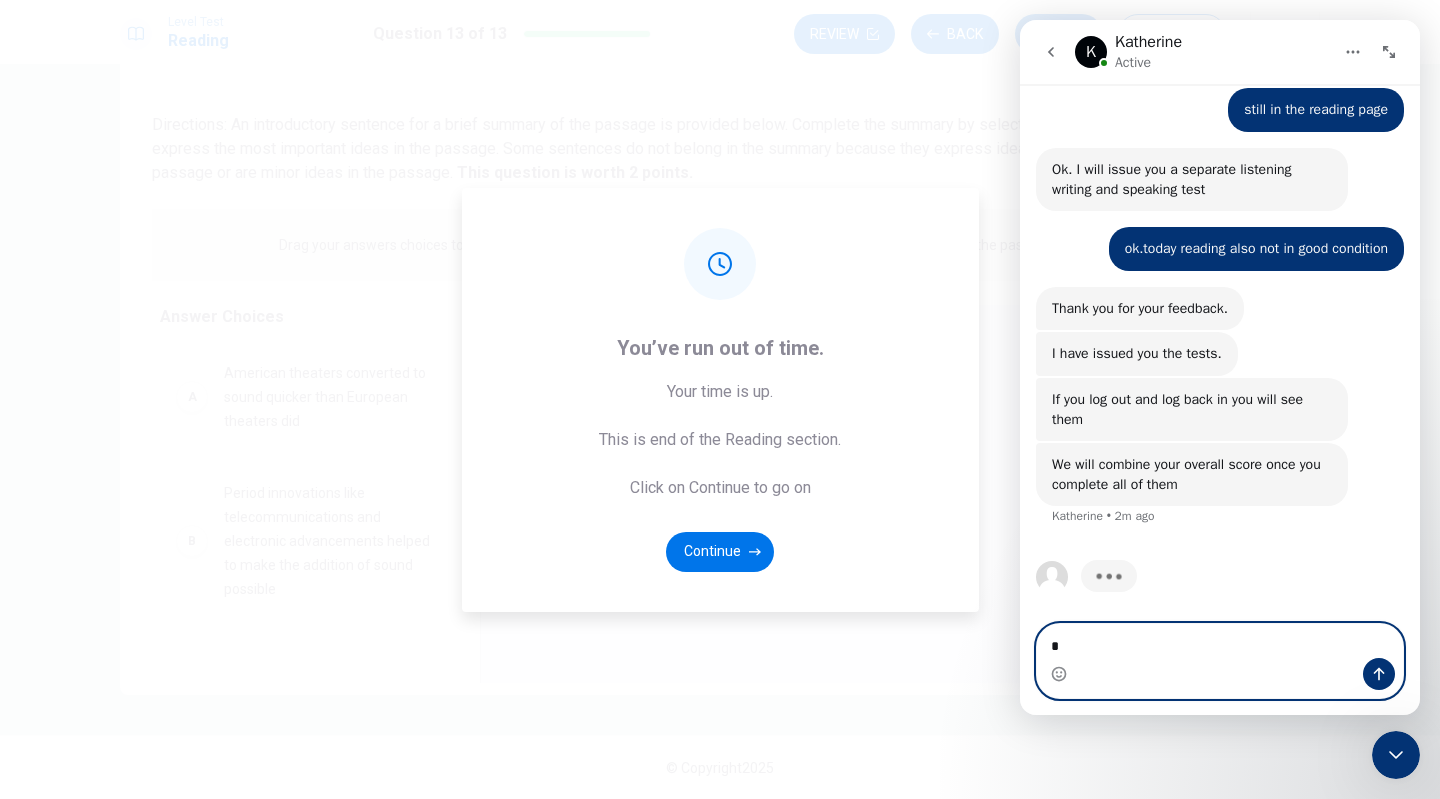type on "**" 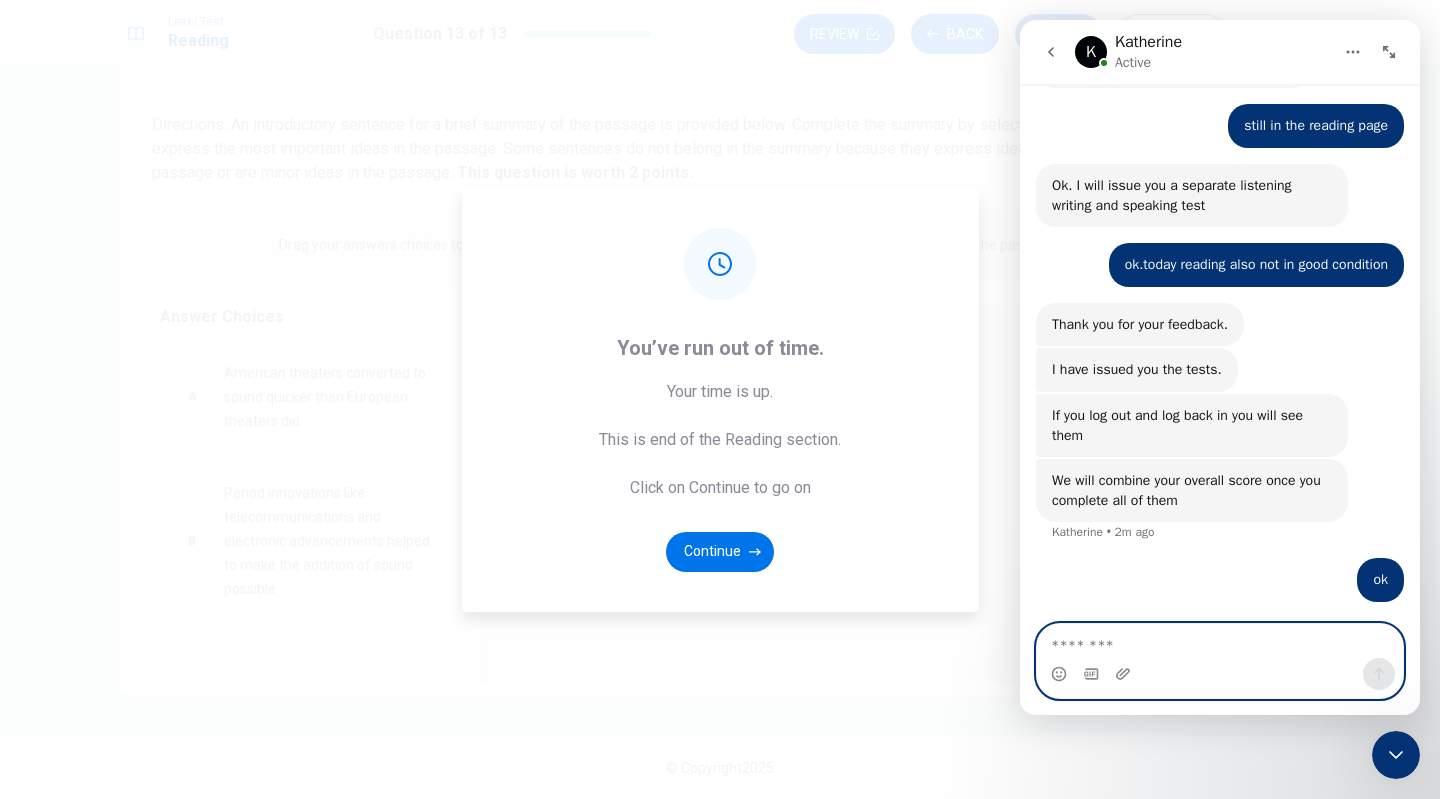 scroll, scrollTop: 4212, scrollLeft: 0, axis: vertical 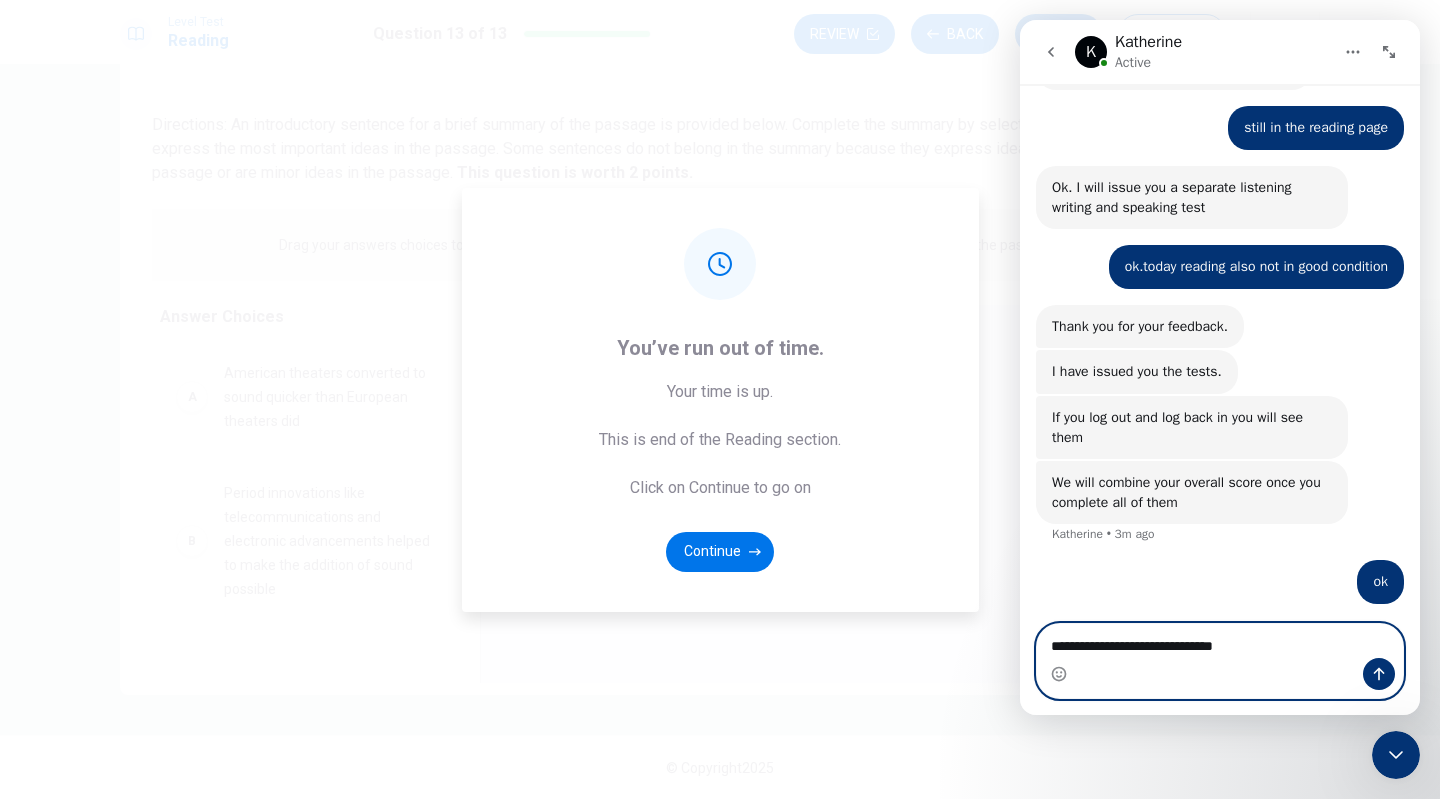type on "**********" 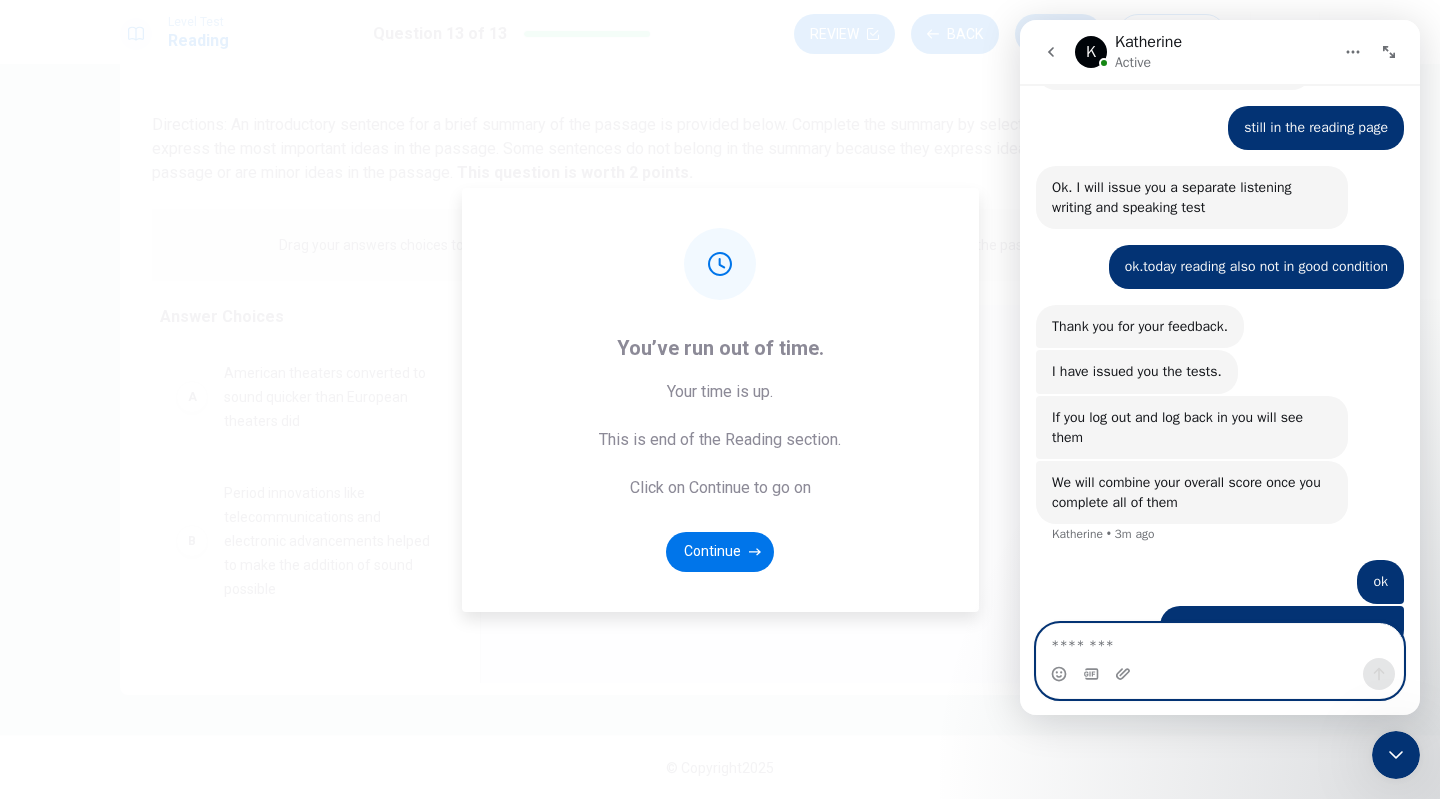 scroll, scrollTop: 4258, scrollLeft: 0, axis: vertical 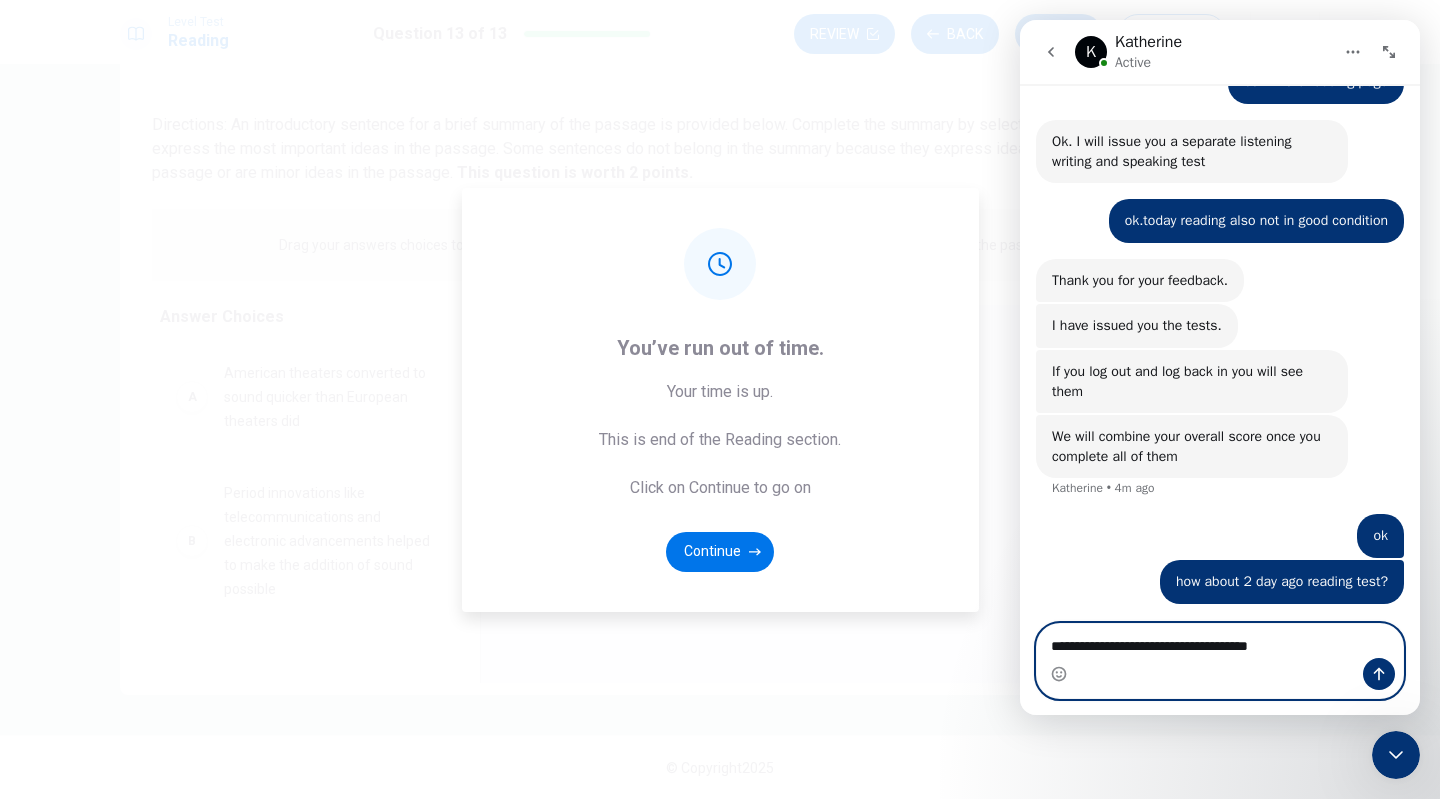 type on "**********" 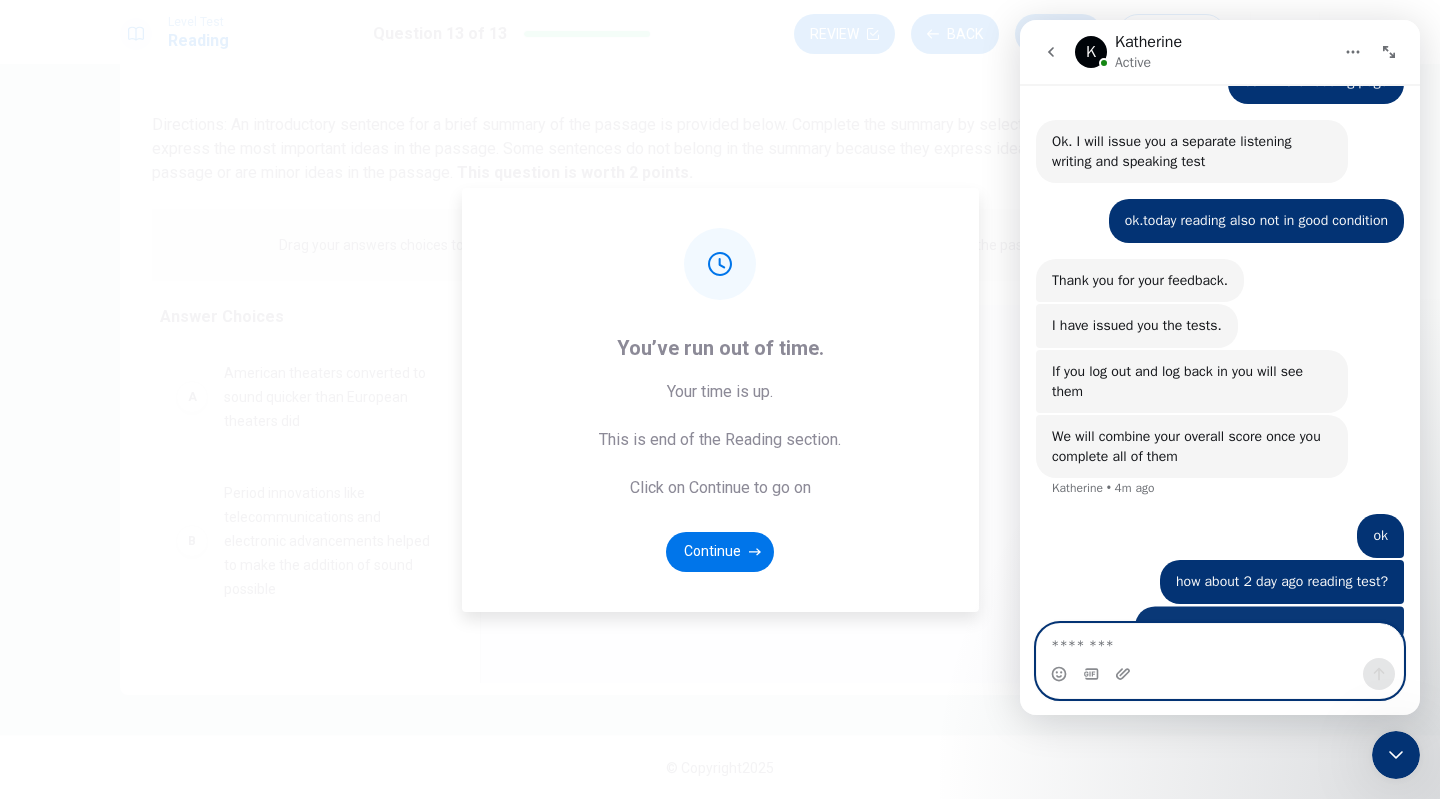 scroll, scrollTop: 4304, scrollLeft: 0, axis: vertical 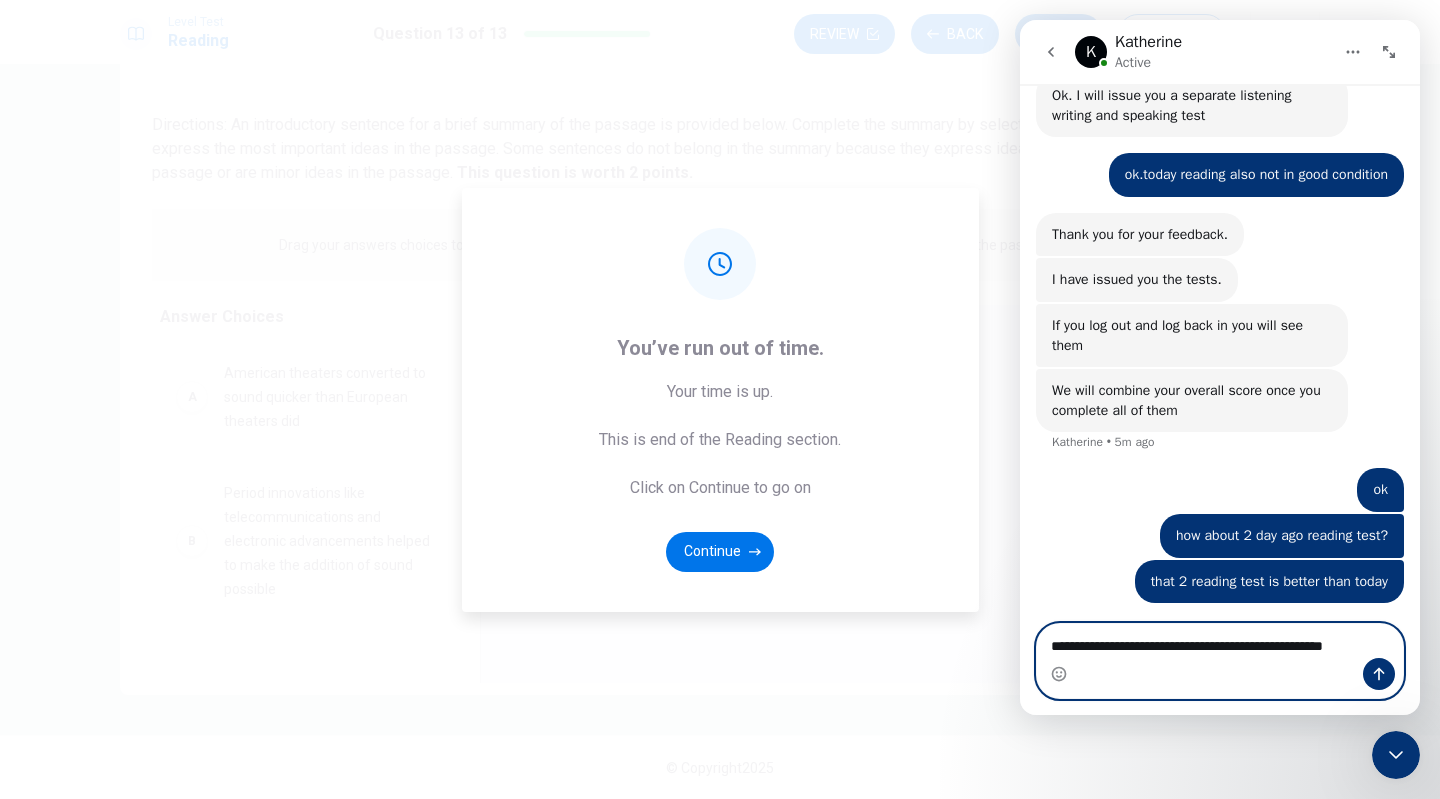 type on "**********" 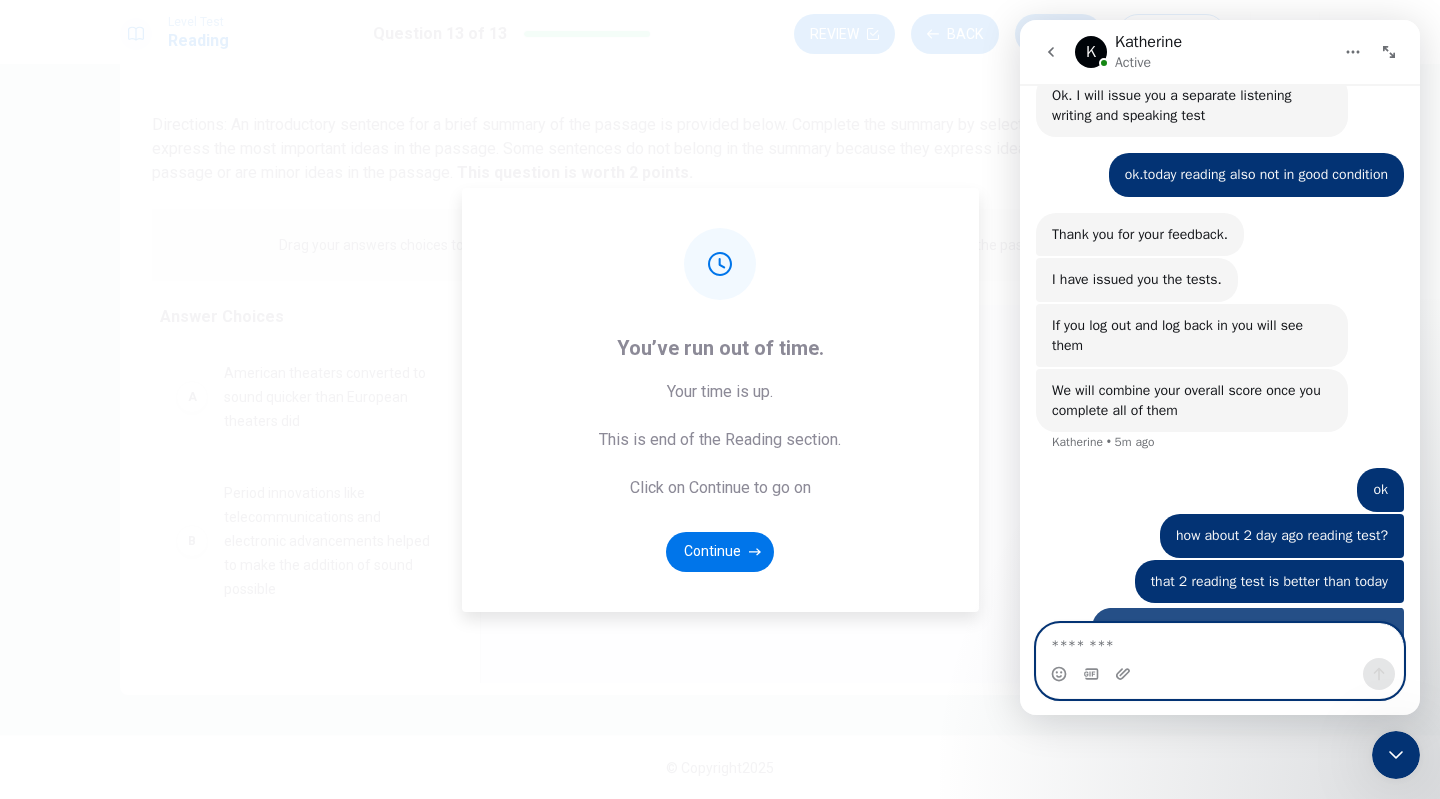 scroll, scrollTop: 4369, scrollLeft: 0, axis: vertical 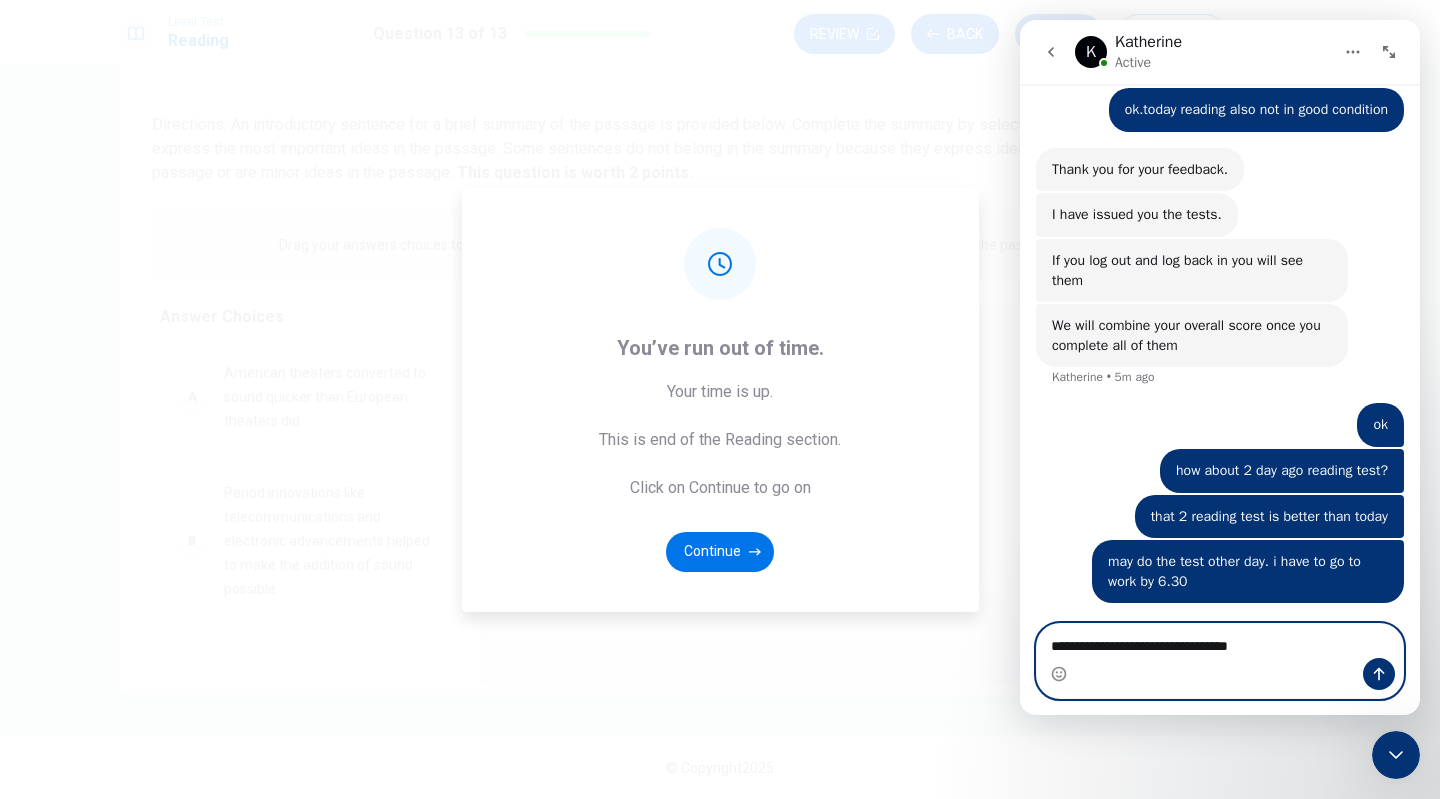 type on "**********" 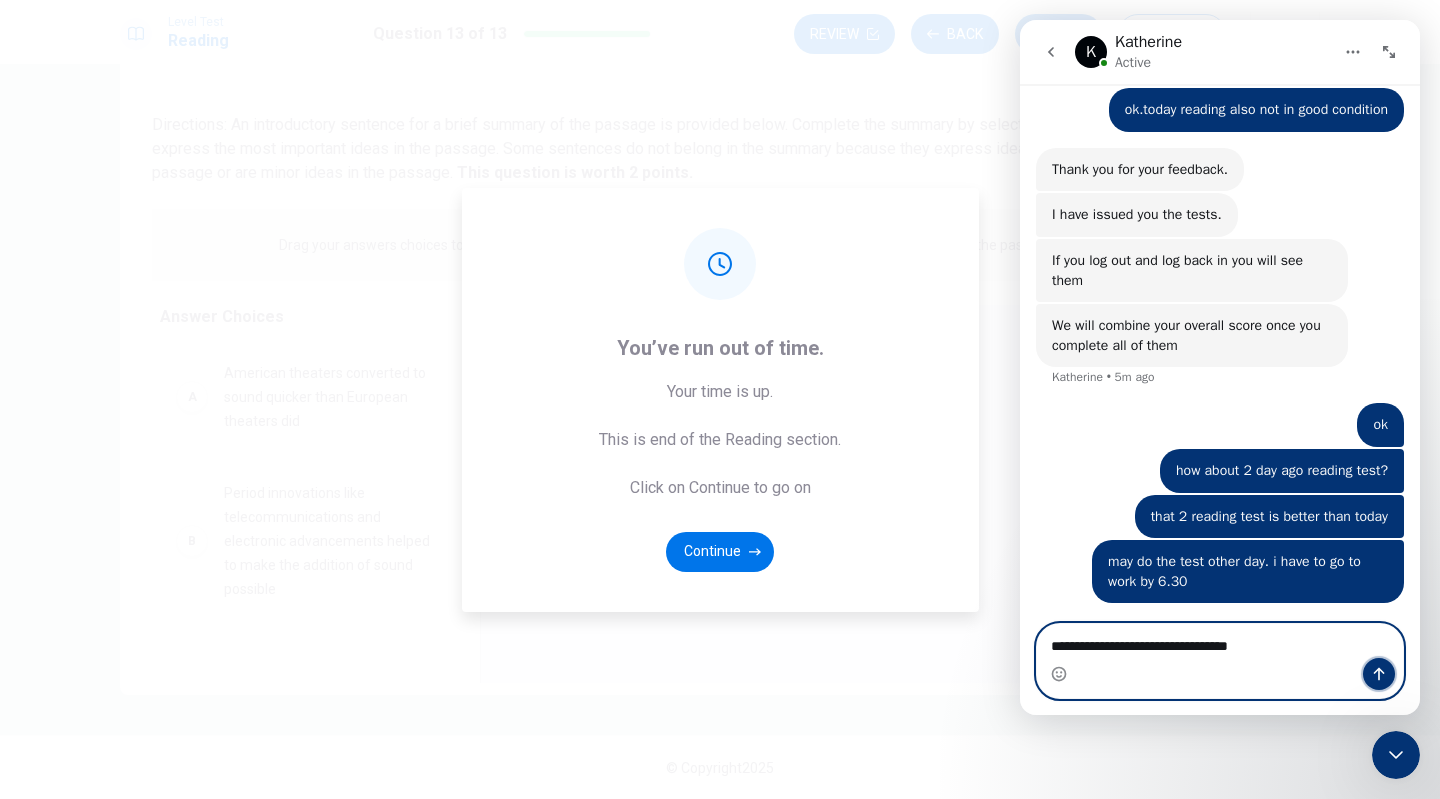 click 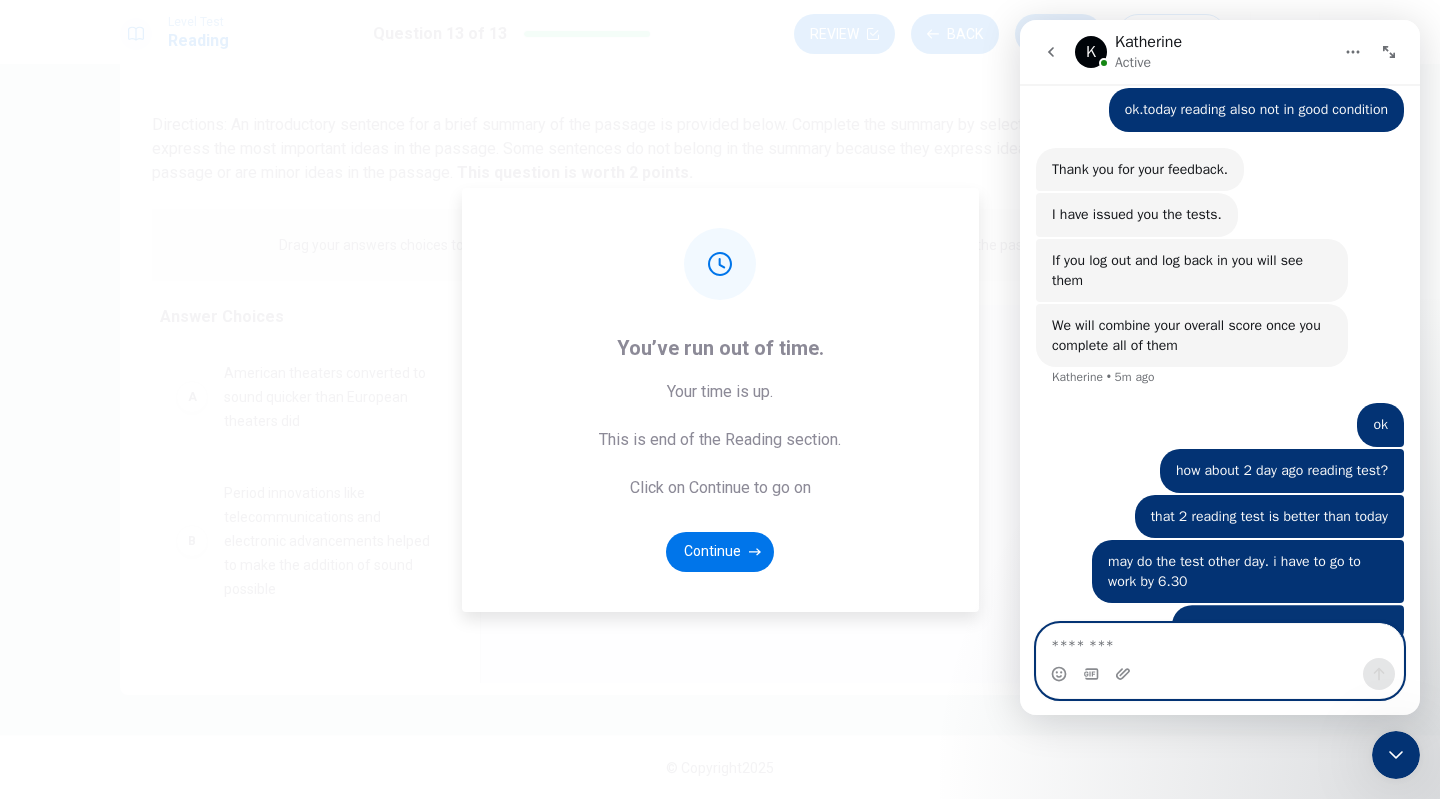 scroll, scrollTop: 4414, scrollLeft: 0, axis: vertical 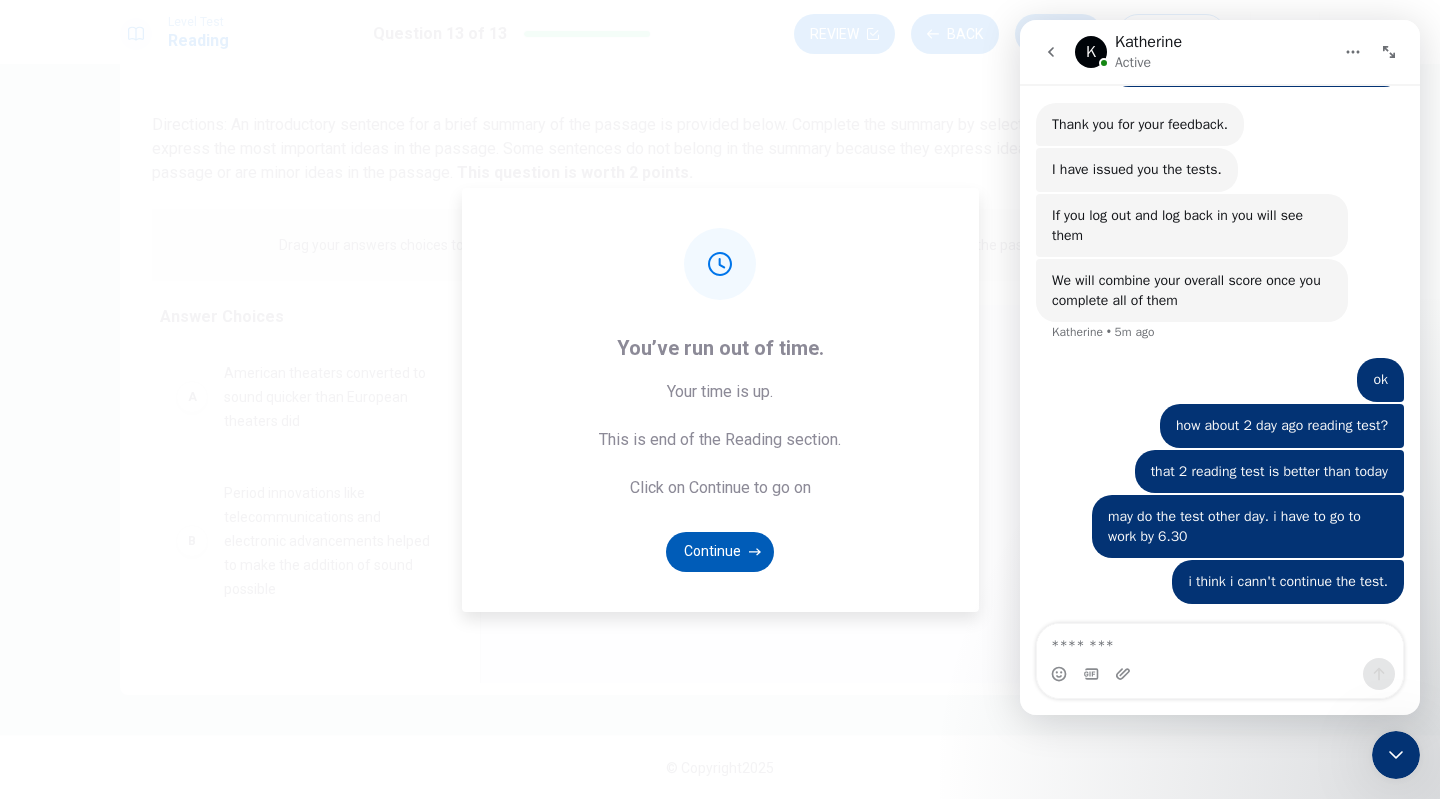 click on "Continue" at bounding box center [720, 552] 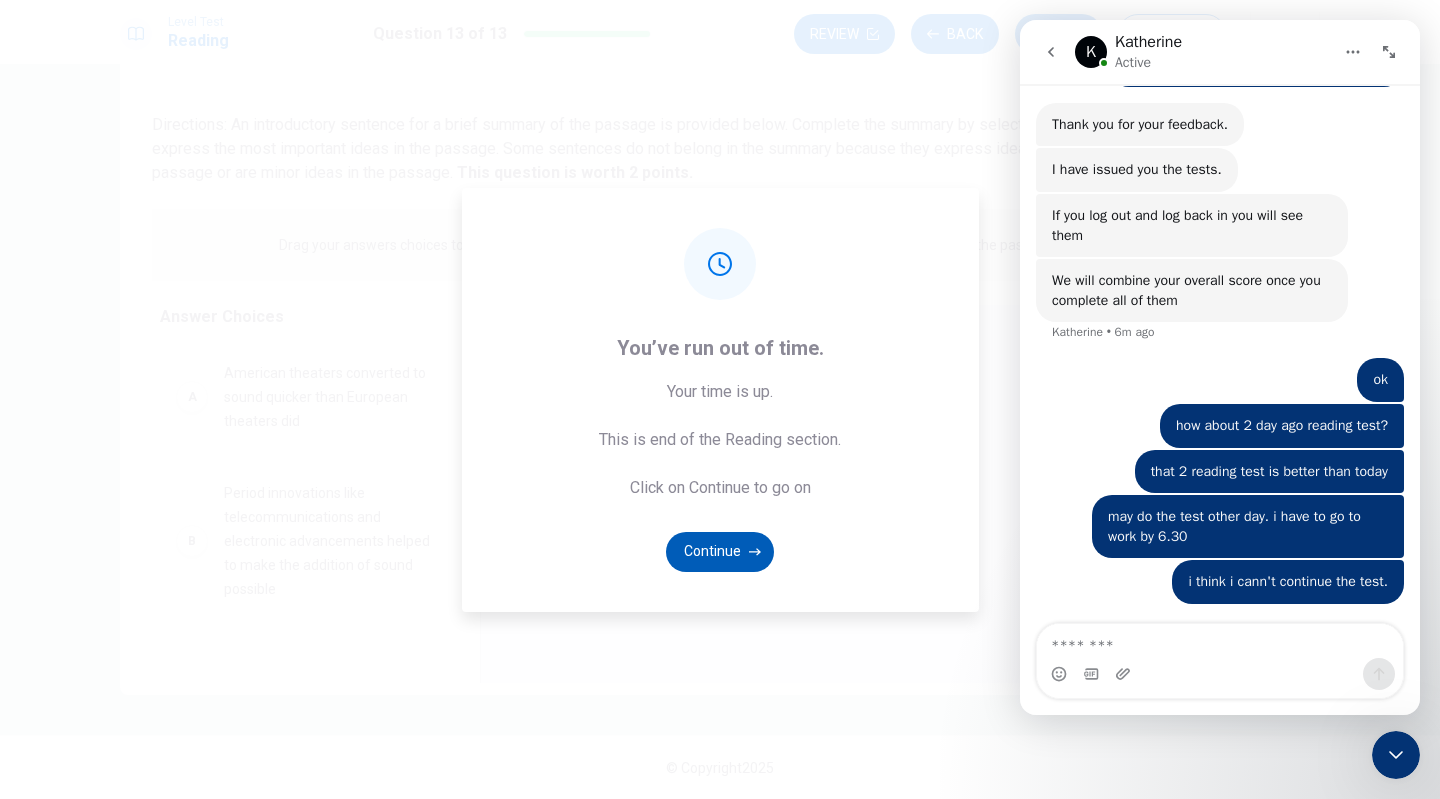 click on "Continue" at bounding box center [720, 552] 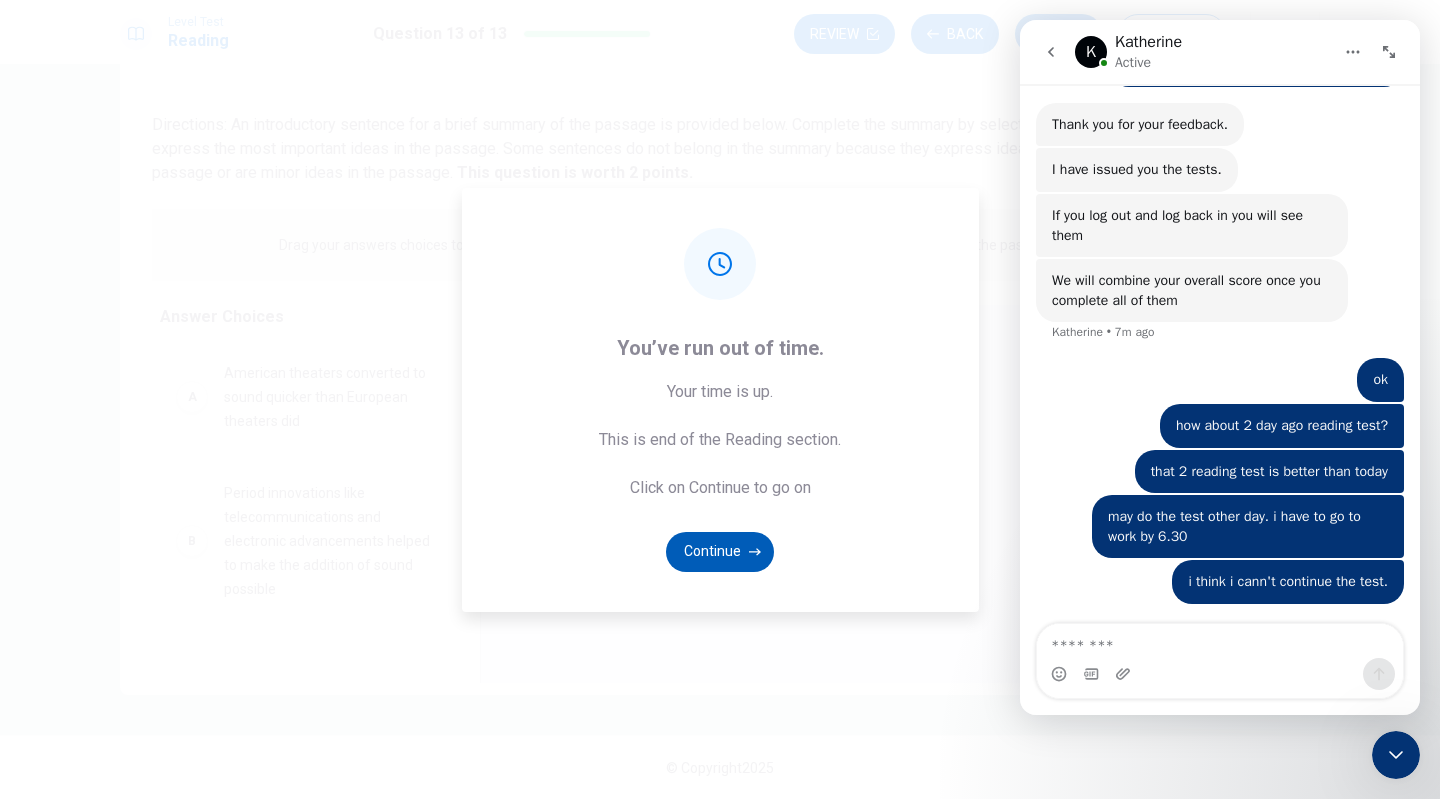 click on "Continue" at bounding box center (720, 552) 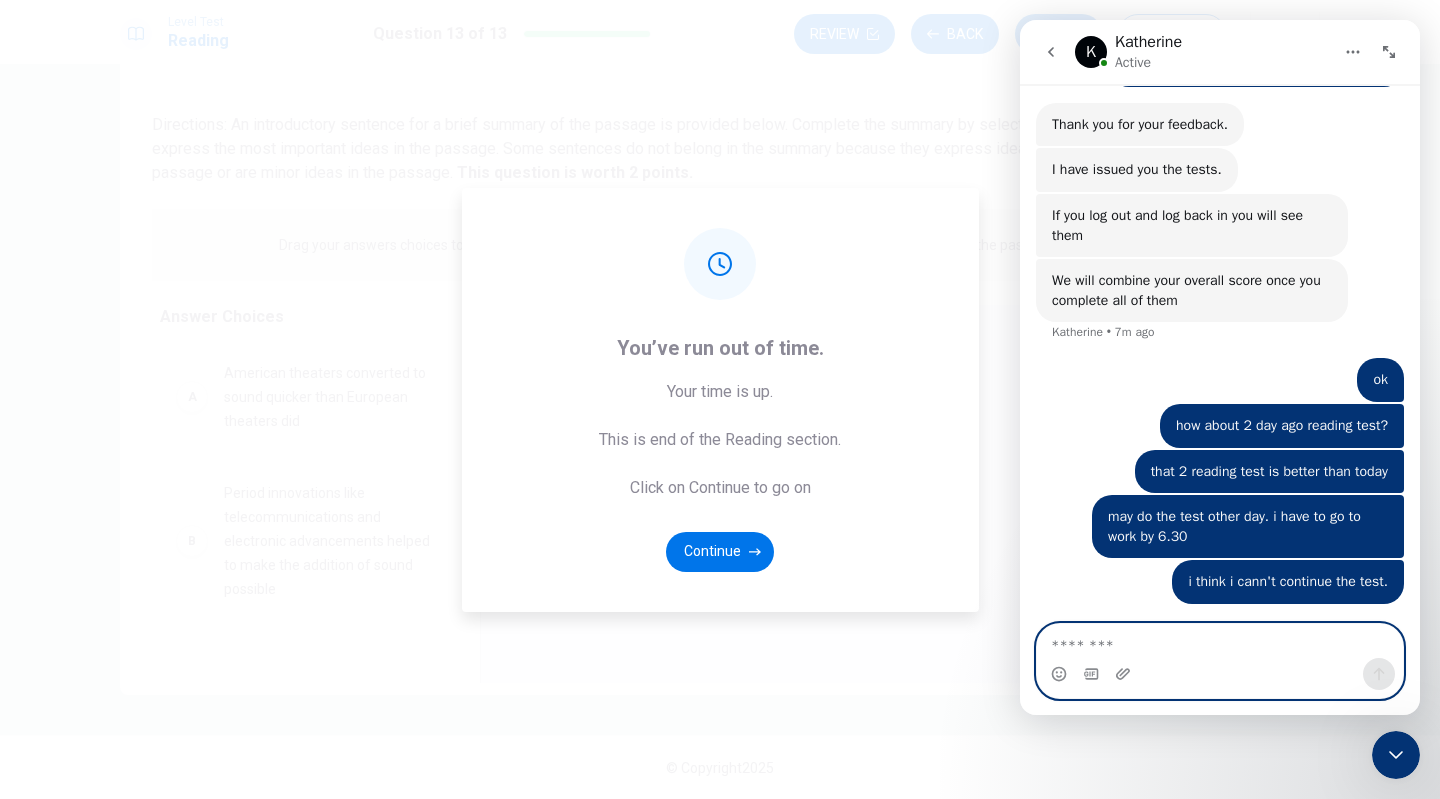 click at bounding box center (1220, 641) 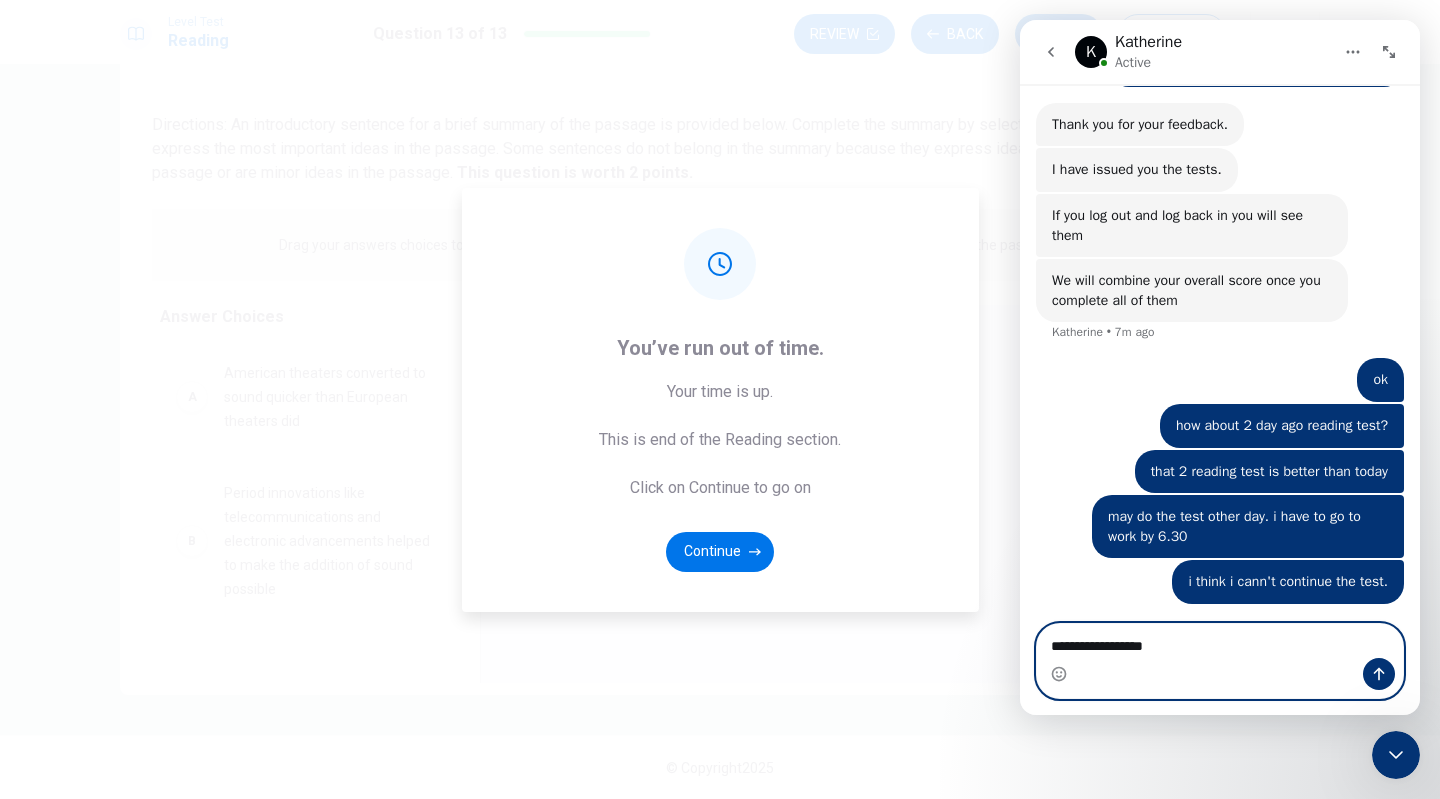 type on "**********" 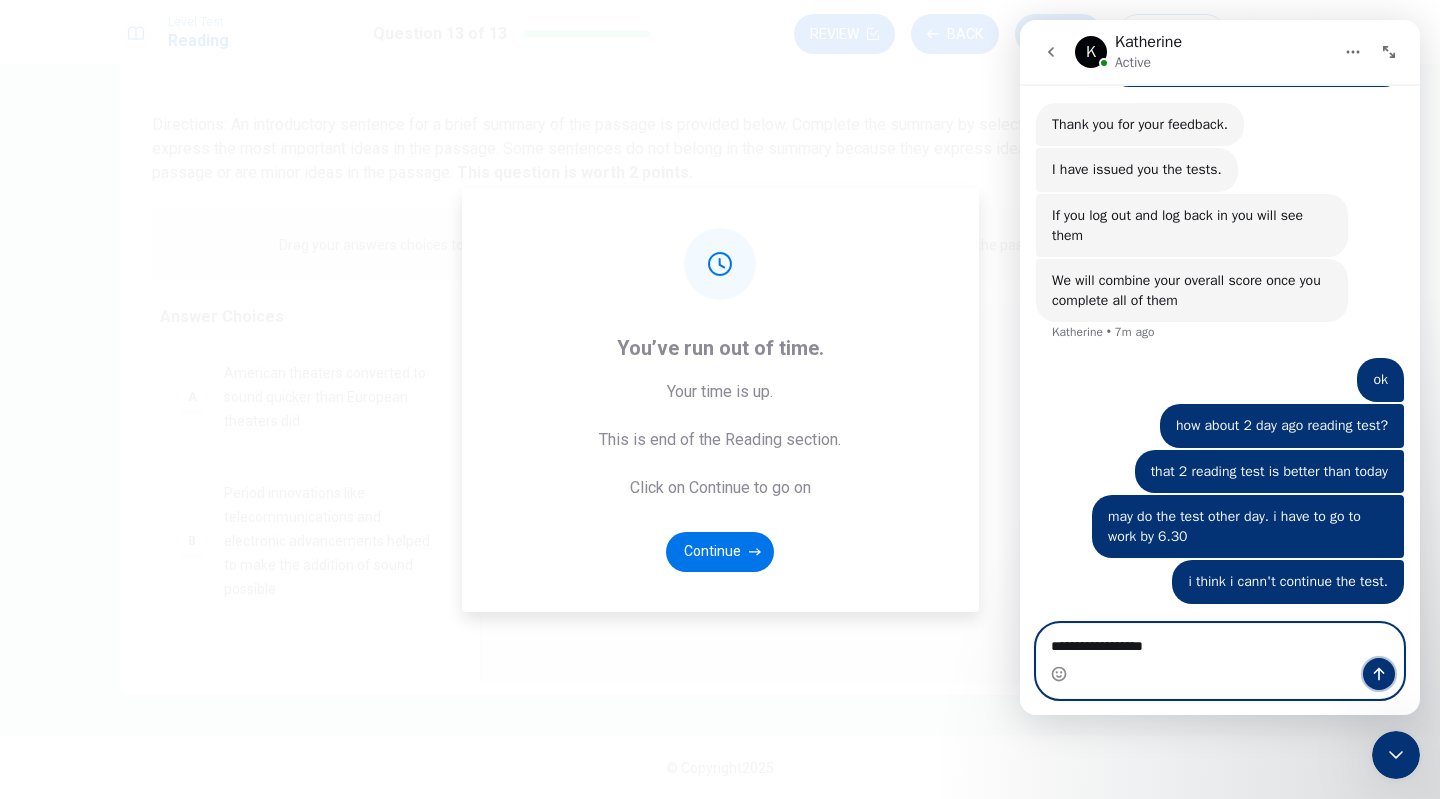 click at bounding box center [1379, 674] 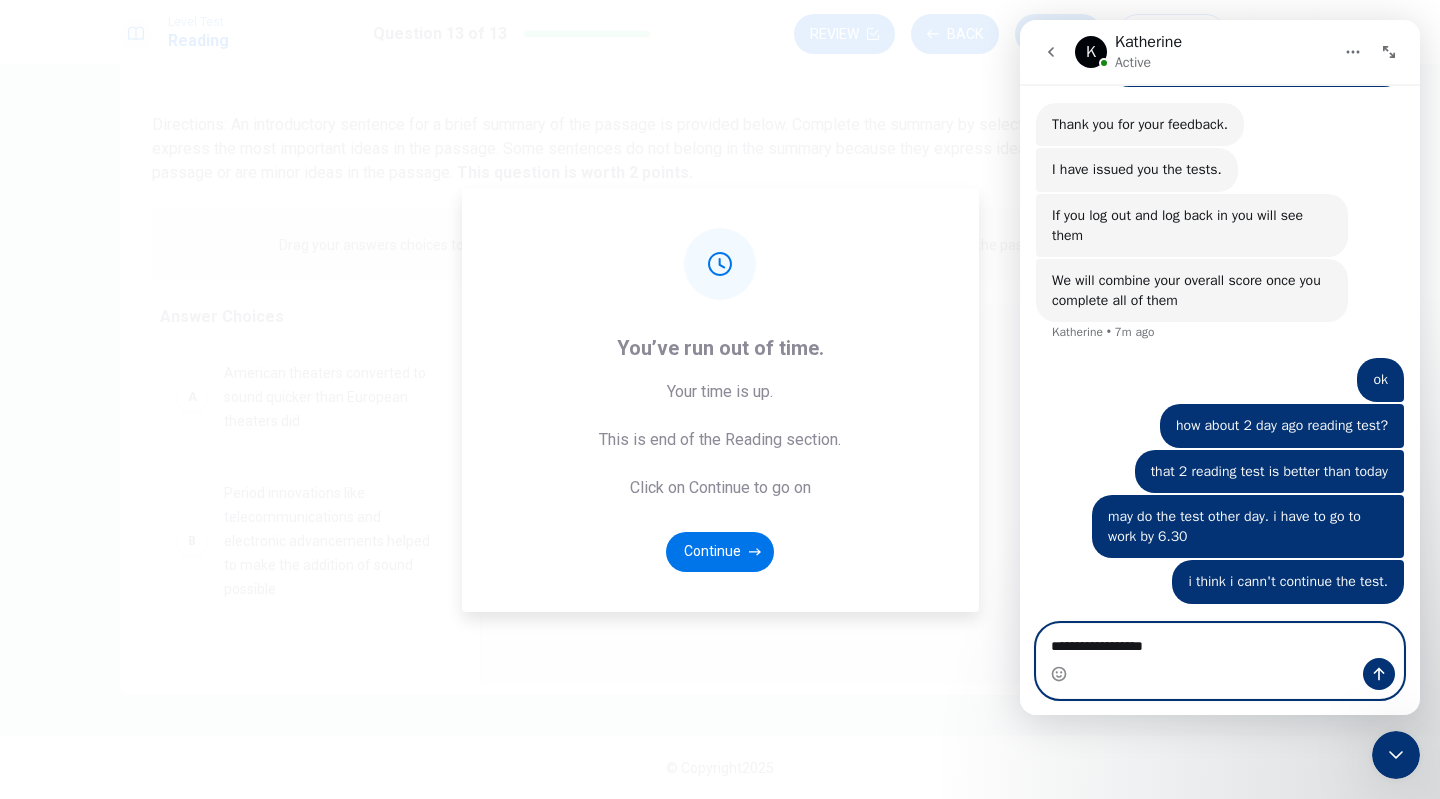 type 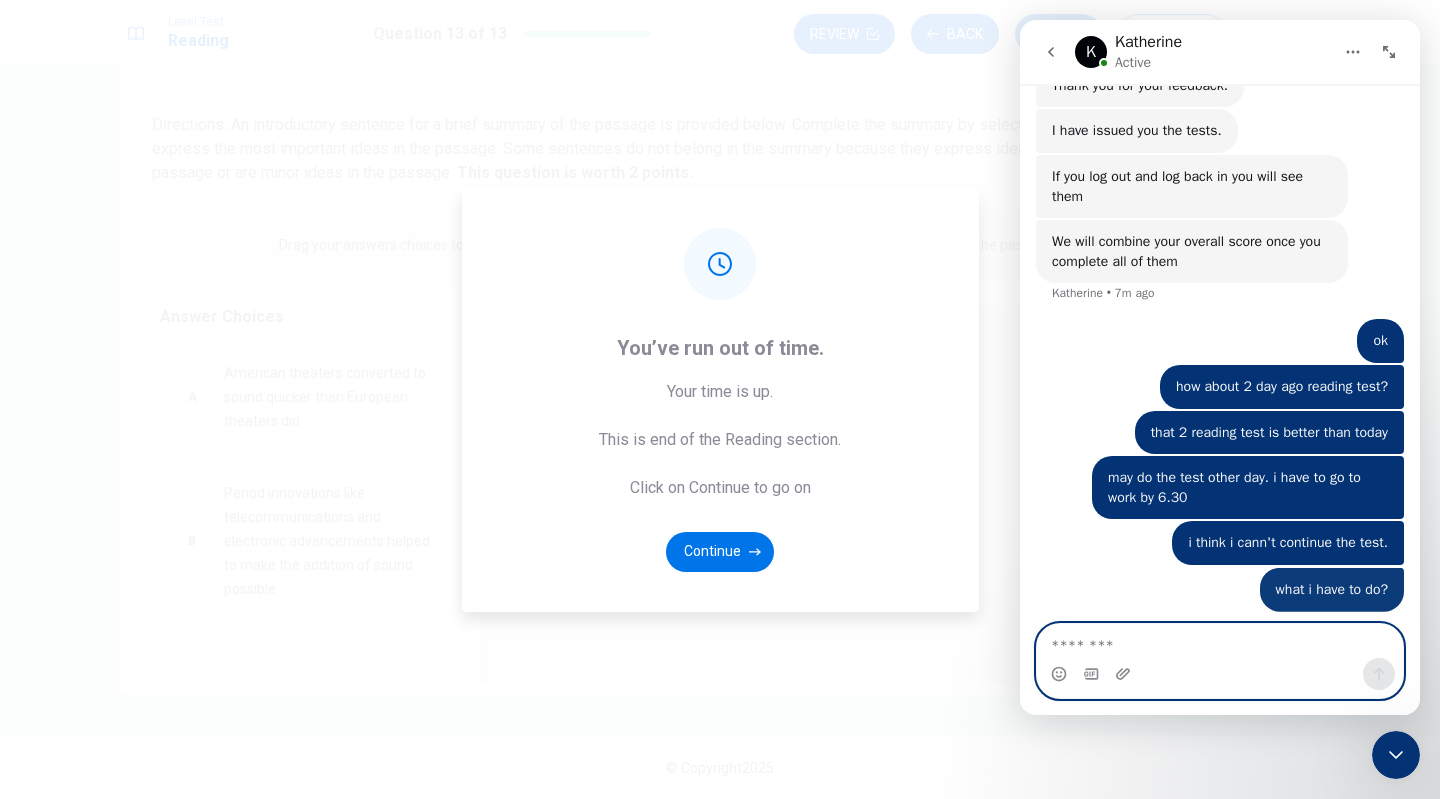 scroll, scrollTop: 4460, scrollLeft: 0, axis: vertical 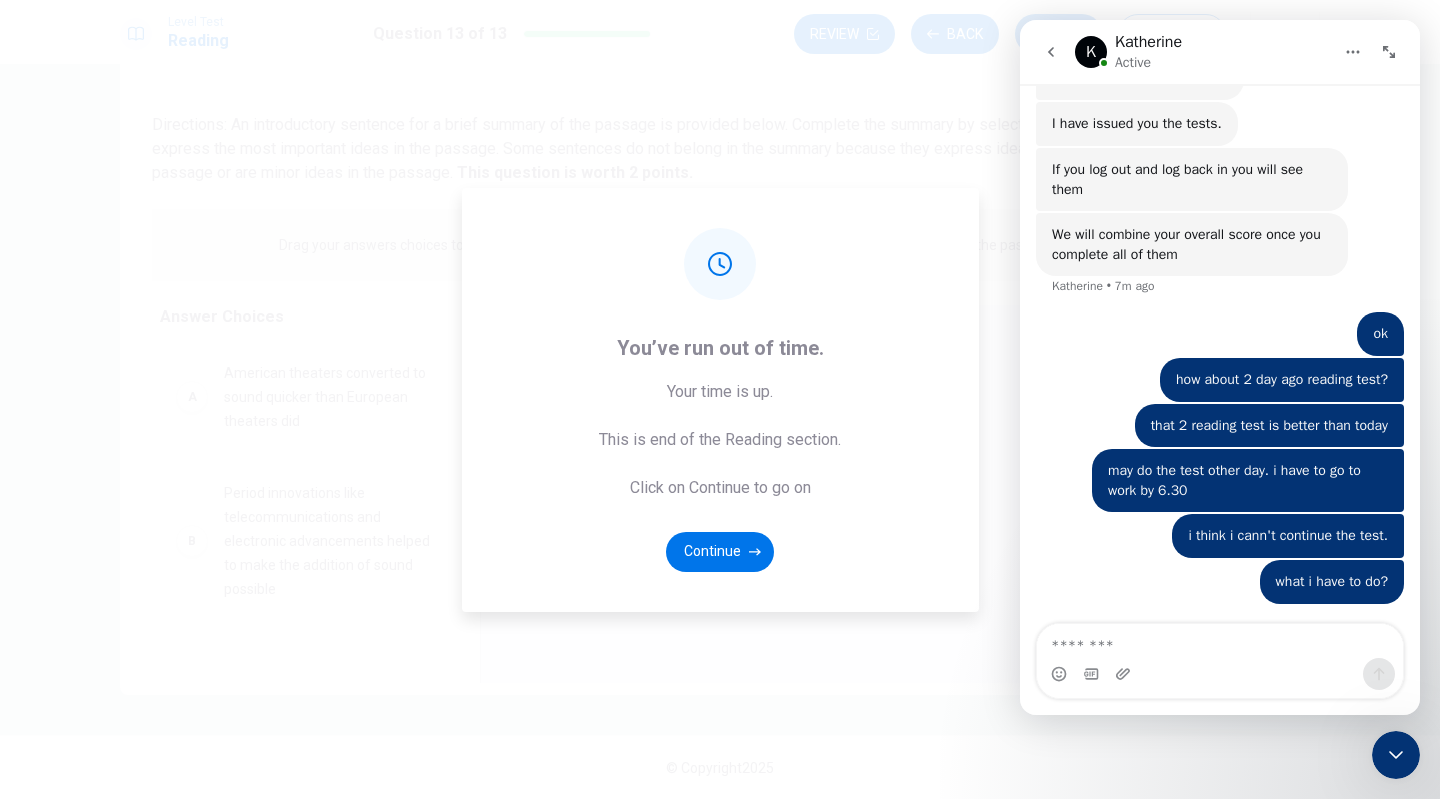 click 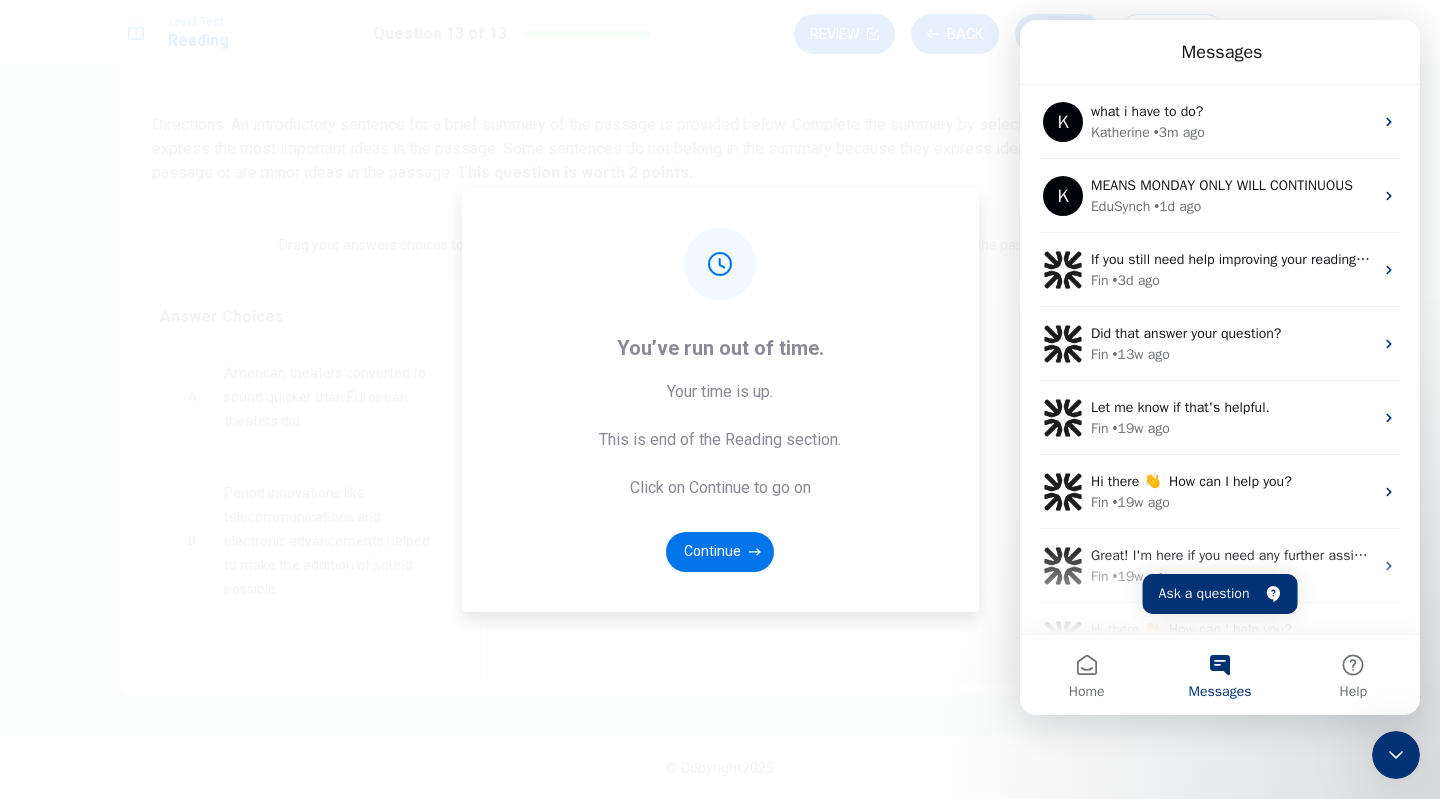 click on "You’ve run out of time. Your time is up. This is end of the Reading section. Click on Continue to go on Continue" at bounding box center [720, 399] 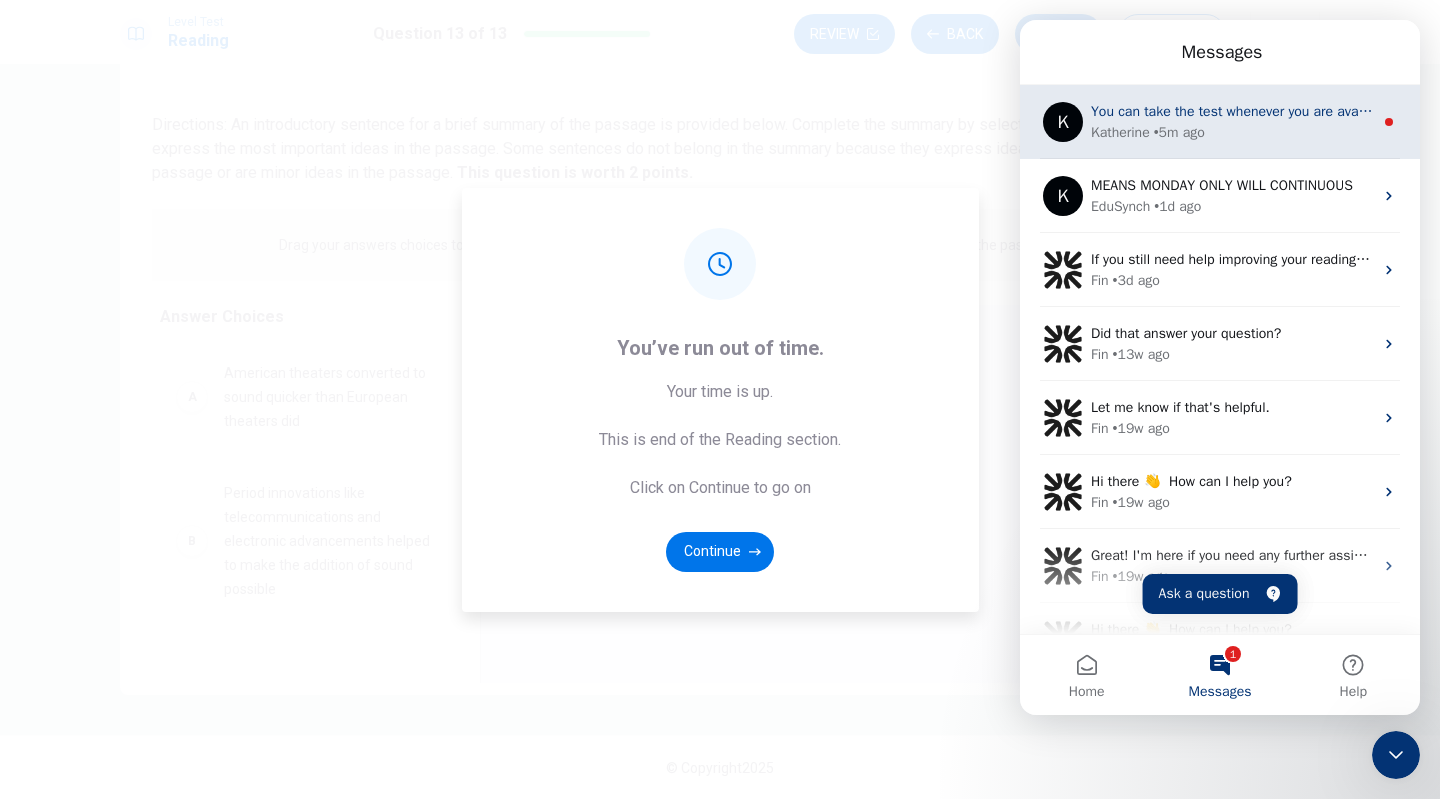 click on "[FIRST] • 5m ago" at bounding box center [1232, 132] 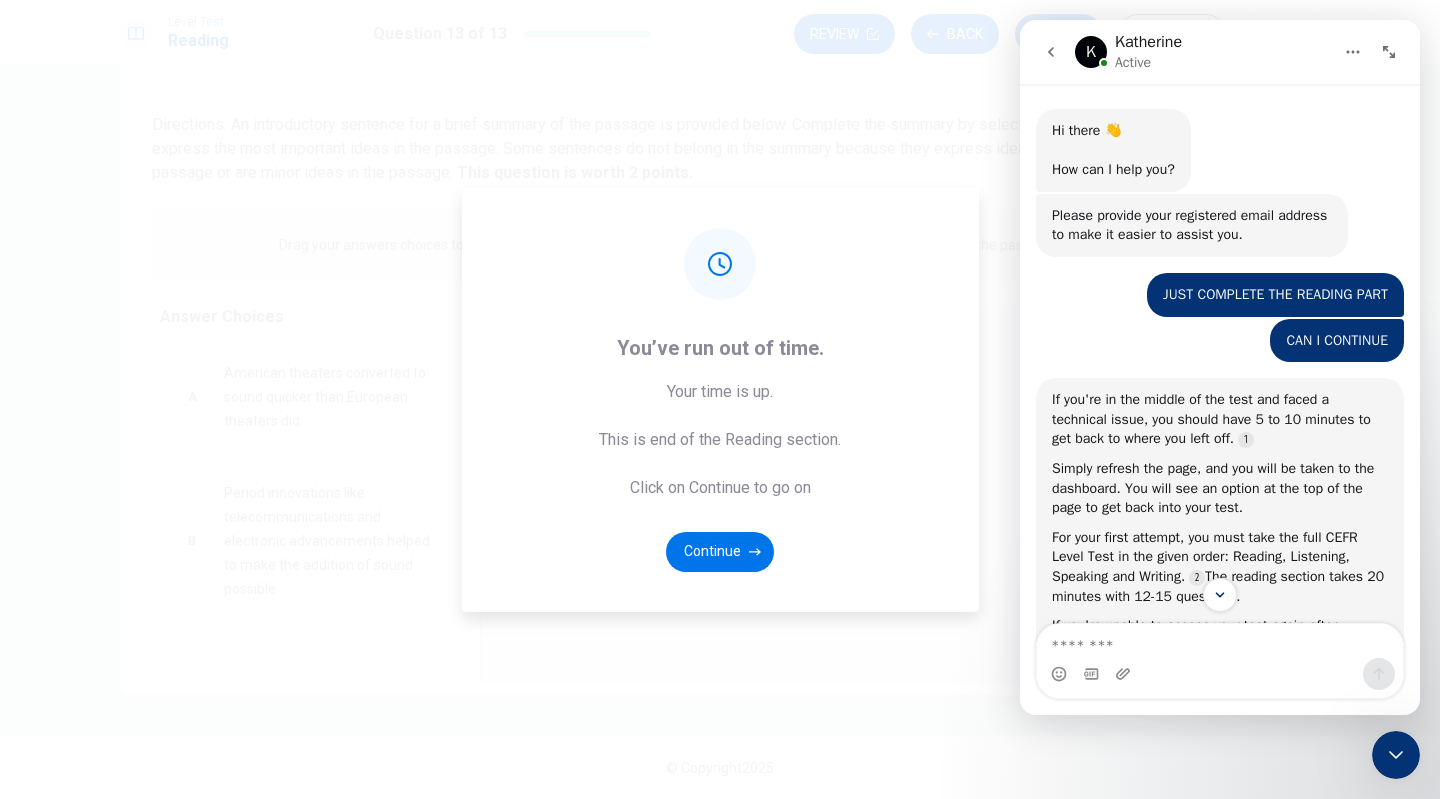 scroll, scrollTop: 2, scrollLeft: 0, axis: vertical 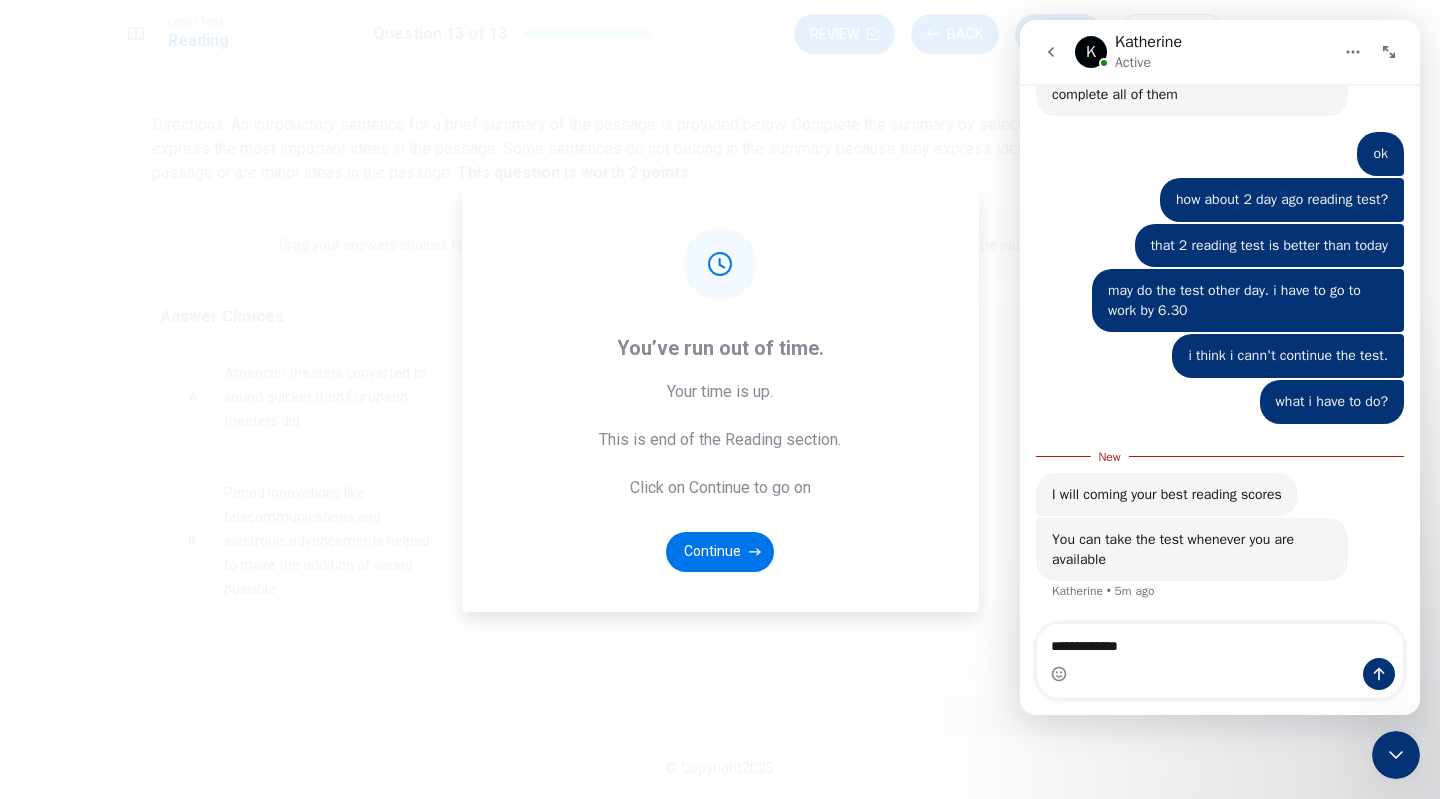 type on "**********" 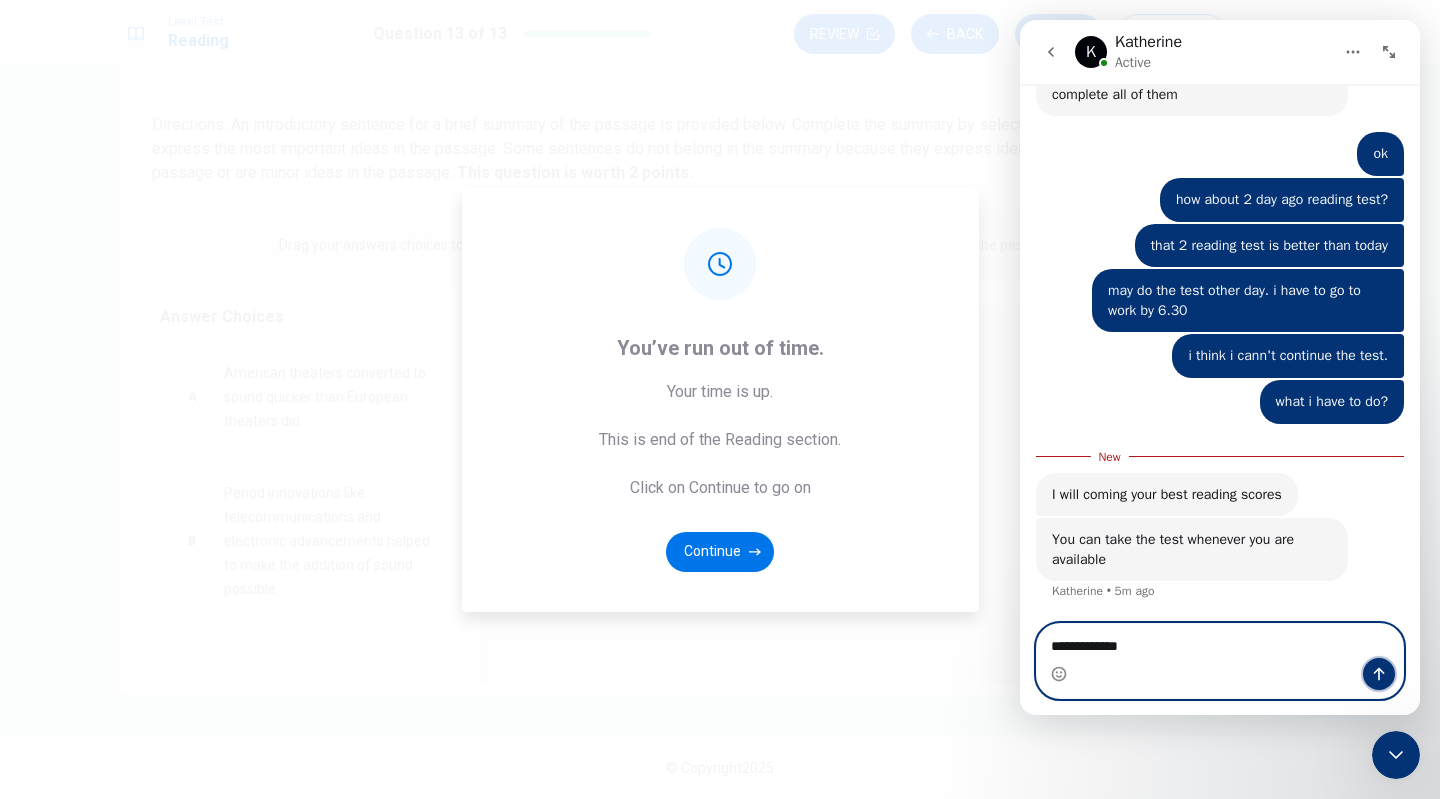 click at bounding box center [1379, 674] 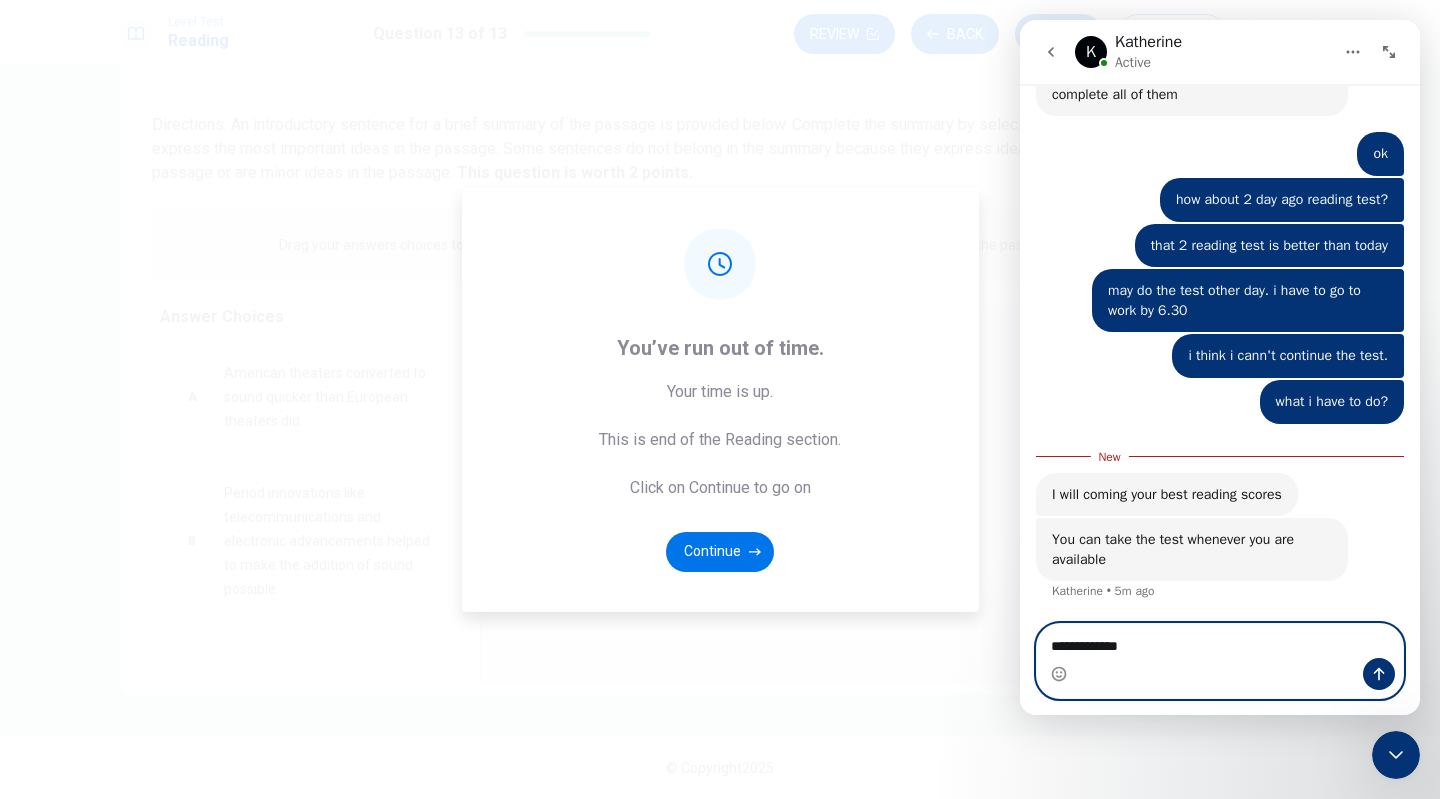 type 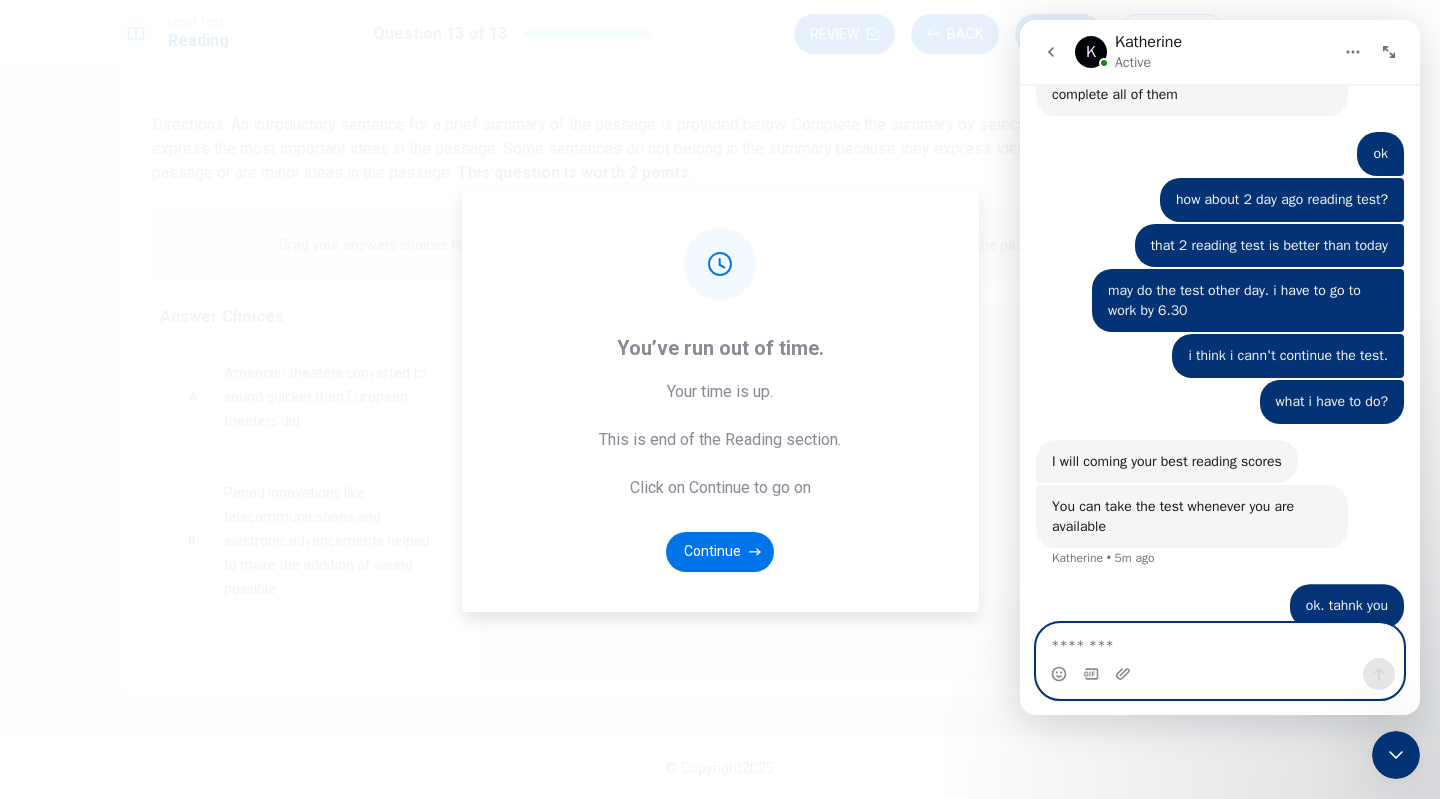 scroll, scrollTop: 4644, scrollLeft: 0, axis: vertical 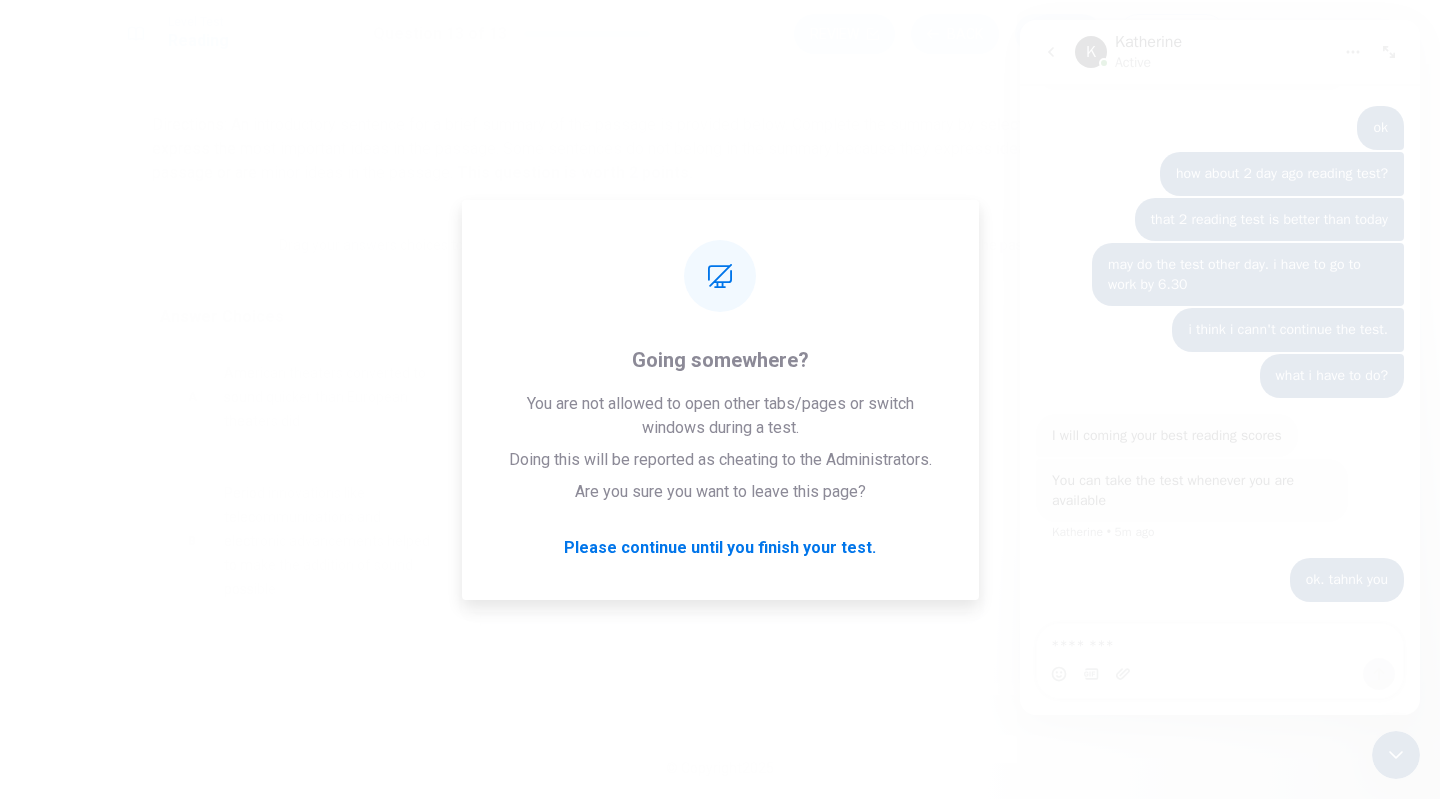 click on "You’ve run out of time. Your time is up. This is end of the Reading section. Click on Continue to go on Continue" at bounding box center [720, 400] 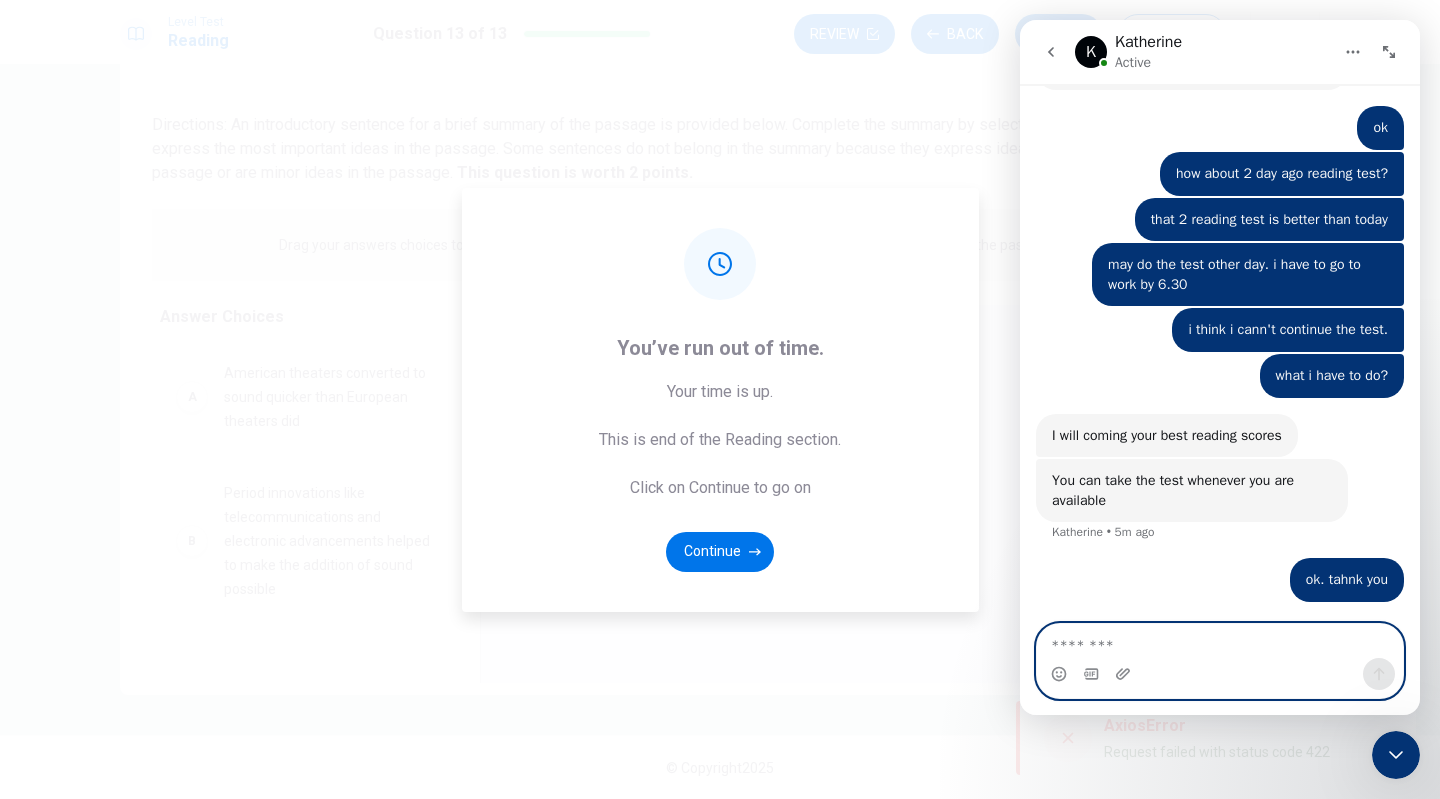 click at bounding box center (1220, 641) 